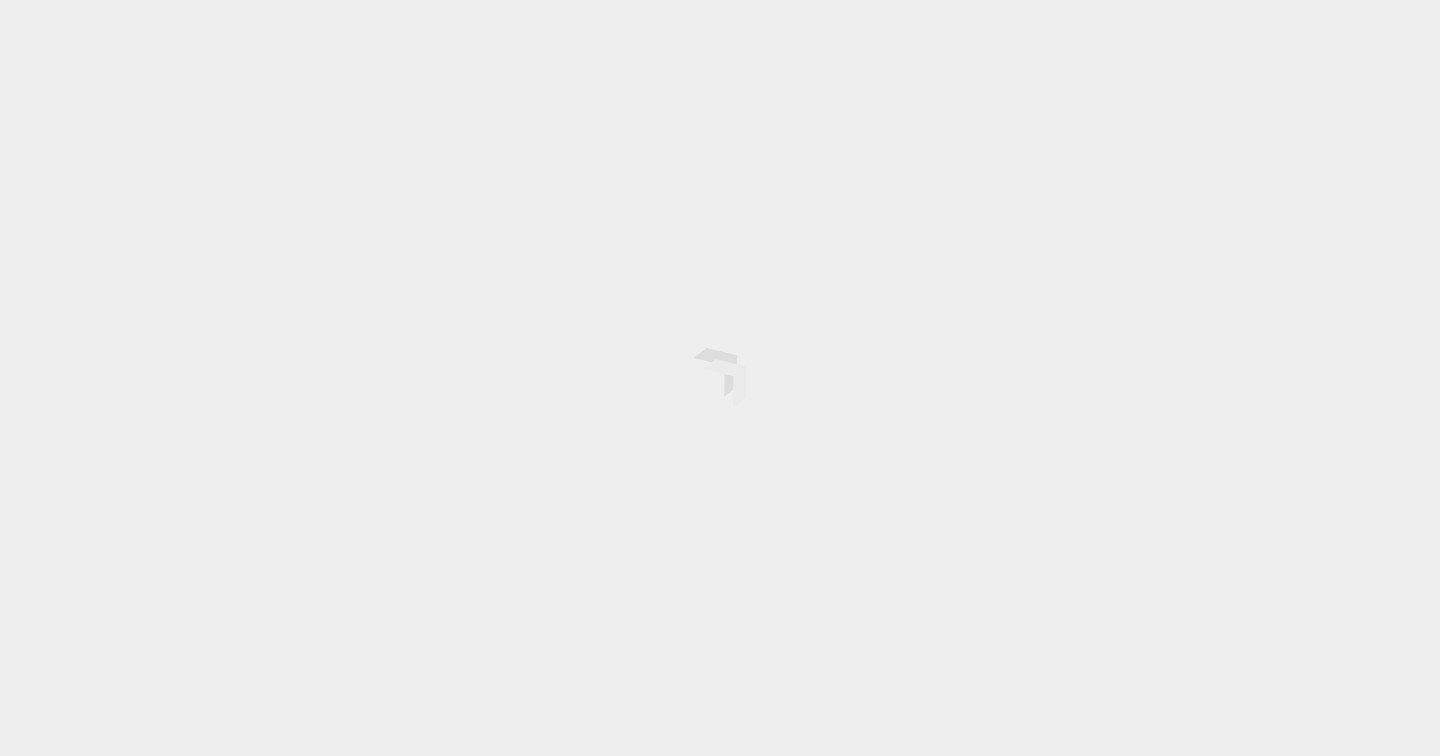 scroll, scrollTop: 0, scrollLeft: 0, axis: both 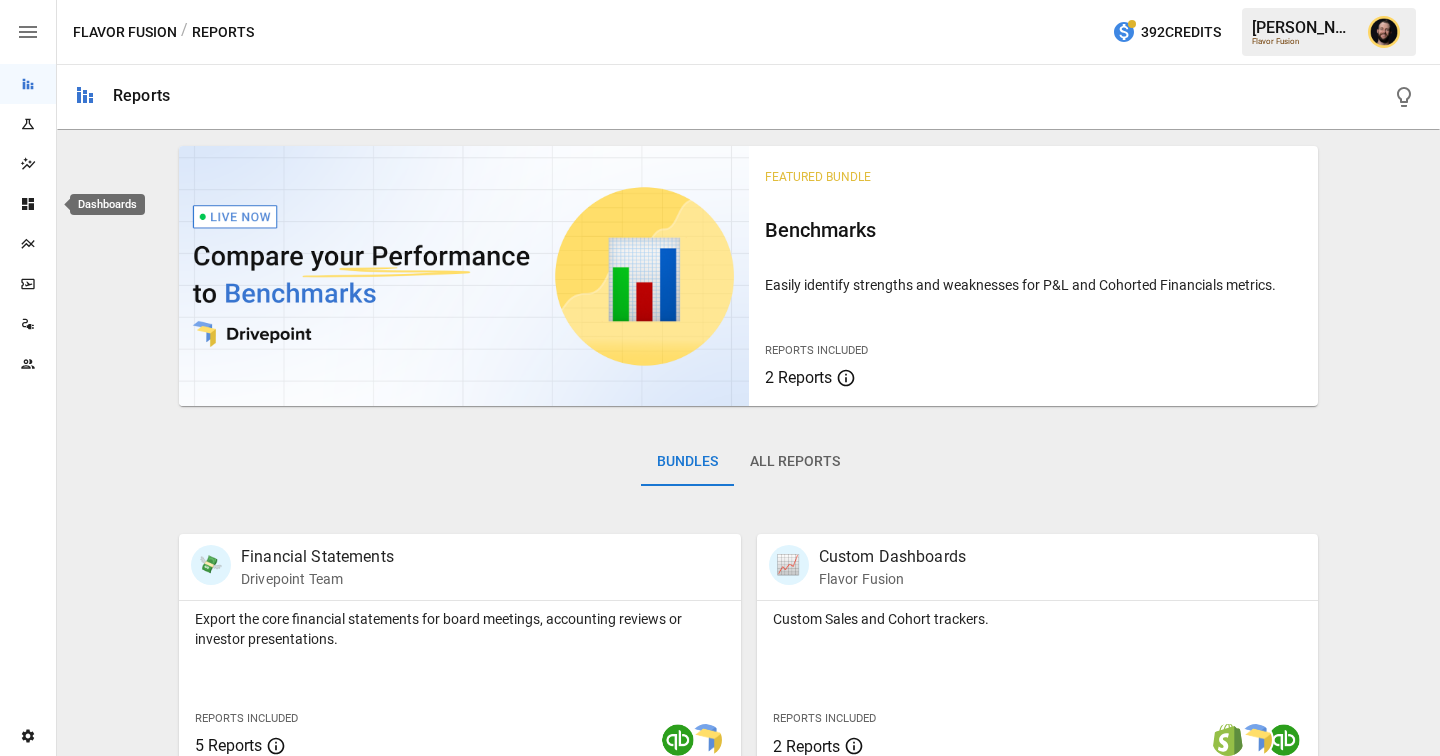 click 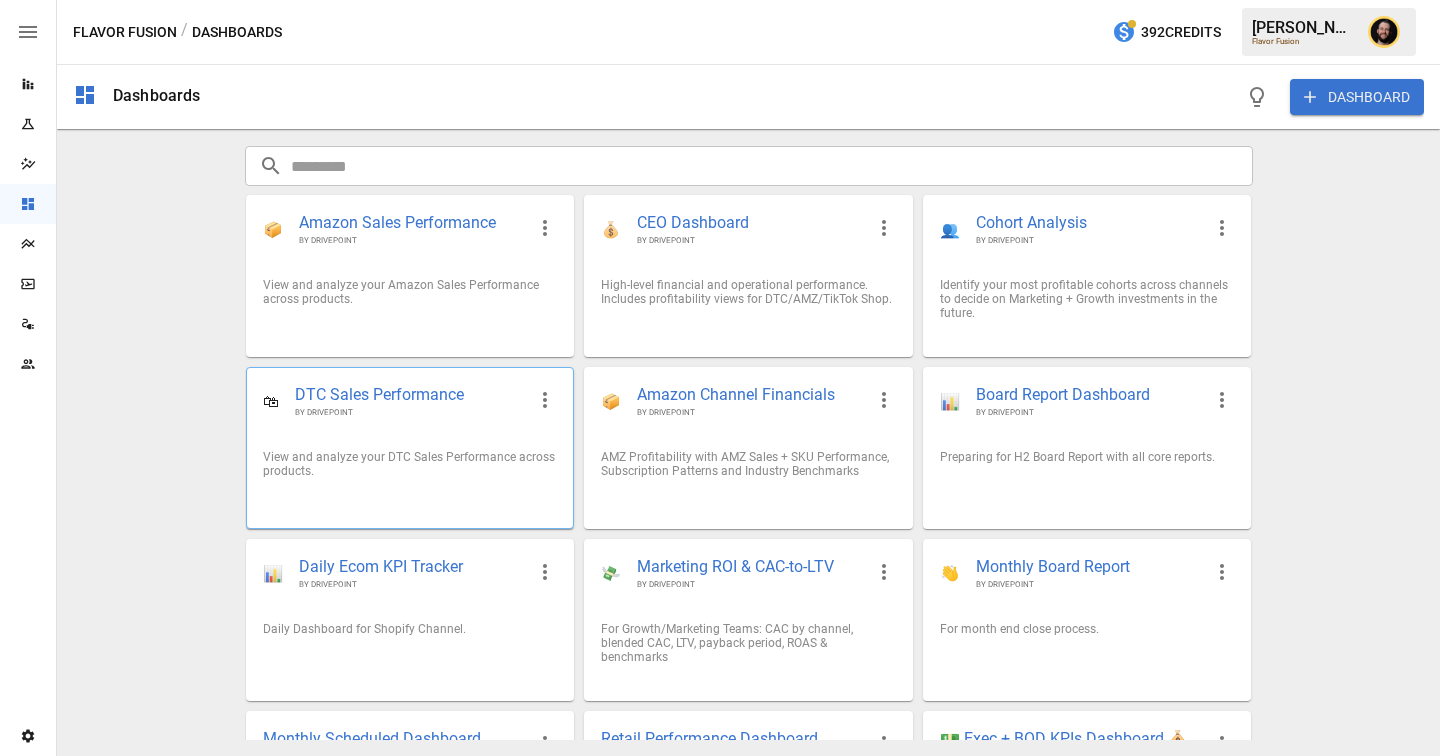click on "🛍 DTC Sales Performance BY DRIVEPOINT" at bounding box center (410, 401) 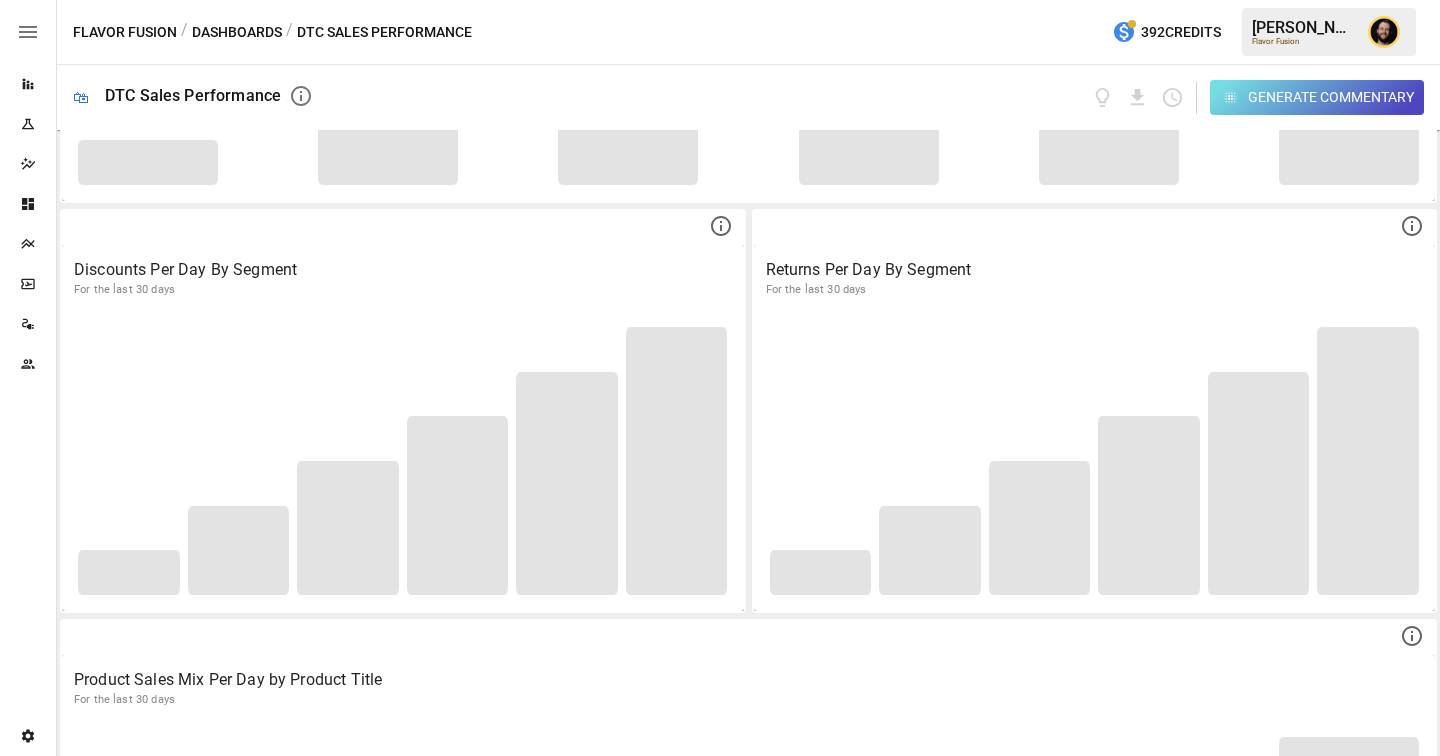 scroll, scrollTop: 1014, scrollLeft: 0, axis: vertical 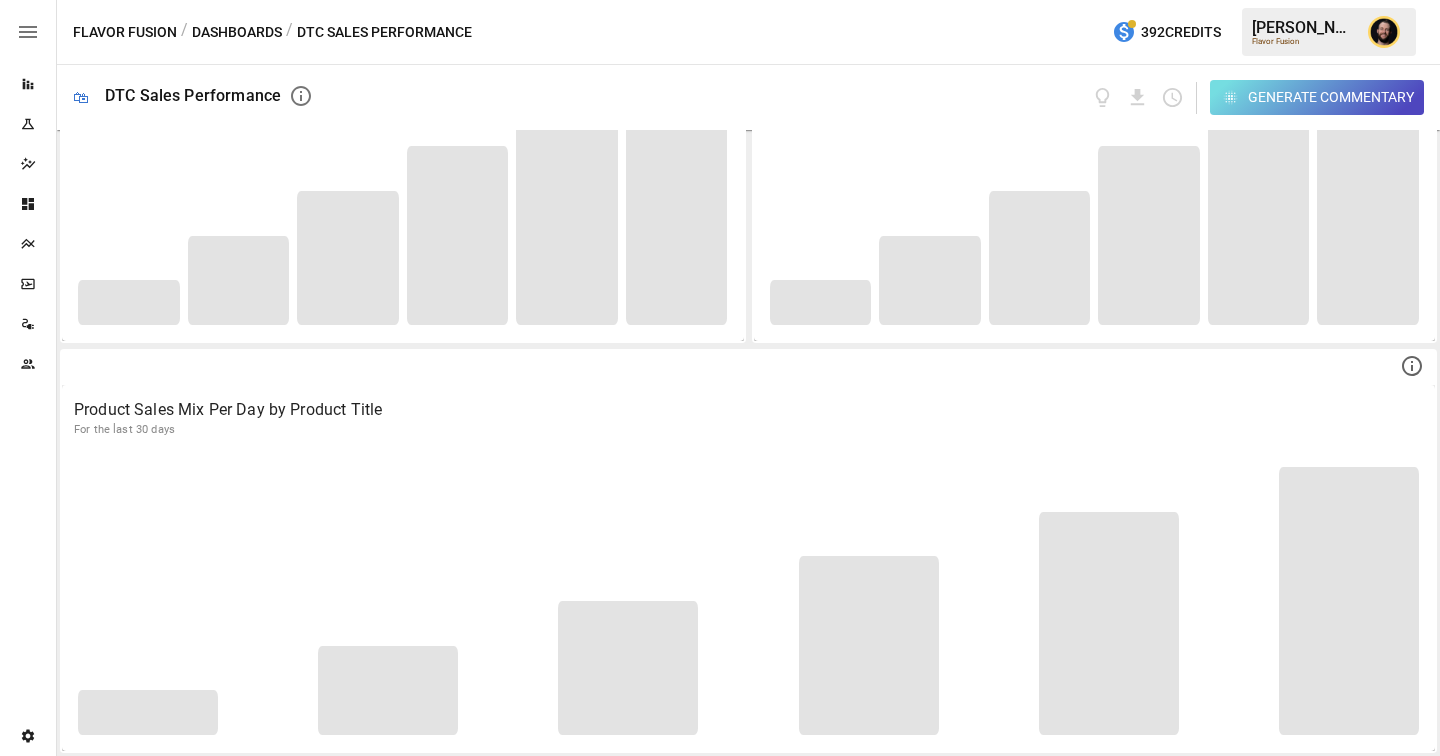 click on "Dashboards" at bounding box center (237, 32) 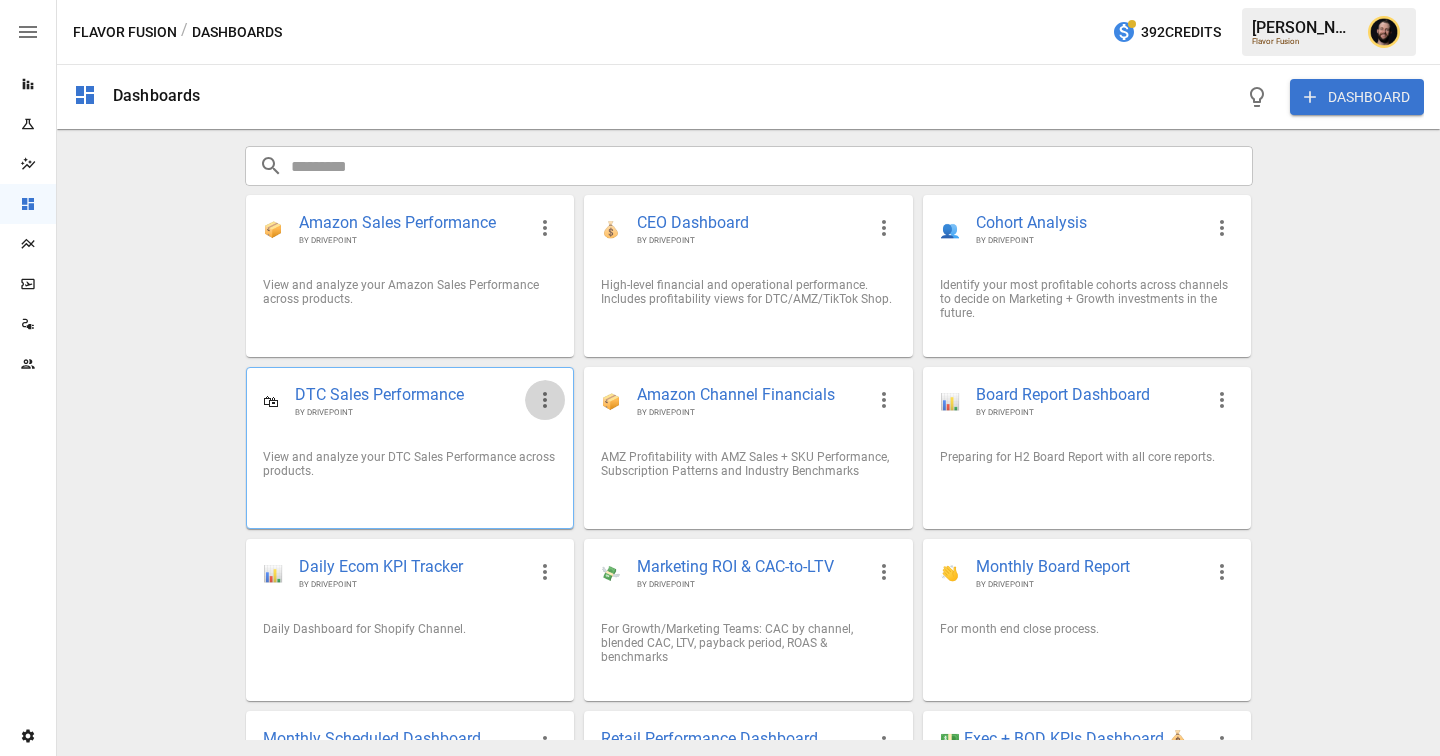click 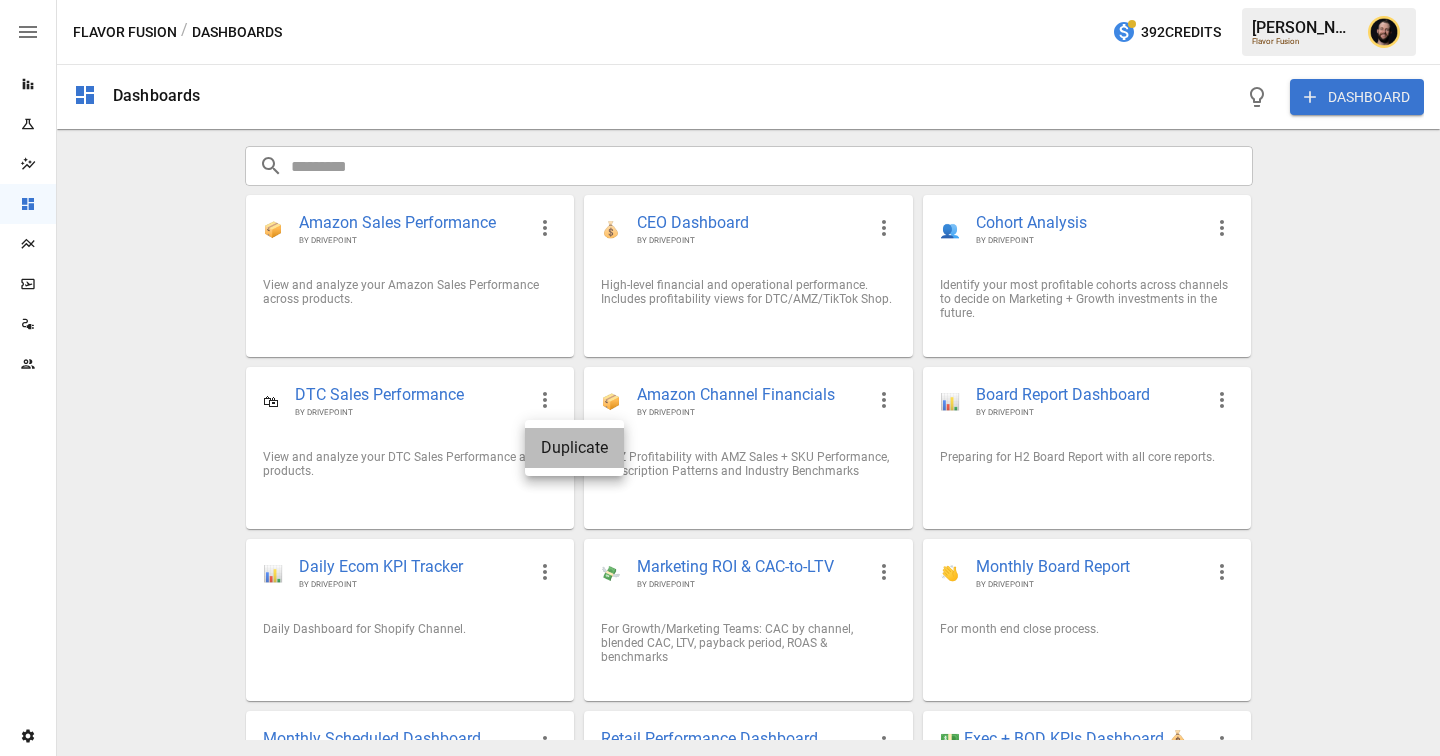 click on "Duplicate" at bounding box center [574, 448] 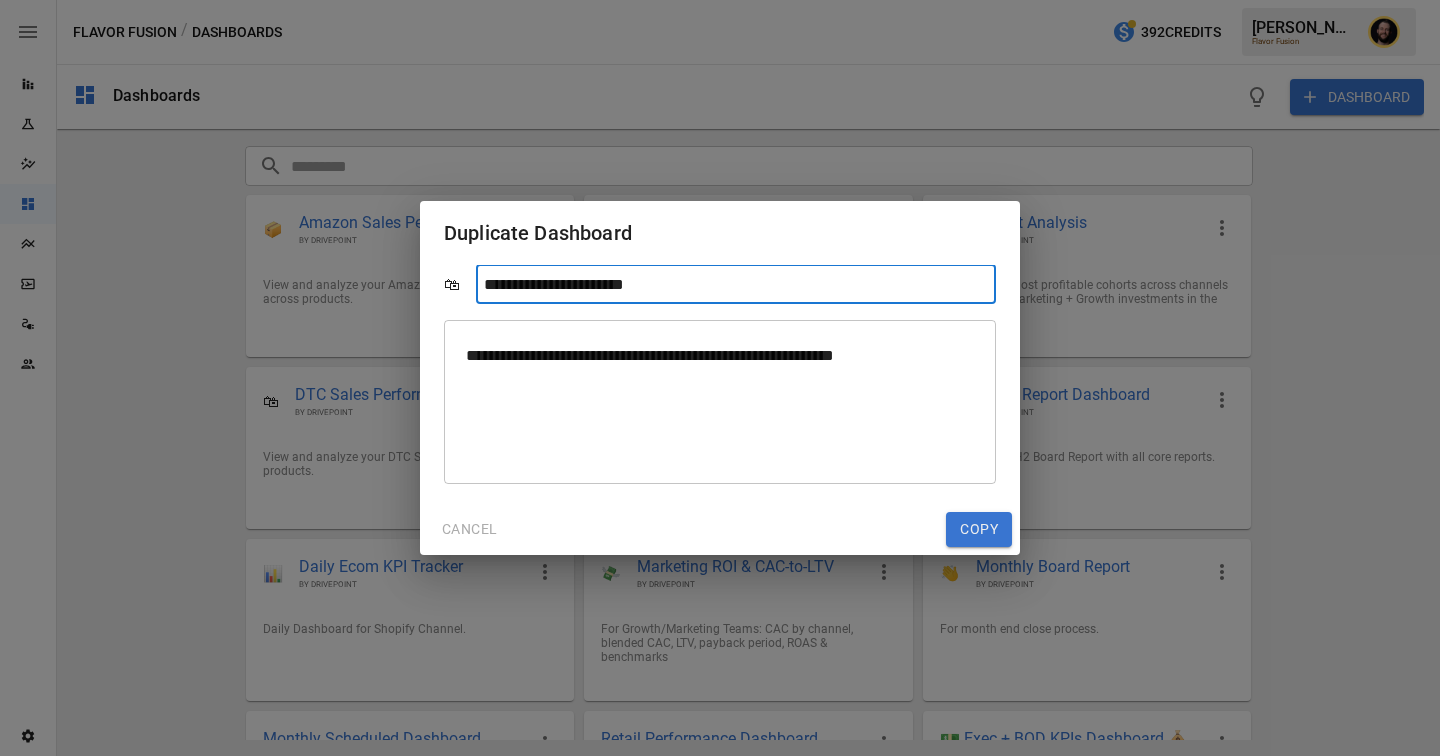 type on "**********" 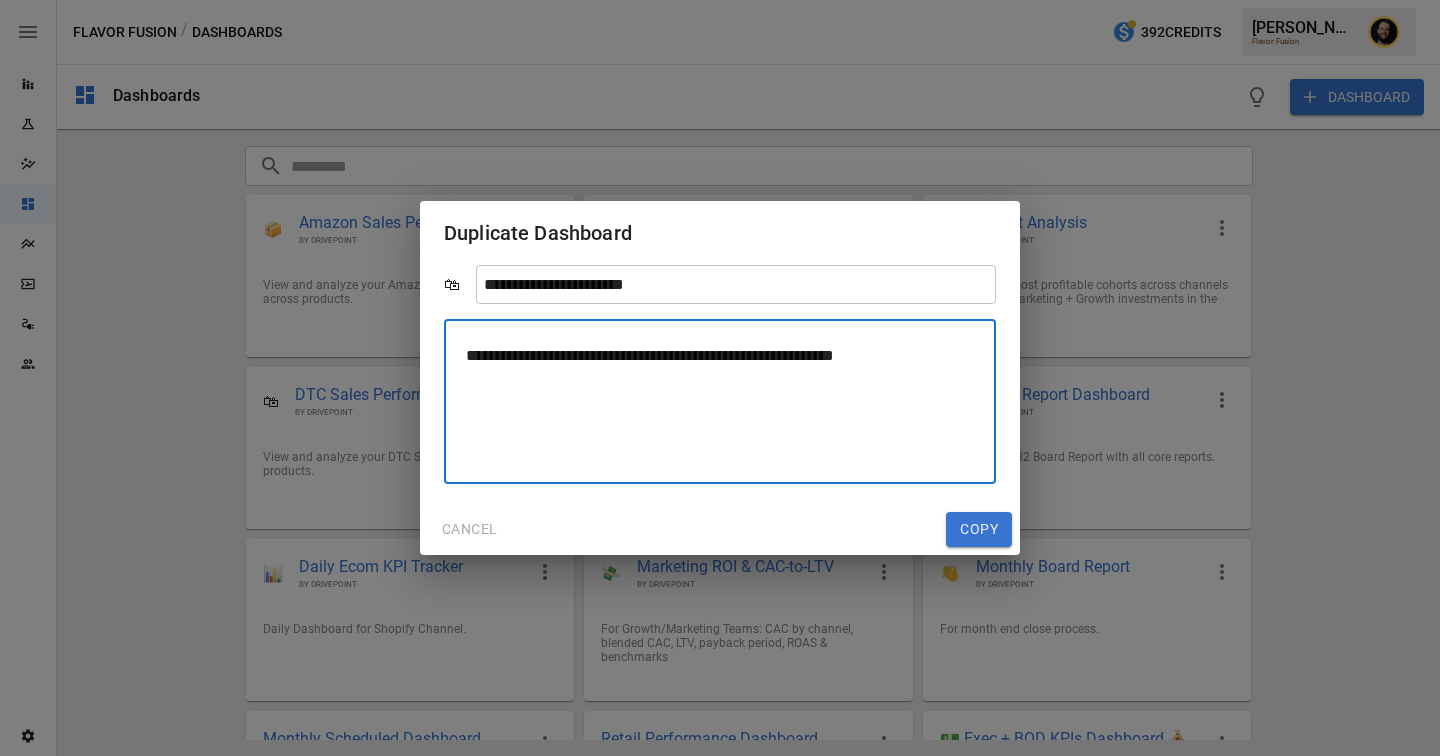 click on "**********" at bounding box center [720, 401] 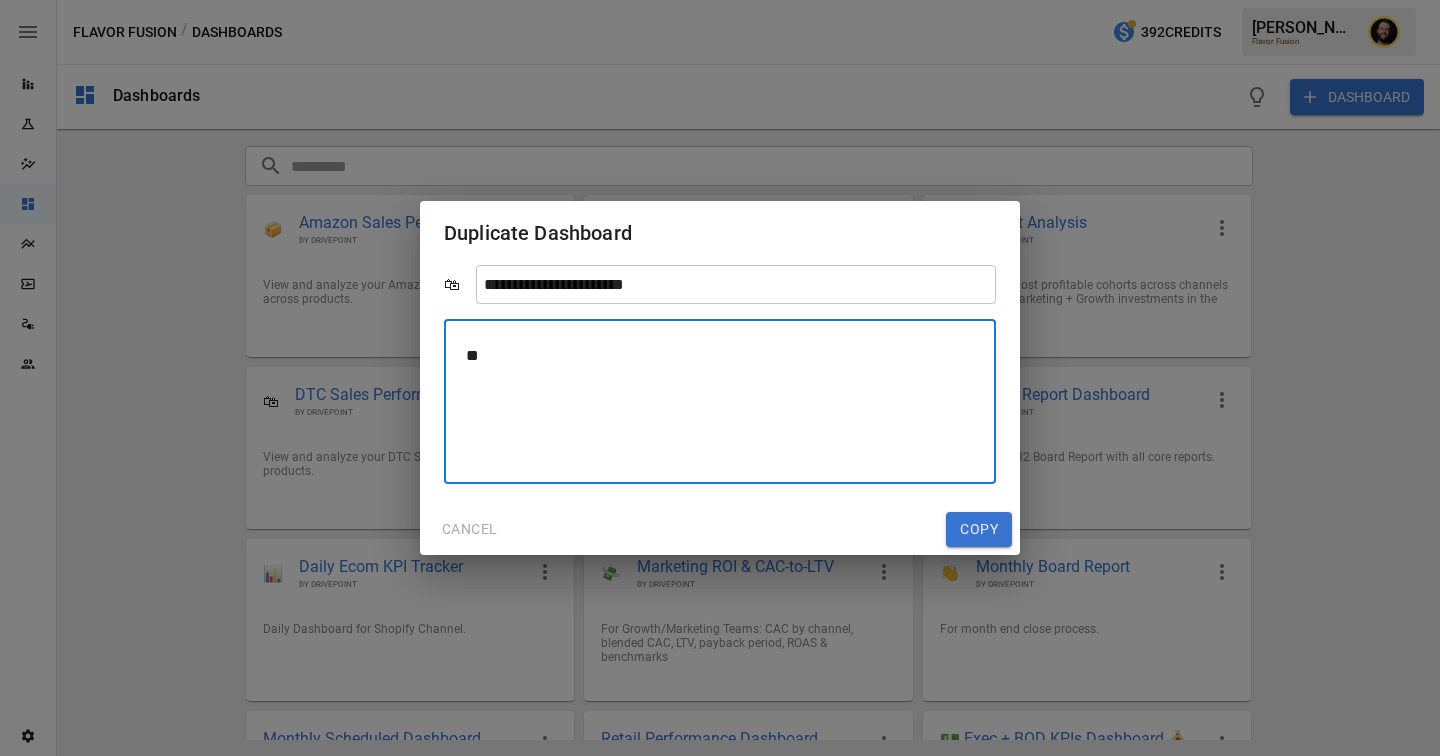 type on "*" 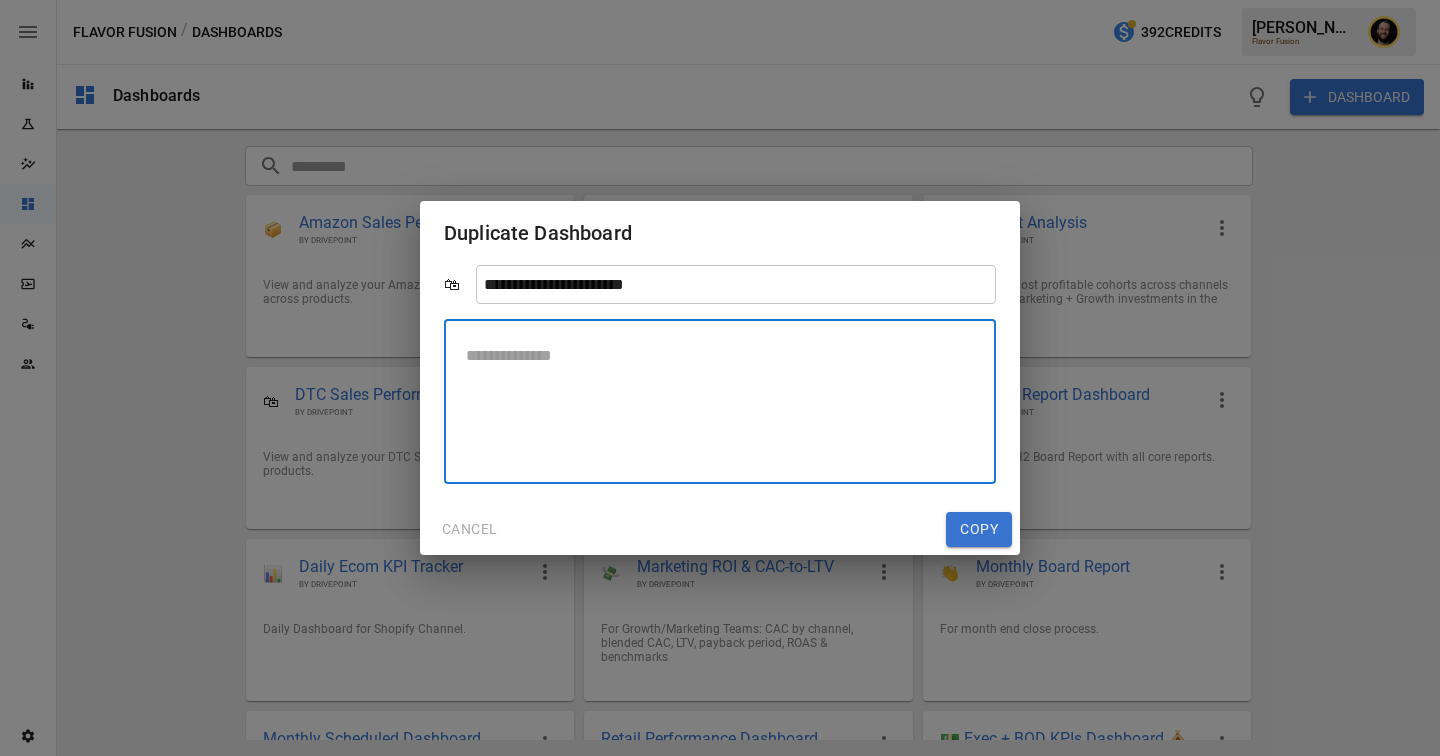 type on "*" 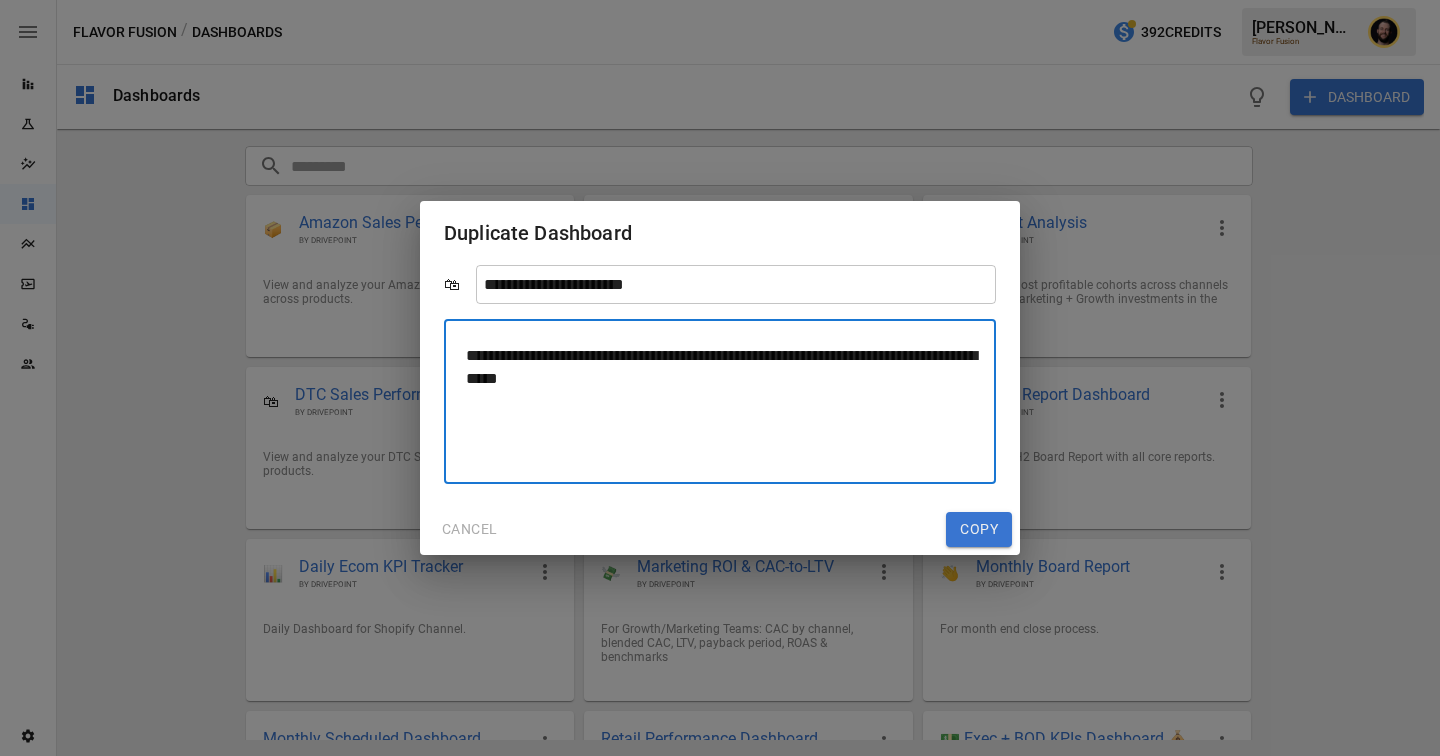 type on "**********" 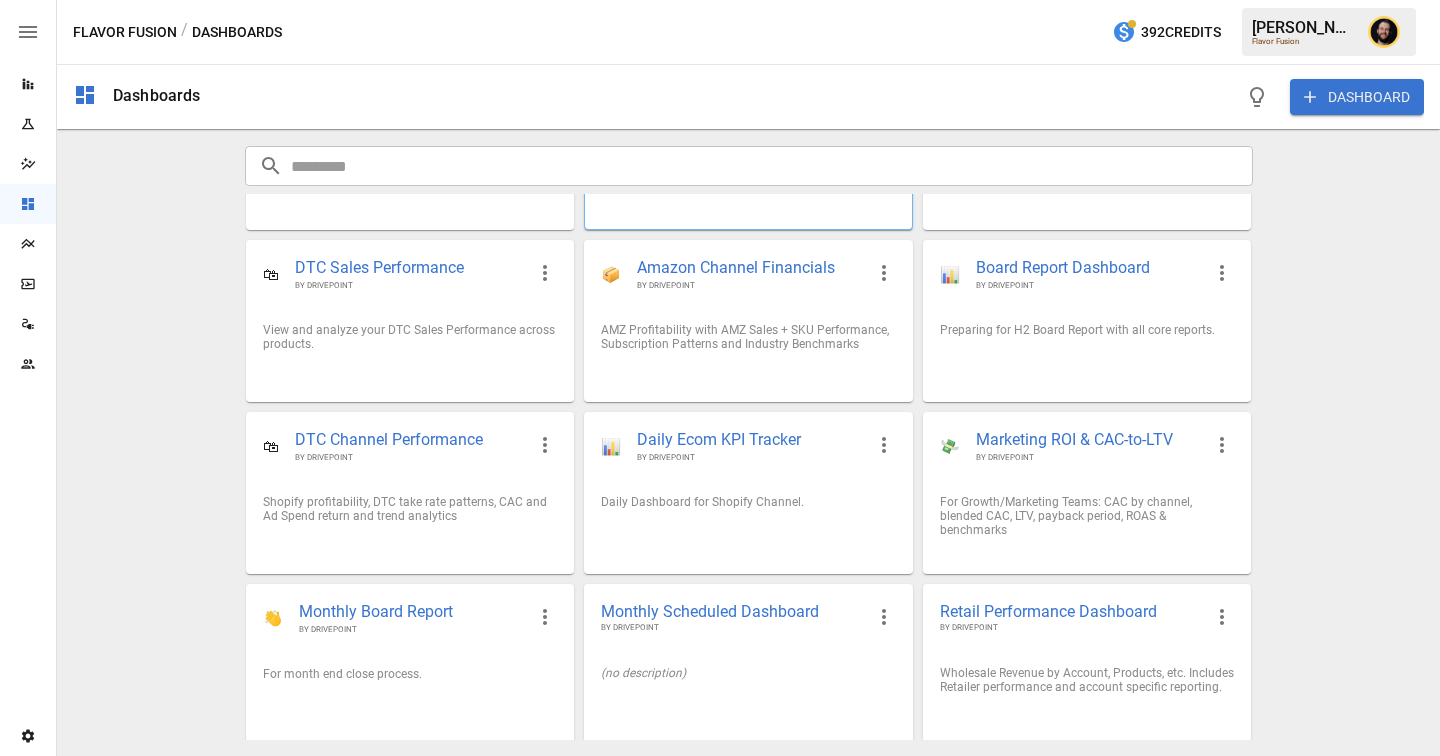 scroll, scrollTop: 306, scrollLeft: 0, axis: vertical 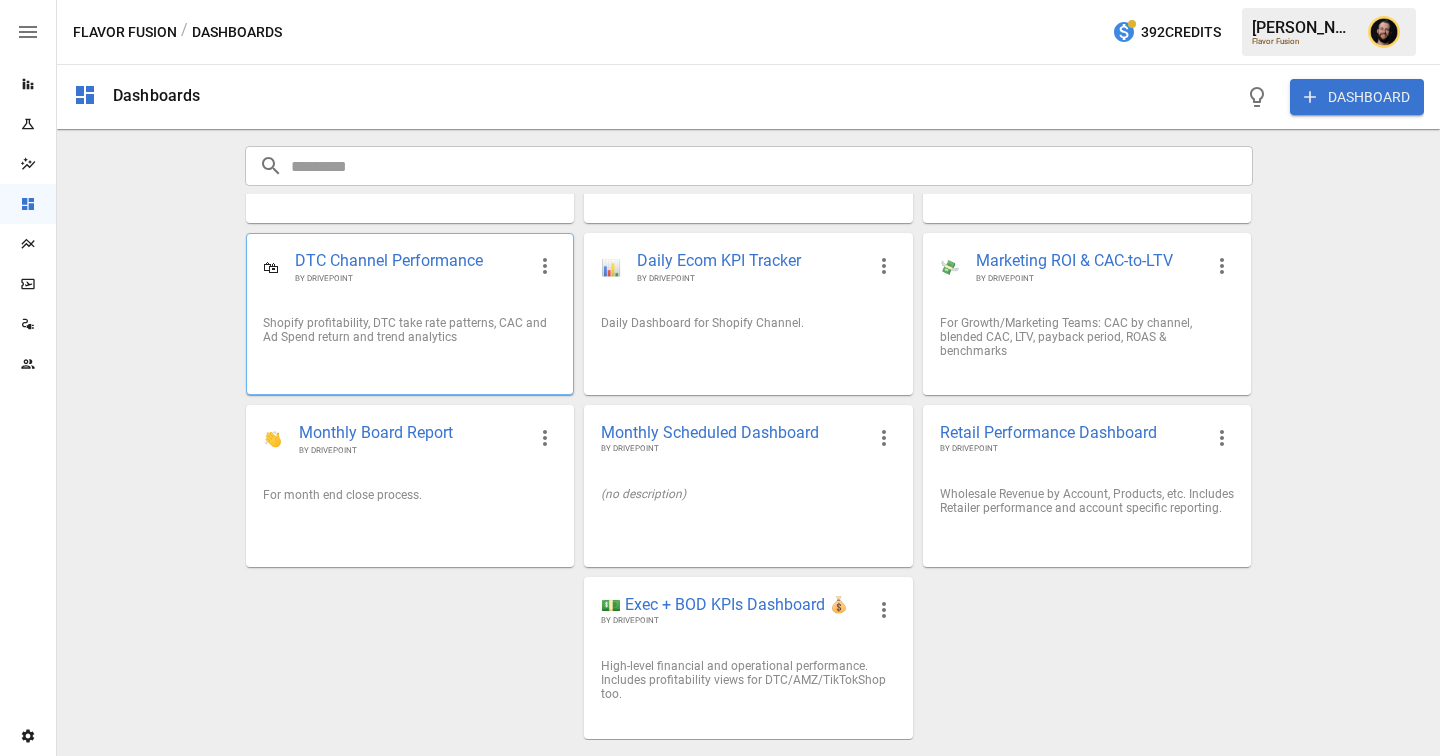 click on "Shopify profitability, DTC take rate patterns, CAC and Ad Spend return and trend analytics" at bounding box center (410, 330) 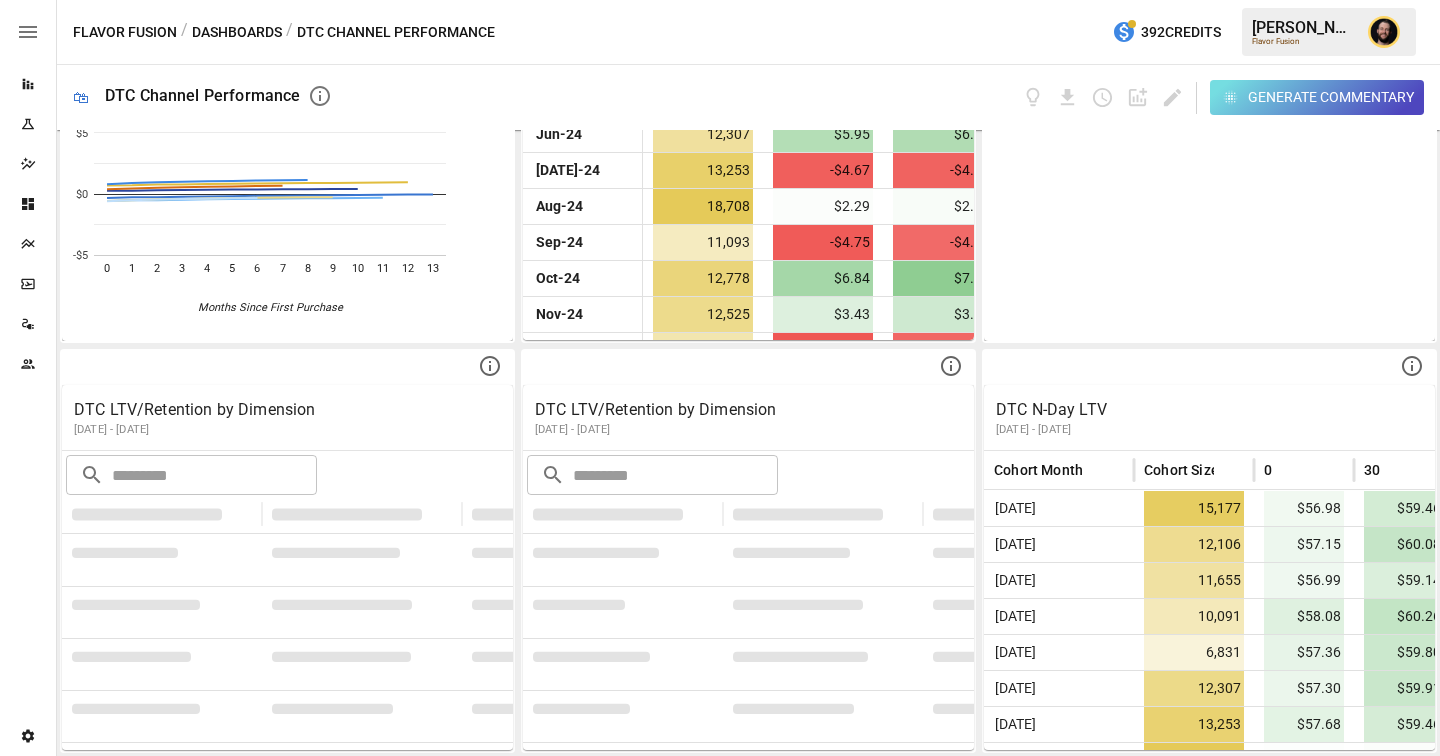 scroll, scrollTop: 1640, scrollLeft: 0, axis: vertical 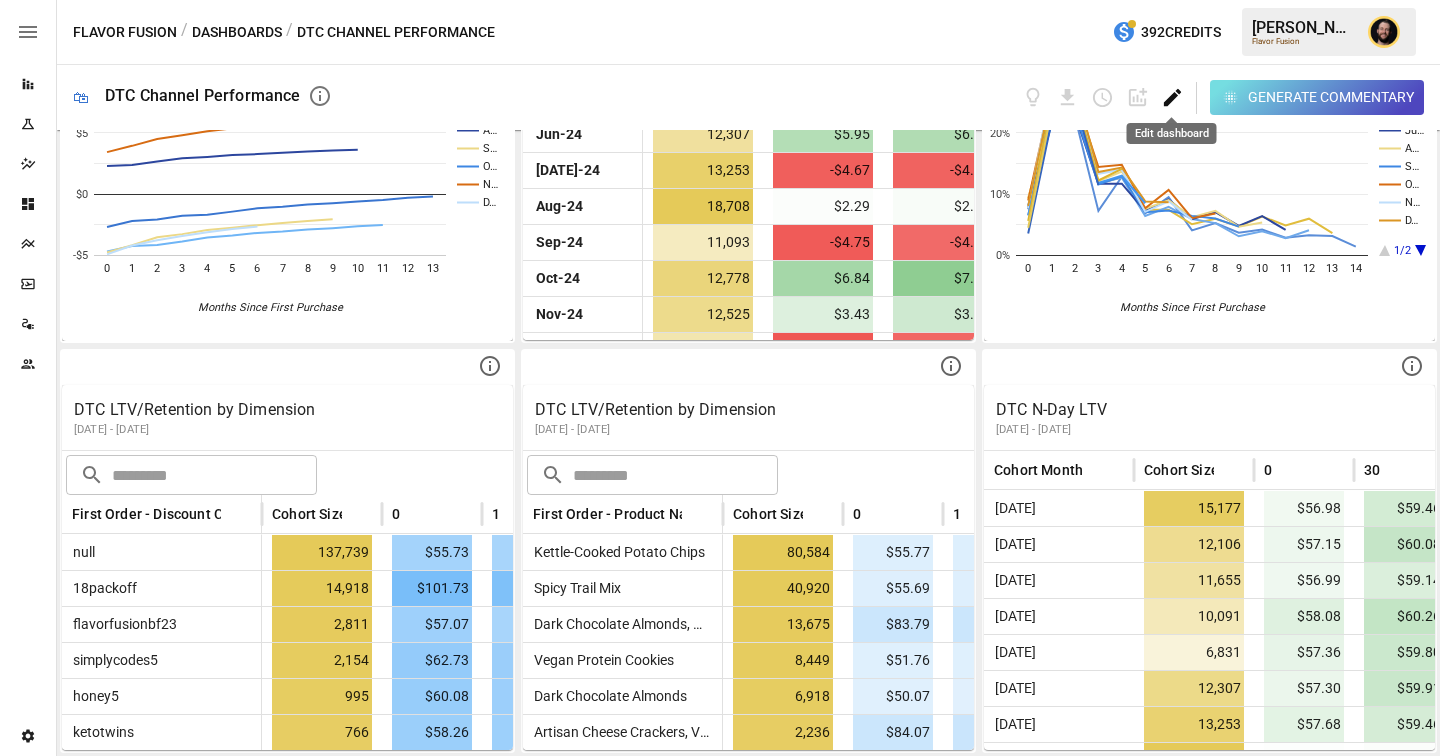 click 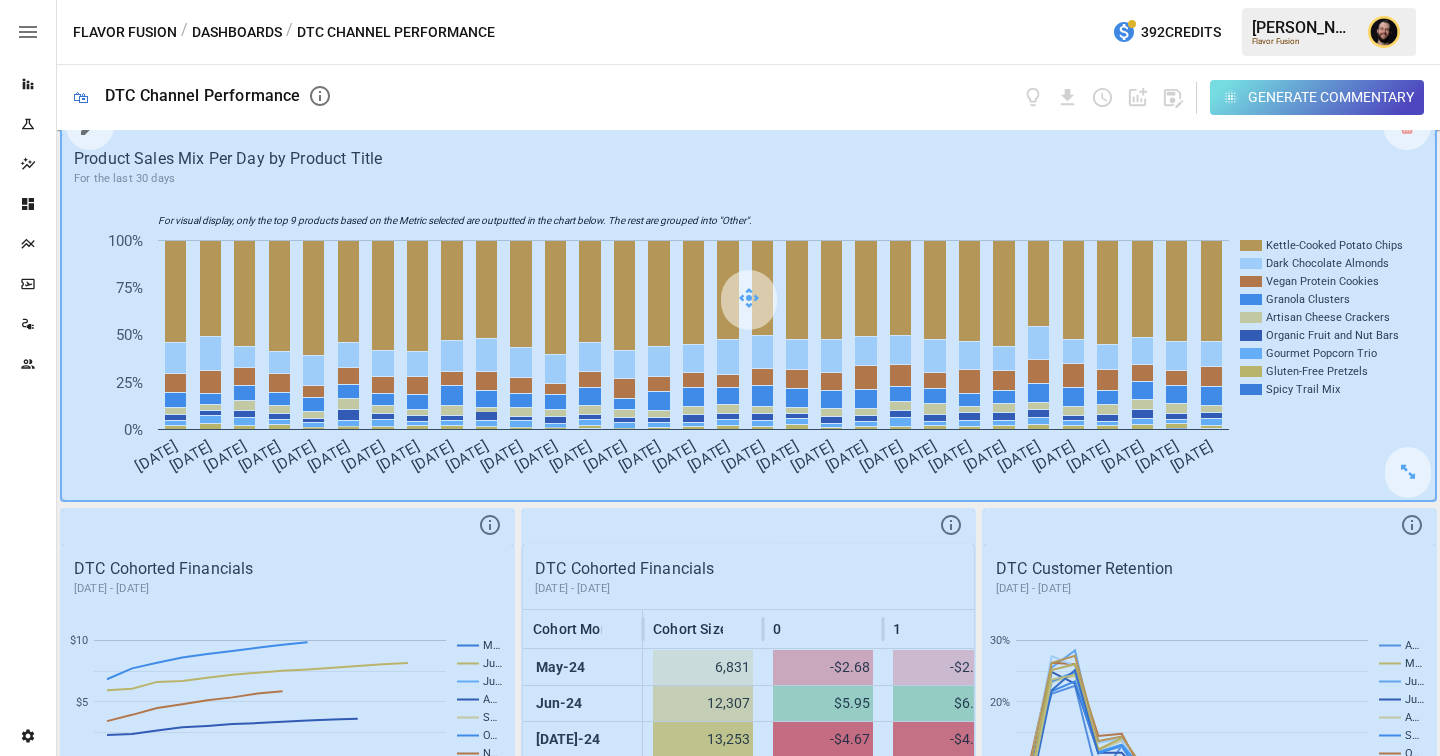 scroll, scrollTop: 1249, scrollLeft: 0, axis: vertical 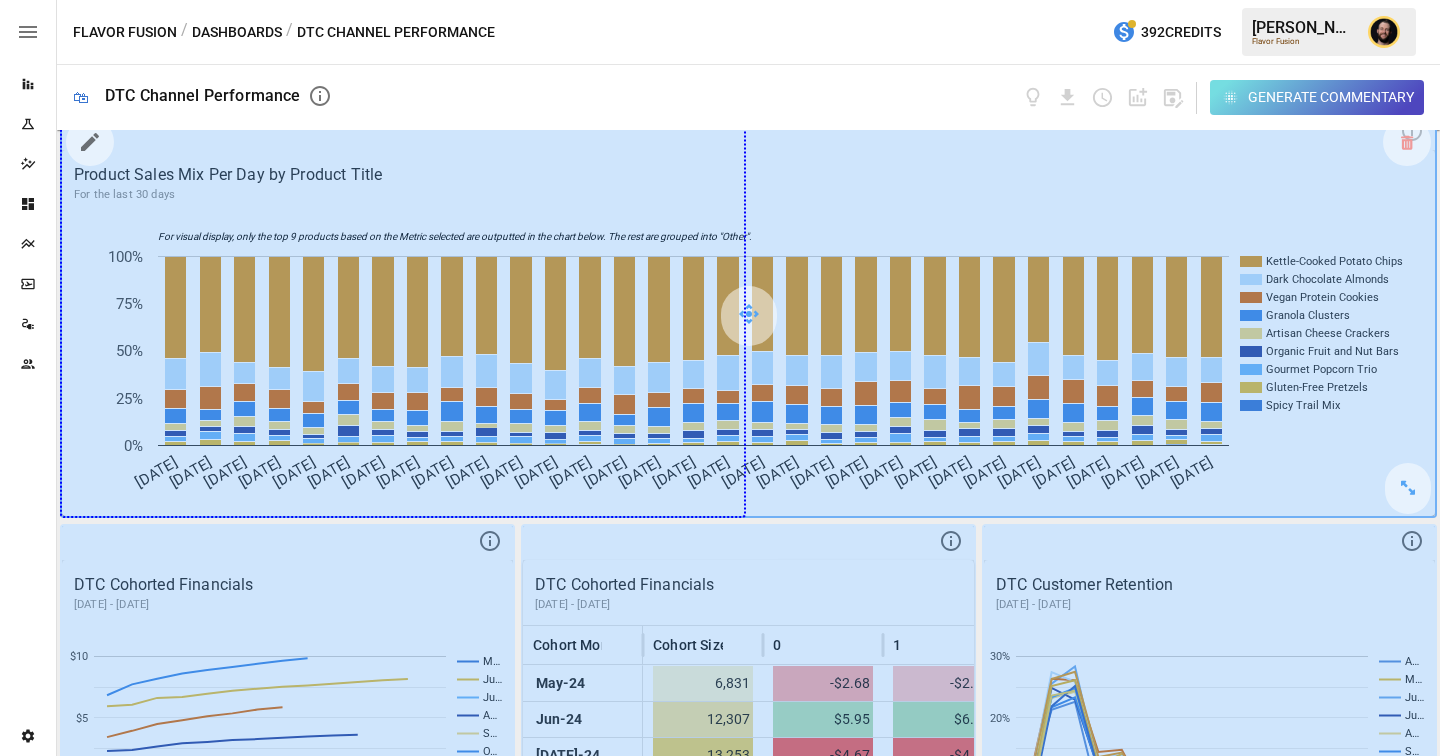 drag, startPoint x: 1404, startPoint y: 489, endPoint x: 808, endPoint y: 508, distance: 596.3028 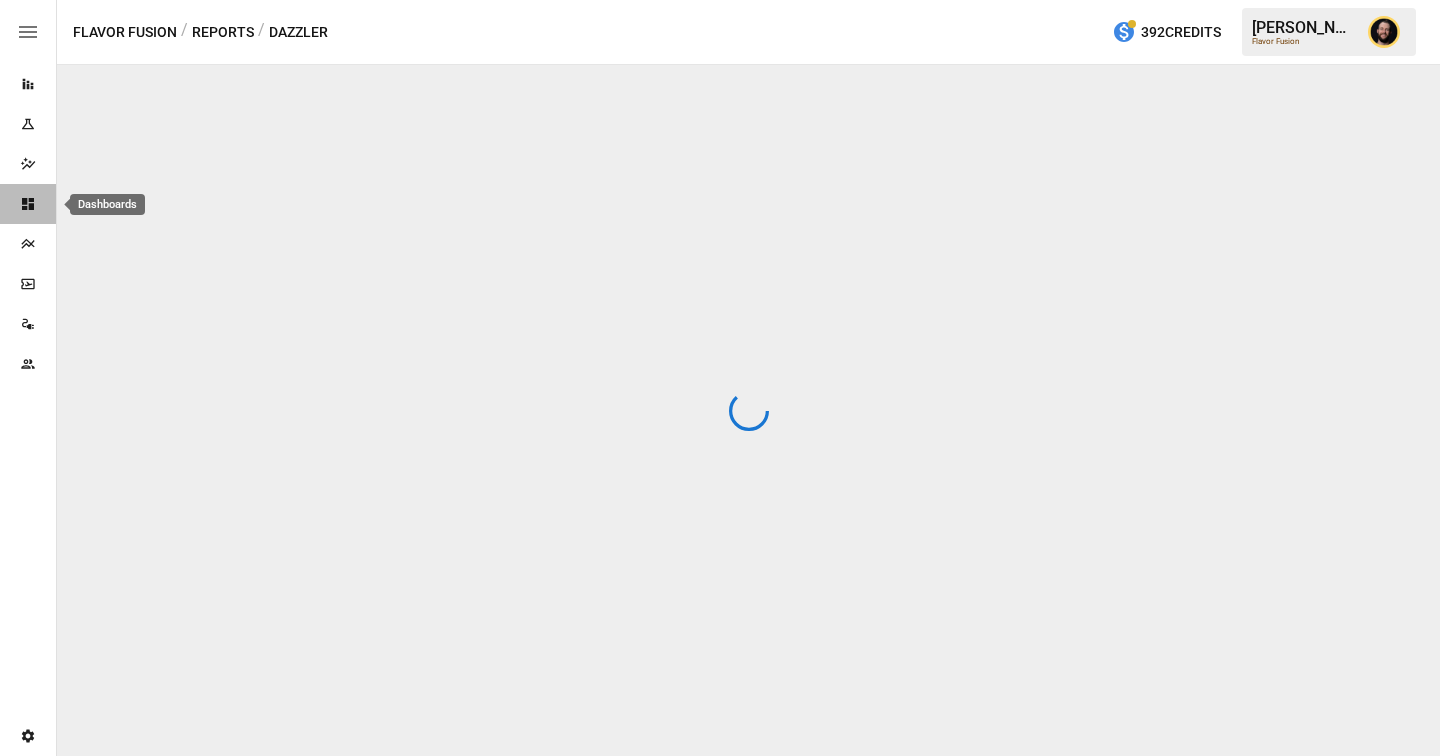 click 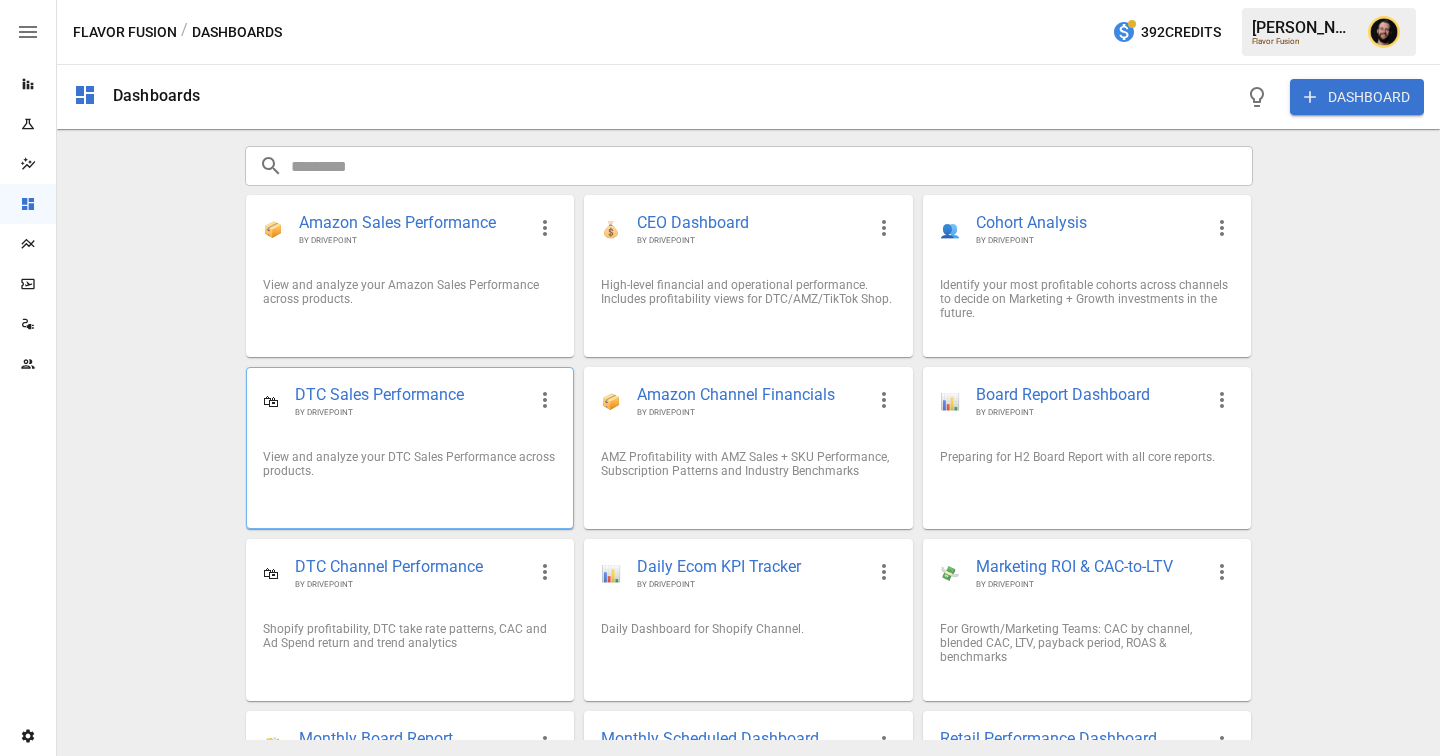 click on "View and analyze your DTC Sales Performance across products." at bounding box center [410, 464] 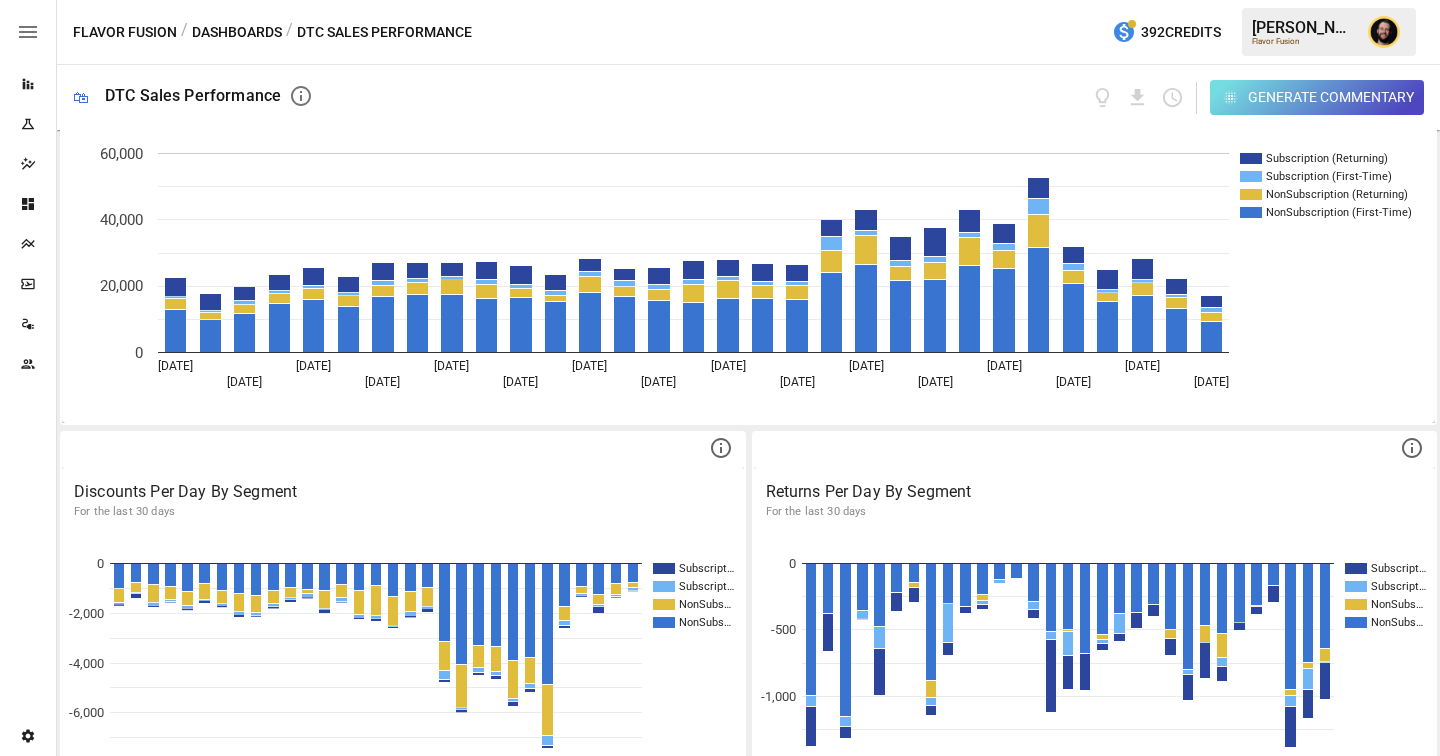 scroll, scrollTop: 1014, scrollLeft: 0, axis: vertical 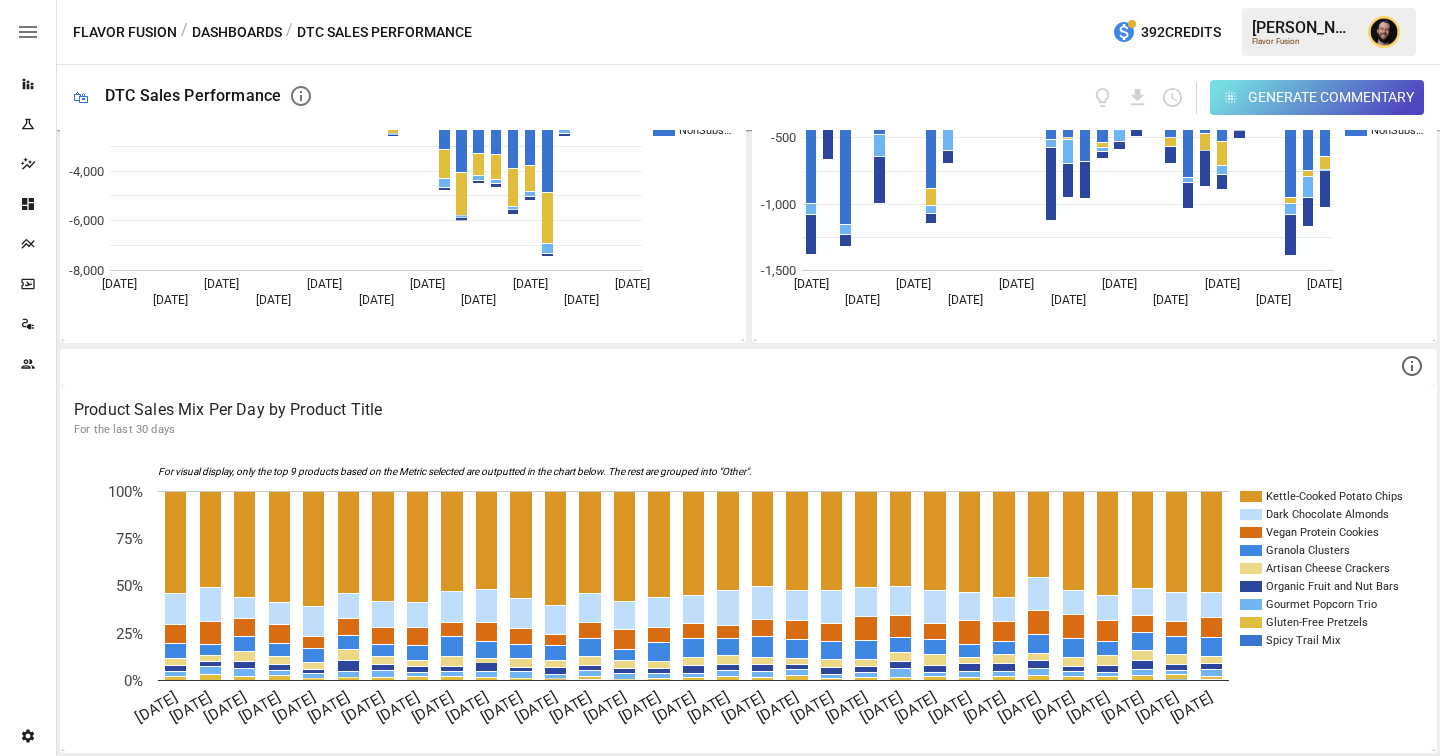 click on "Dashboards" at bounding box center (237, 32) 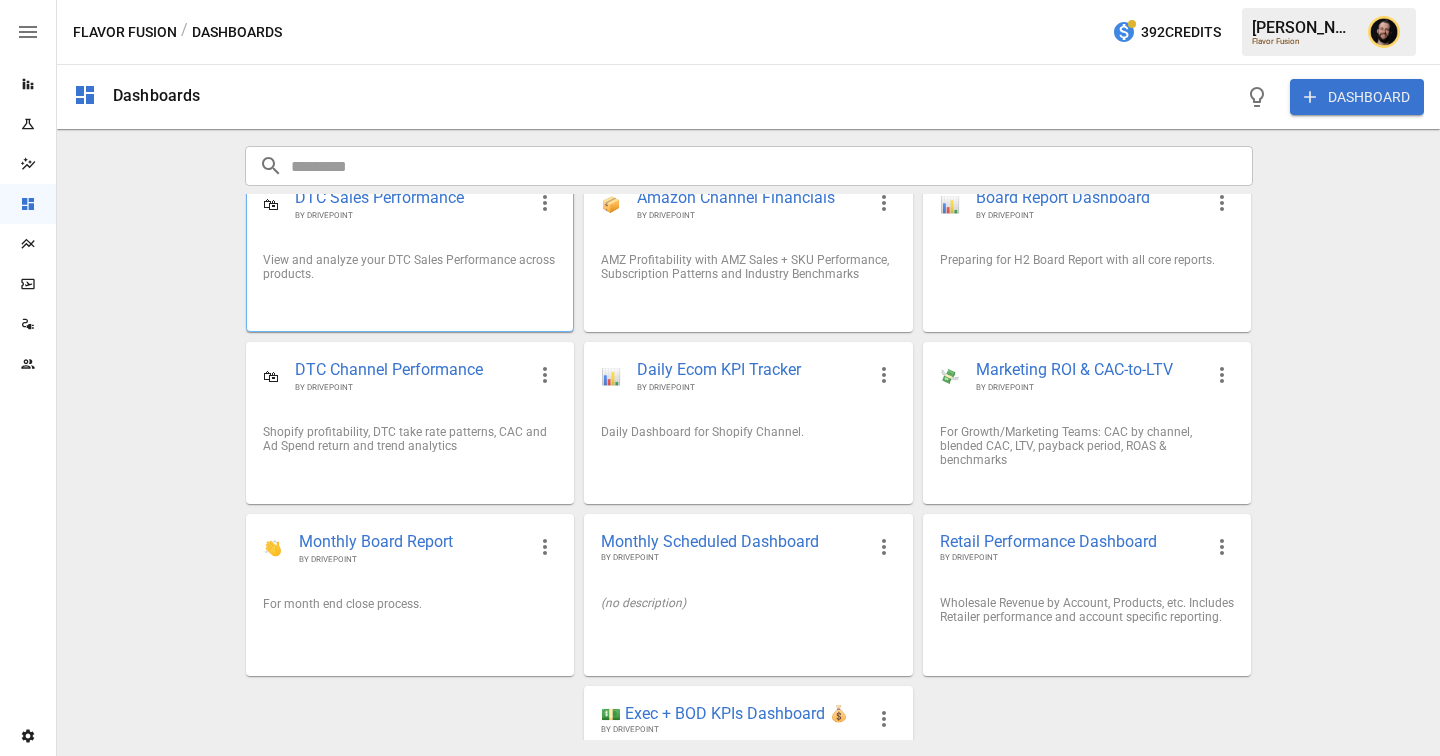 scroll, scrollTop: 200, scrollLeft: 0, axis: vertical 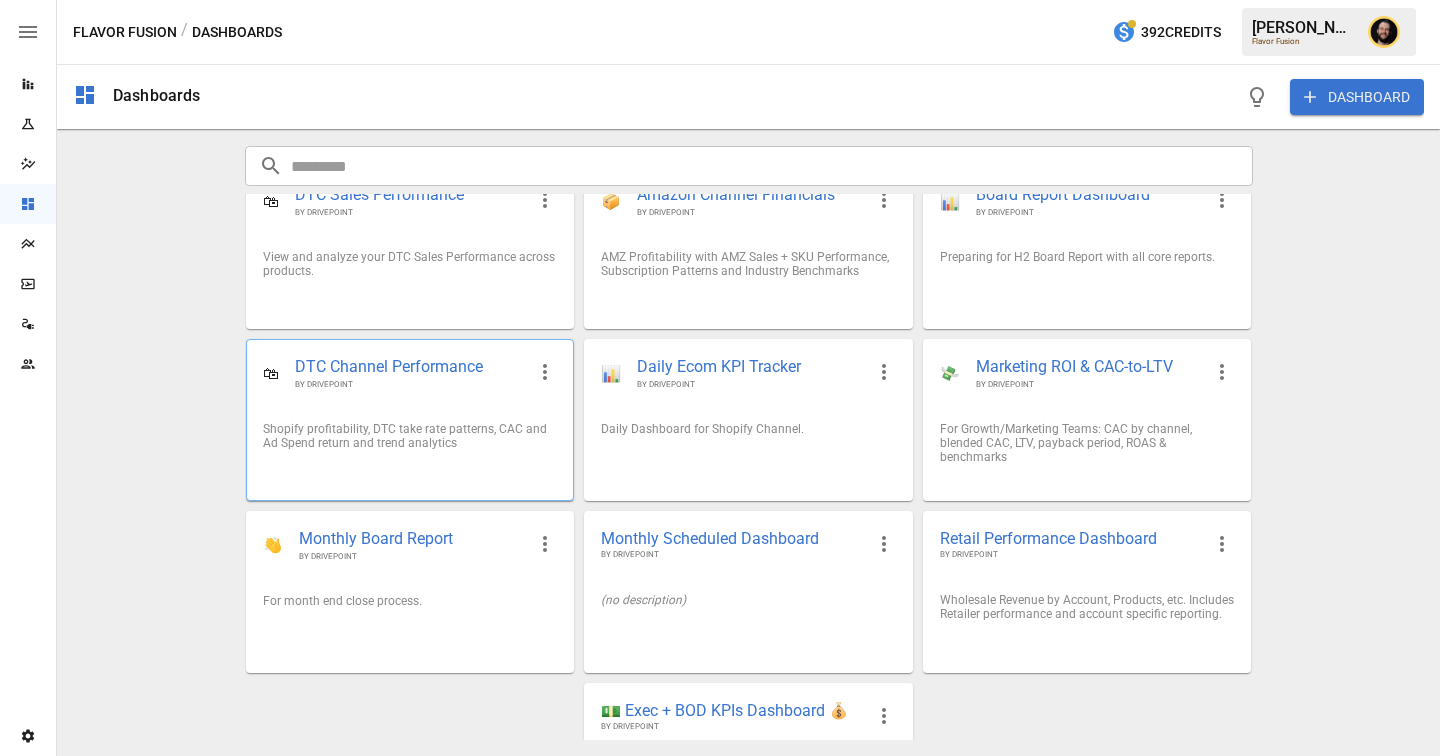 click on "BY DRIVEPOINT" at bounding box center [410, 384] 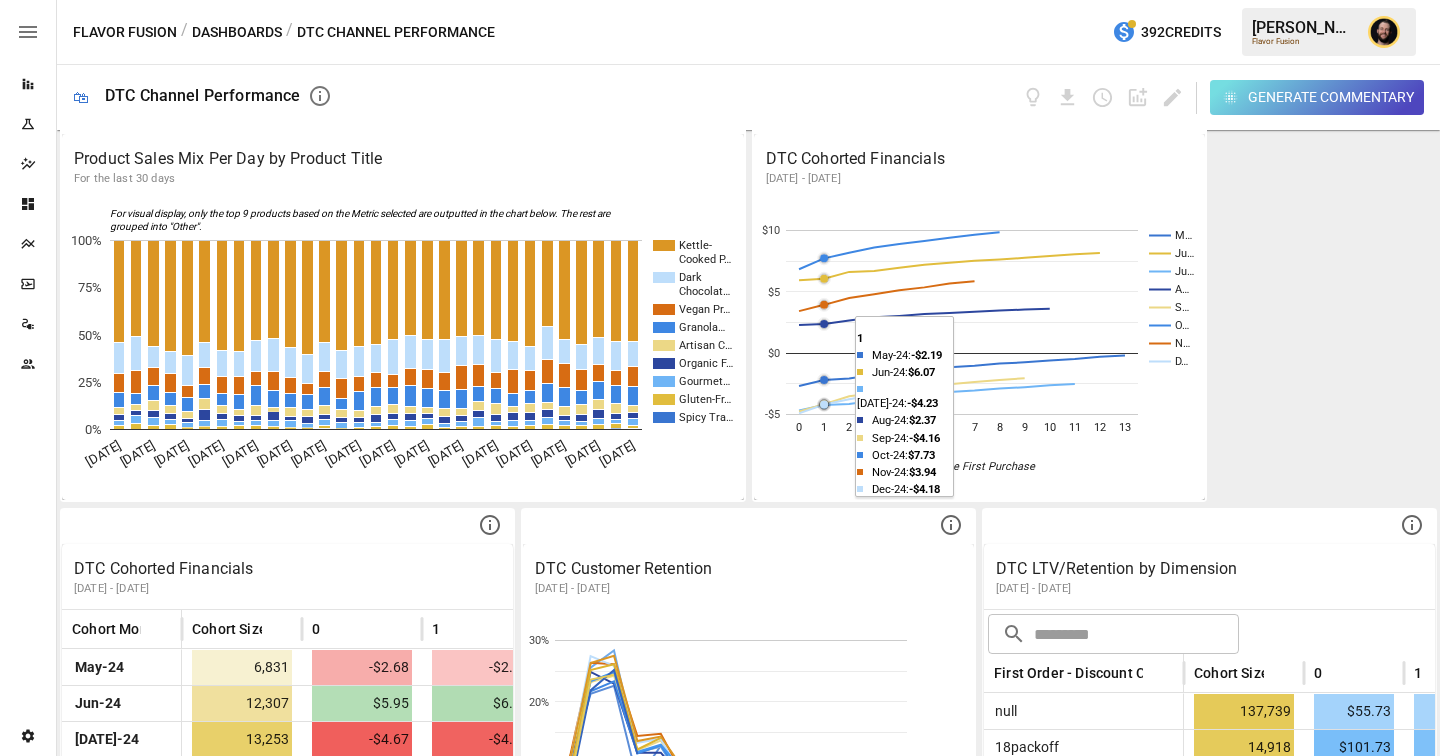 scroll, scrollTop: 1223, scrollLeft: 0, axis: vertical 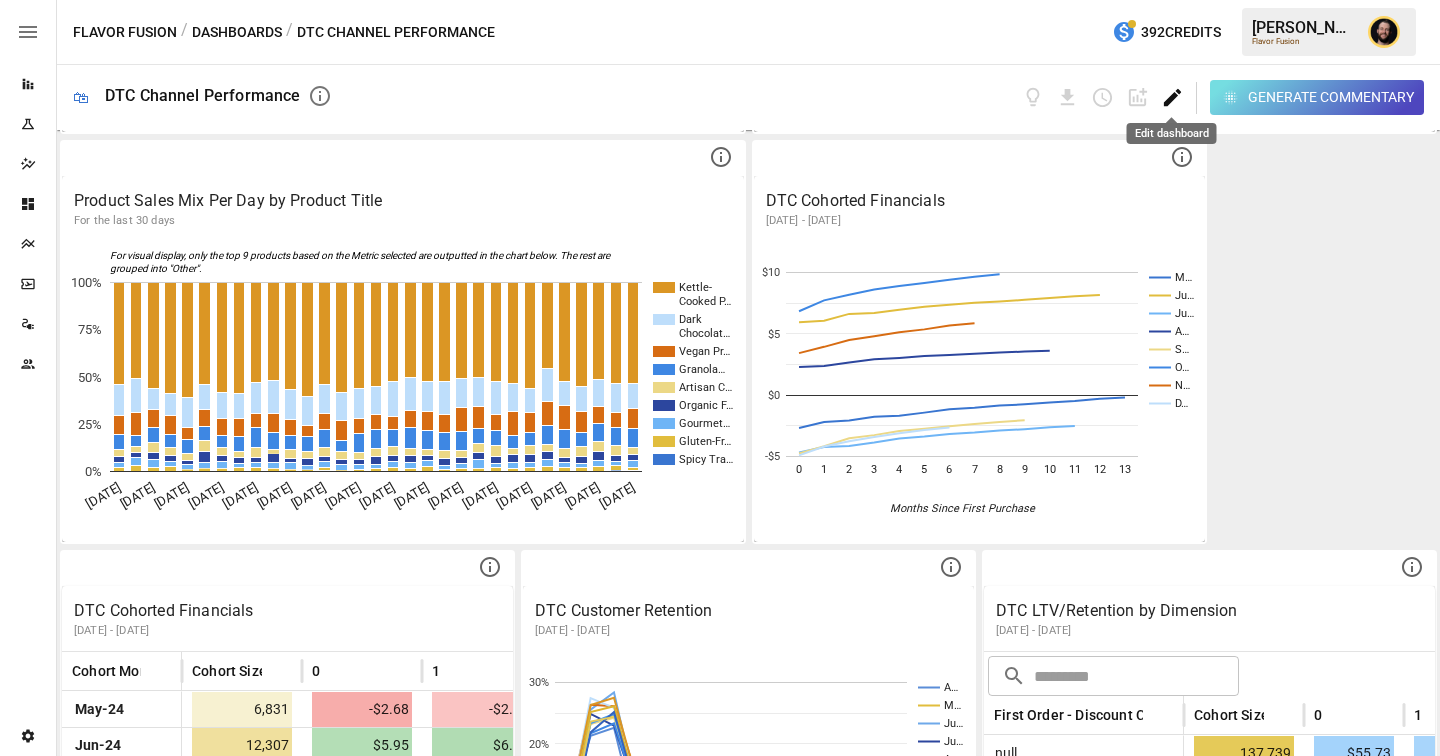 click 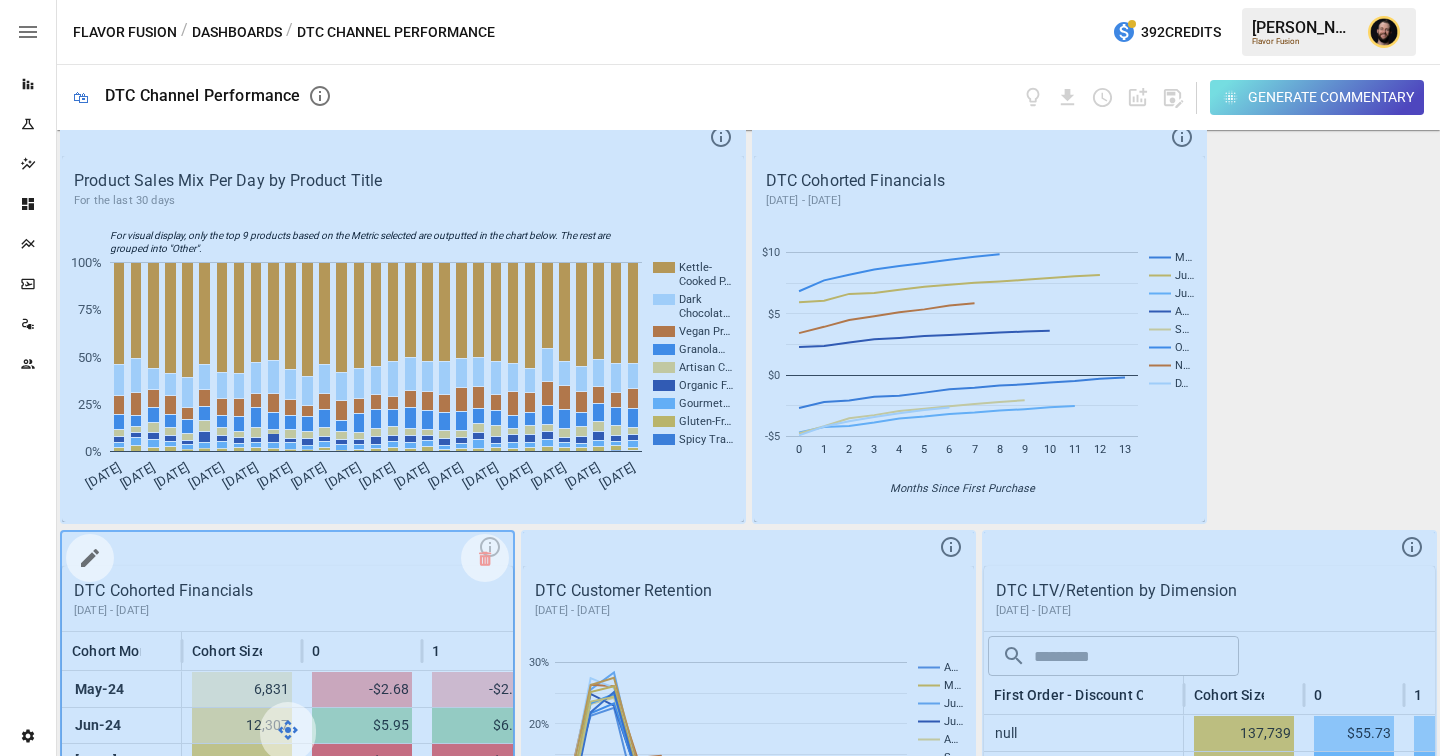 scroll, scrollTop: 1242, scrollLeft: 0, axis: vertical 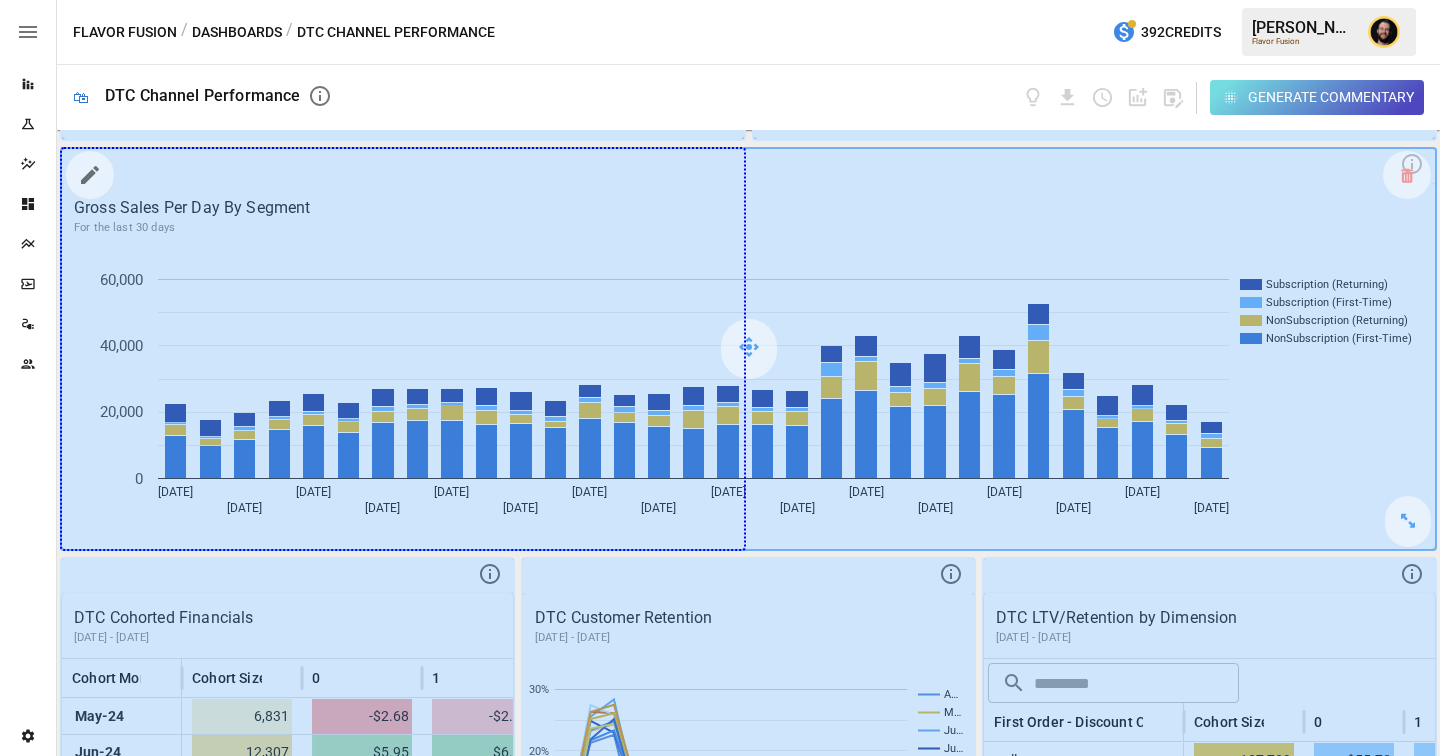 drag, startPoint x: 1404, startPoint y: 521, endPoint x: 790, endPoint y: 504, distance: 614.2353 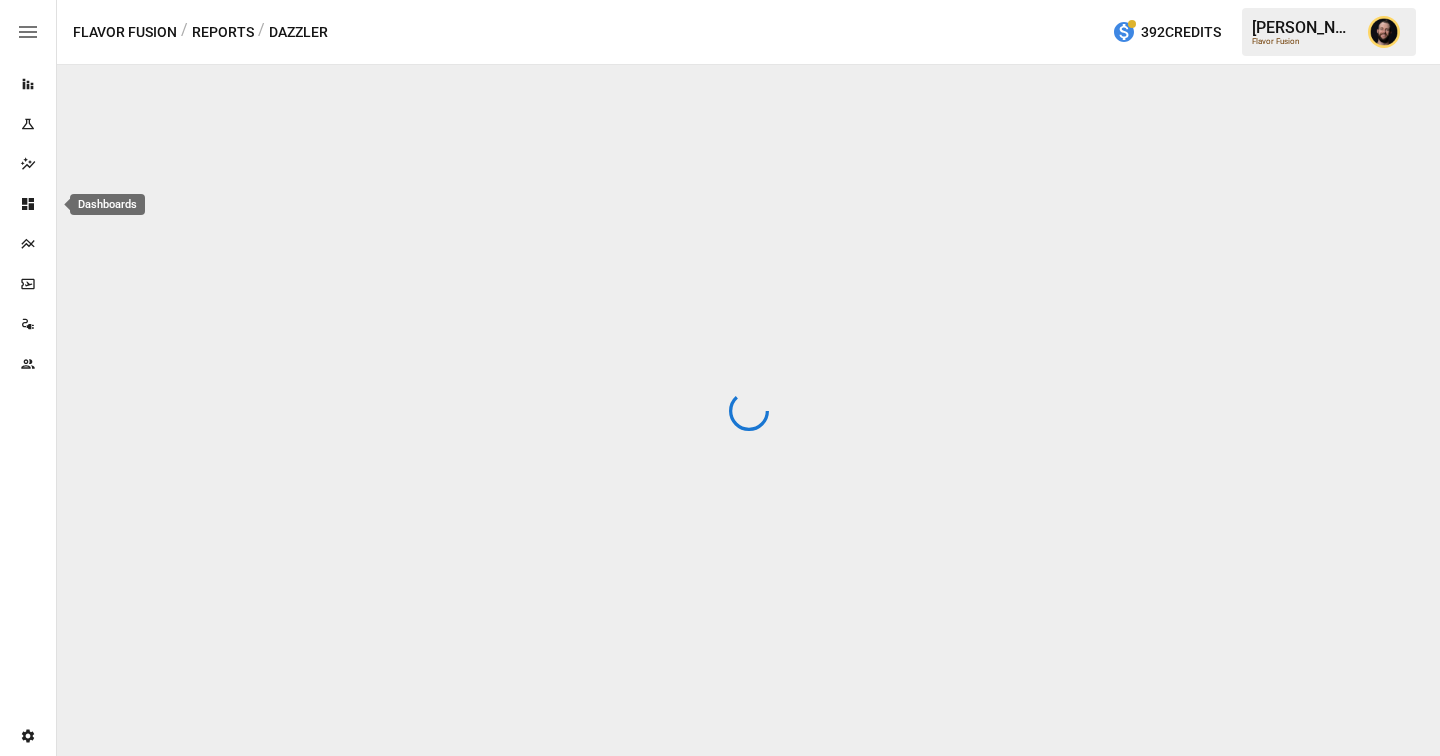 click on "Dashboards" at bounding box center [28, 204] 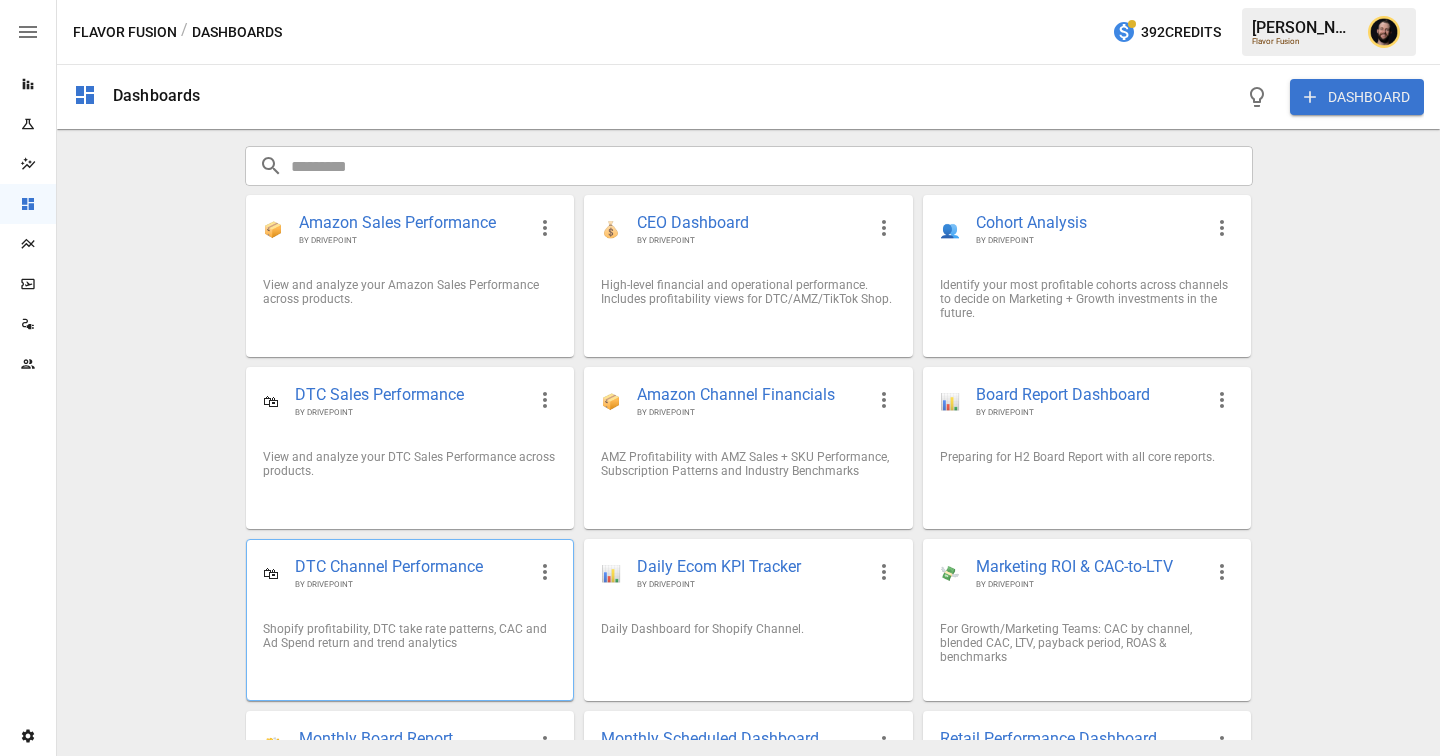 click on "BY DRIVEPOINT" at bounding box center [410, 584] 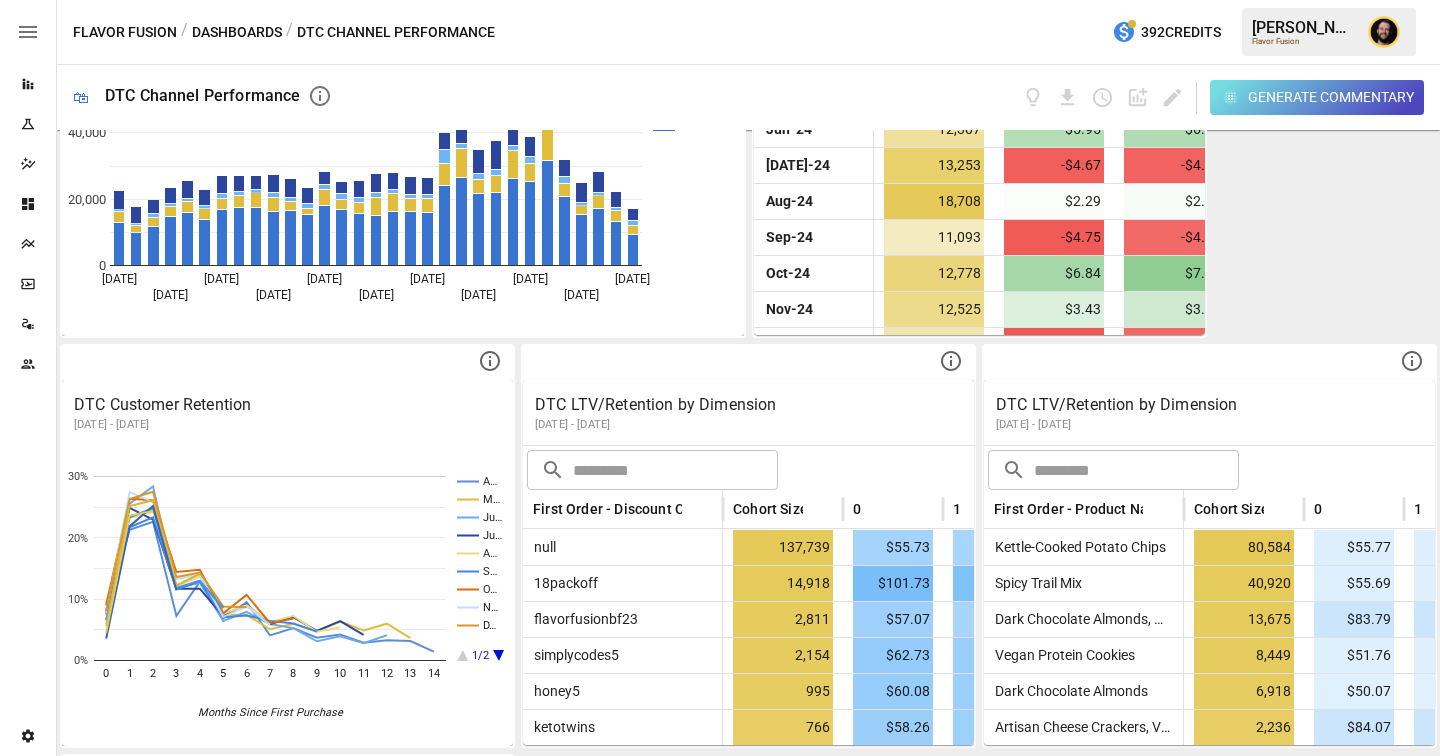 scroll, scrollTop: 1155, scrollLeft: 0, axis: vertical 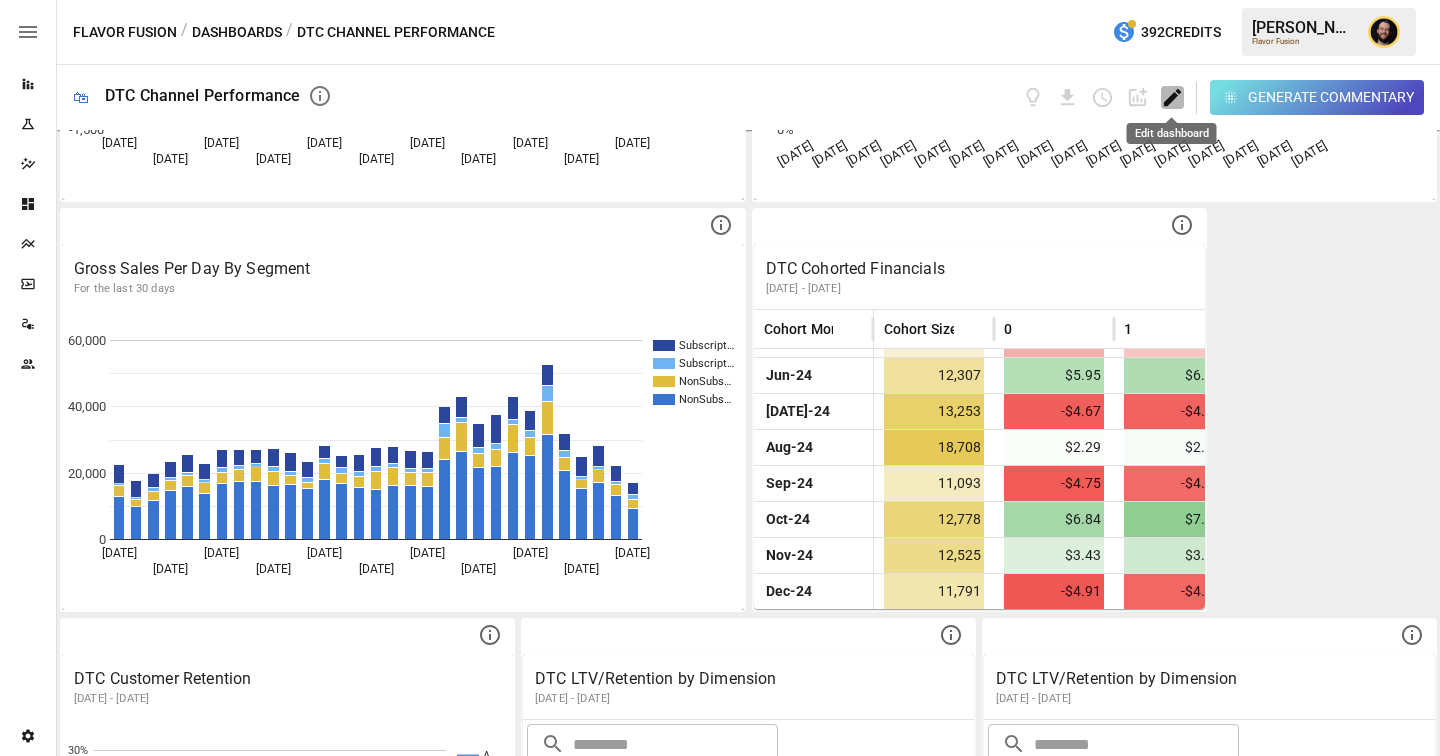 click 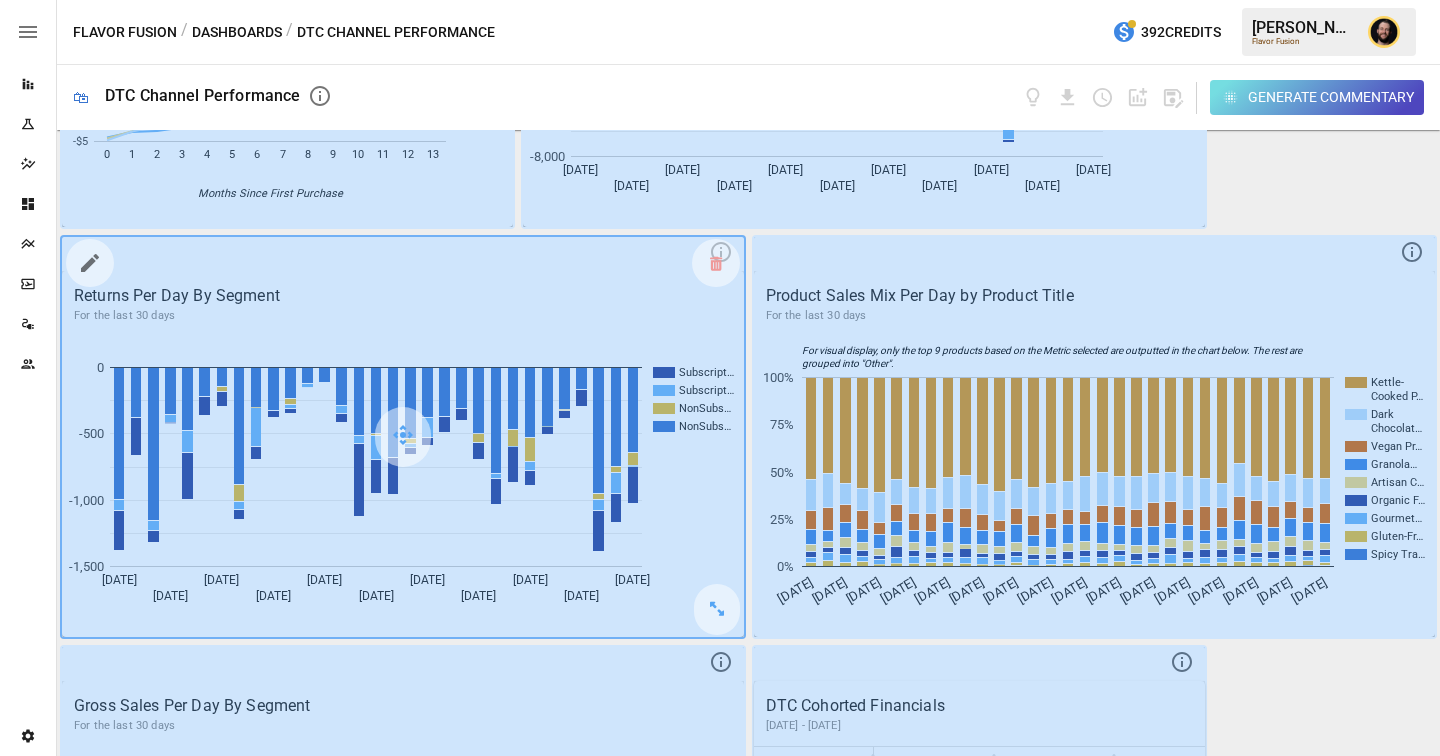 scroll, scrollTop: 1111, scrollLeft: 0, axis: vertical 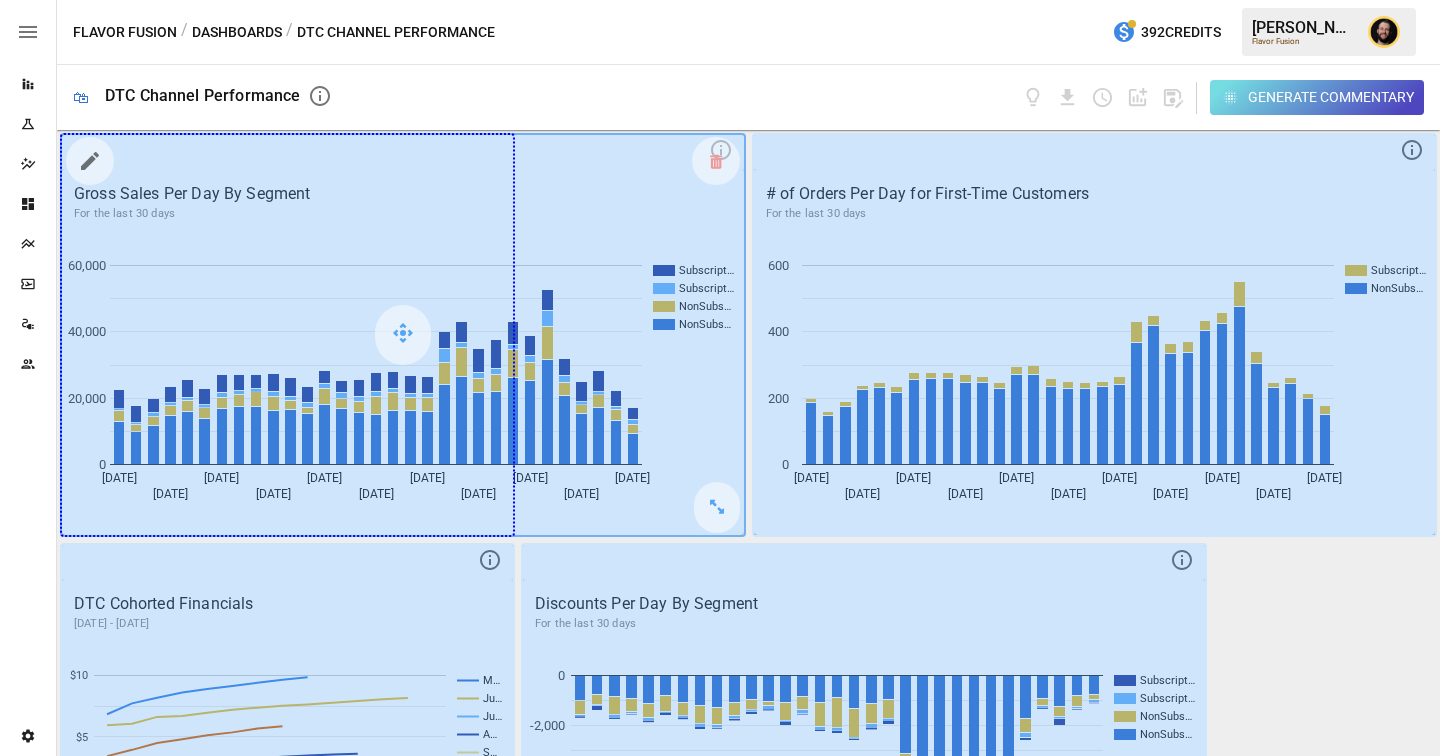 drag, startPoint x: 716, startPoint y: 518, endPoint x: 576, endPoint y: 514, distance: 140.05713 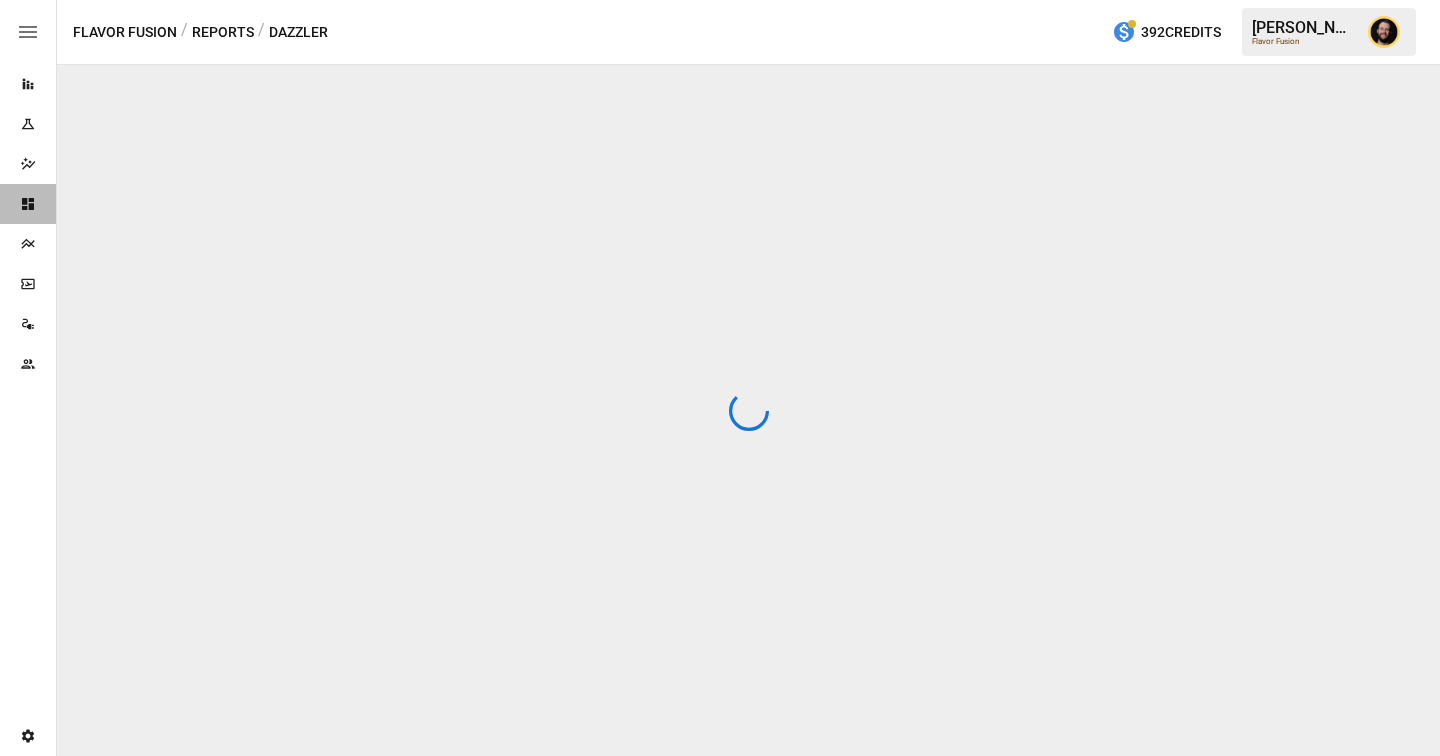 click on "Dashboards" at bounding box center [28, 204] 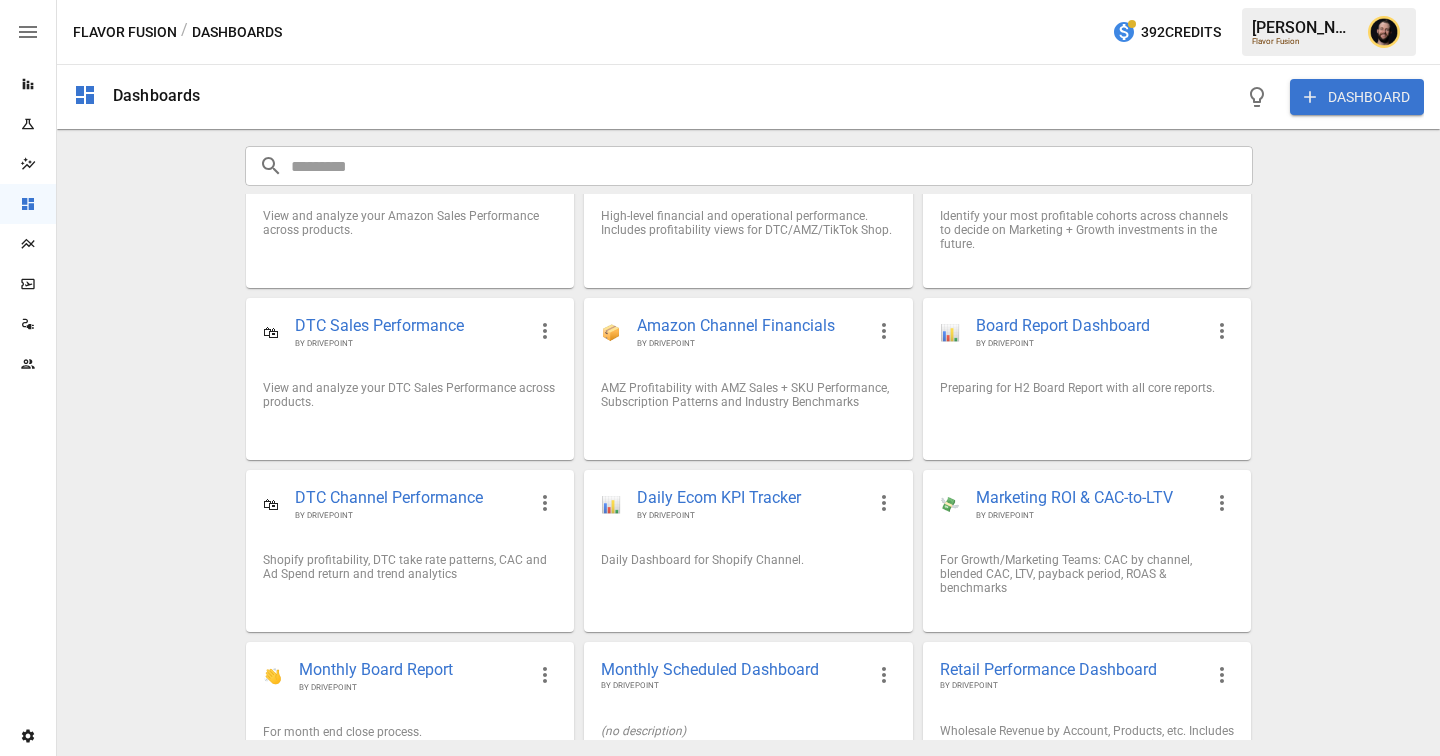 scroll, scrollTop: 101, scrollLeft: 0, axis: vertical 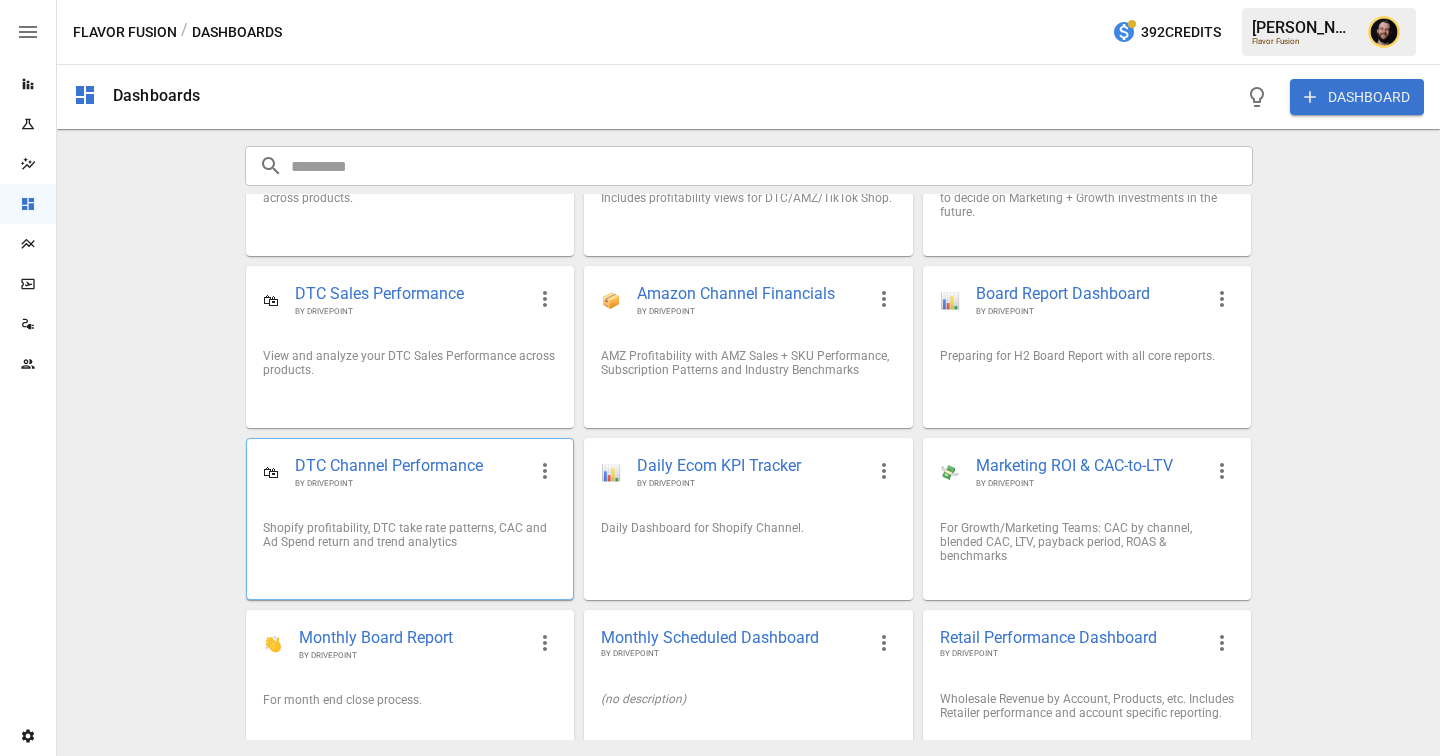 click on "Shopify profitability, DTC take rate patterns, CAC and Ad Spend return and trend analytics" at bounding box center [410, 535] 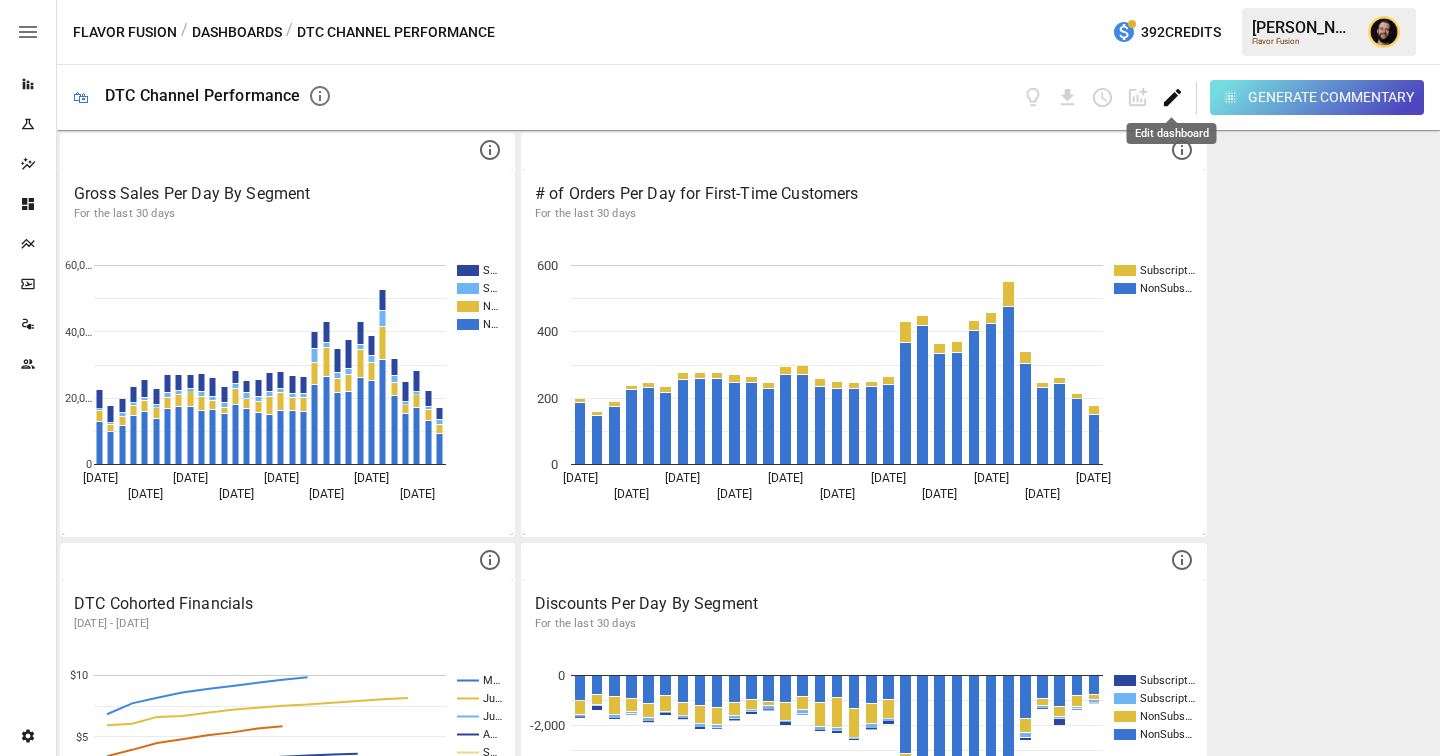 click 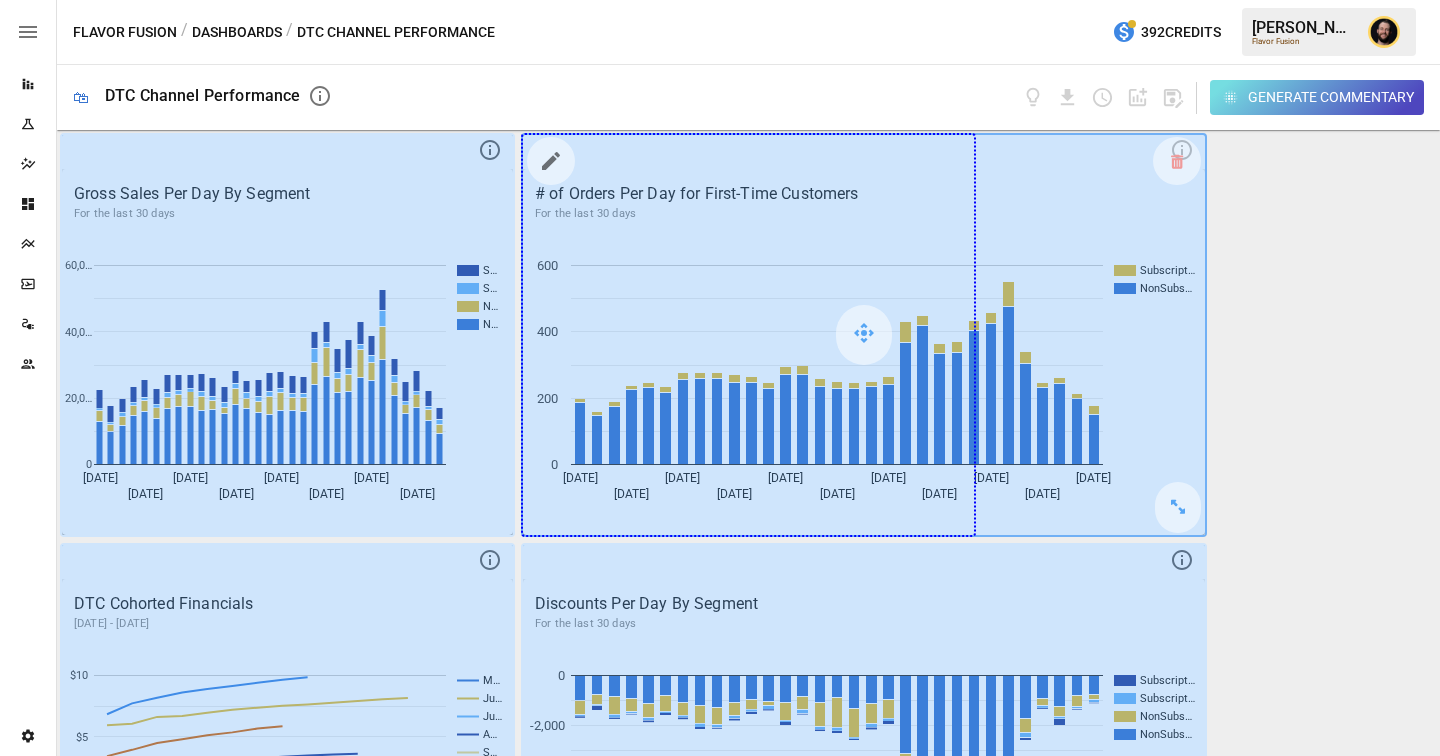 drag, startPoint x: 1179, startPoint y: 511, endPoint x: 1040, endPoint y: 490, distance: 140.57738 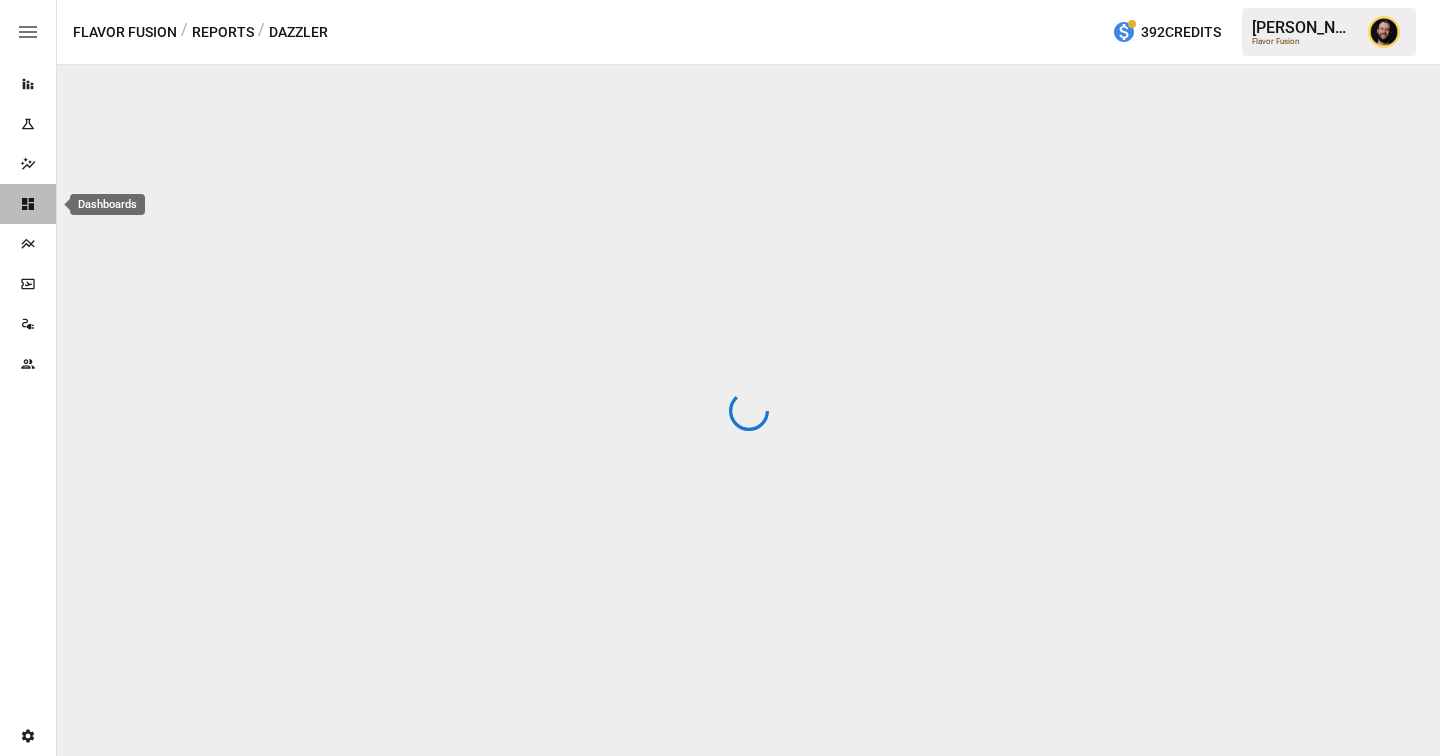 click 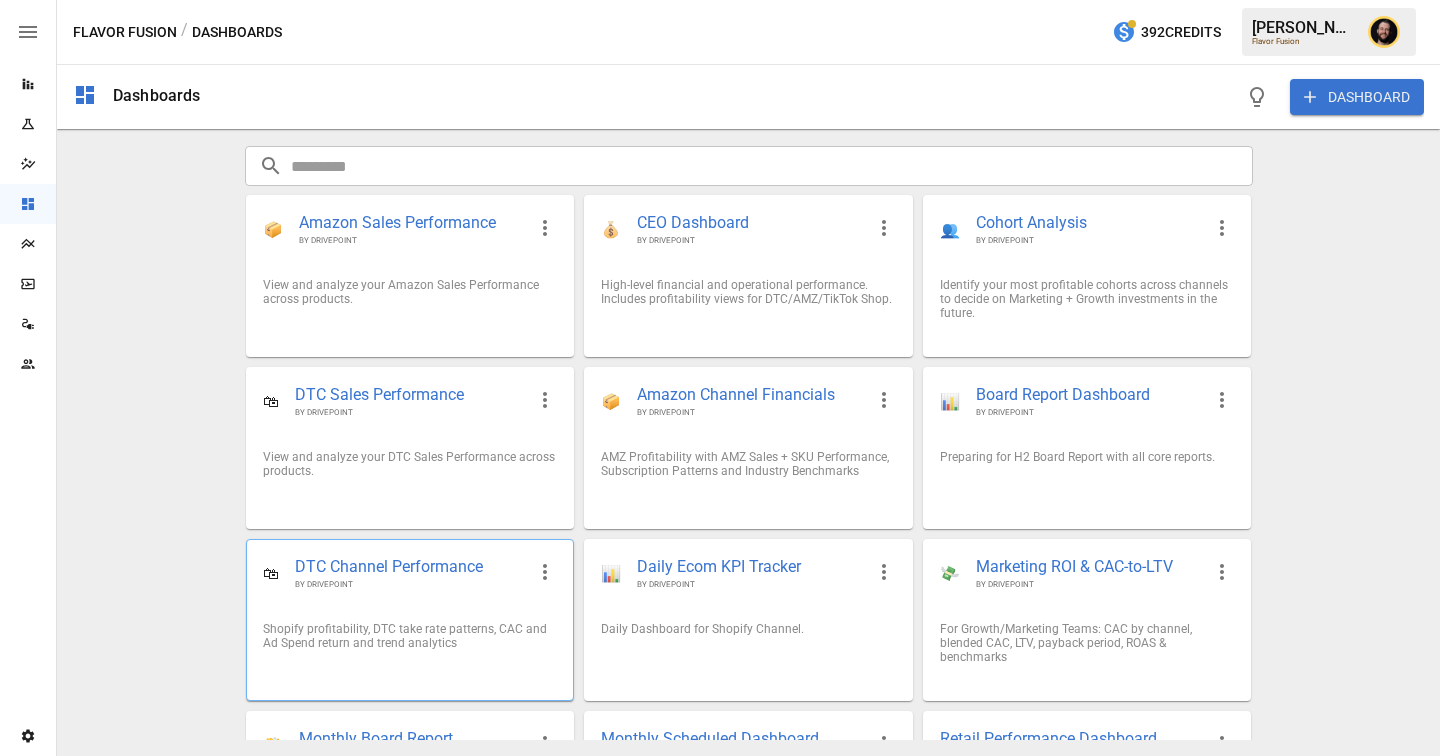 click on "BY DRIVEPOINT" at bounding box center [410, 584] 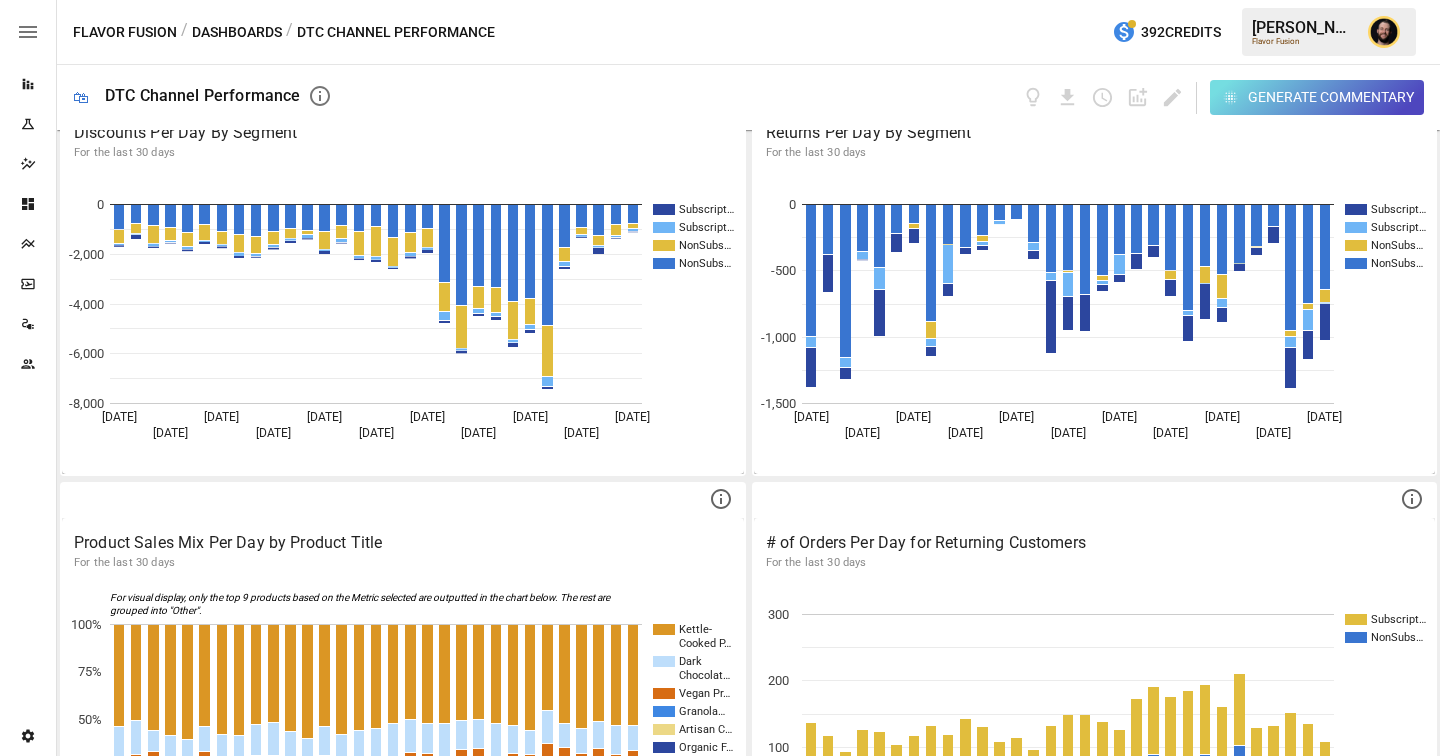 scroll, scrollTop: 639, scrollLeft: 0, axis: vertical 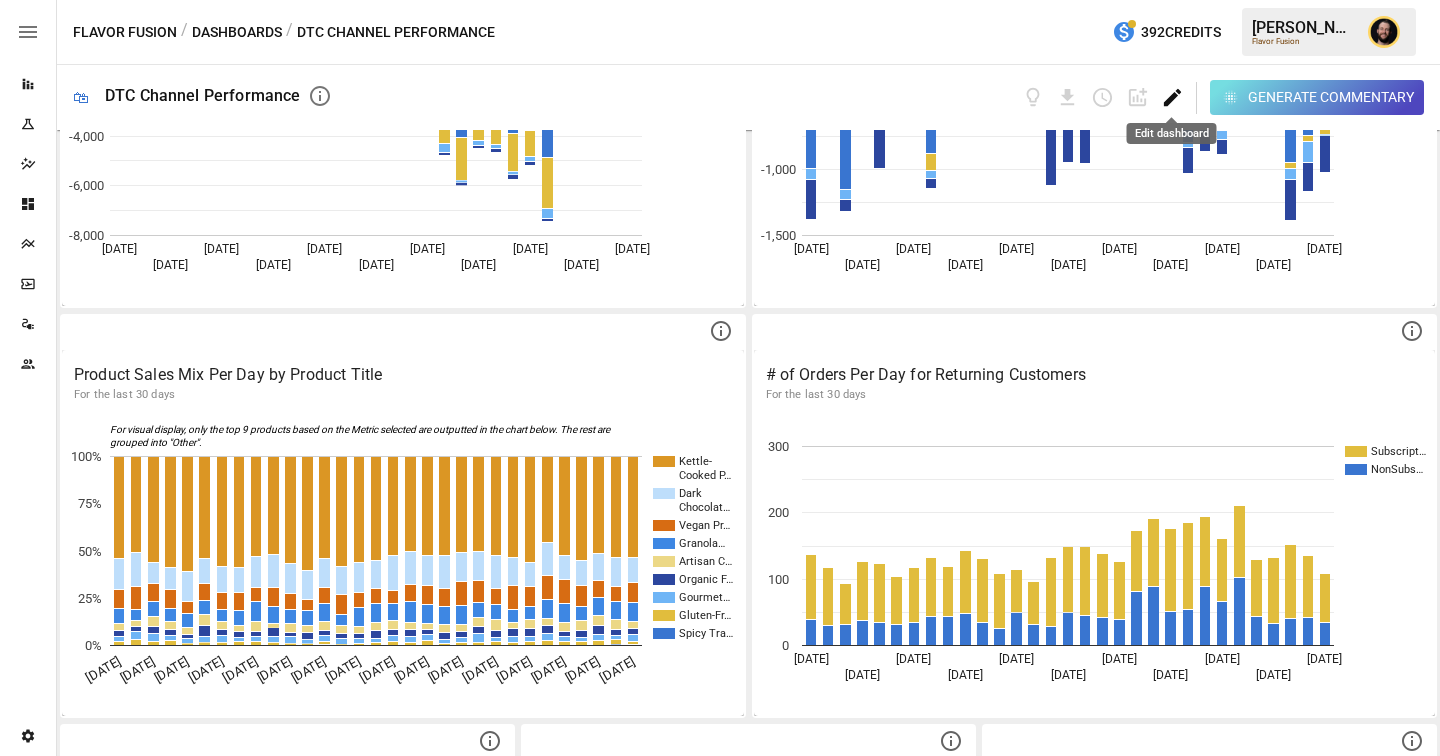 click 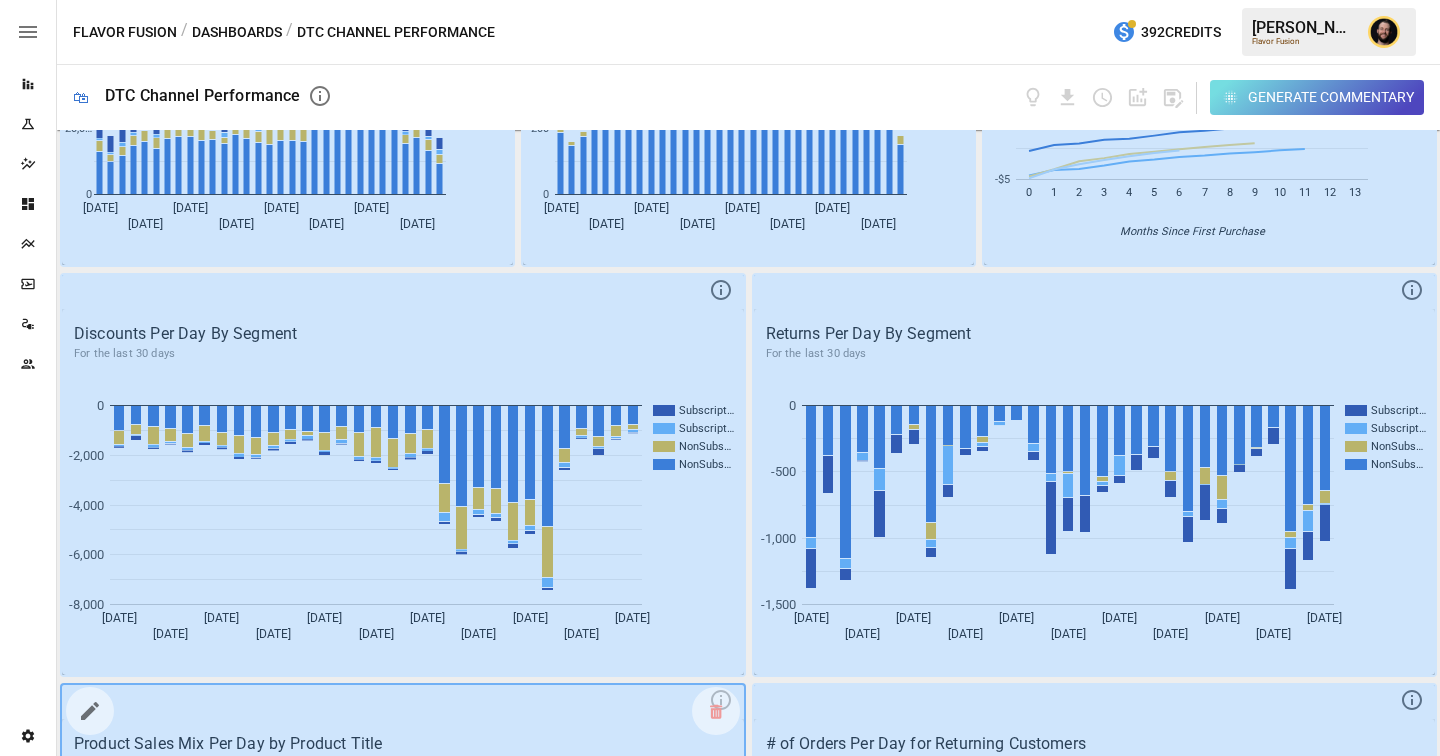 scroll, scrollTop: 228, scrollLeft: 0, axis: vertical 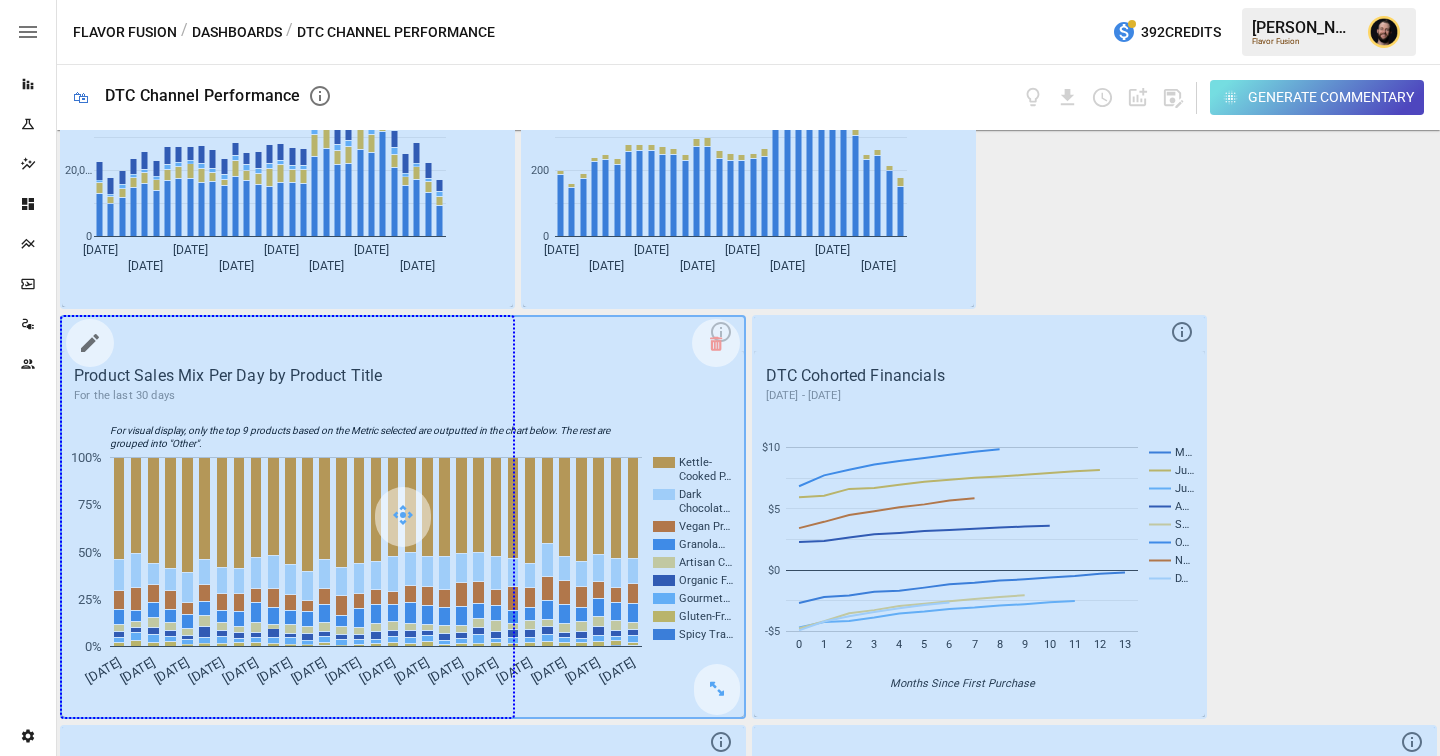 drag, startPoint x: 721, startPoint y: 694, endPoint x: 544, endPoint y: 694, distance: 177 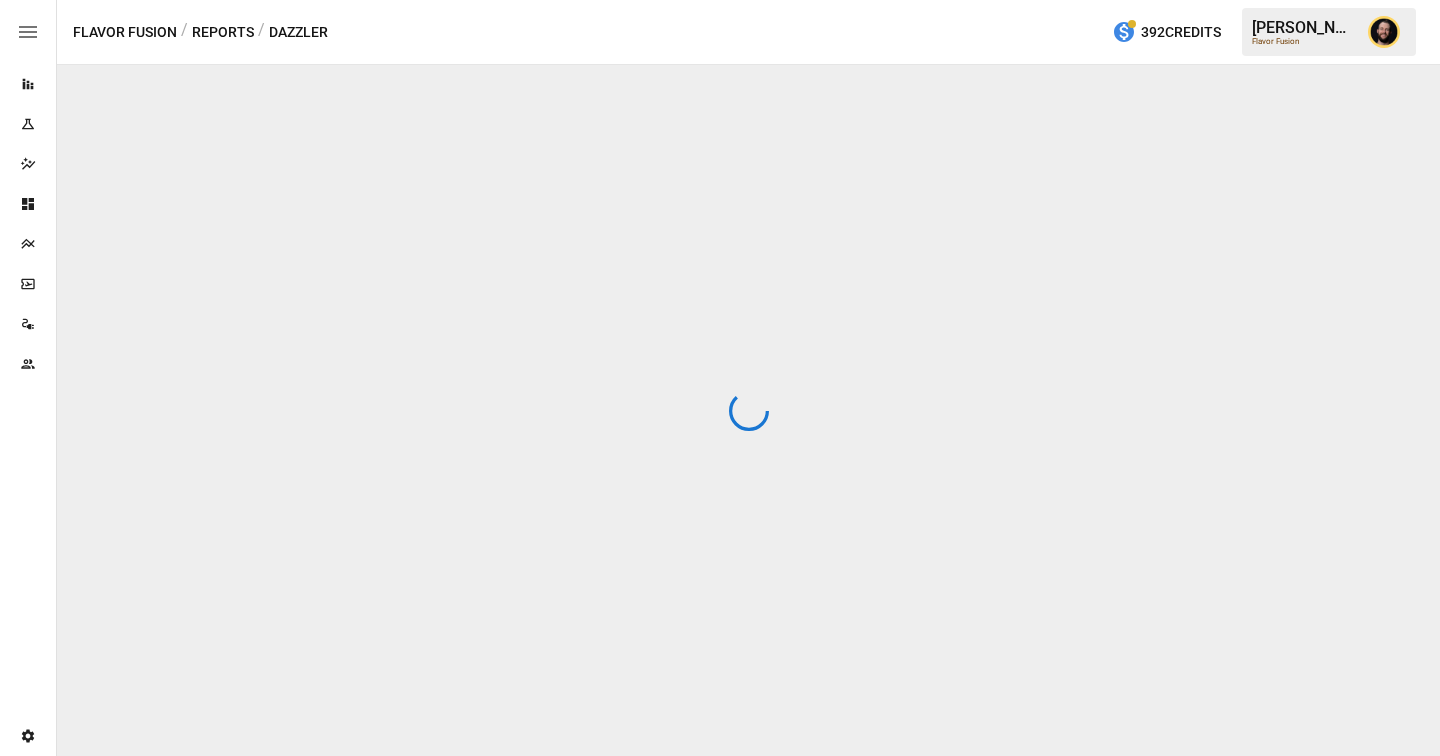 click 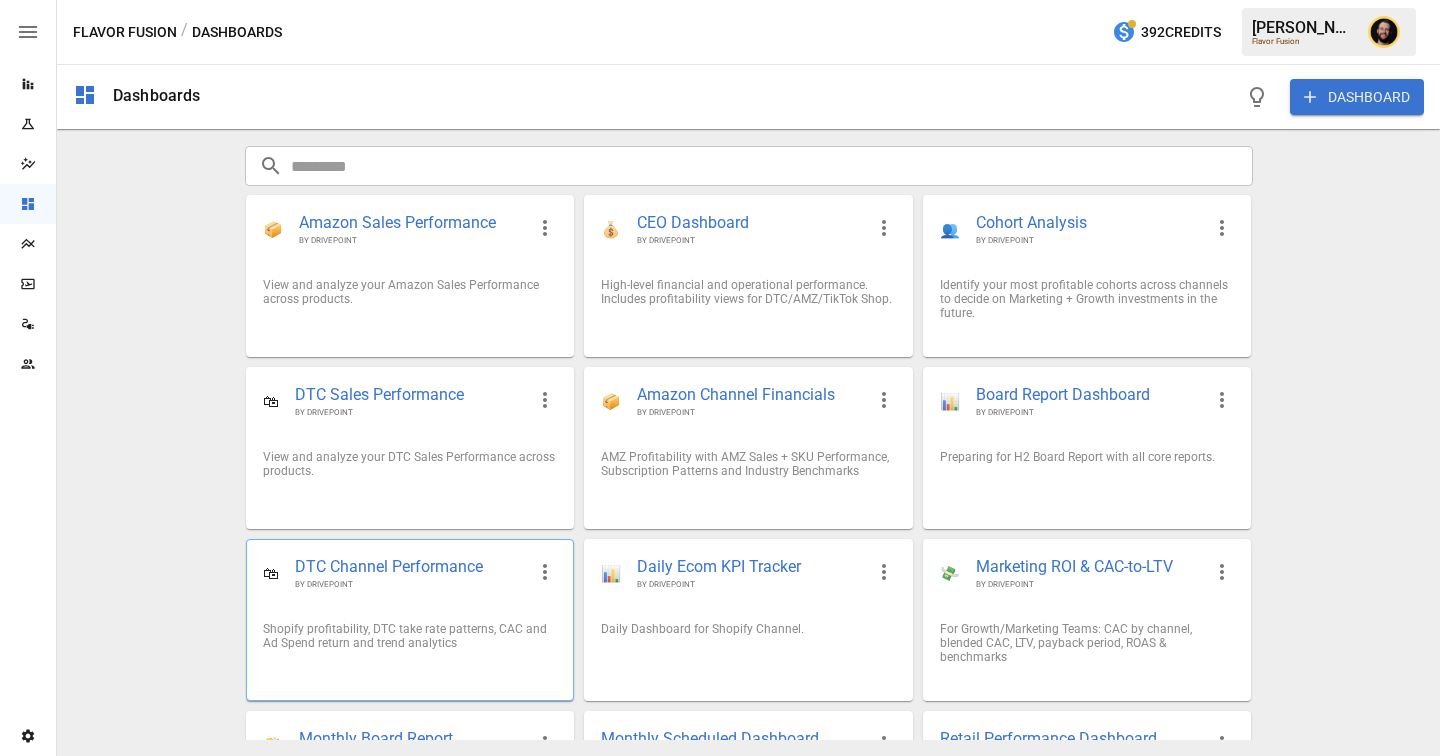 click on "🛍 DTC Channel Performance BY DRIVEPOINT" at bounding box center (410, 573) 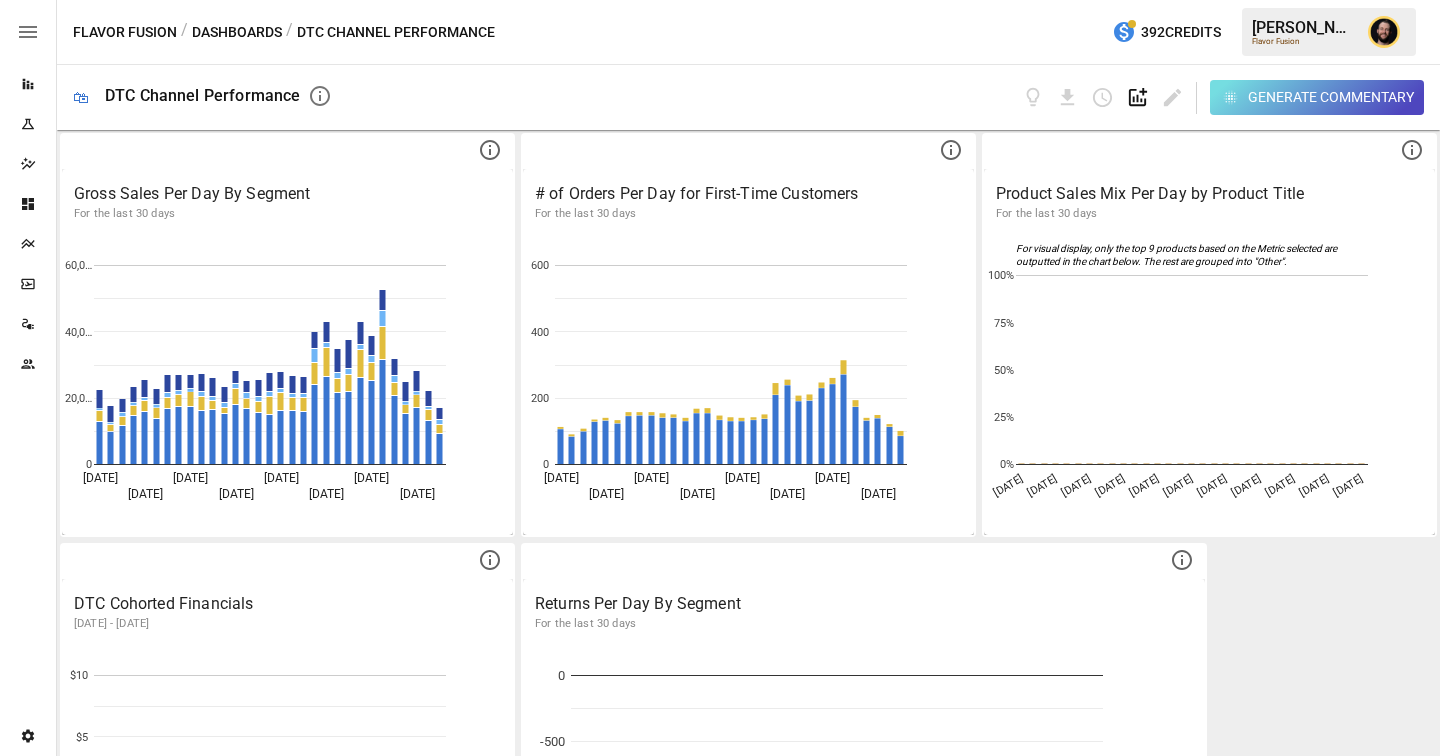 scroll, scrollTop: 166, scrollLeft: 0, axis: vertical 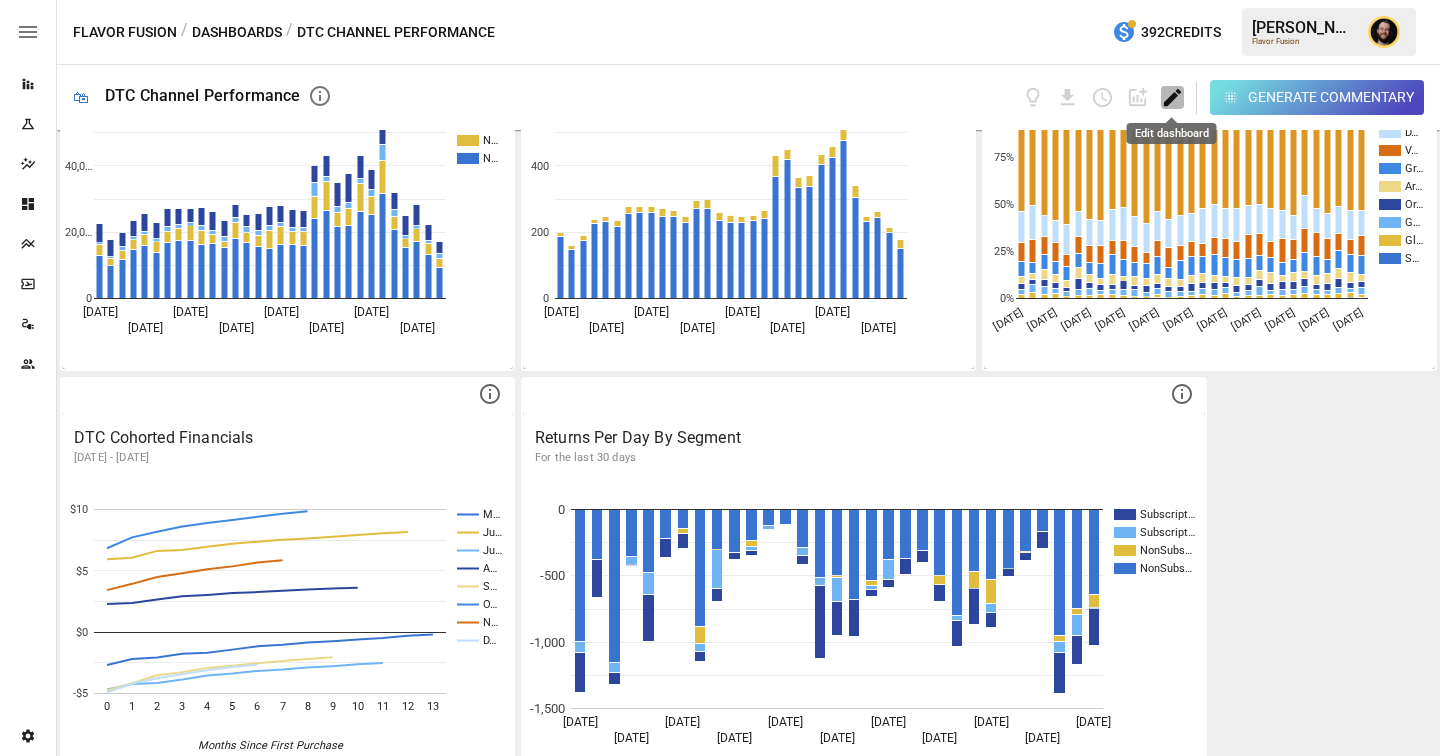 click 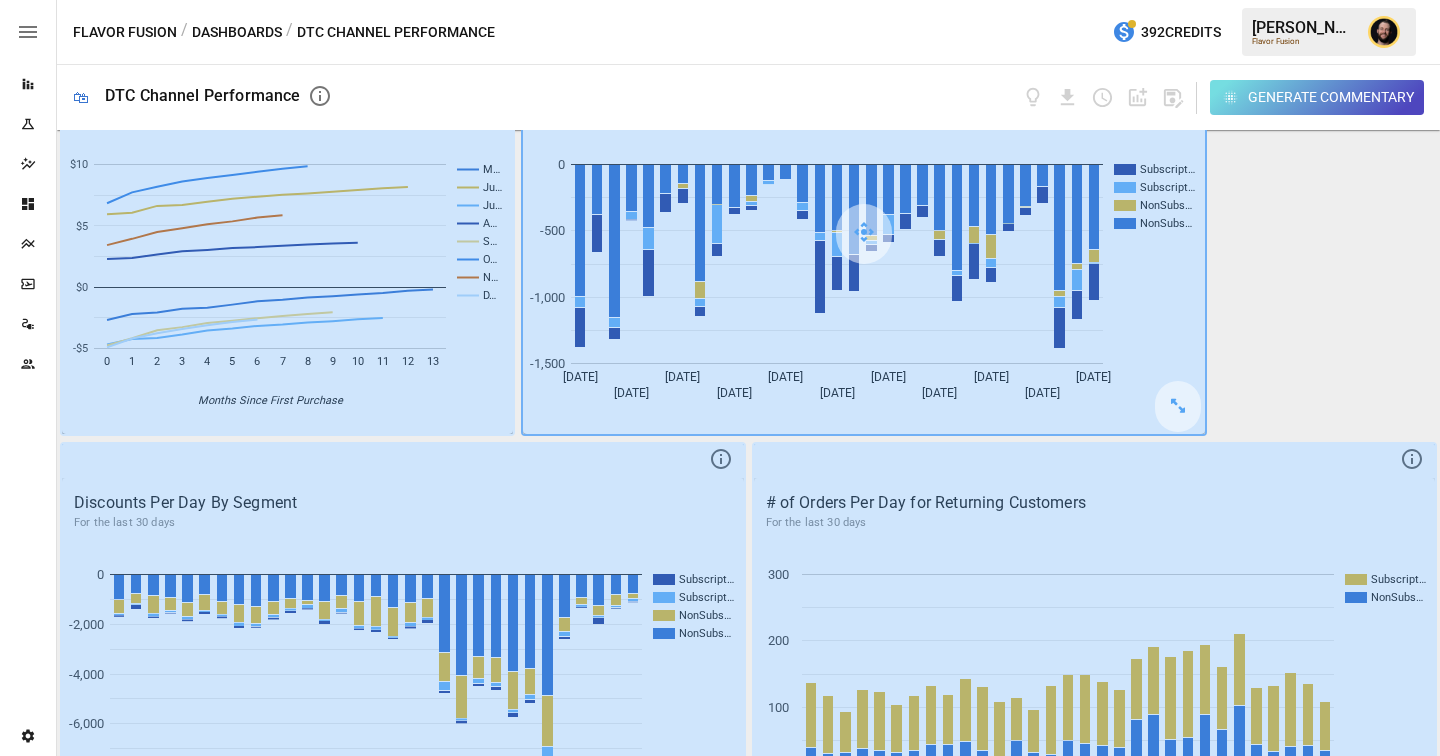 scroll, scrollTop: 614, scrollLeft: 0, axis: vertical 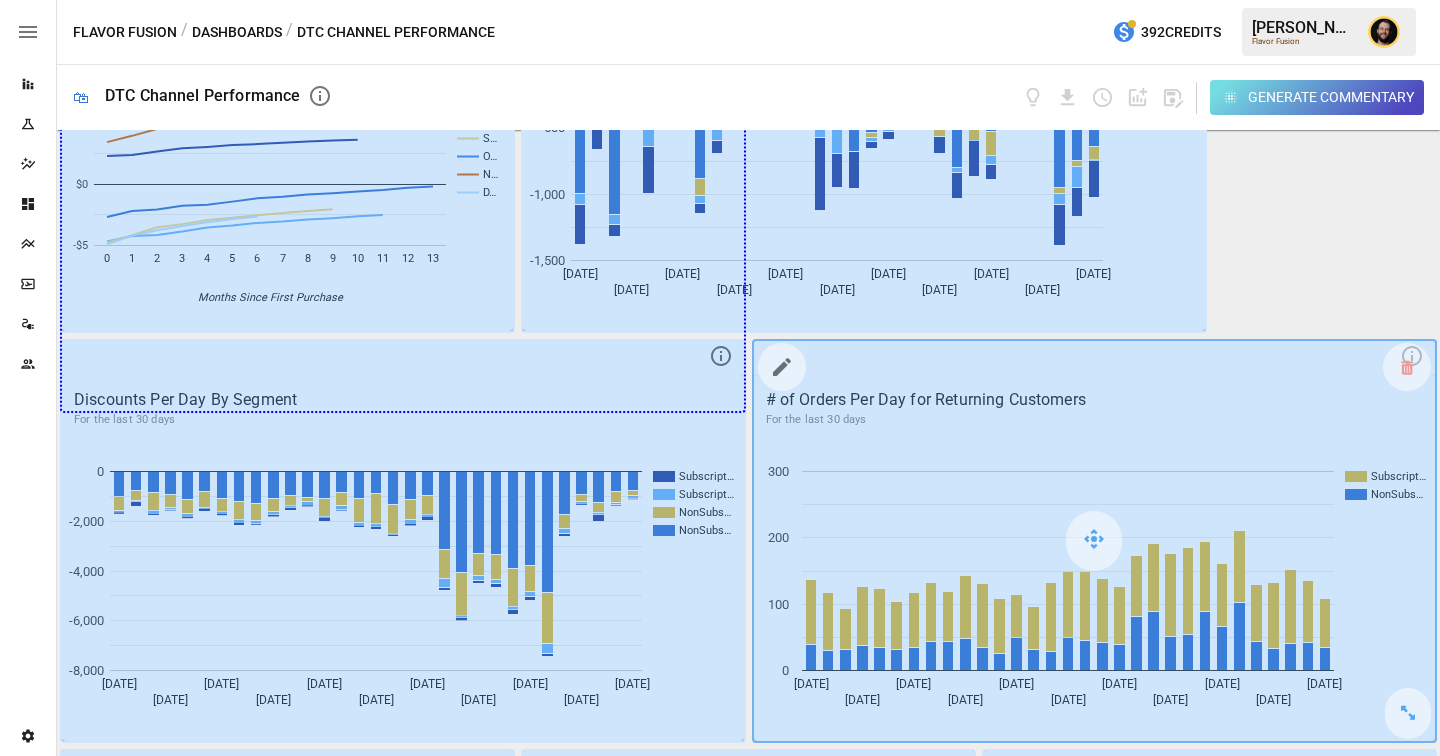 drag, startPoint x: 499, startPoint y: 309, endPoint x: 863, endPoint y: 396, distance: 374.2526 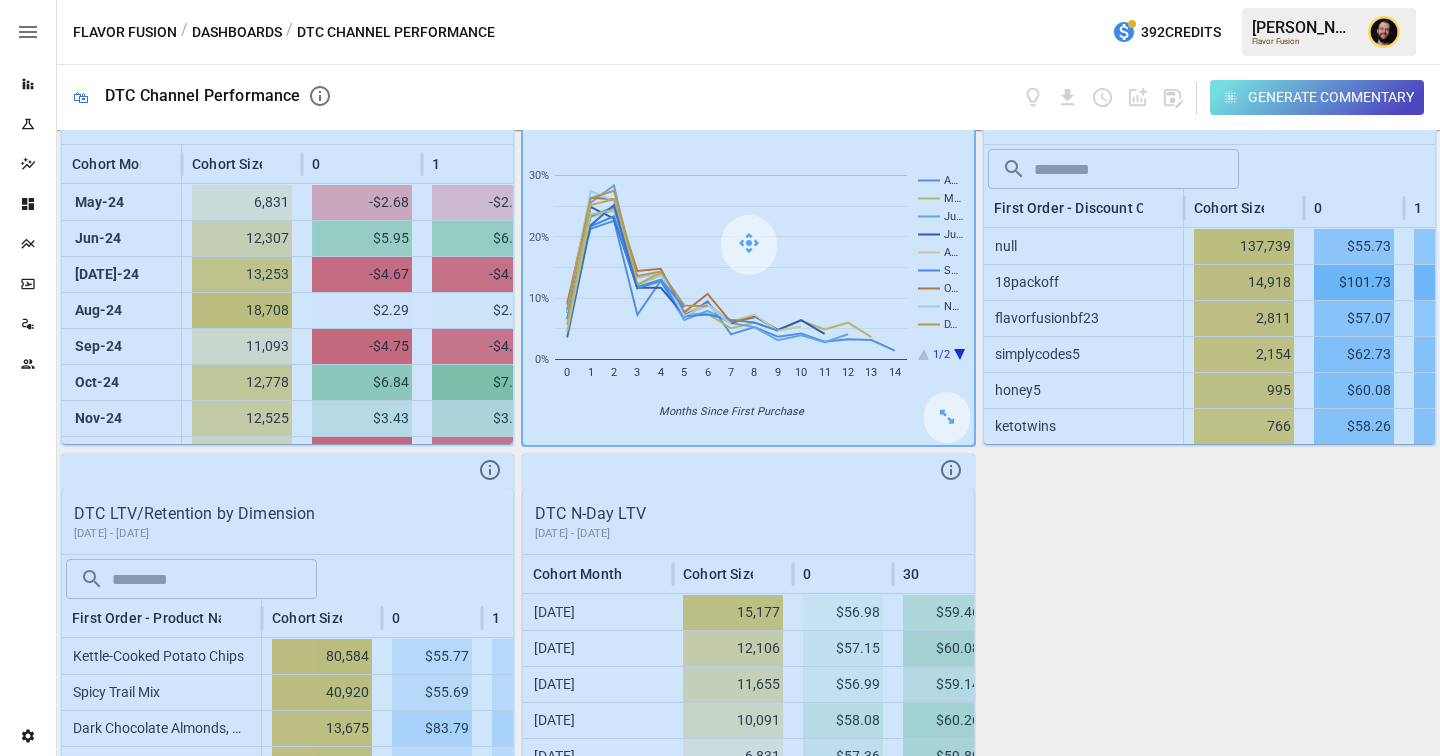 scroll, scrollTop: 1219, scrollLeft: 0, axis: vertical 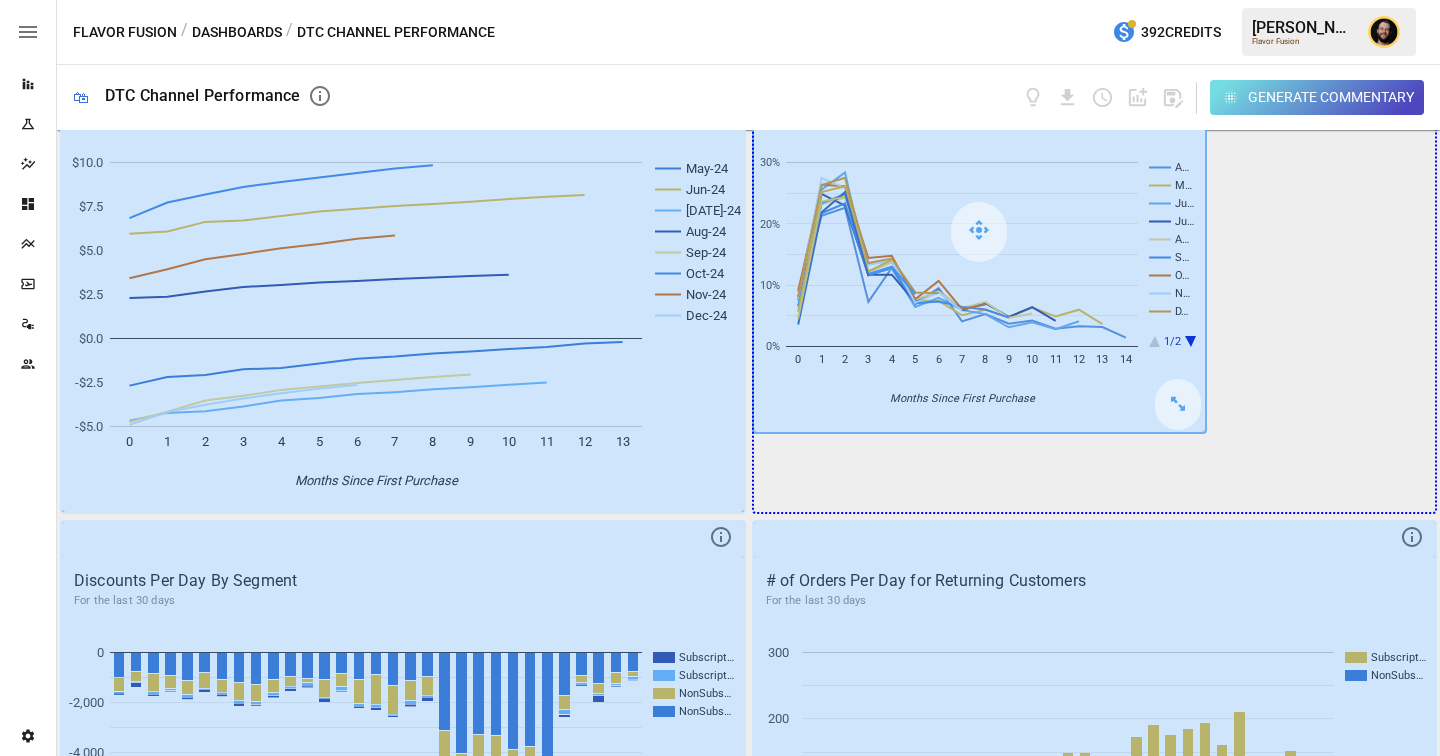 drag, startPoint x: 1173, startPoint y: 404, endPoint x: 1372, endPoint y: 498, distance: 220.08408 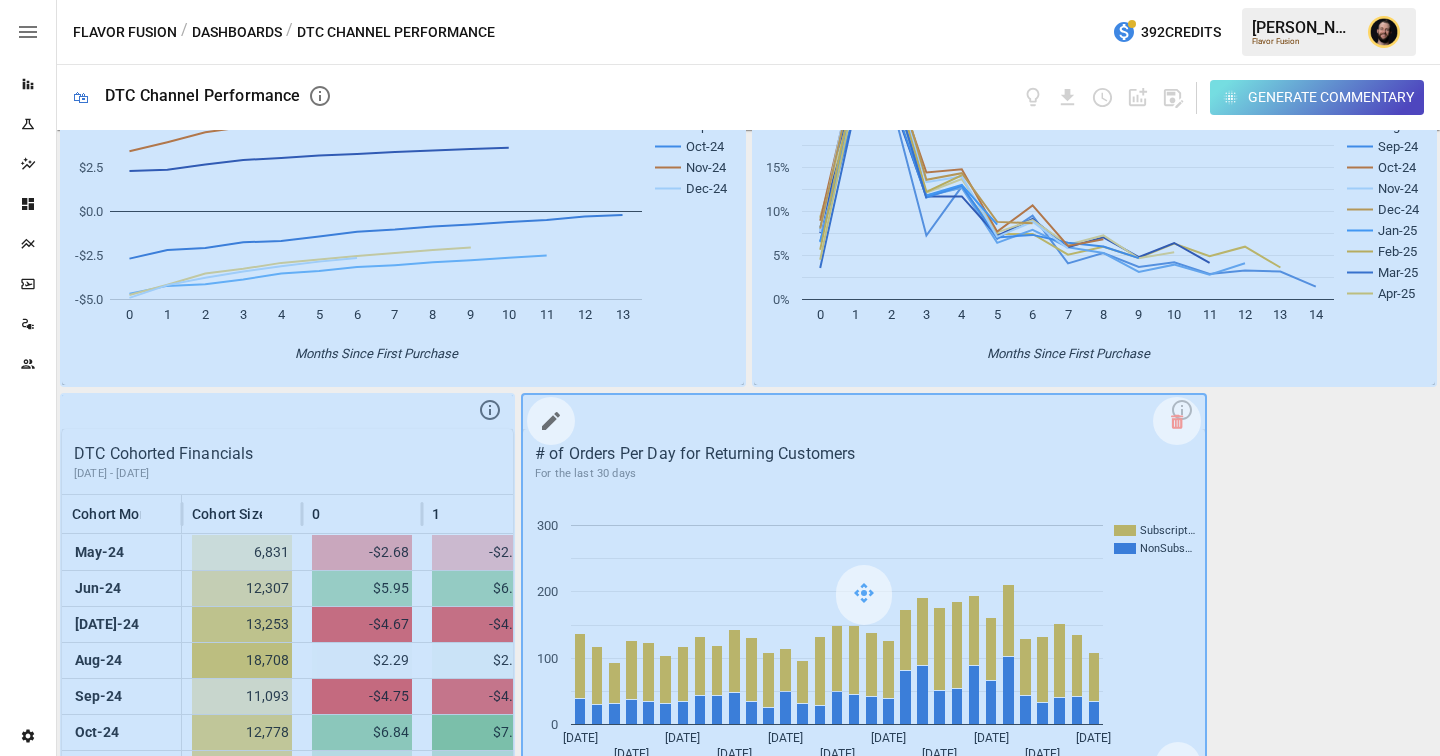 scroll, scrollTop: 969, scrollLeft: 0, axis: vertical 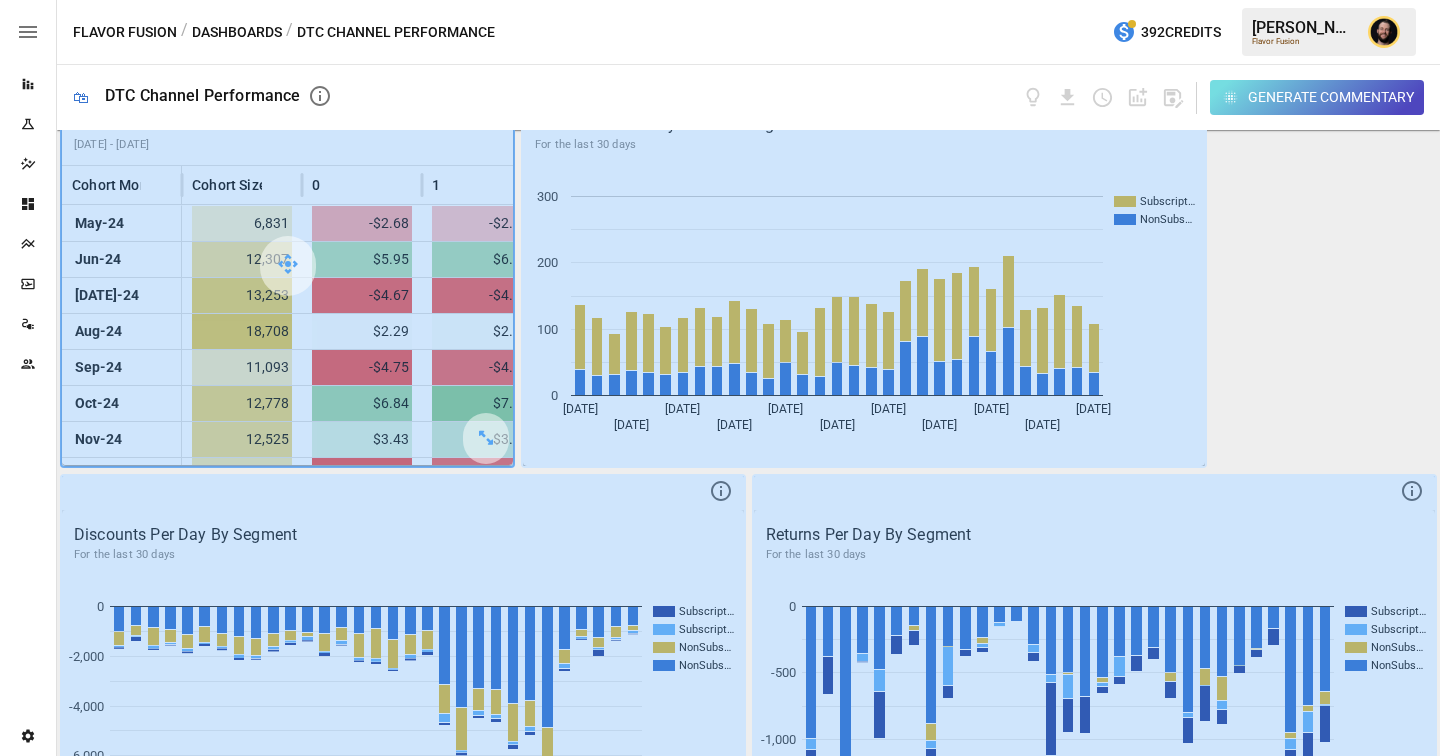 drag, startPoint x: 521, startPoint y: 444, endPoint x: 435, endPoint y: 390, distance: 101.54802 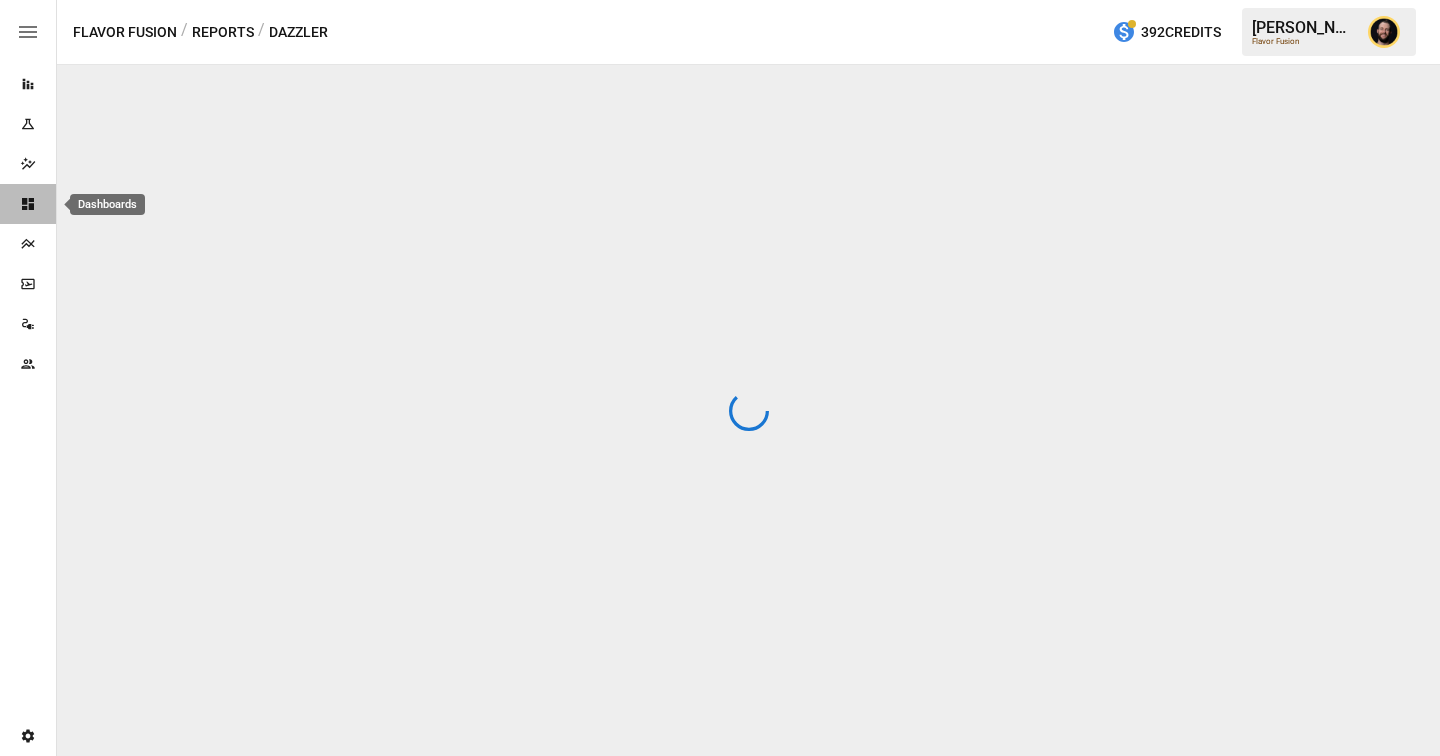 click 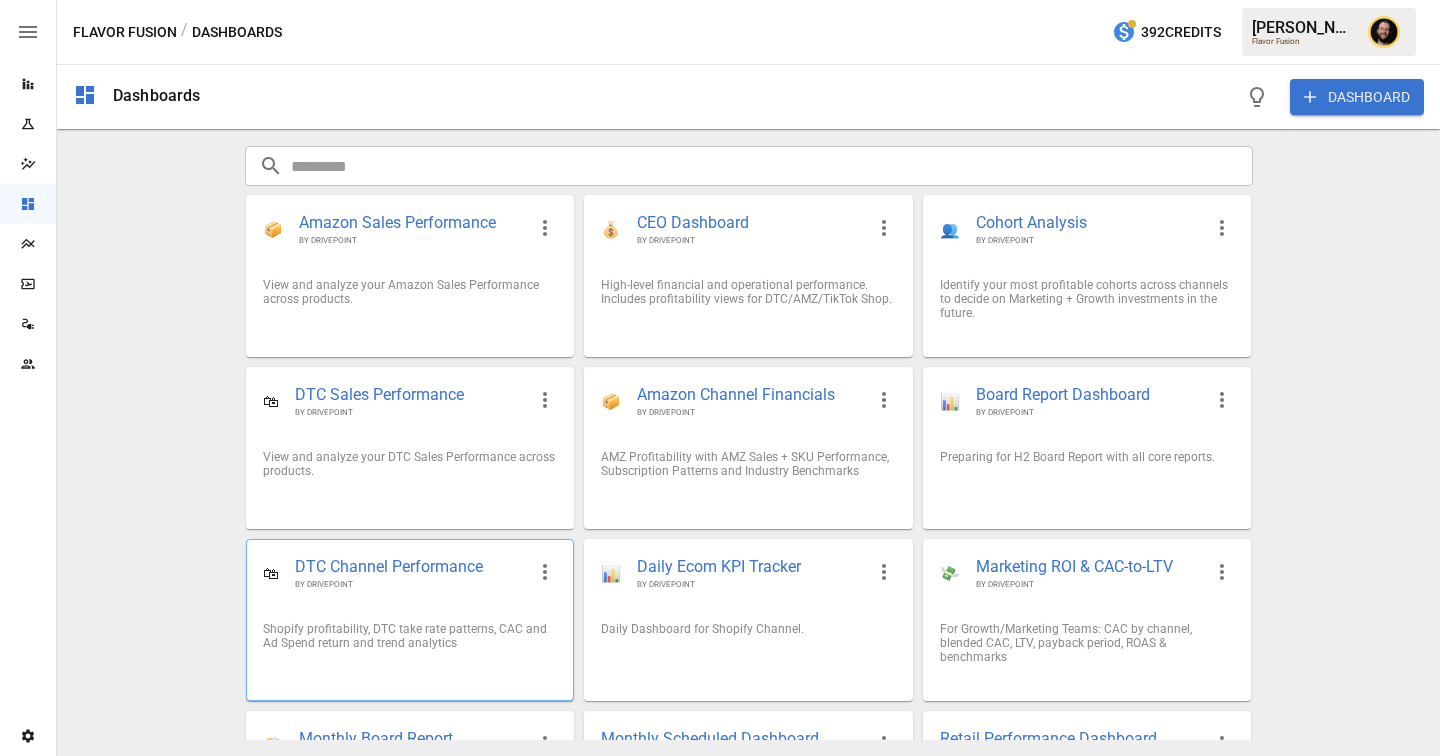click on "🛍 DTC Channel Performance BY DRIVEPOINT" at bounding box center (410, 573) 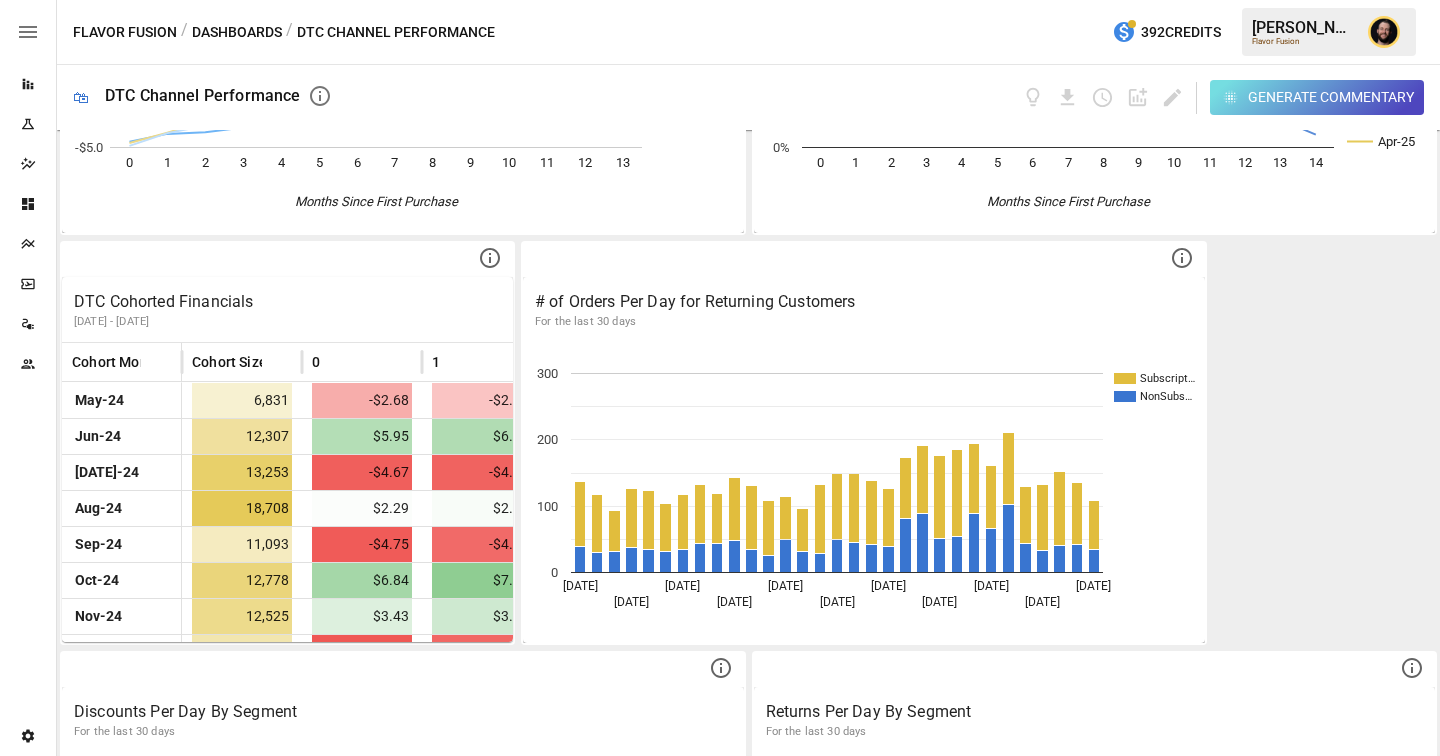 scroll, scrollTop: 958, scrollLeft: 0, axis: vertical 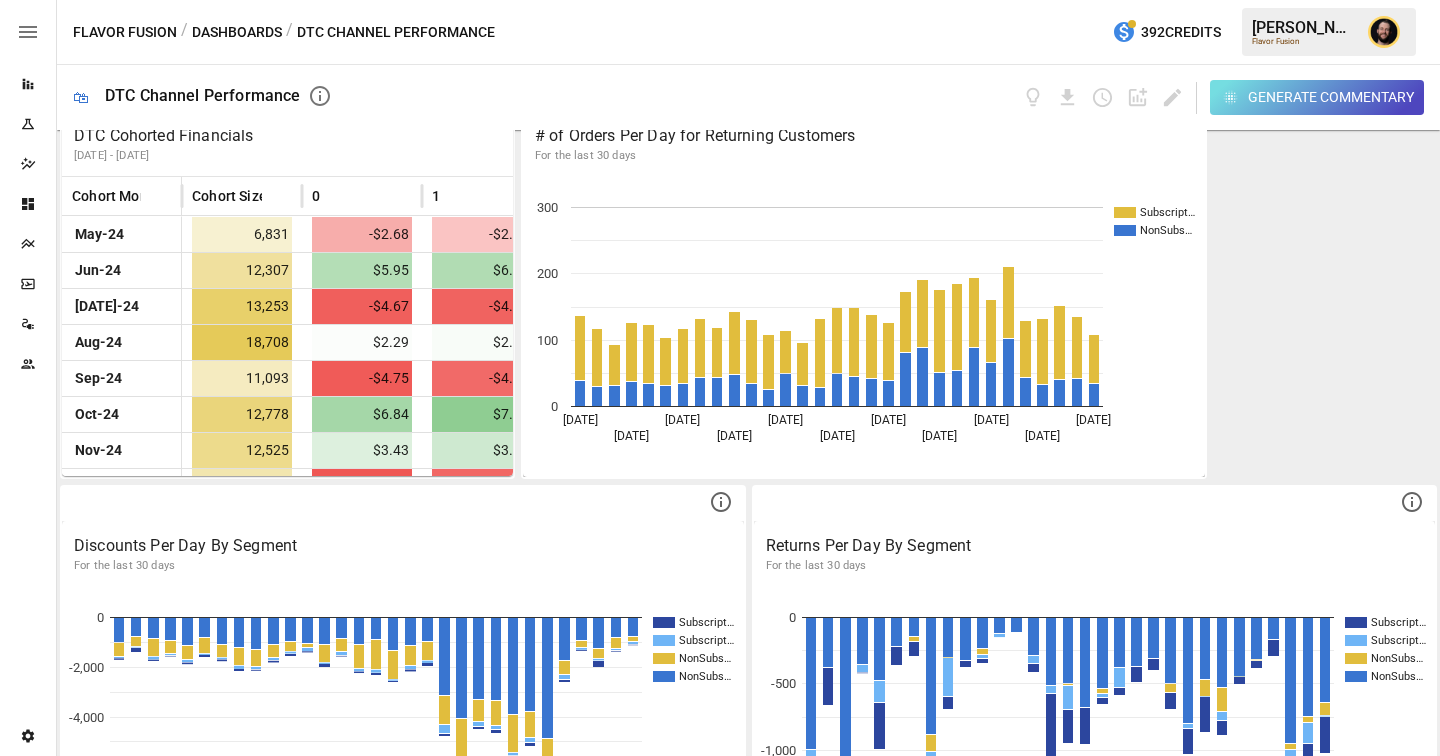 click on "Generate Commentary" at bounding box center [1223, 97] 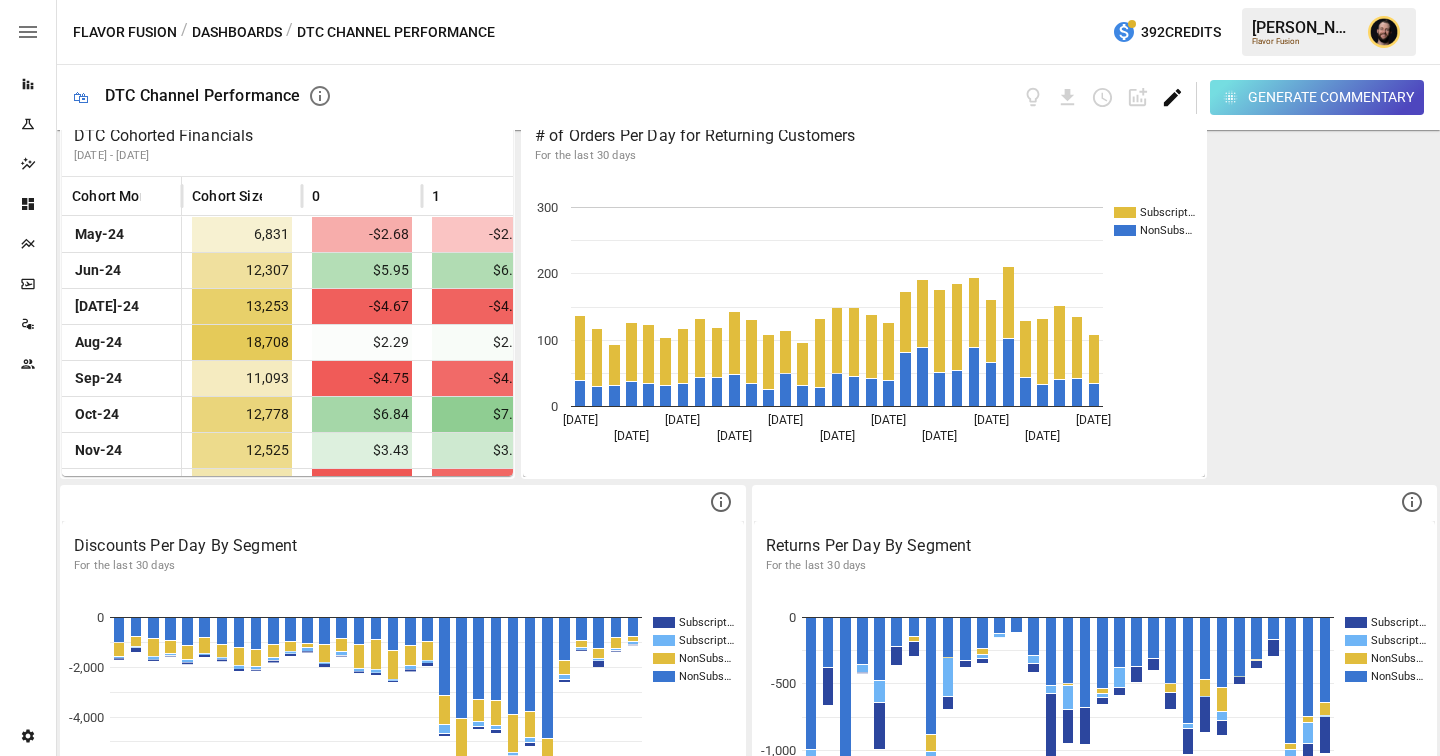 click 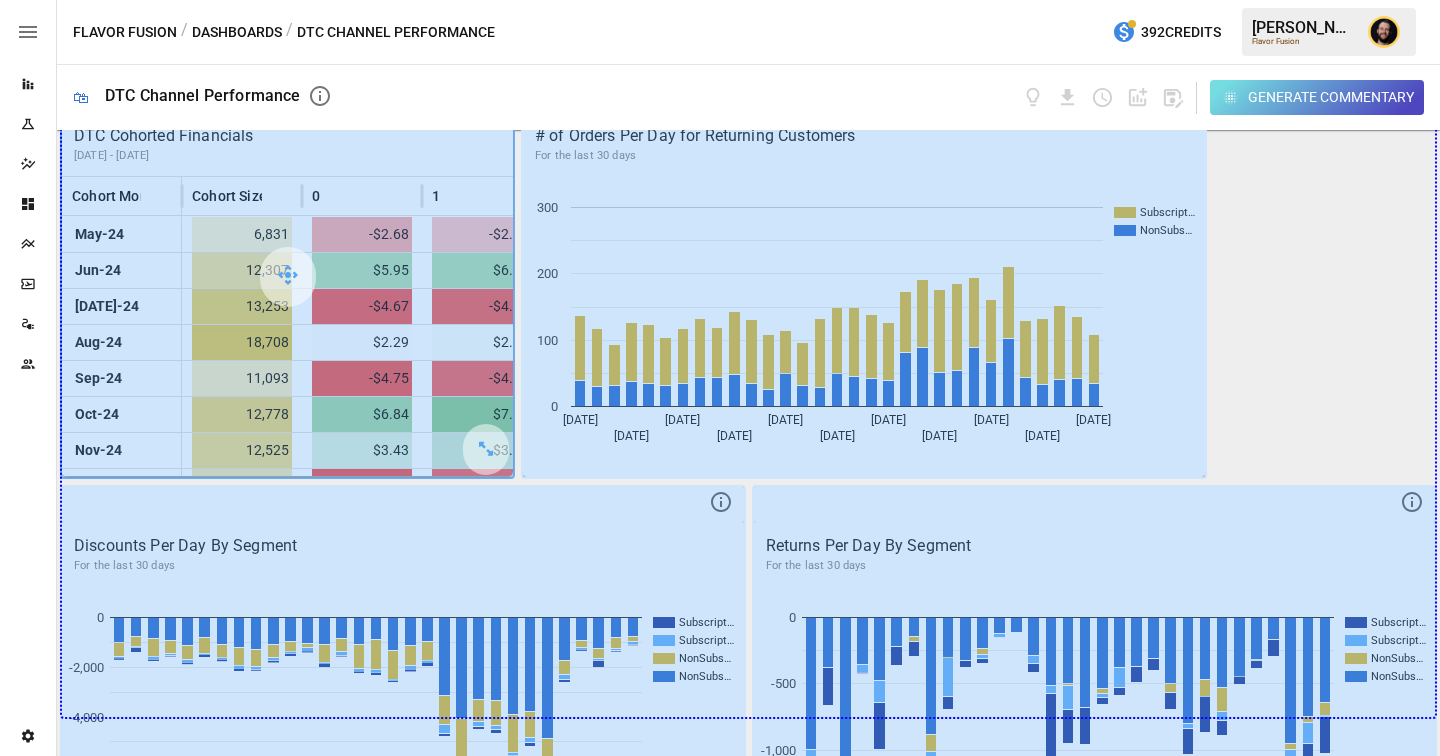 drag, startPoint x: 488, startPoint y: 454, endPoint x: 1268, endPoint y: 684, distance: 813.20355 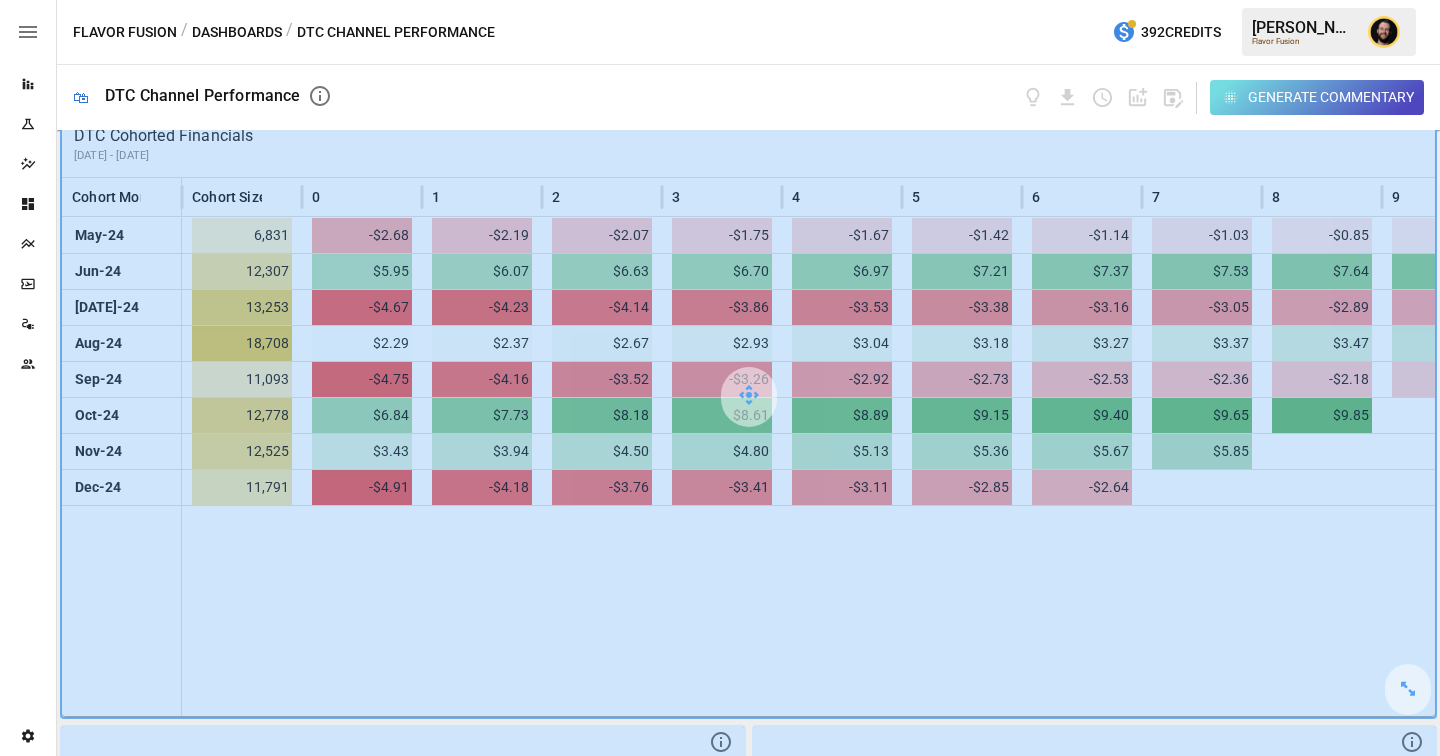 scroll, scrollTop: 968, scrollLeft: 0, axis: vertical 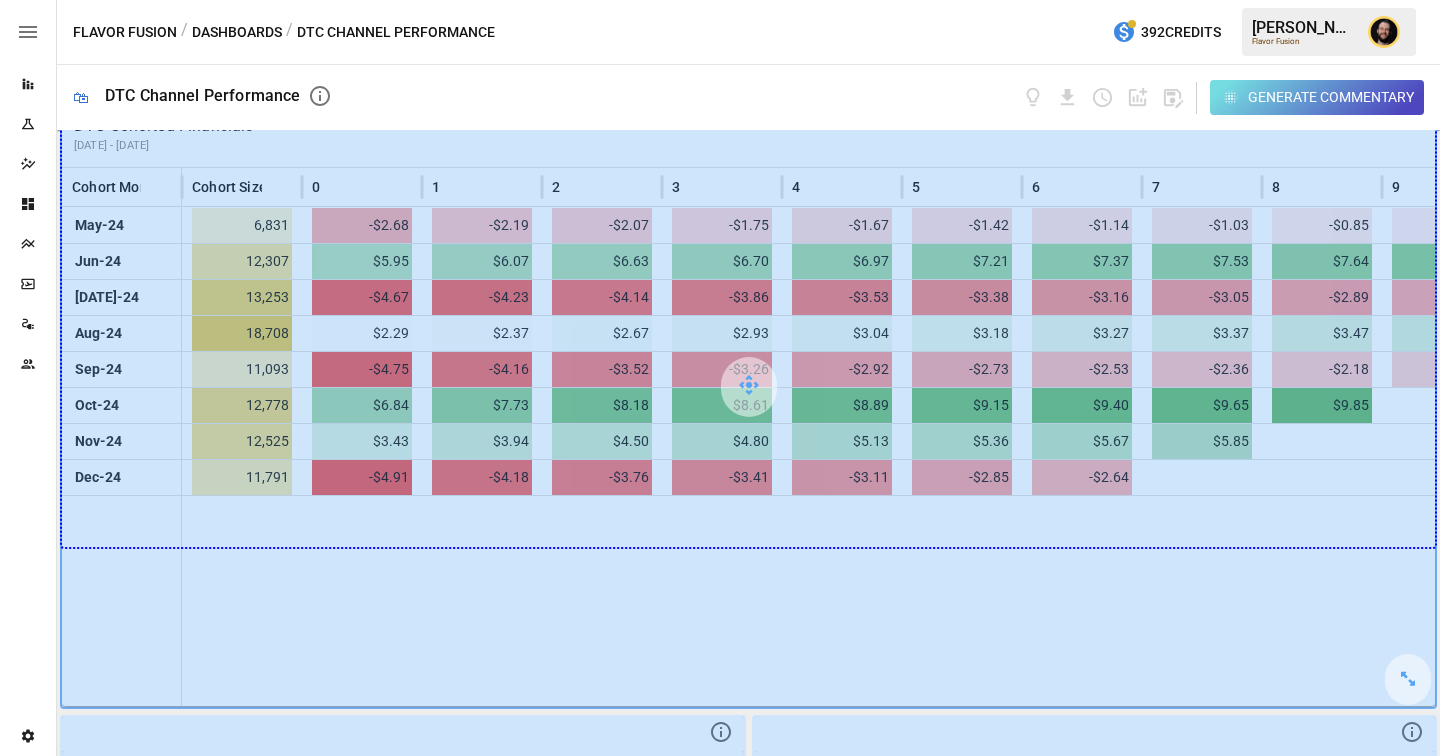 drag, startPoint x: 1400, startPoint y: 677, endPoint x: 1390, endPoint y: 562, distance: 115.43397 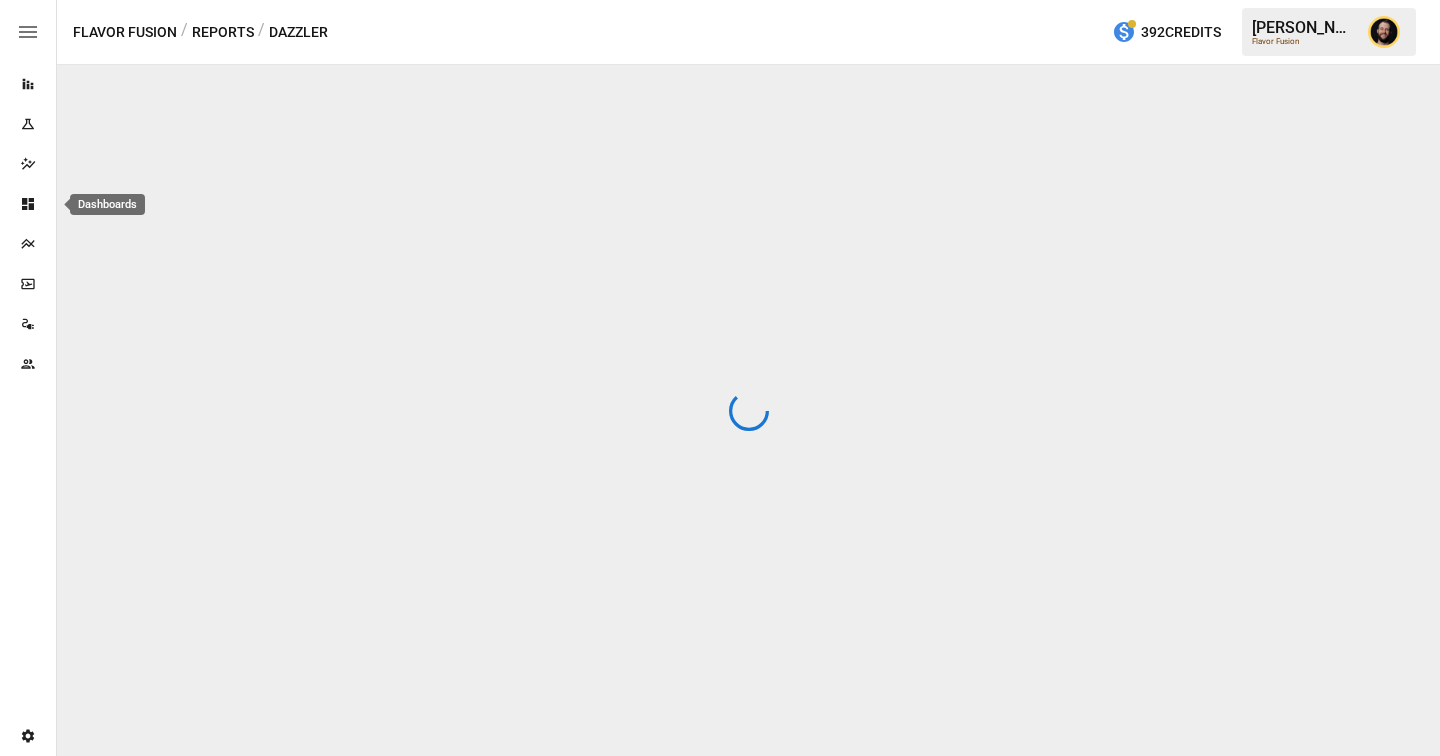 click 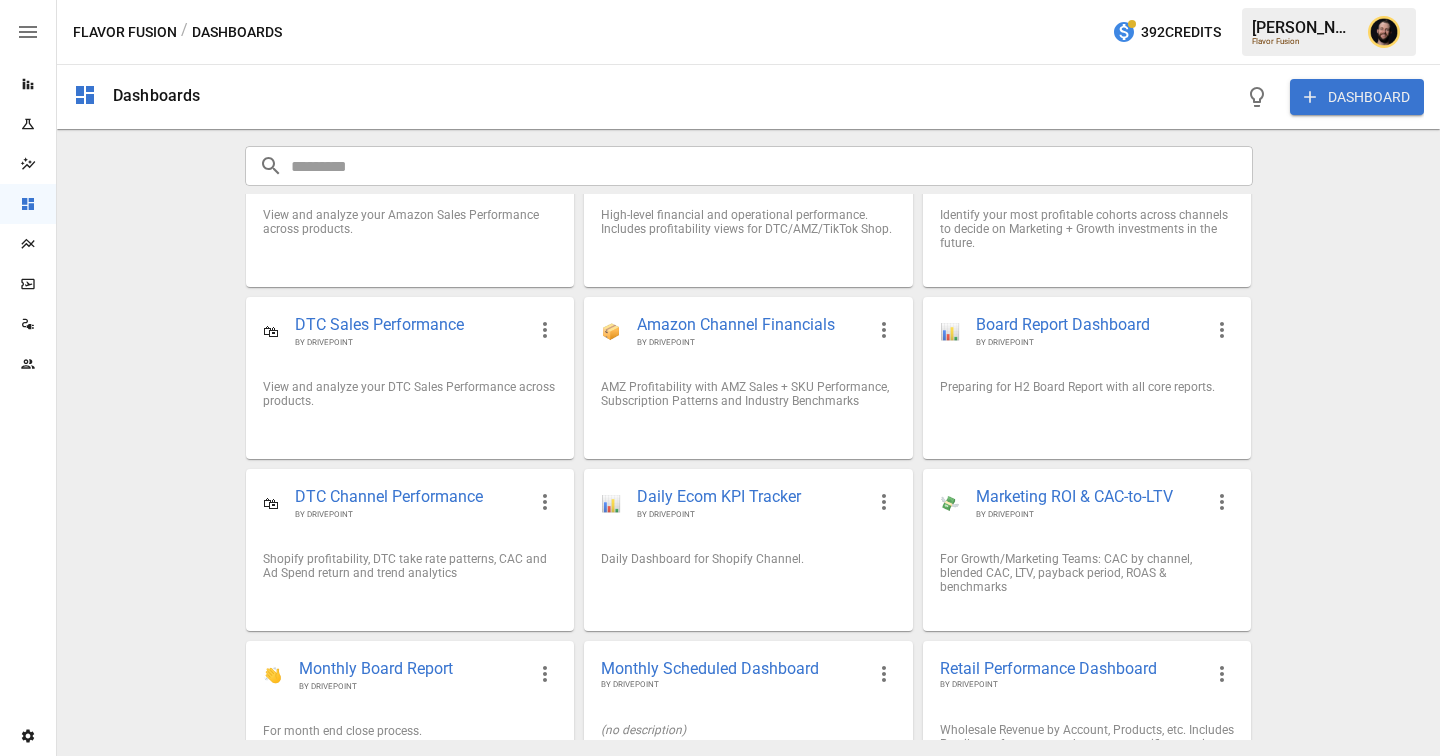 scroll, scrollTop: 129, scrollLeft: 0, axis: vertical 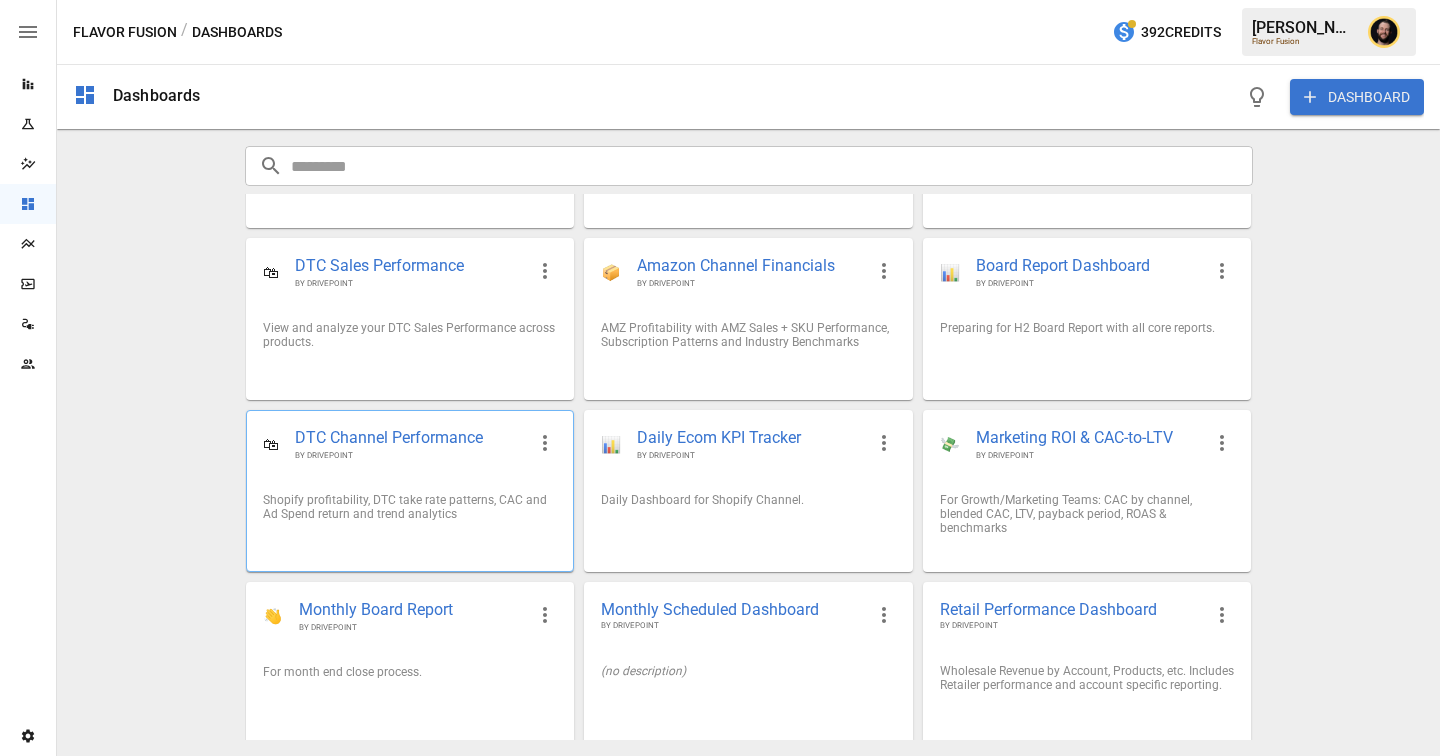 click on "DTC Channel Performance" at bounding box center (410, 438) 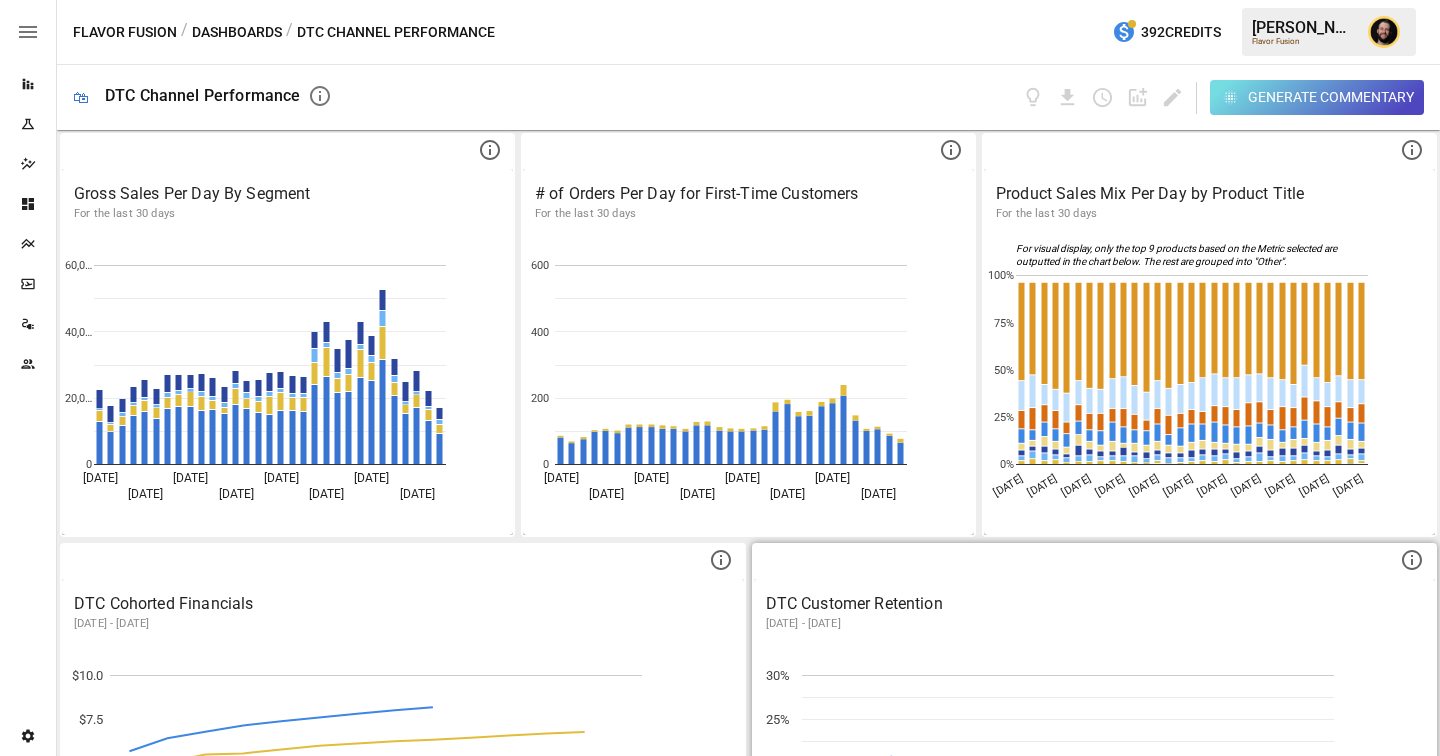 scroll, scrollTop: 1488, scrollLeft: 0, axis: vertical 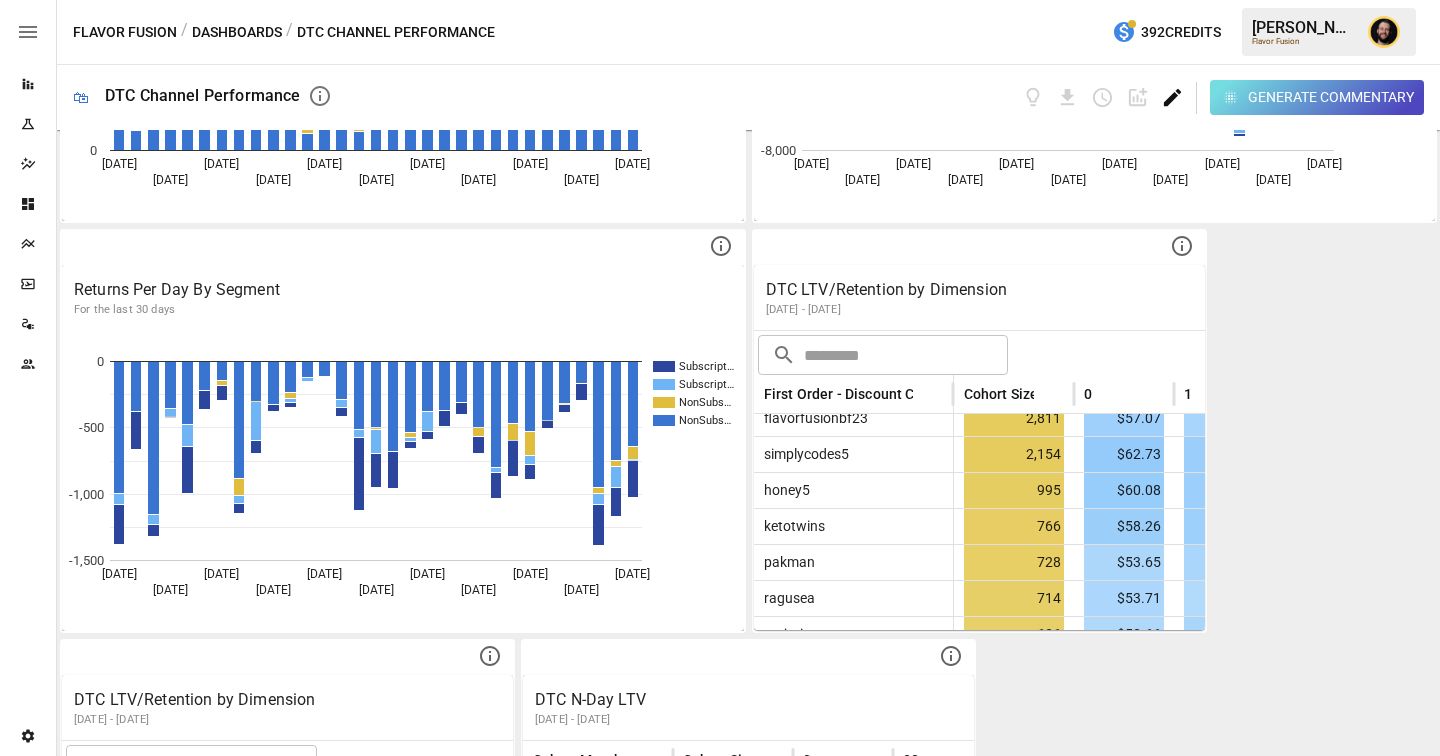 click 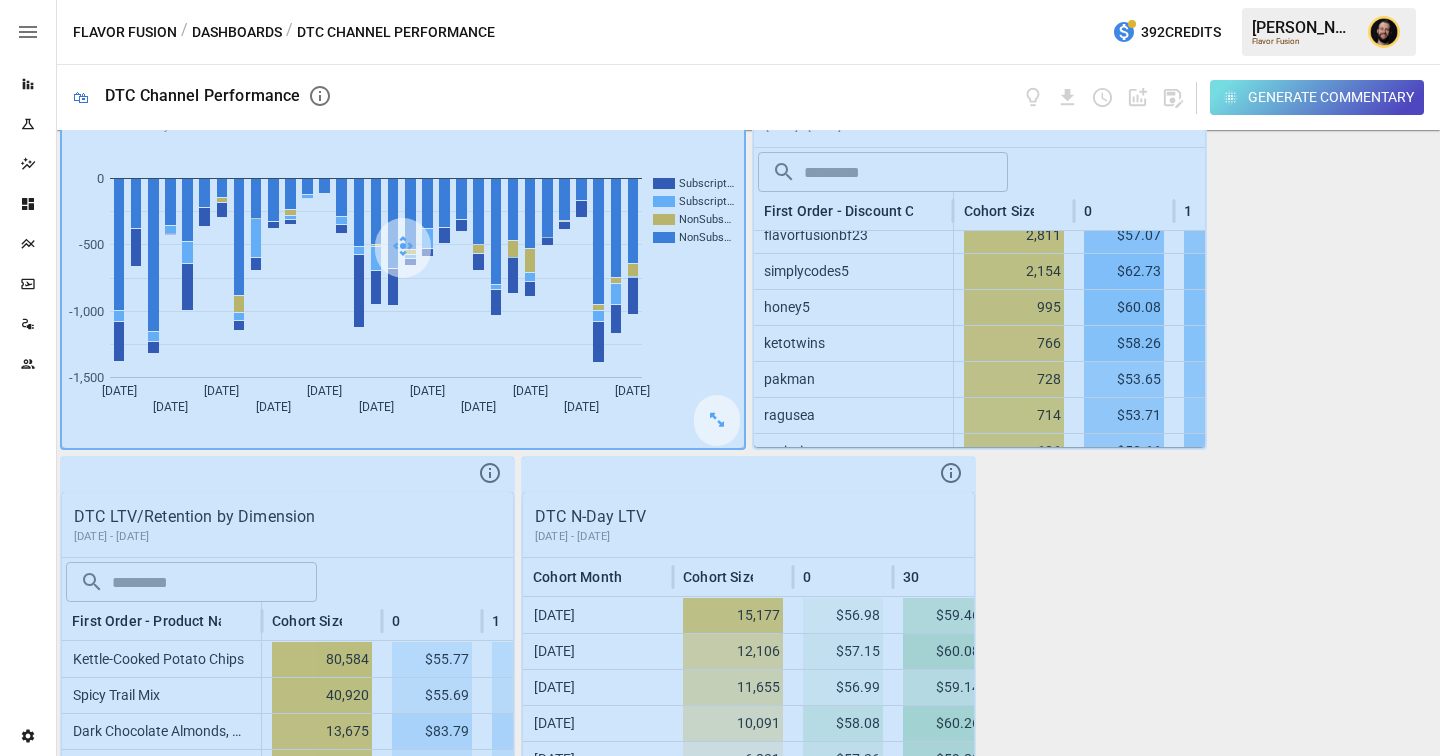 scroll, scrollTop: 1994, scrollLeft: 0, axis: vertical 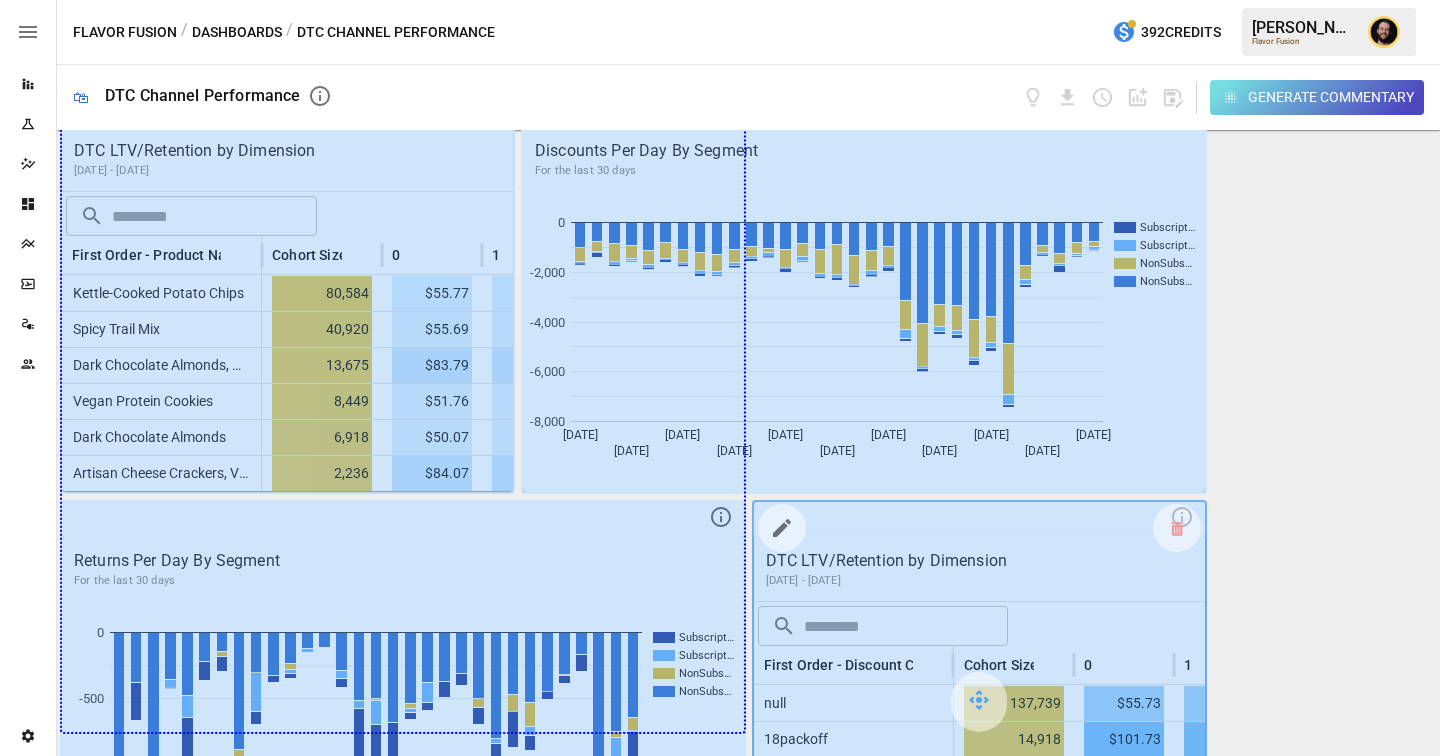 drag, startPoint x: 481, startPoint y: 467, endPoint x: 847, endPoint y: 673, distance: 419.99048 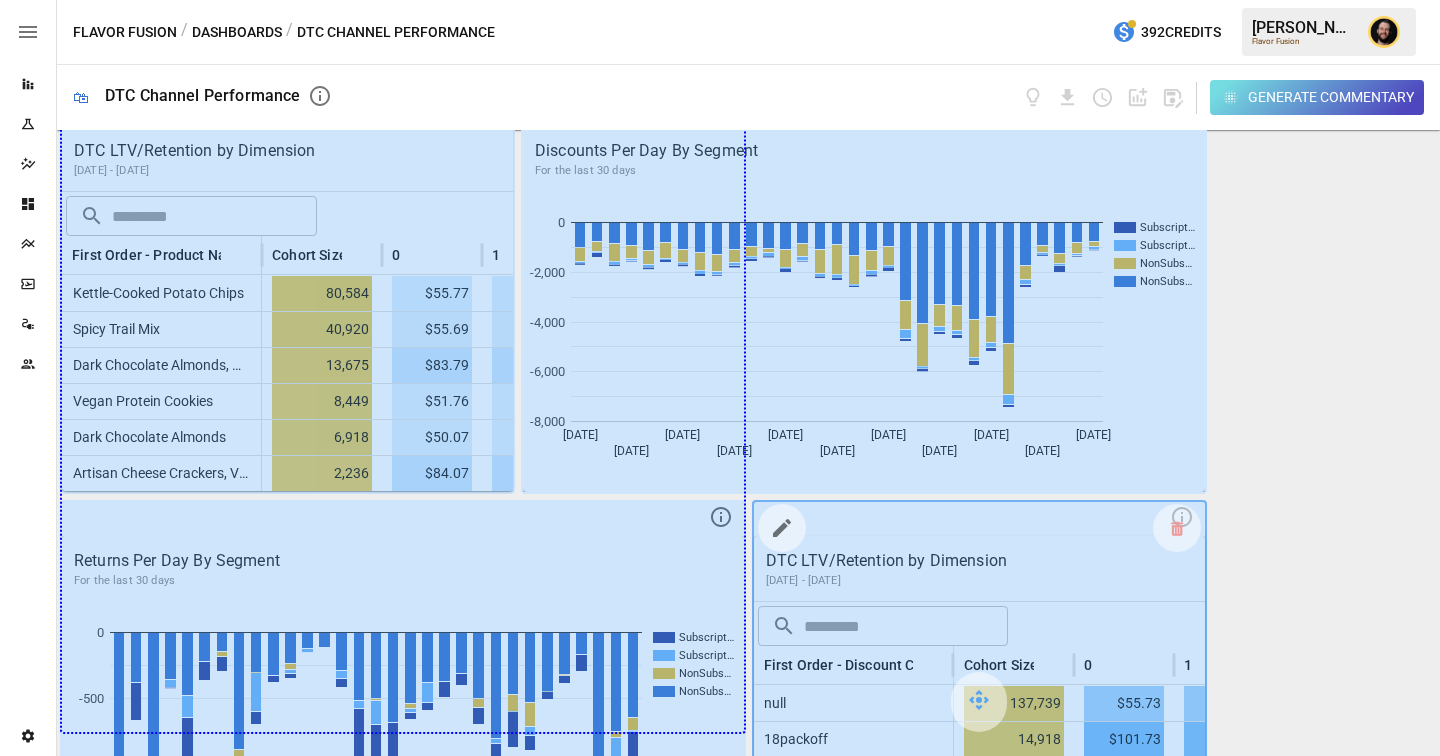 click on "Gross Sales Per Day By Segment For the last 30 days S… S… N… N… [DATE] [DATE] [DATE] [DATE] [DATE] [DATE] [DATE] [DATE] 0 20,0… 40,0… 60,0… N… # of Orders Per Day for First-Time Customers For the last 30 days S… N… [DATE] [DATE] [DATE] [DATE] [DATE] [DATE] [DATE] [DATE] 0 200 400 600 N… Product Sales Mix Per Day by Product Title For the last 30 days For visual display, only the top 9 products based on the Metric selected are outputted in the chart below. The rest are grouped into "Other". K… D… V… Gr… Ar… Or… G… Gl… S… [DATE] [DATE] [DATE] [DATE] [DATE] [DATE] [DATE] [DATE] [DATE] [DATE] [DATE] 0% 25% 50% 75% 100% S… DTC Cohorted Financials [DATE] - [DATE] May-24 Jun-24 [DATE]-24 Aug-24 Sep-24 Oct-24 Nov-24 Dec-24 0 1 2 3 4 5 6 7 8 9 10 11 12 13 -$5.0 -$2.5 $0.0 $2.5 $5.0 $7.5 $10.0 Dec-24 Apr-24 May-24" at bounding box center (748, 443) 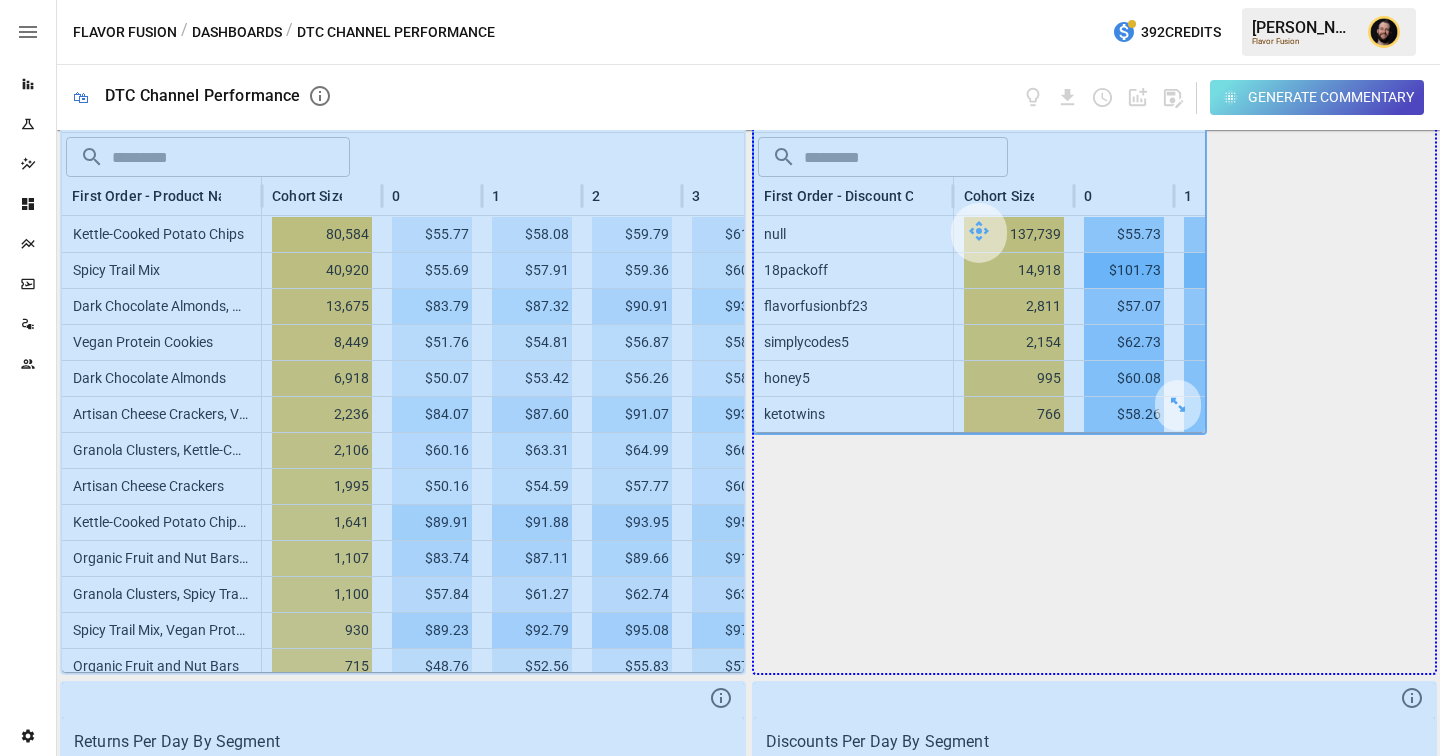 drag, startPoint x: 1185, startPoint y: 398, endPoint x: 1377, endPoint y: 621, distance: 294.26688 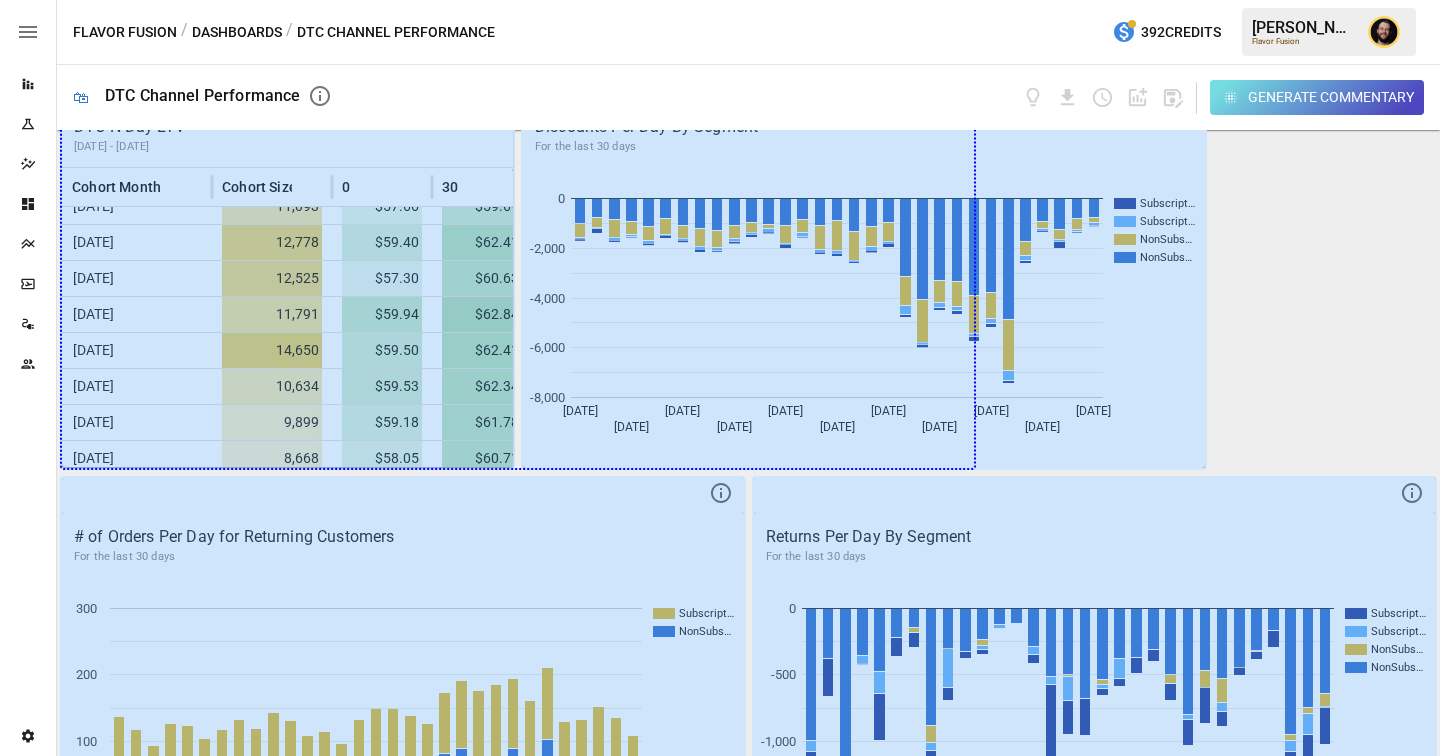 drag, startPoint x: 484, startPoint y: 431, endPoint x: 990, endPoint y: 474, distance: 507.8238 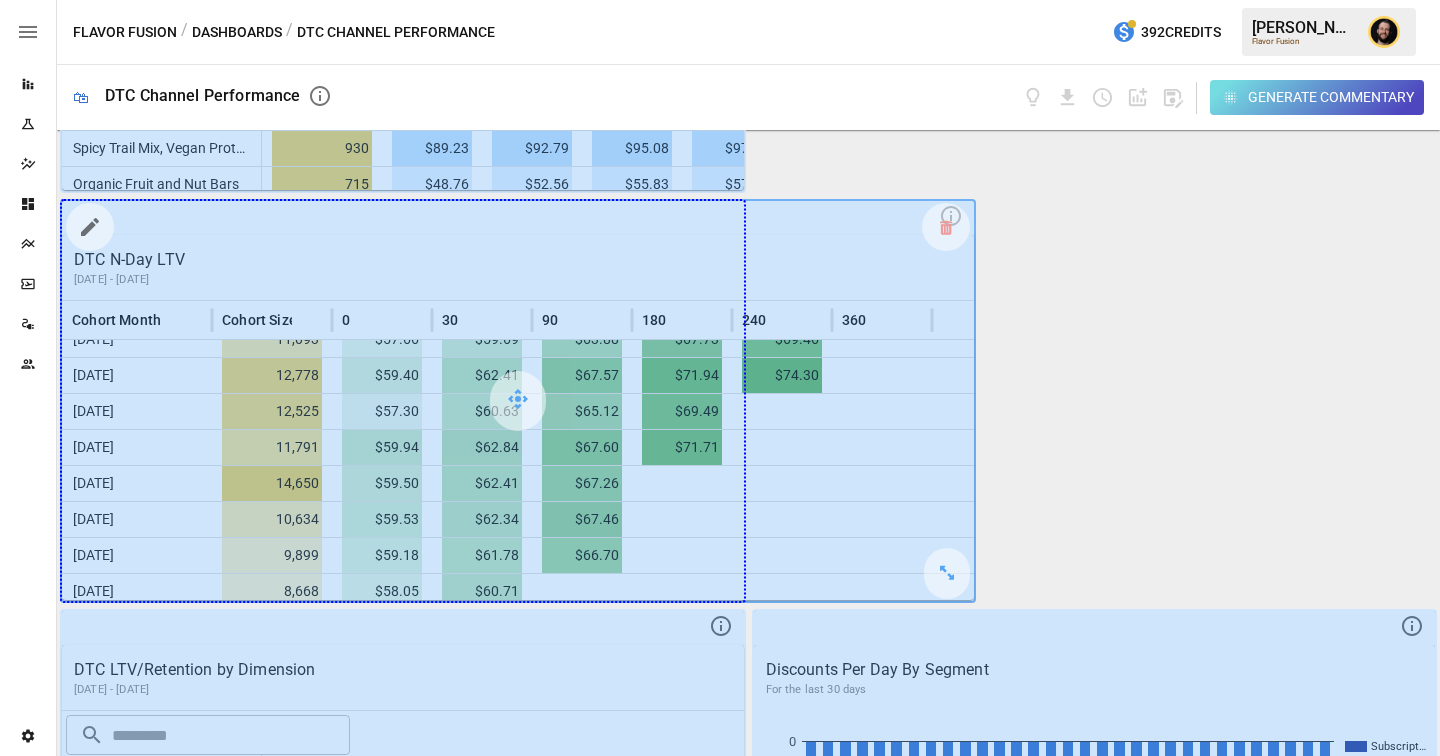 drag, startPoint x: 940, startPoint y: 577, endPoint x: 811, endPoint y: 573, distance: 129.062 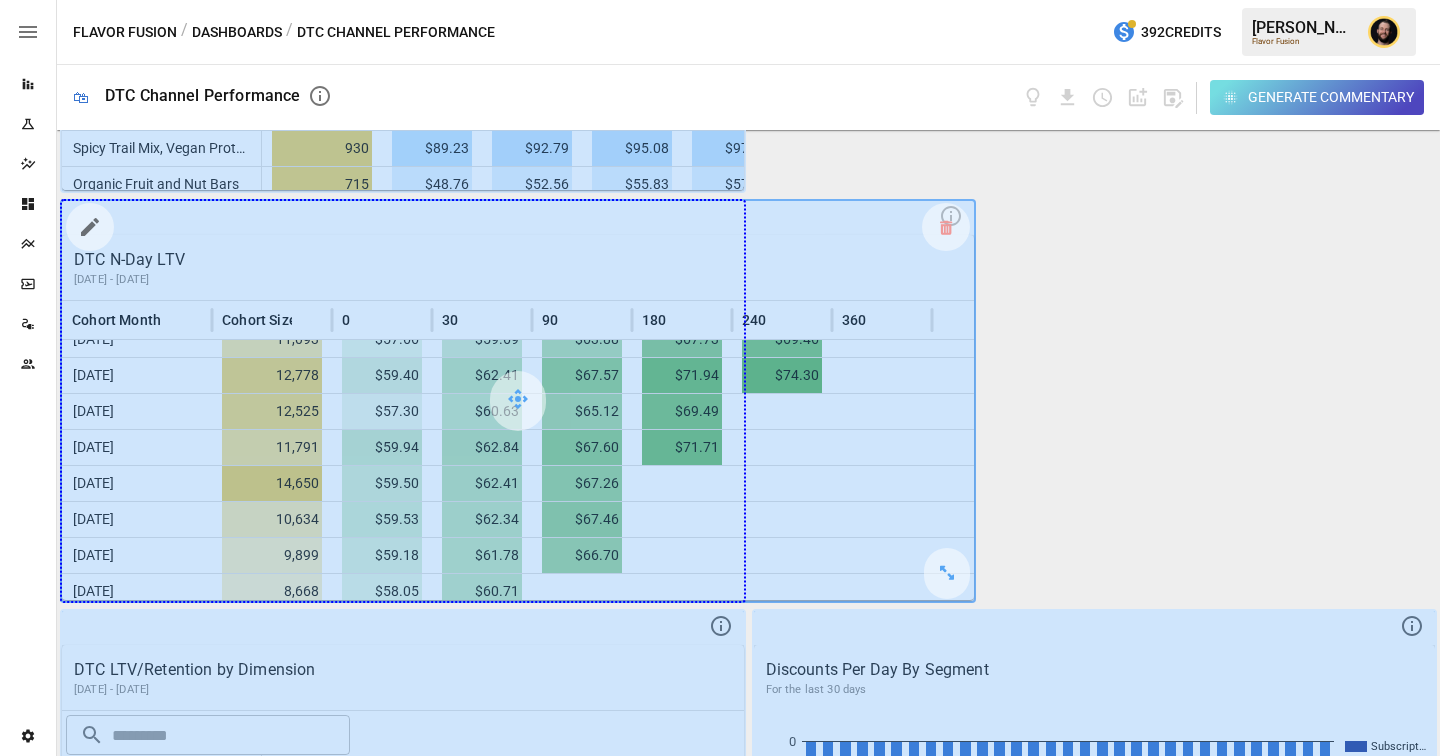 click at bounding box center [518, 401] 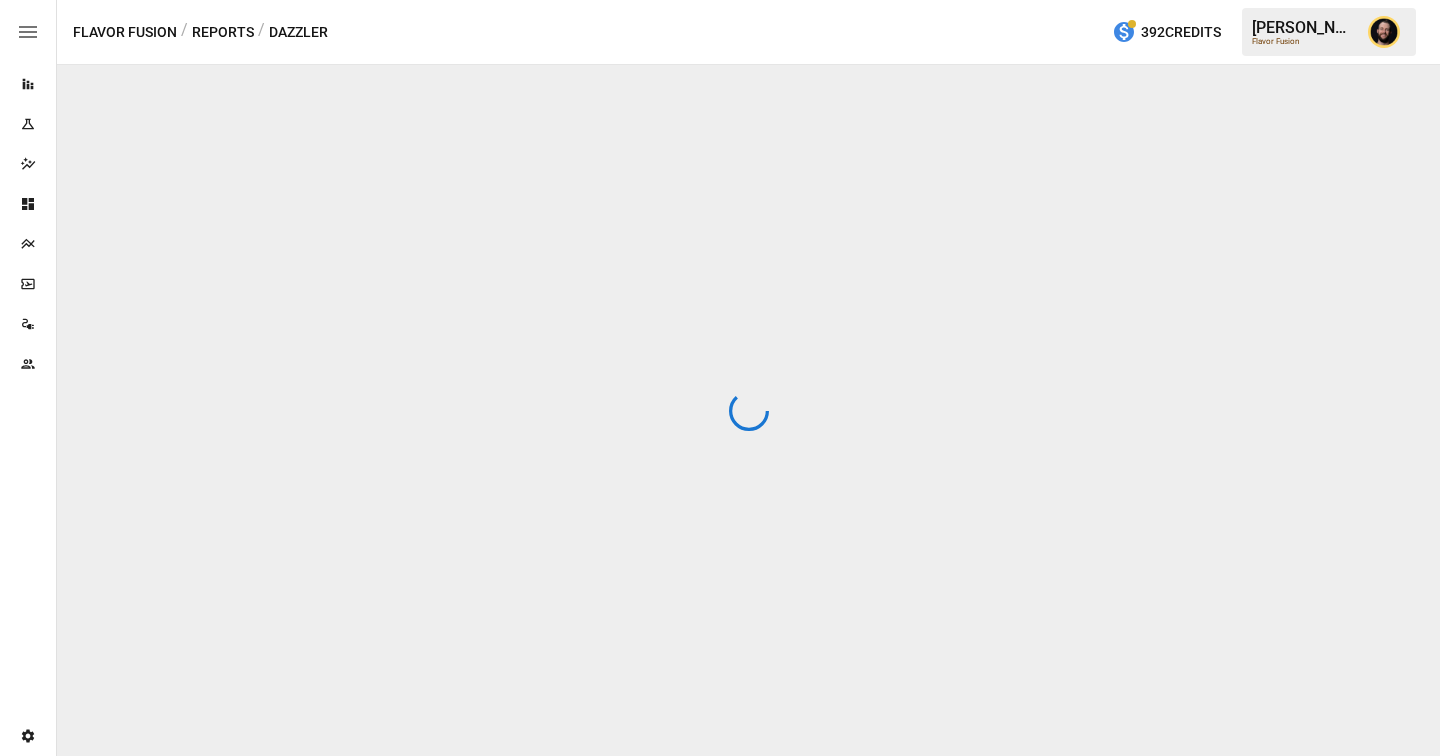 click 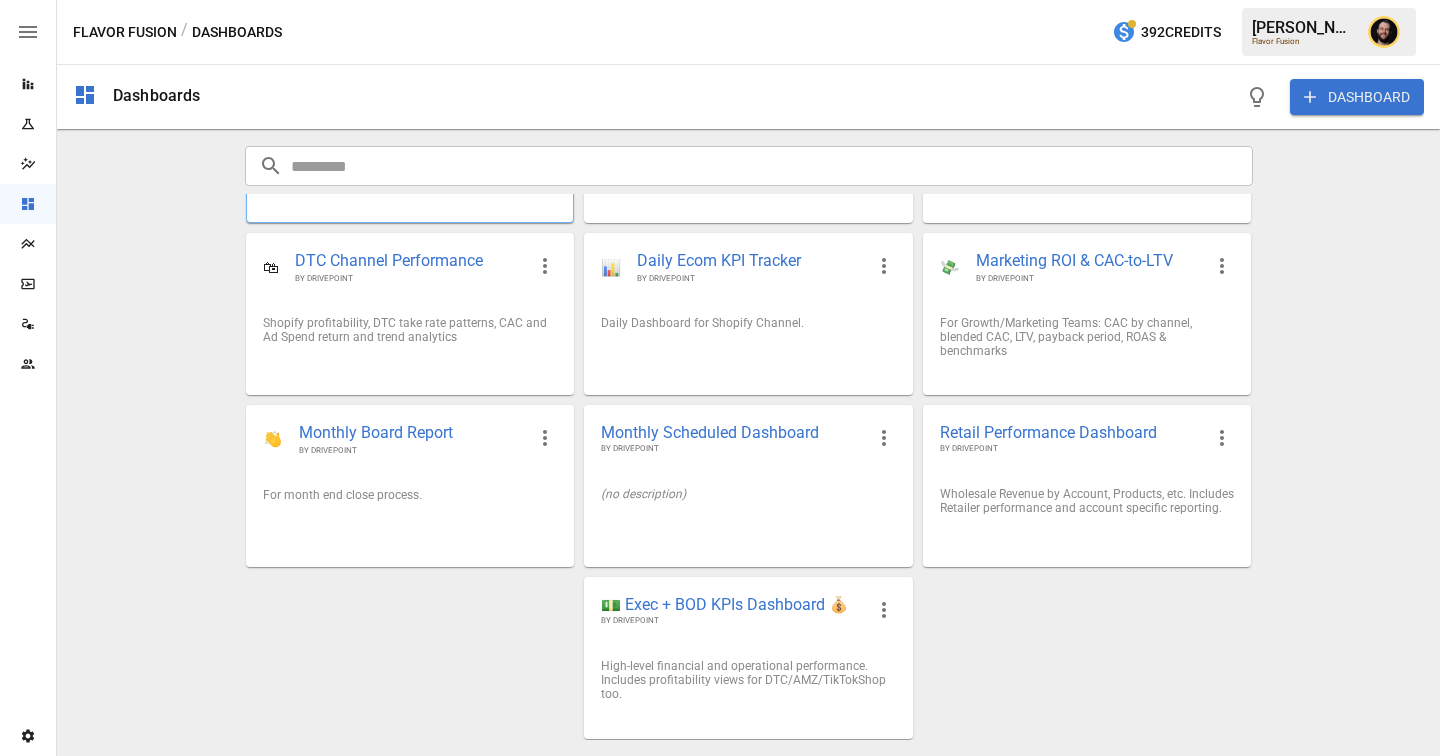 click on "🛍 DTC Sales Performance BY DRIVEPOINT View and analyze your DTC Sales Performance across products." at bounding box center (410, 142) 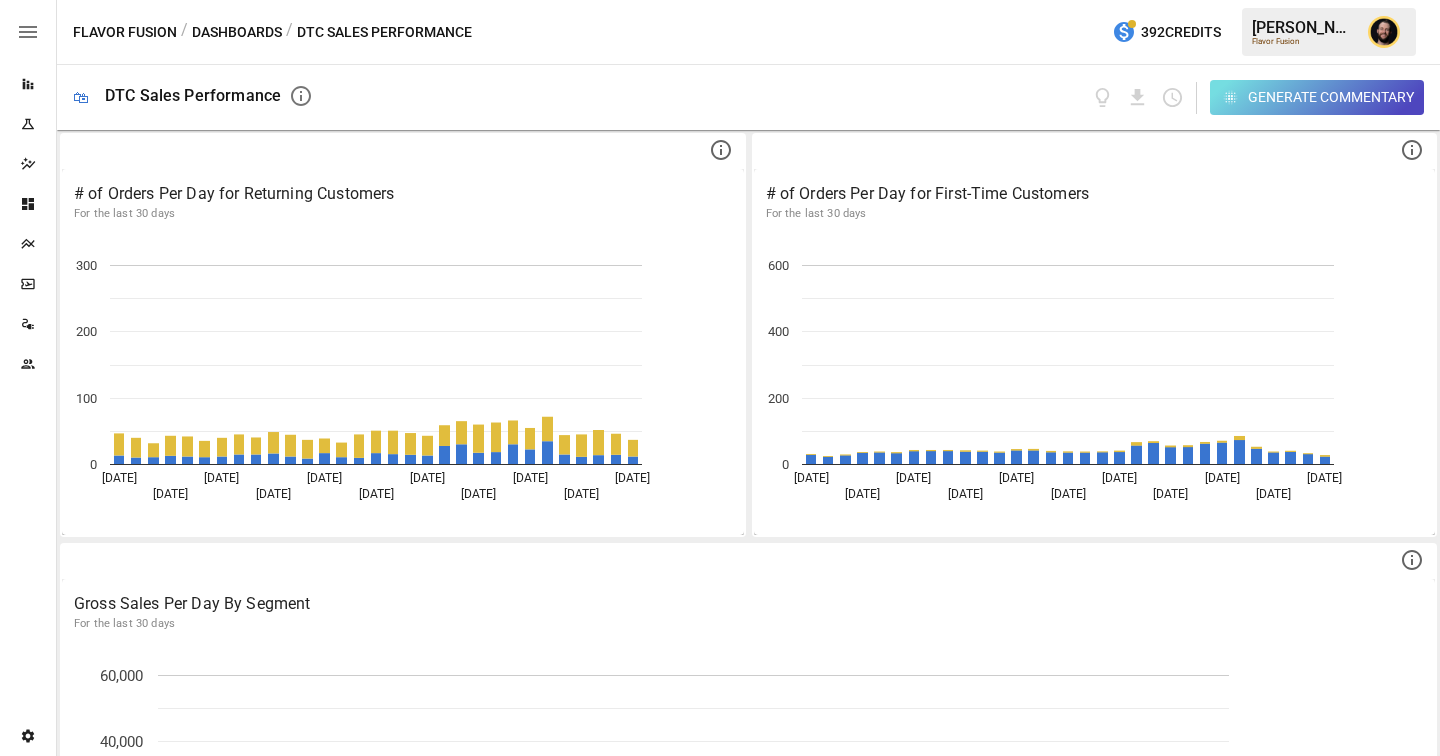 click at bounding box center [28, 204] 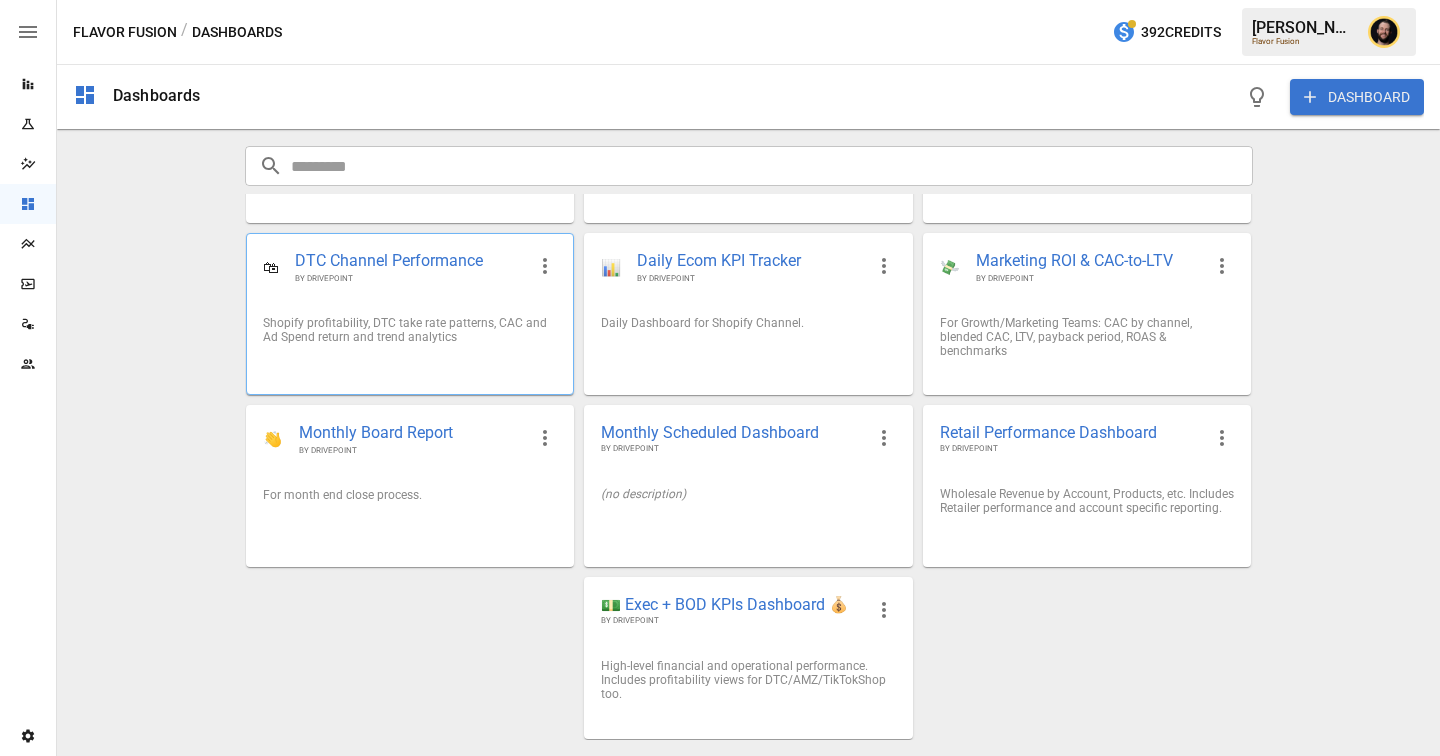click on "DTC Channel Performance" at bounding box center (410, 261) 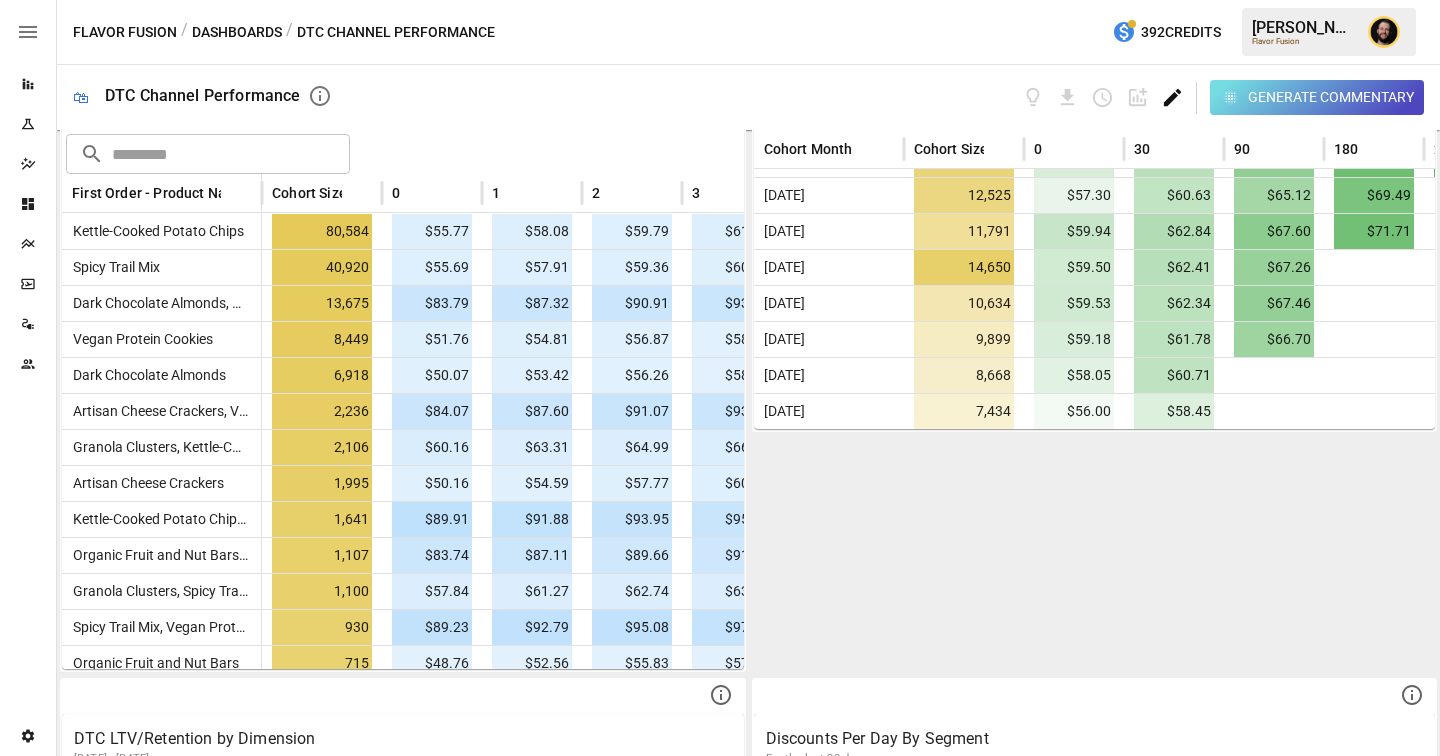 click 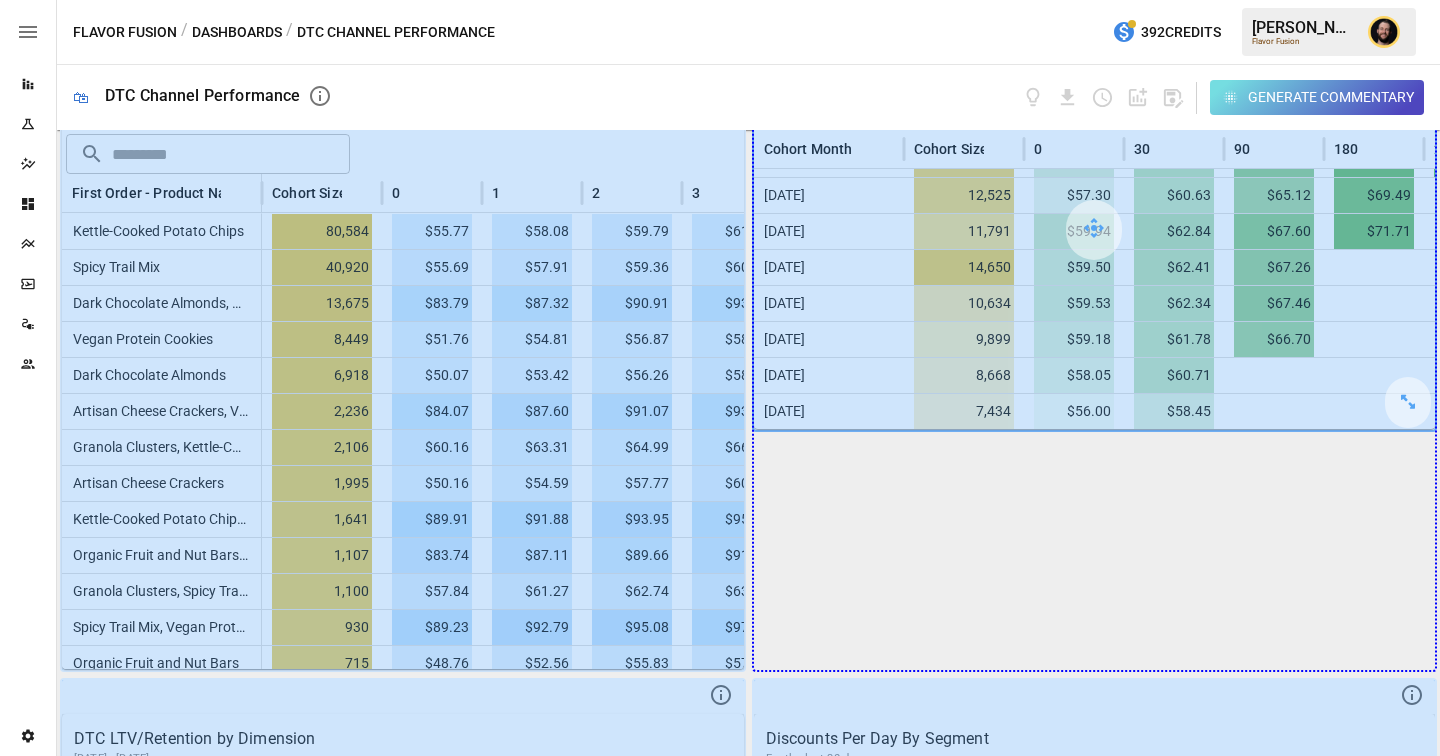 drag, startPoint x: 1408, startPoint y: 406, endPoint x: 1367, endPoint y: 603, distance: 201.22127 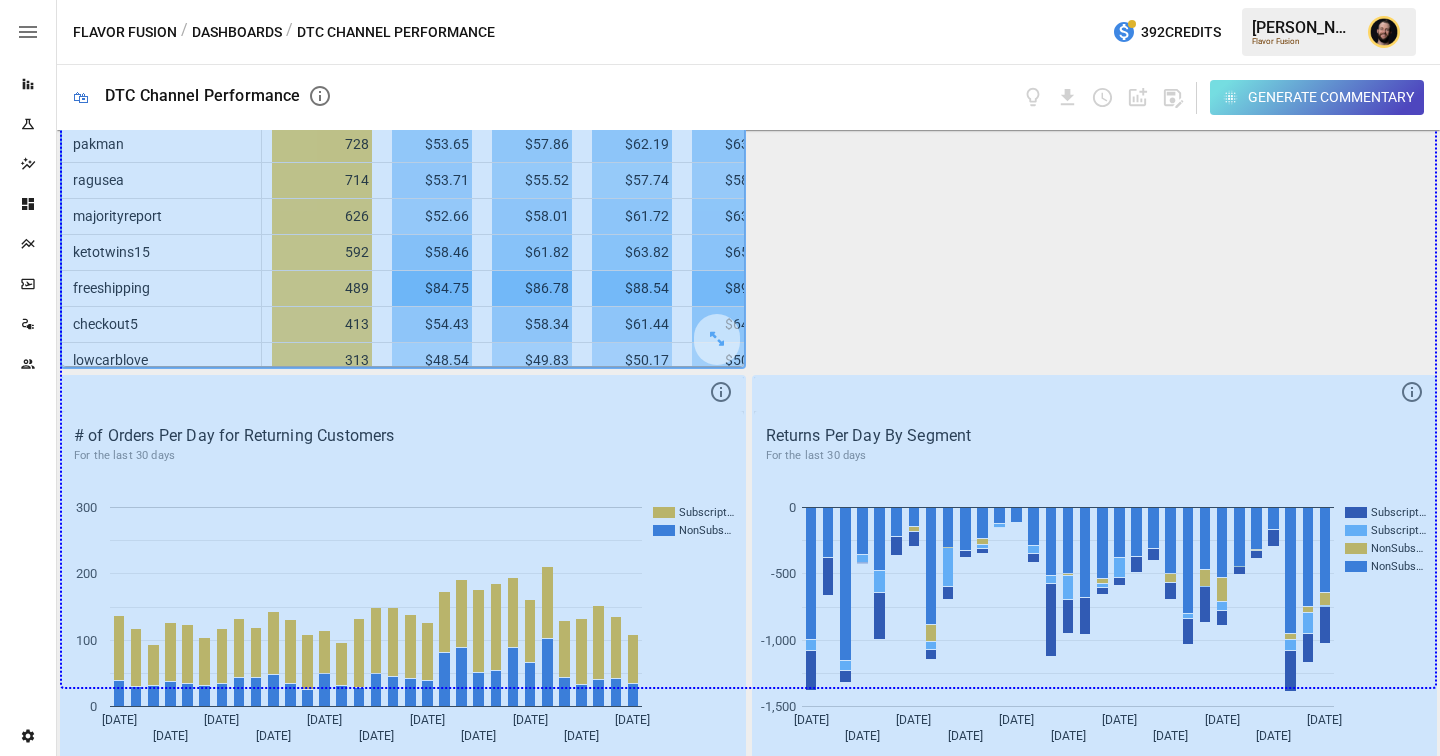 drag, startPoint x: 702, startPoint y: 337, endPoint x: 1342, endPoint y: 583, distance: 685.6501 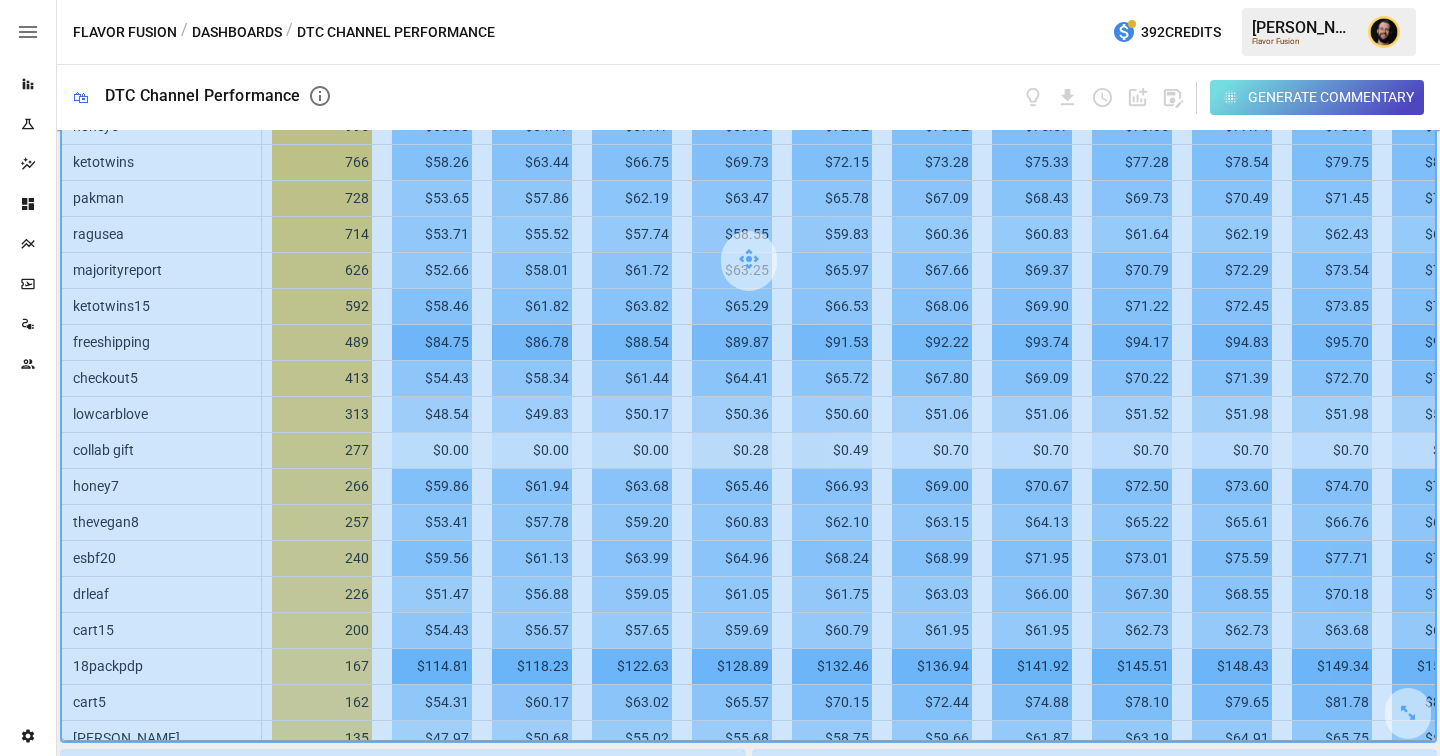 scroll, scrollTop: 2461, scrollLeft: 0, axis: vertical 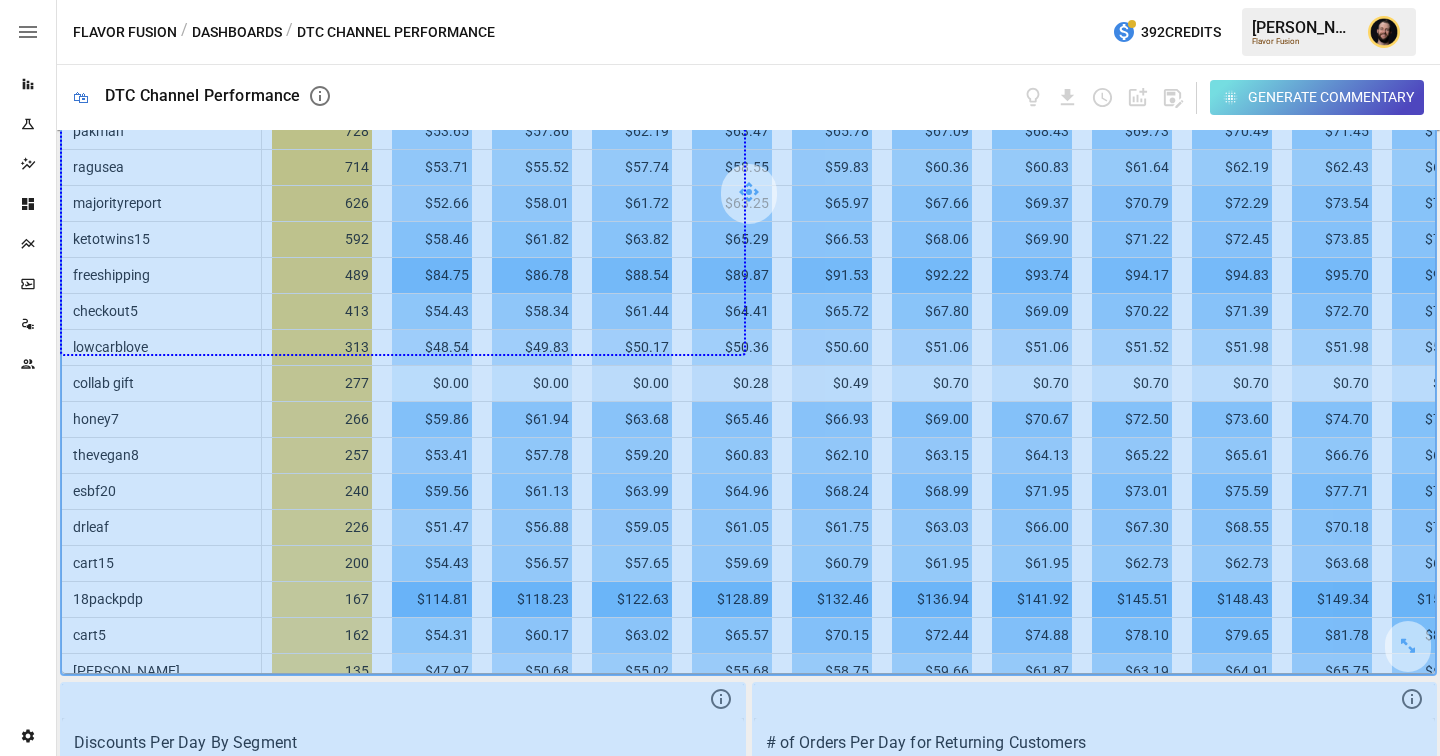 drag, startPoint x: 1411, startPoint y: 650, endPoint x: 846, endPoint y: 343, distance: 643.0195 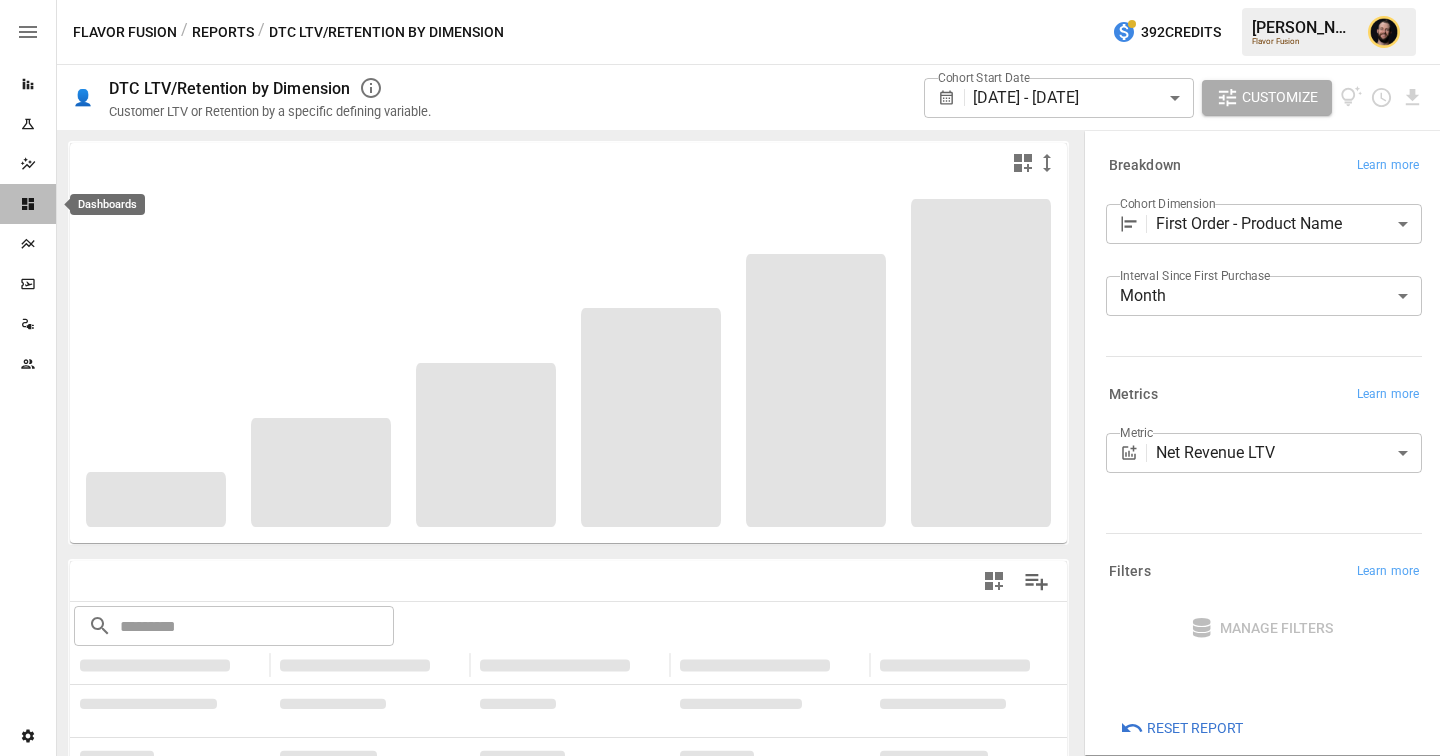 click 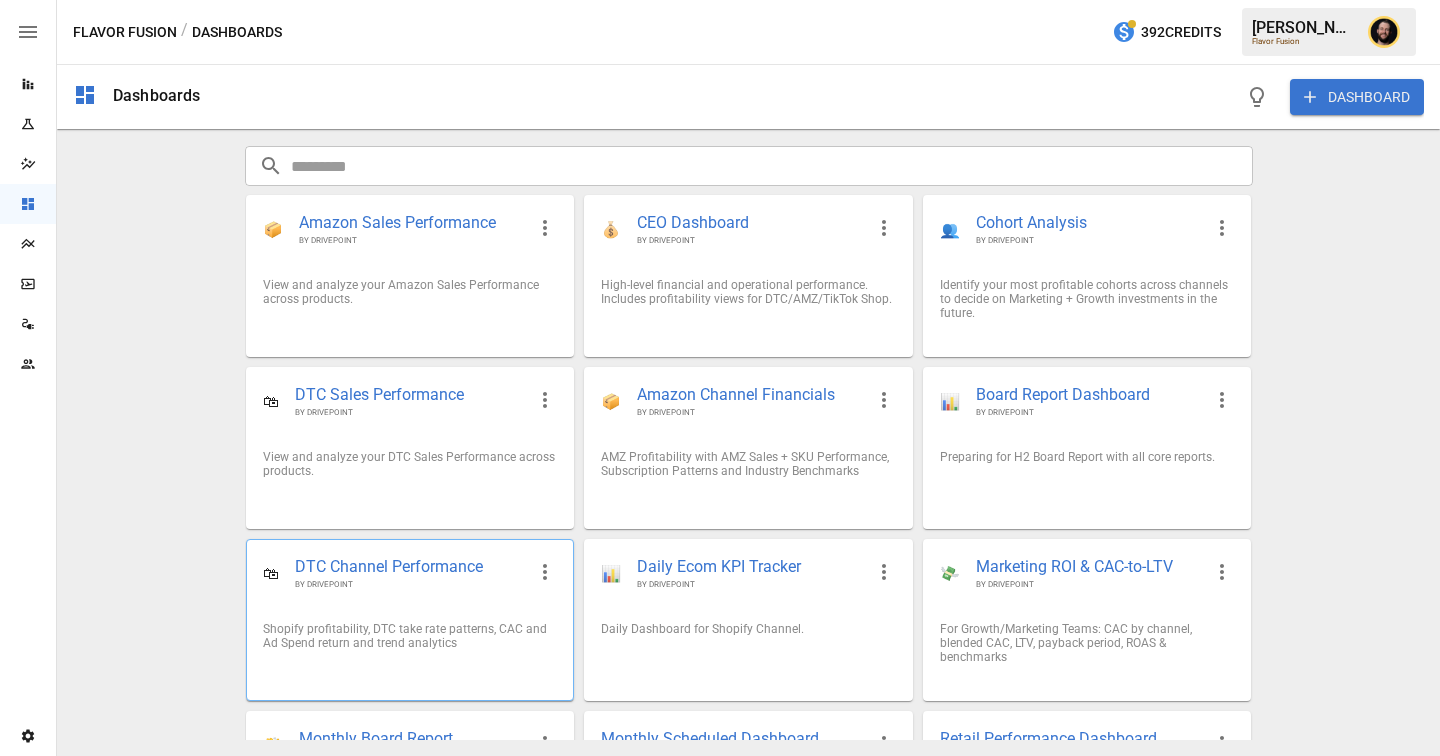 click on "Shopify profitability, DTC take rate patterns, CAC and Ad Spend return and trend analytics" at bounding box center [410, 636] 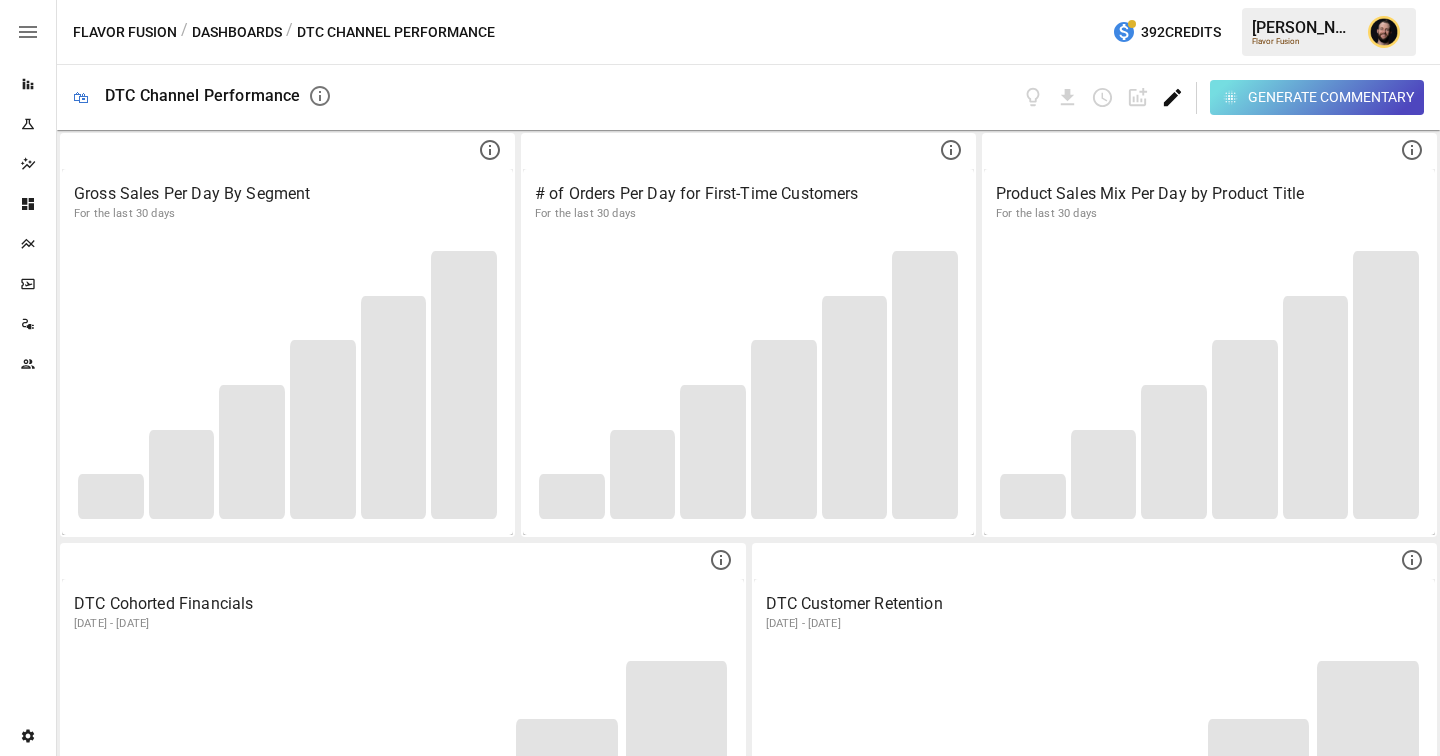 click 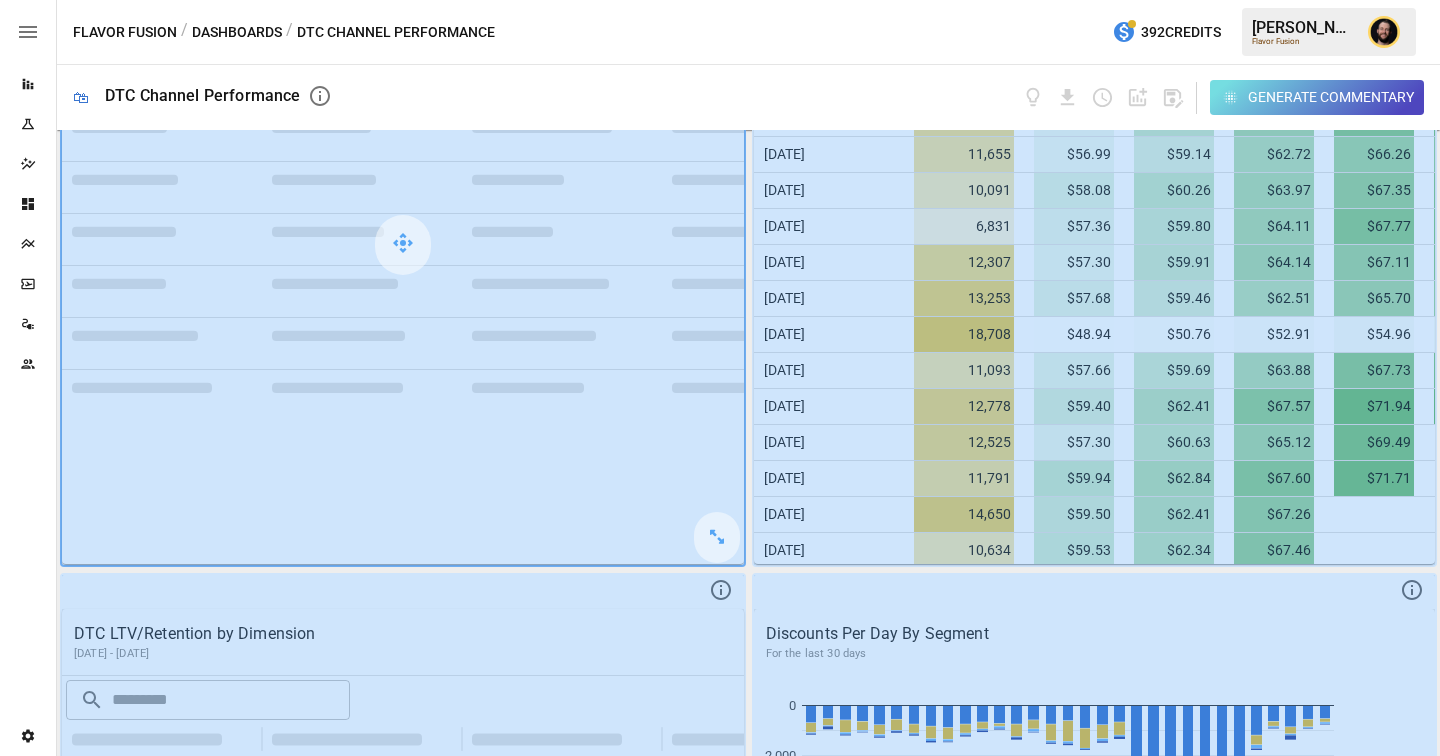 scroll, scrollTop: 1754, scrollLeft: 0, axis: vertical 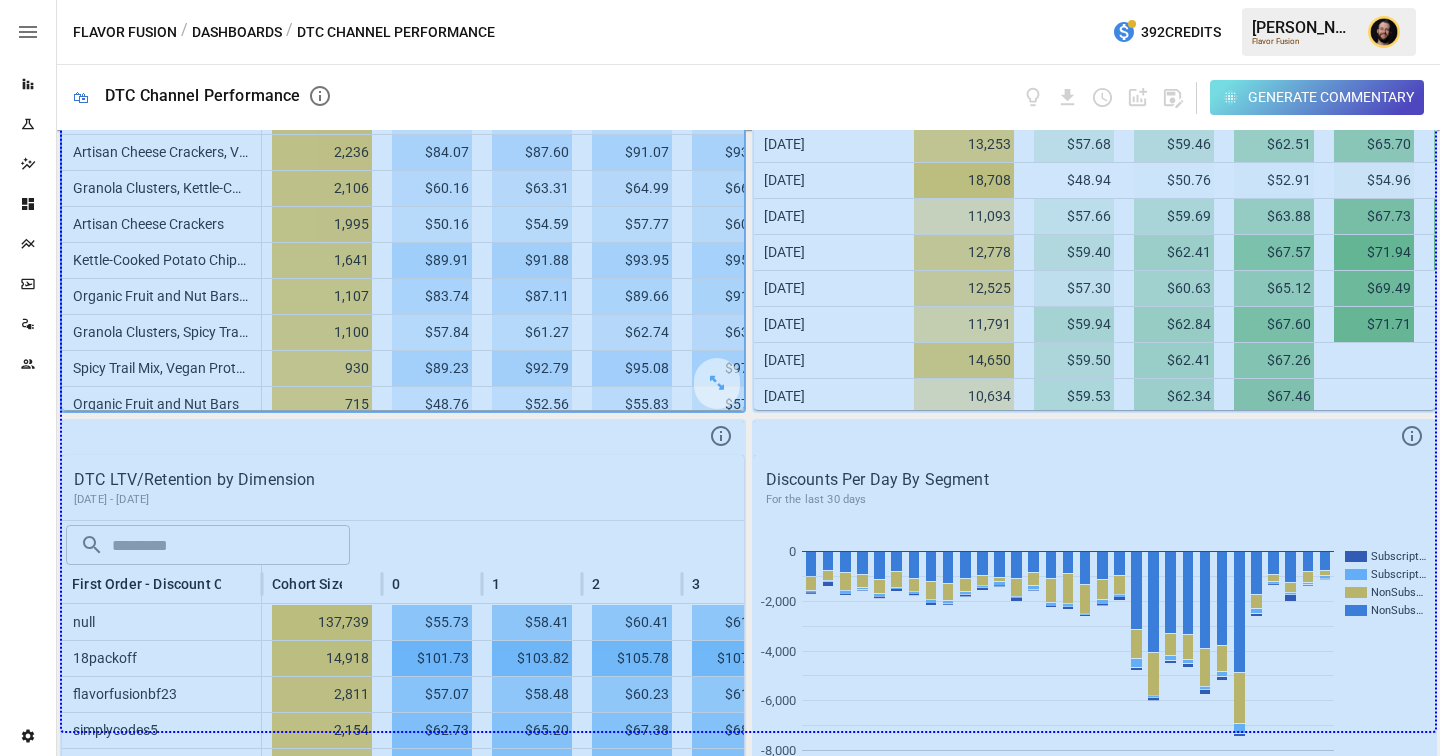 drag, startPoint x: 722, startPoint y: 381, endPoint x: 1282, endPoint y: 603, distance: 602.39856 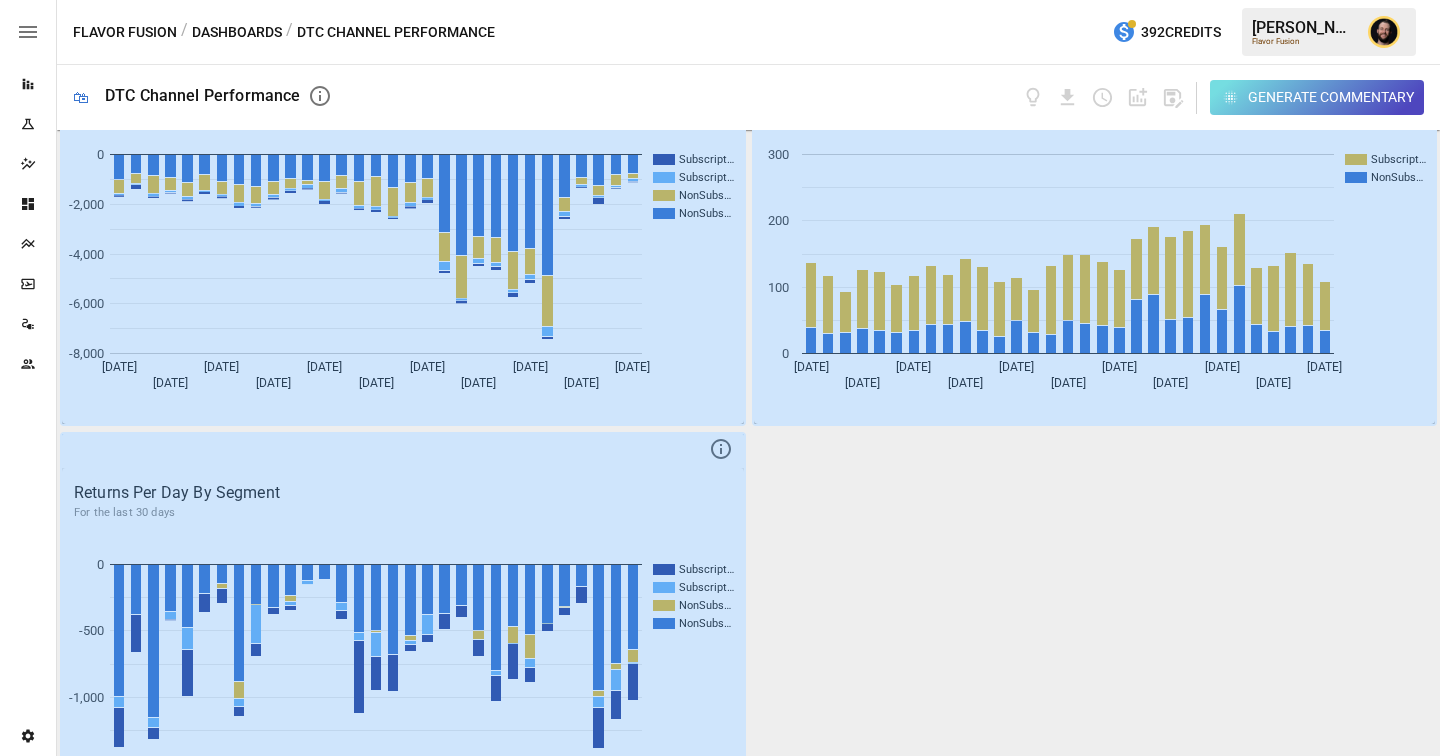 scroll, scrollTop: 2974, scrollLeft: 0, axis: vertical 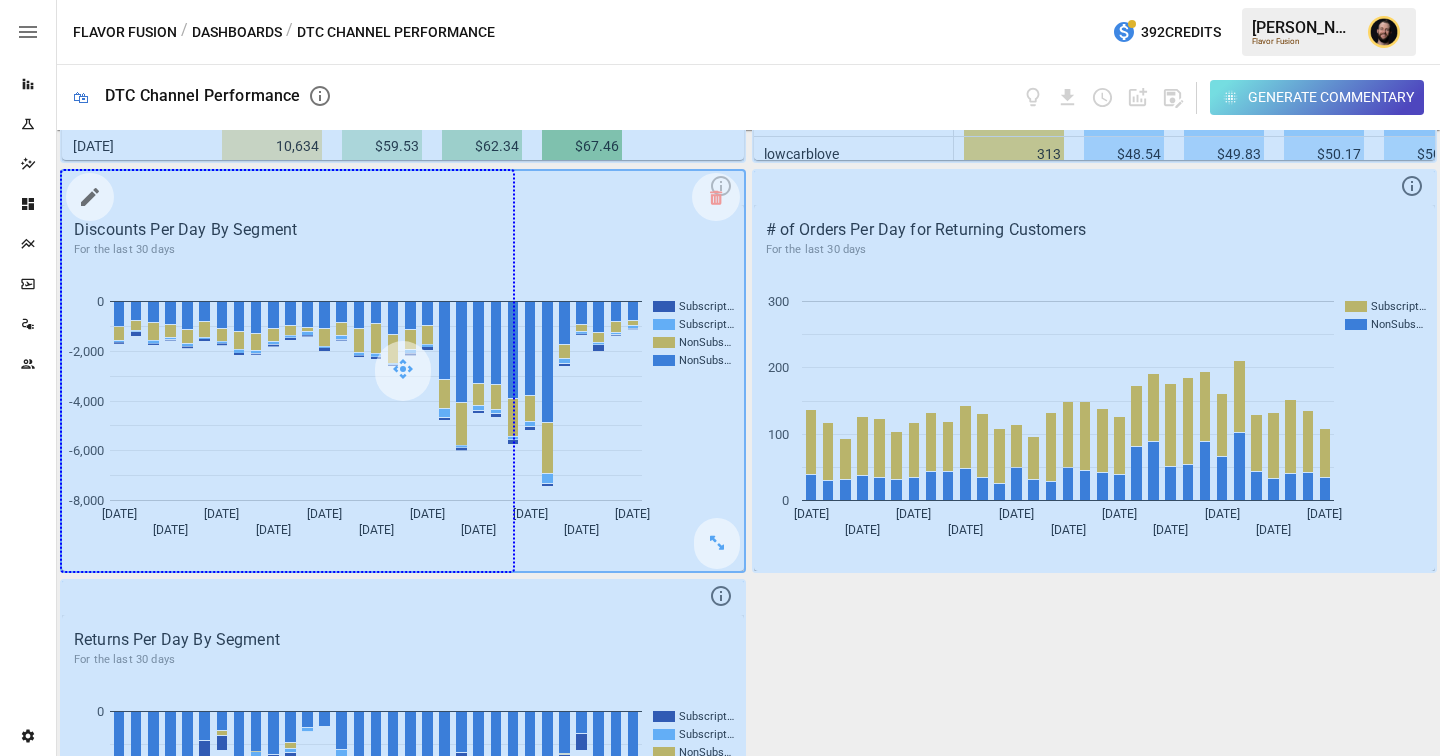 drag, startPoint x: 718, startPoint y: 540, endPoint x: 511, endPoint y: 511, distance: 209.02153 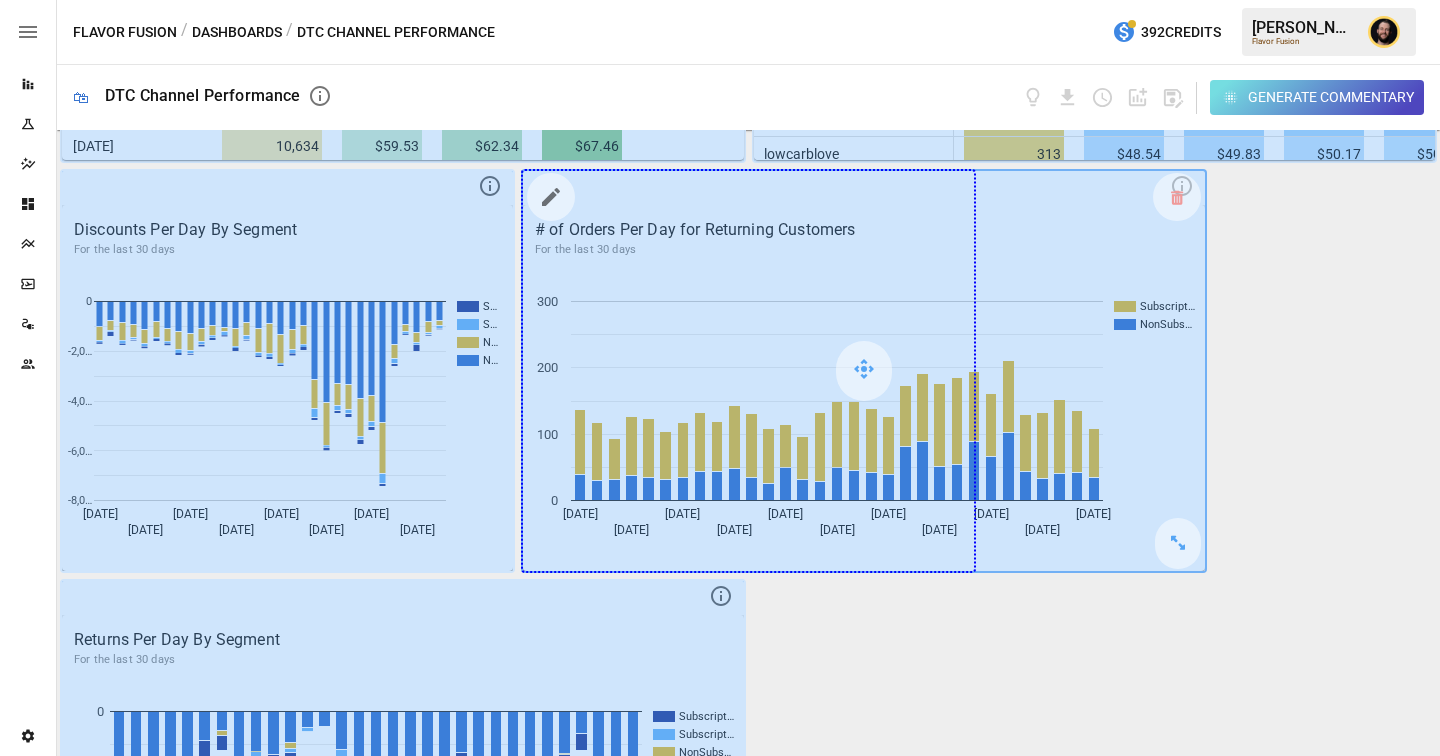 drag, startPoint x: 1170, startPoint y: 541, endPoint x: 987, endPoint y: 522, distance: 183.98369 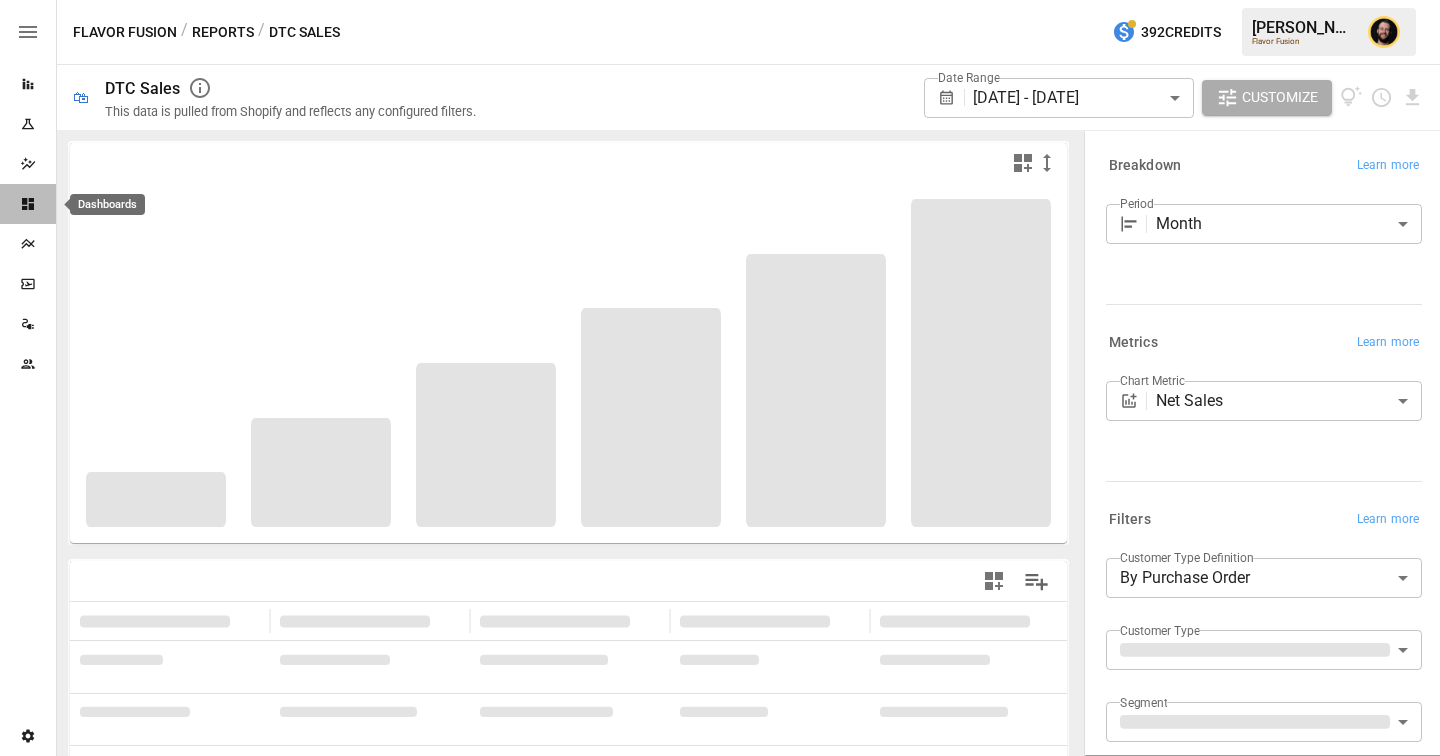 click 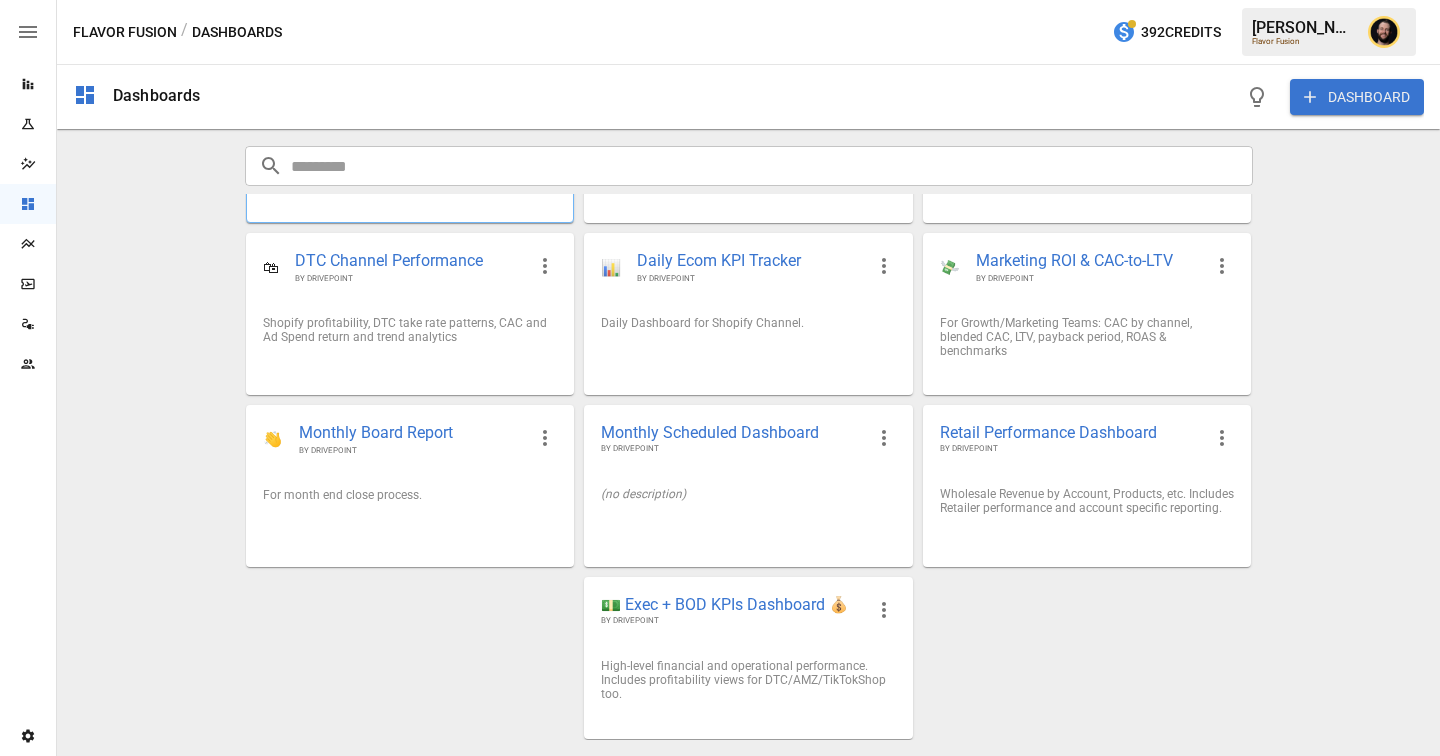 scroll, scrollTop: 178, scrollLeft: 0, axis: vertical 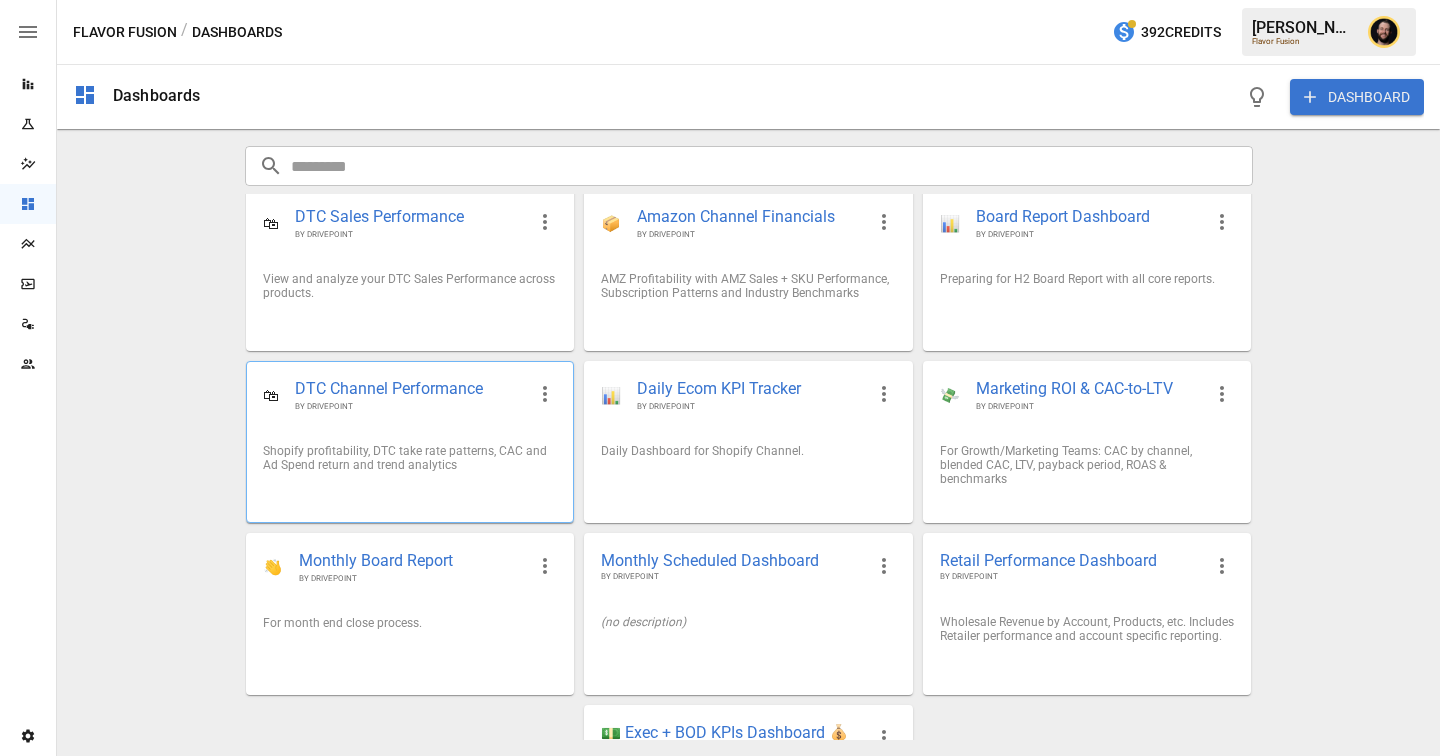 click on "Shopify profitability, DTC take rate patterns, CAC and Ad Spend return and trend analytics" at bounding box center [410, 458] 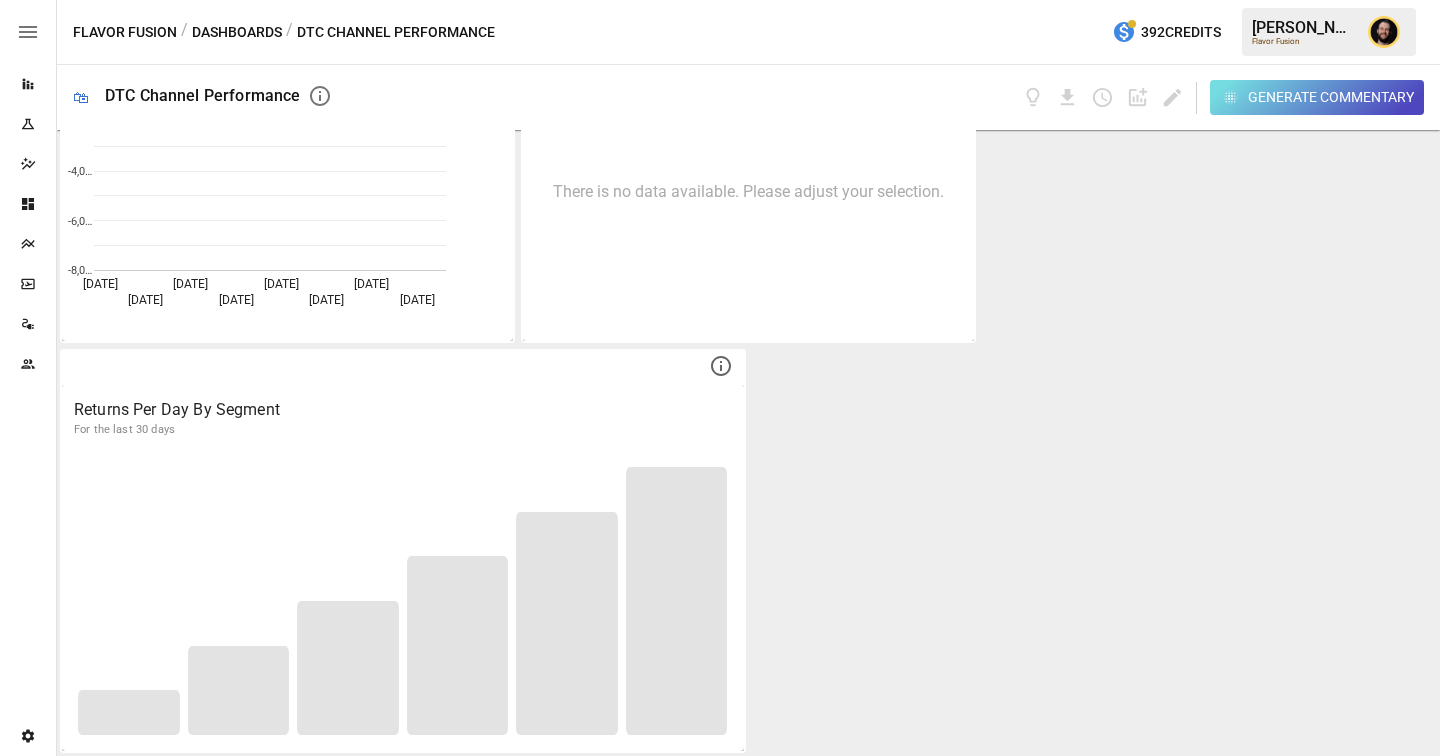 scroll, scrollTop: 2904, scrollLeft: 0, axis: vertical 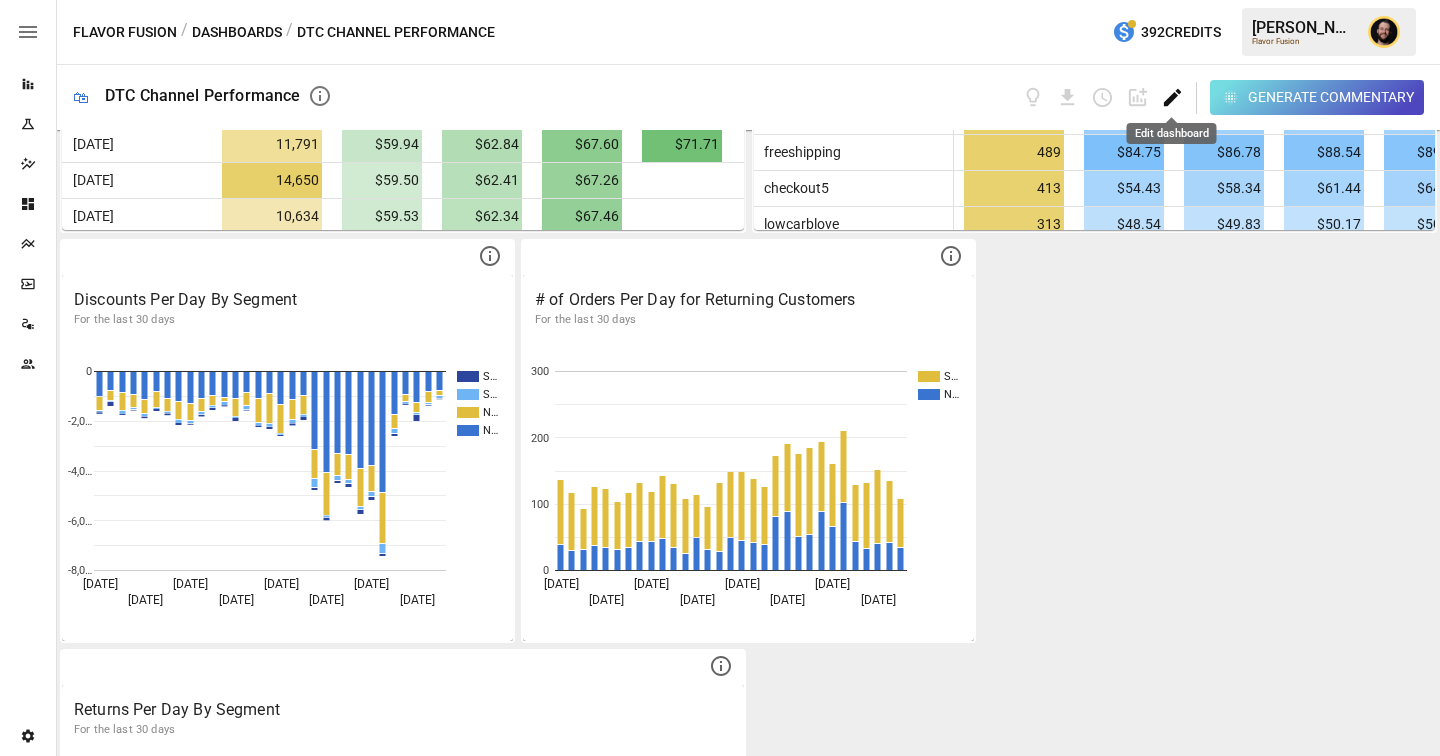 click 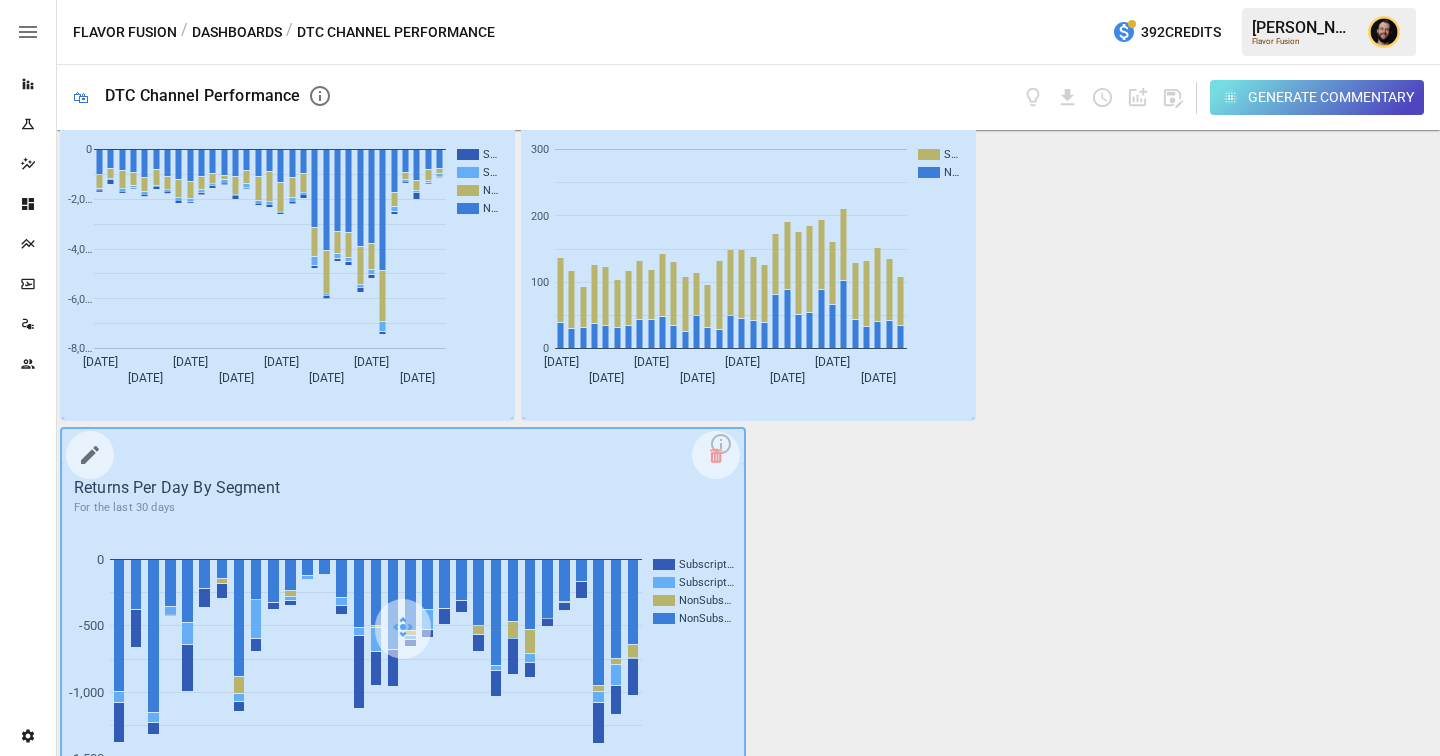 scroll, scrollTop: 3204, scrollLeft: 0, axis: vertical 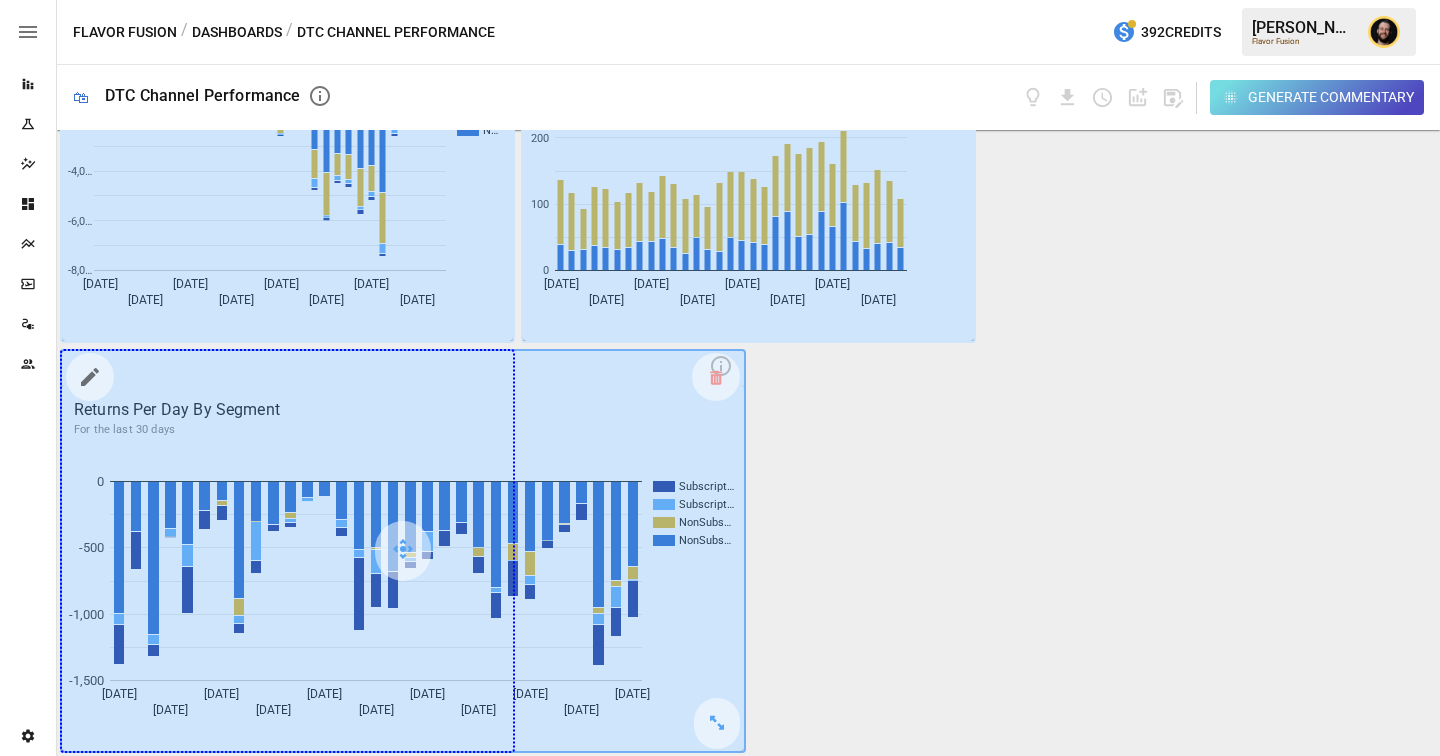 drag, startPoint x: 704, startPoint y: 716, endPoint x: 606, endPoint y: 714, distance: 98.02041 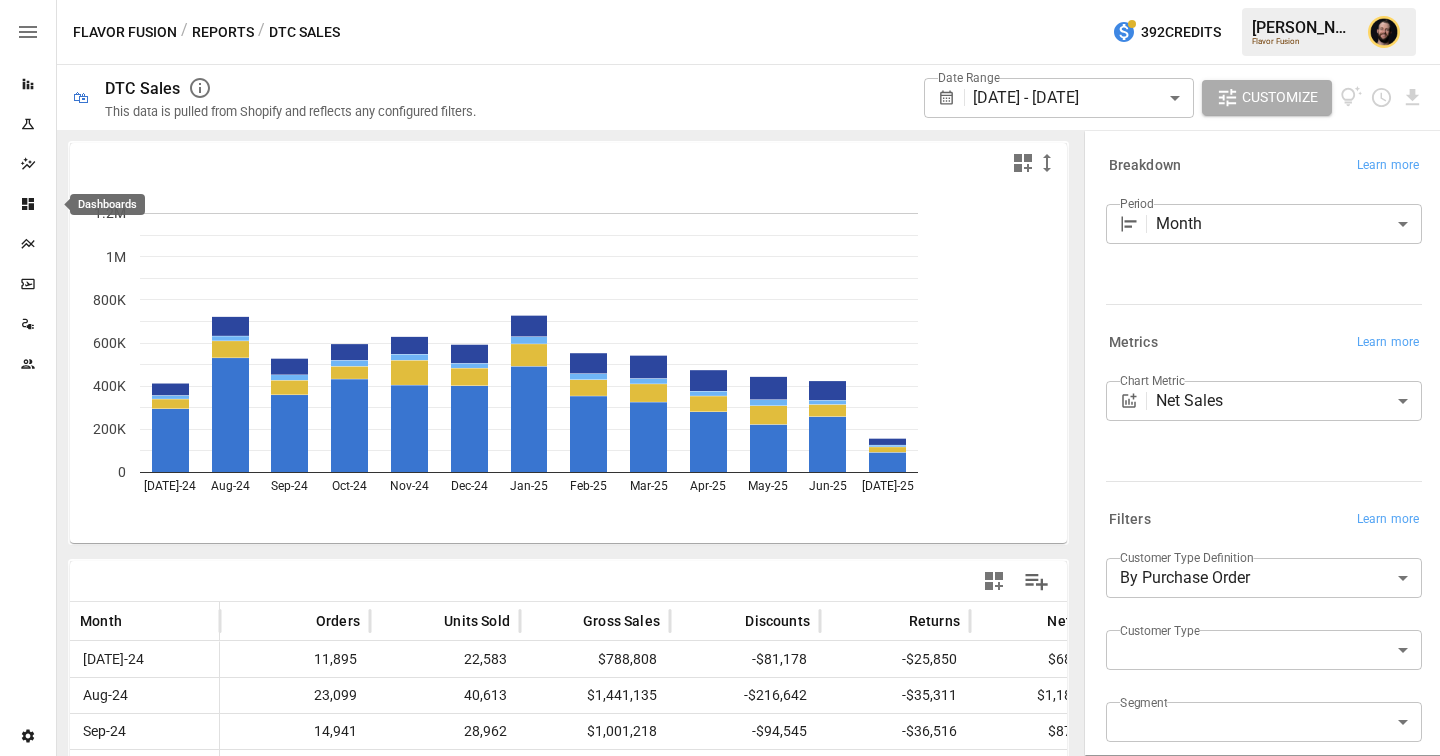 click 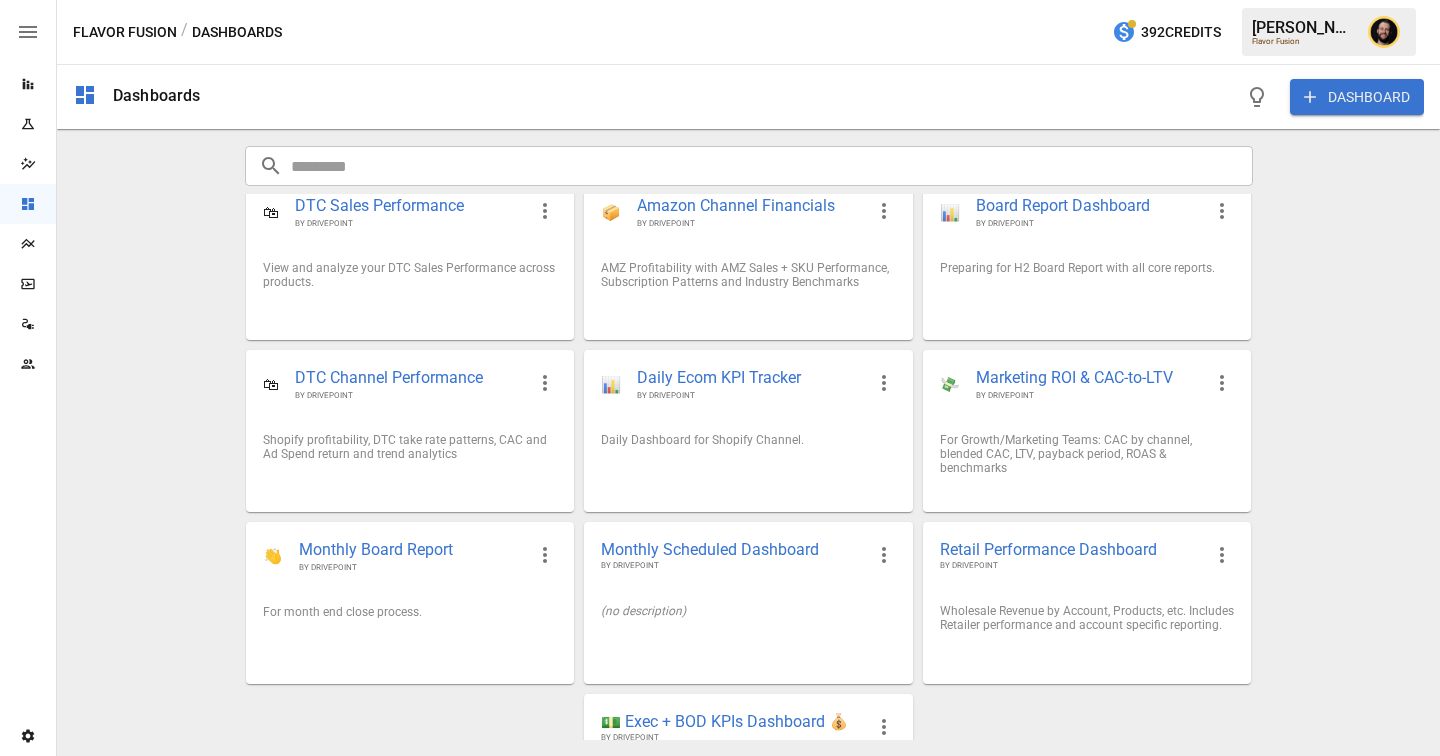 scroll, scrollTop: 187, scrollLeft: 0, axis: vertical 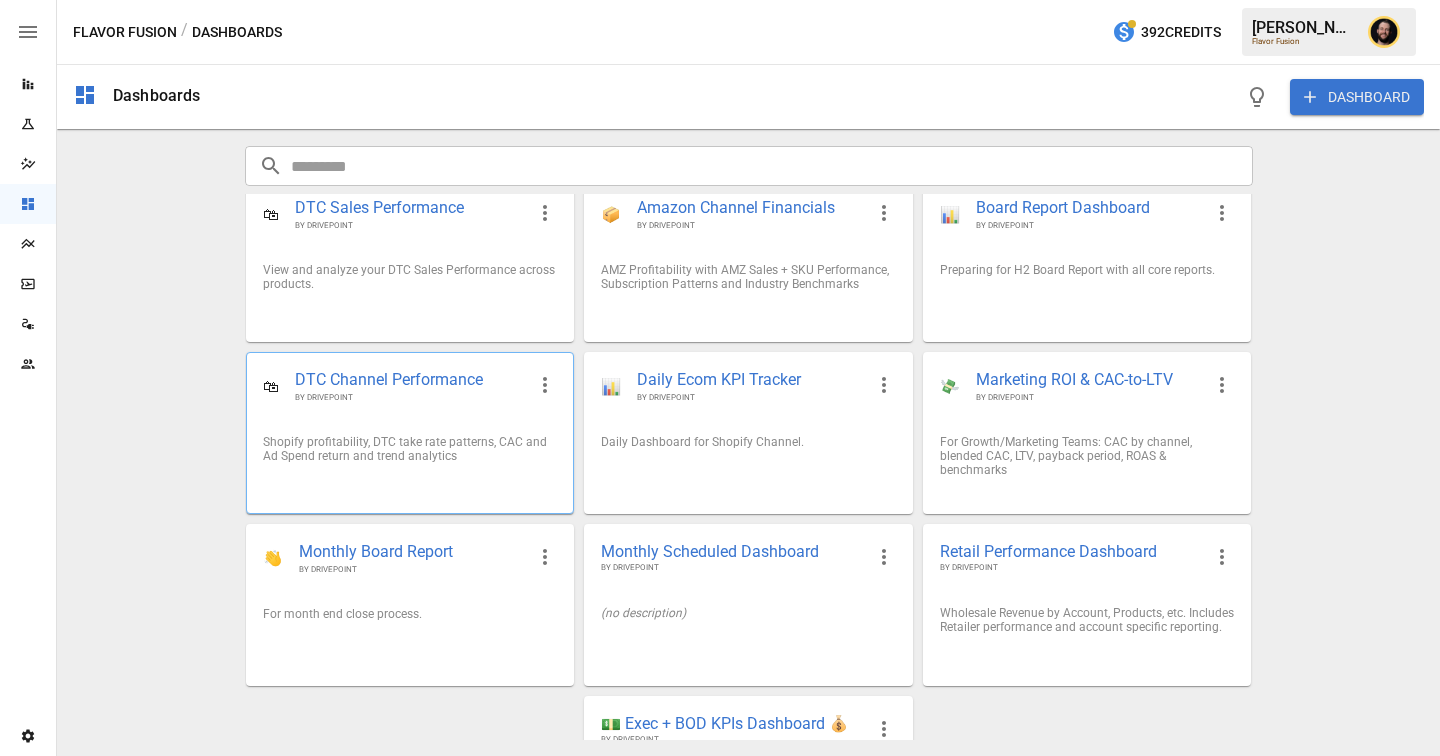 click on "Shopify profitability, DTC take rate patterns, CAC and Ad Spend return and trend analytics" at bounding box center (410, 449) 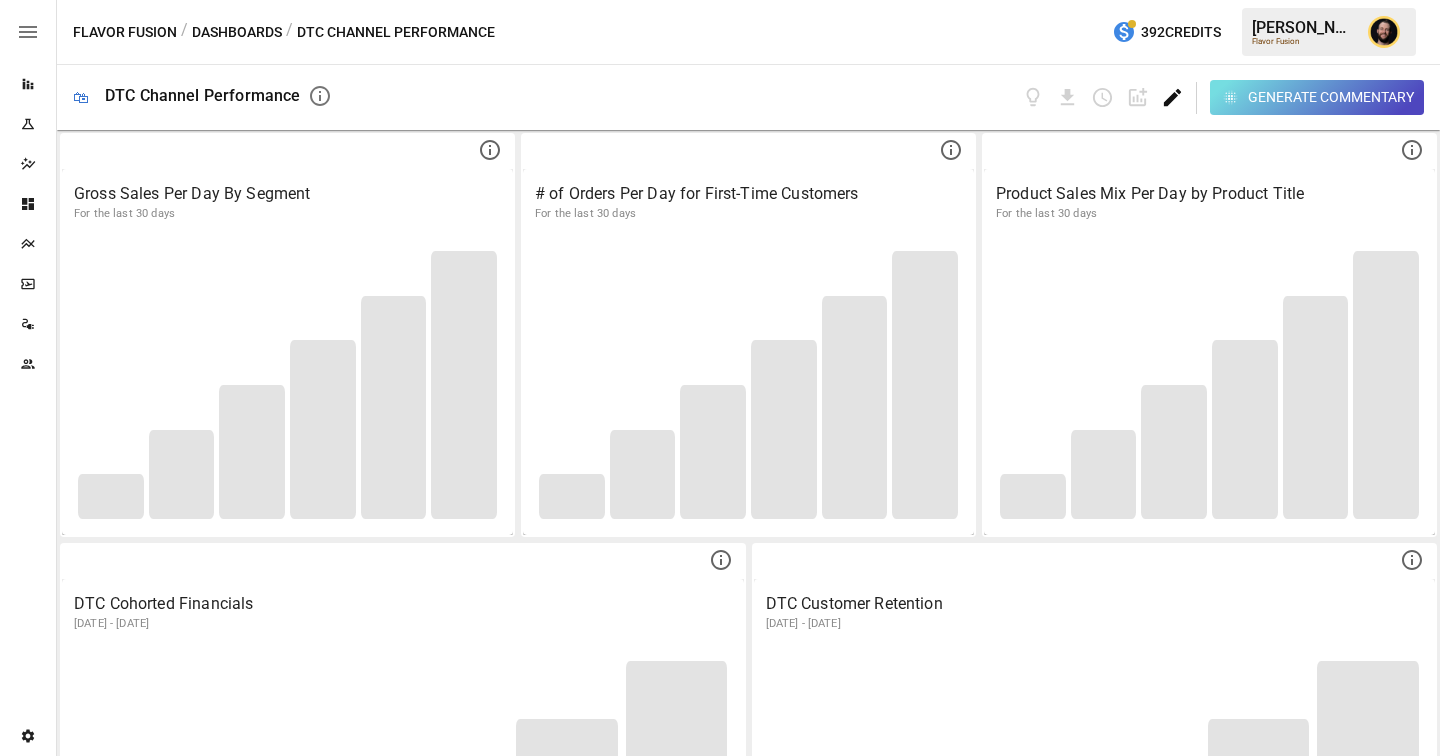 click 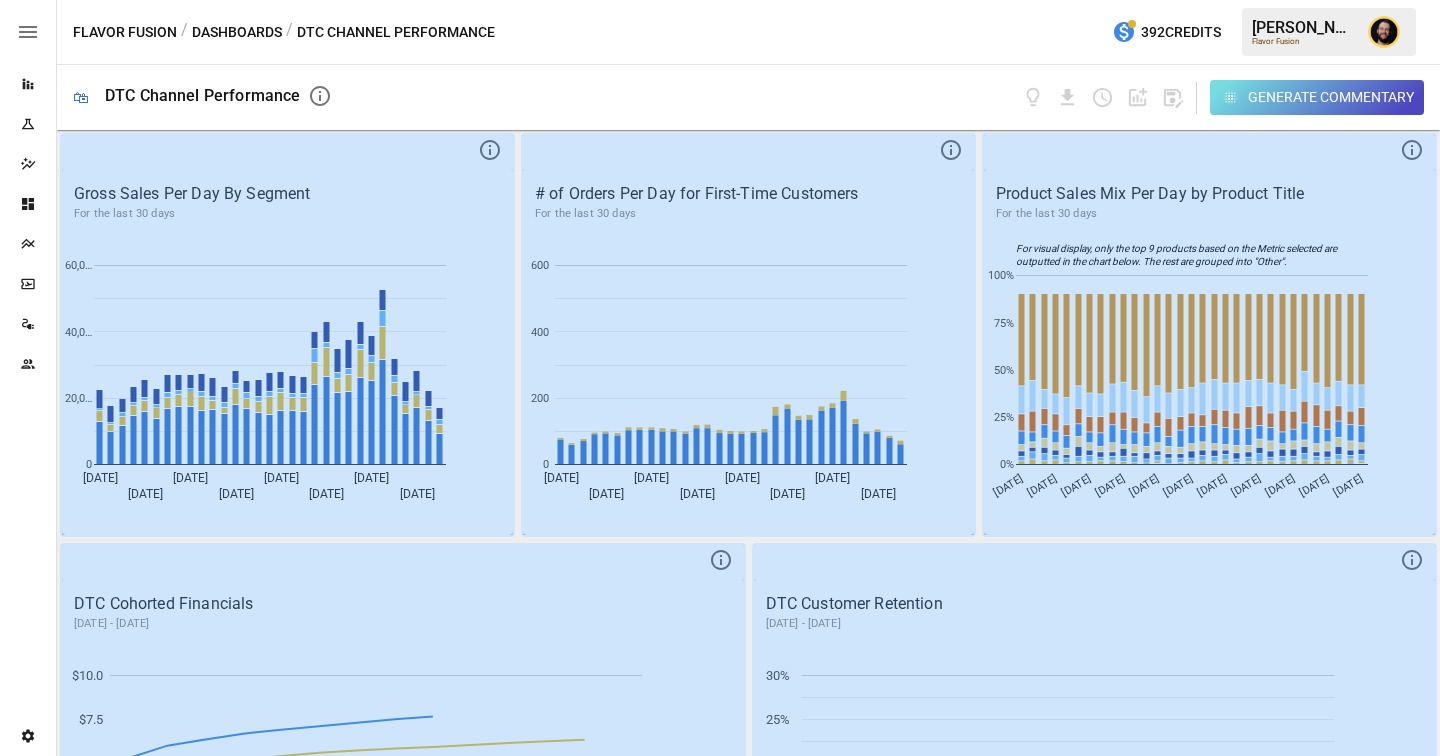 scroll, scrollTop: 2794, scrollLeft: 0, axis: vertical 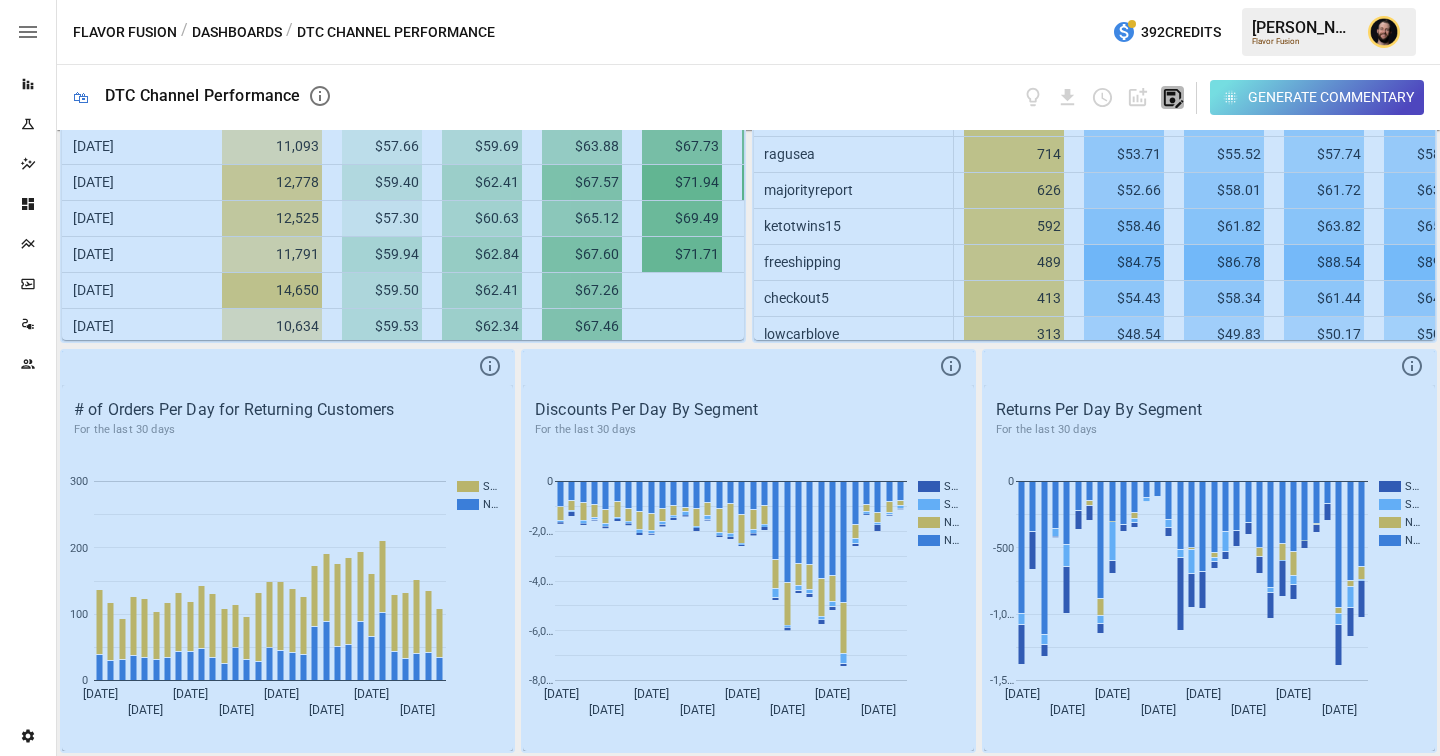 click 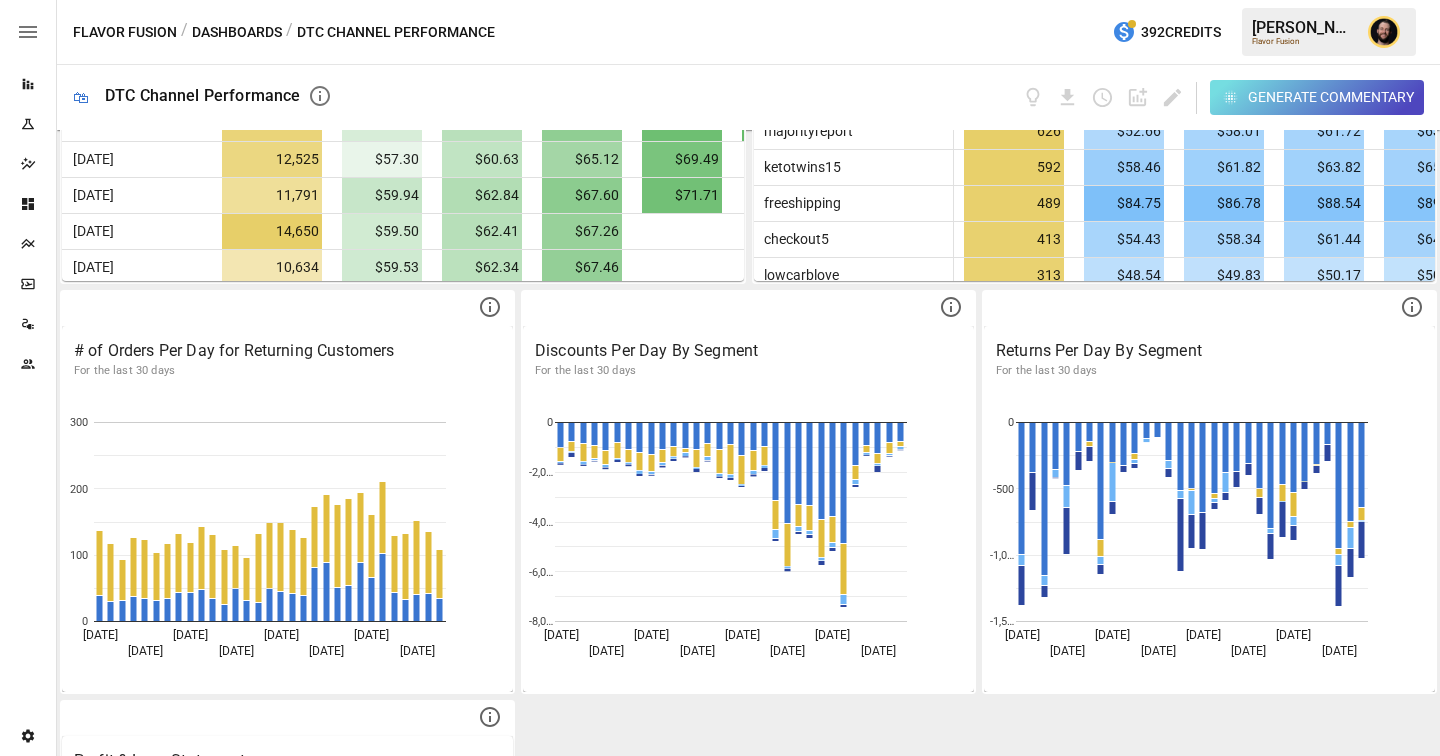 scroll, scrollTop: 3204, scrollLeft: 0, axis: vertical 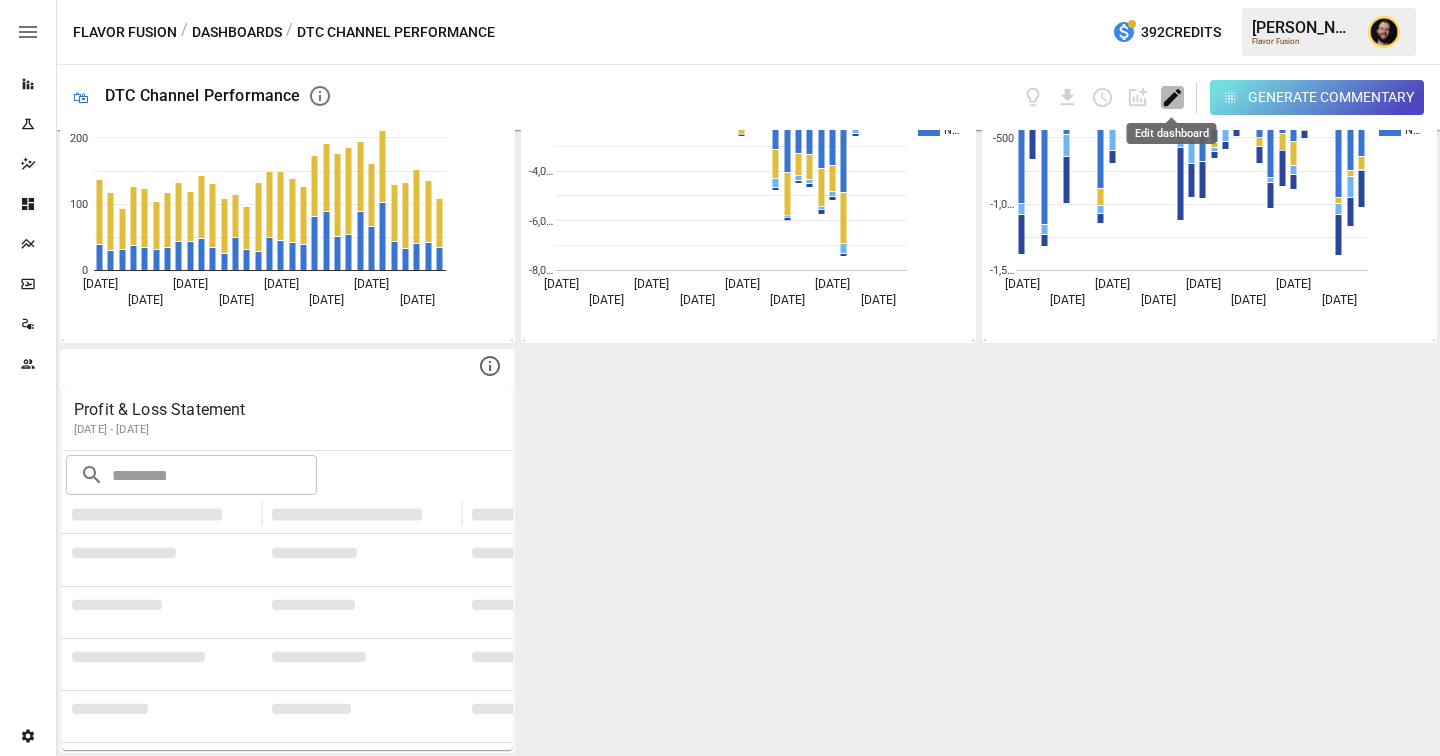 click 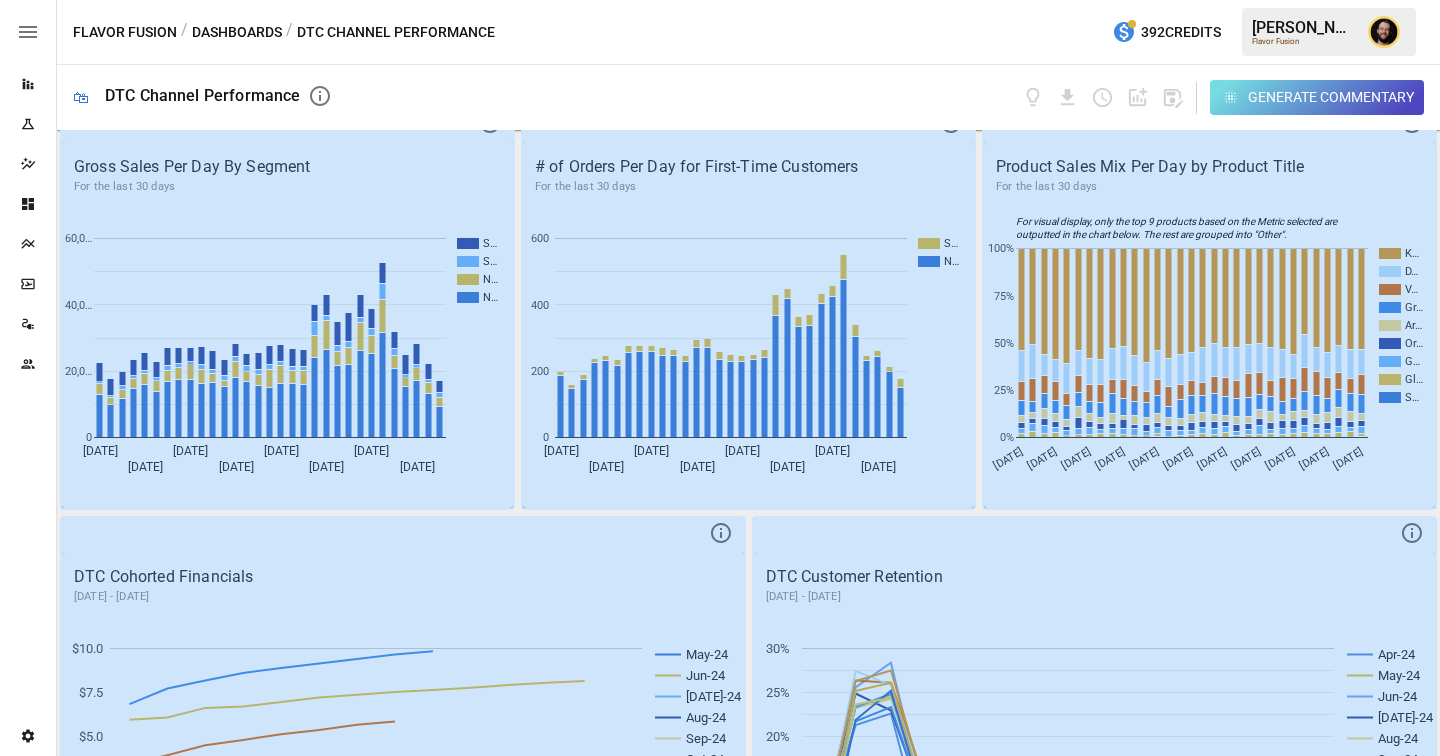 scroll, scrollTop: 0, scrollLeft: 0, axis: both 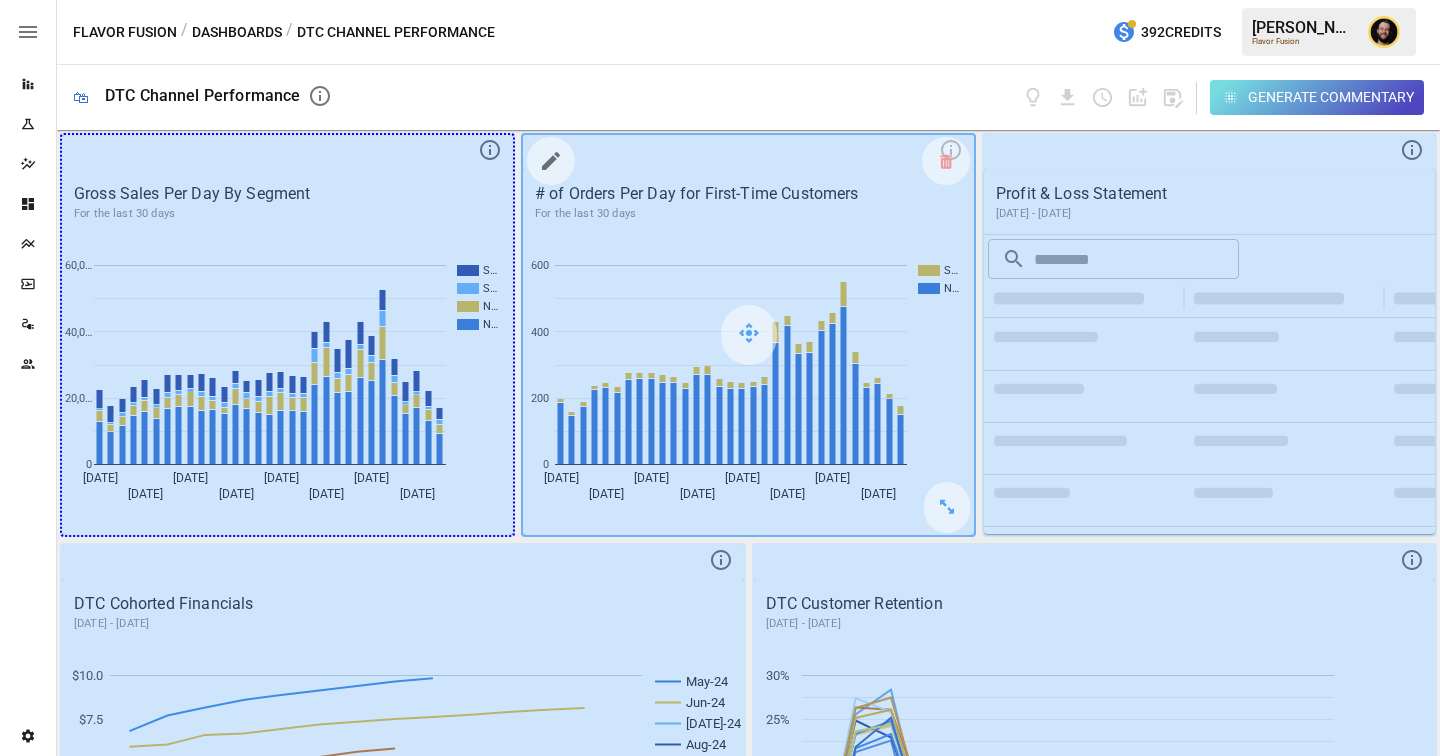 drag, startPoint x: 527, startPoint y: 510, endPoint x: 616, endPoint y: 512, distance: 89.02247 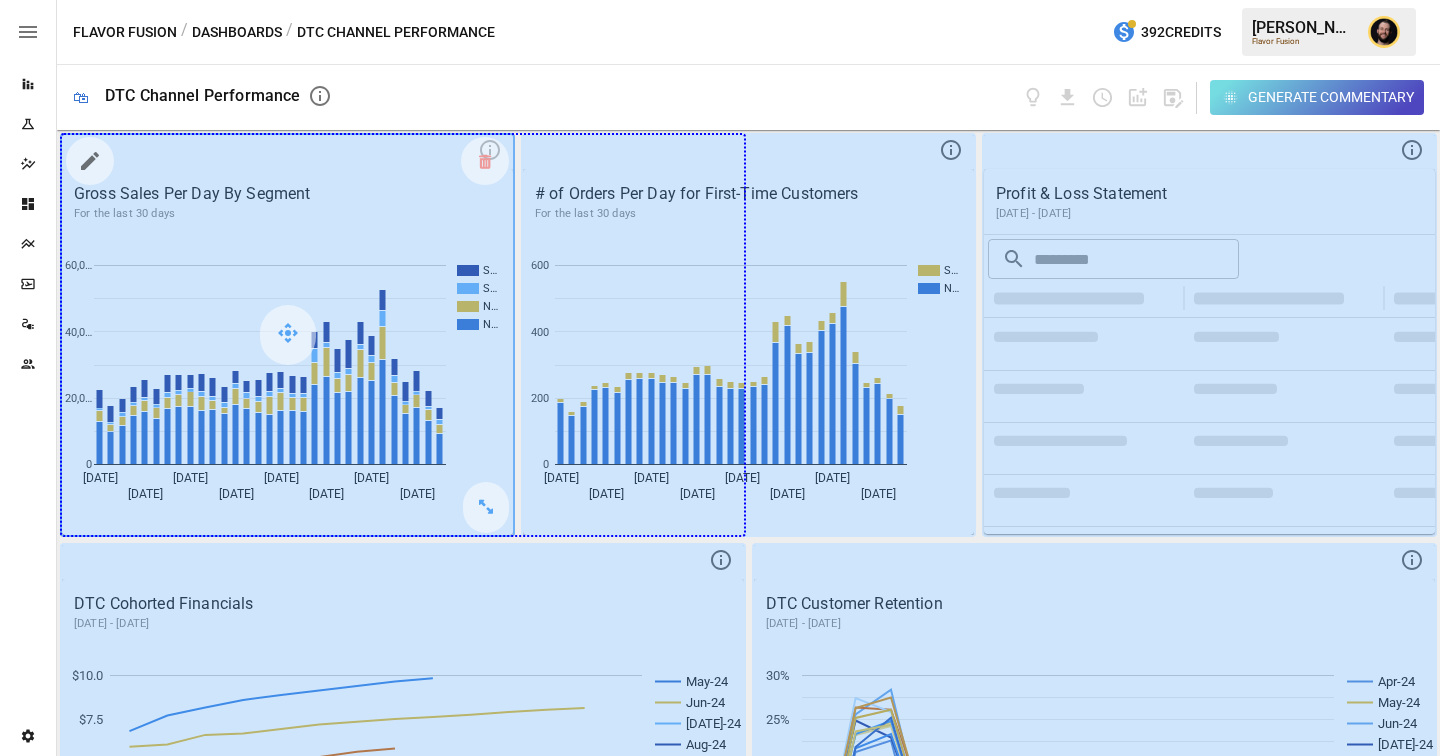 drag, startPoint x: 477, startPoint y: 504, endPoint x: 685, endPoint y: 507, distance: 208.02164 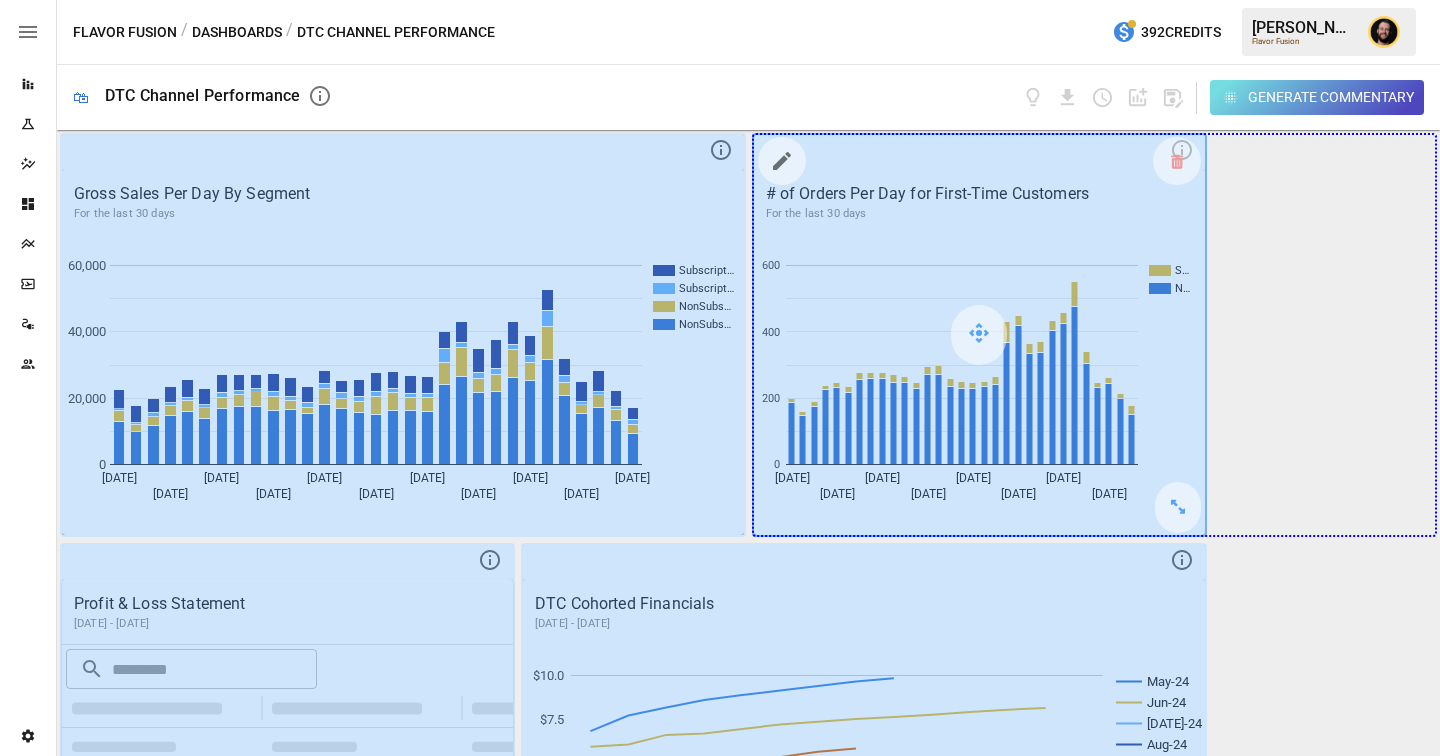 drag, startPoint x: 1180, startPoint y: 513, endPoint x: 1336, endPoint y: 516, distance: 156.02884 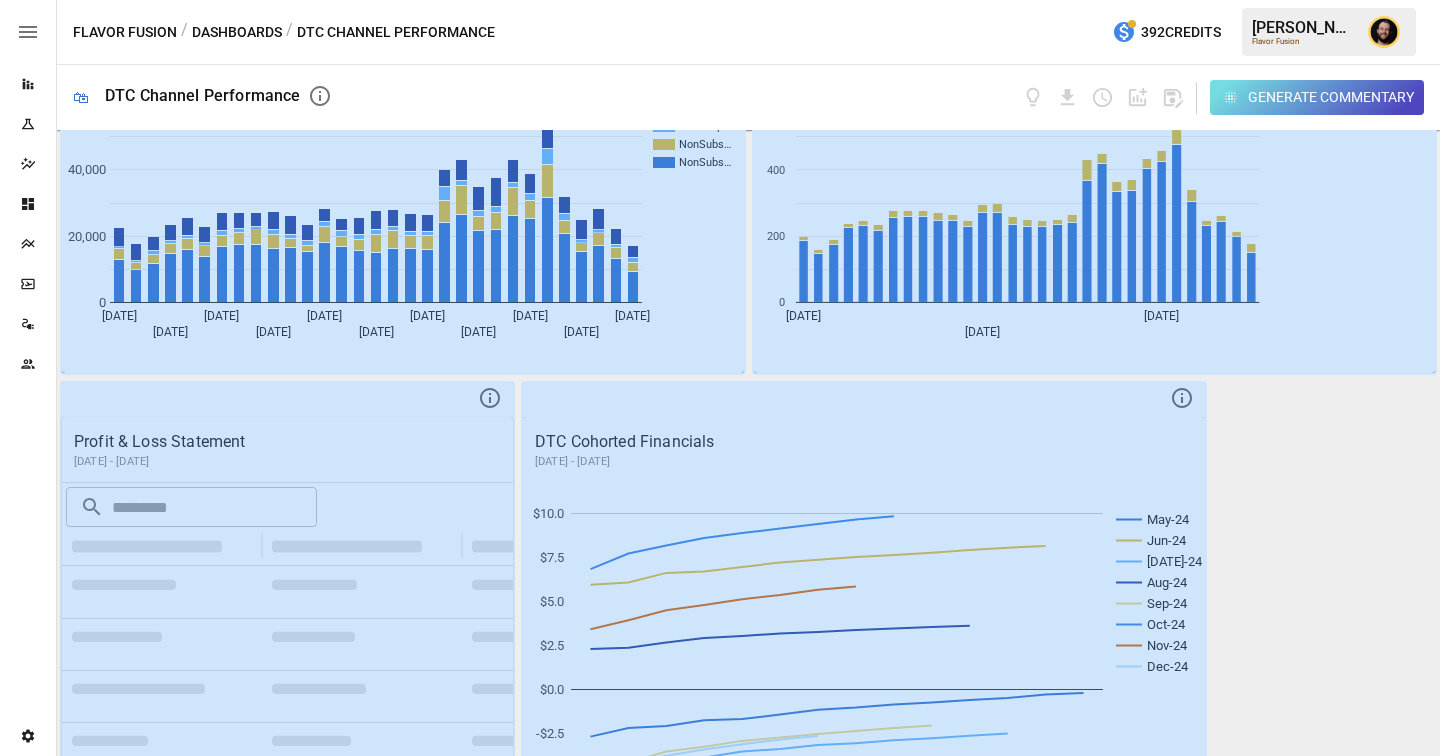 scroll, scrollTop: 468, scrollLeft: 0, axis: vertical 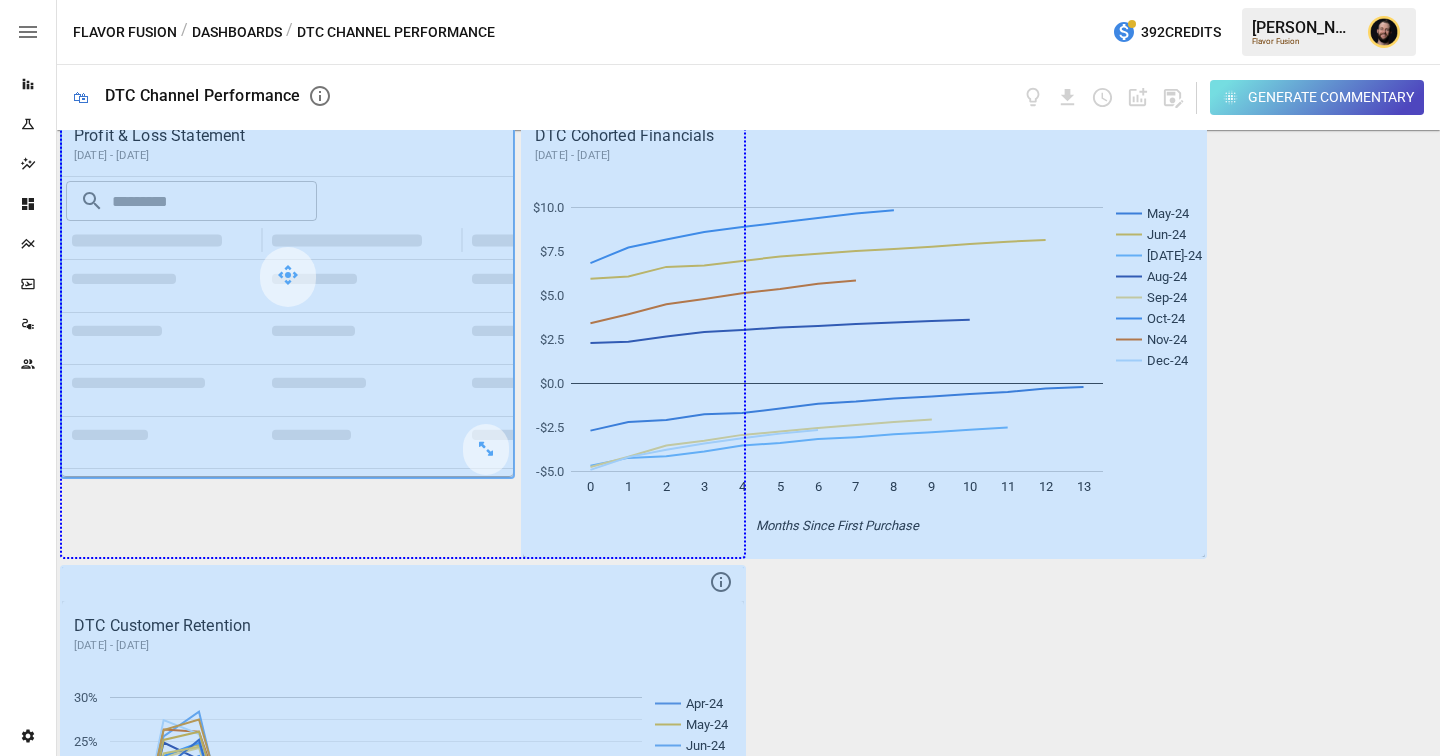 drag, startPoint x: 490, startPoint y: 456, endPoint x: 688, endPoint y: 528, distance: 210.6846 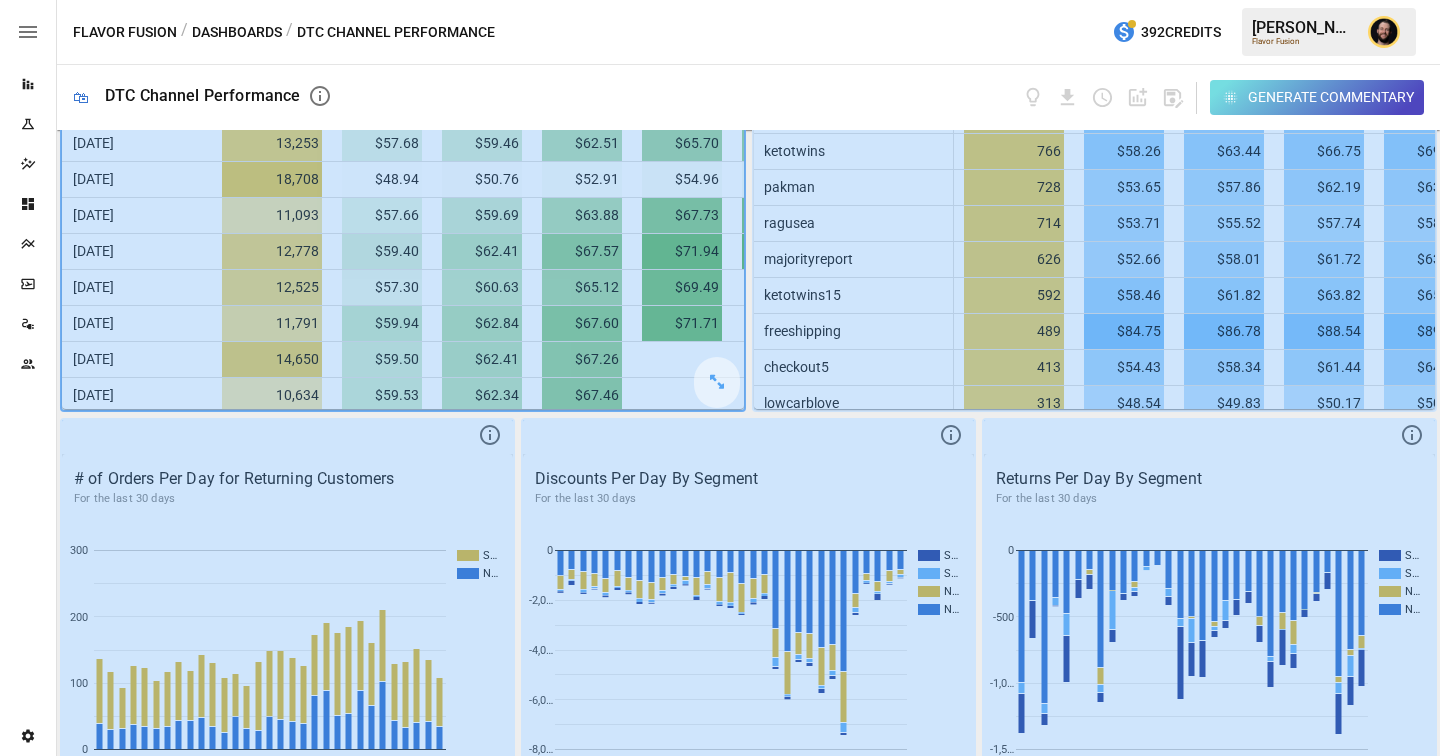 scroll, scrollTop: 3694, scrollLeft: 0, axis: vertical 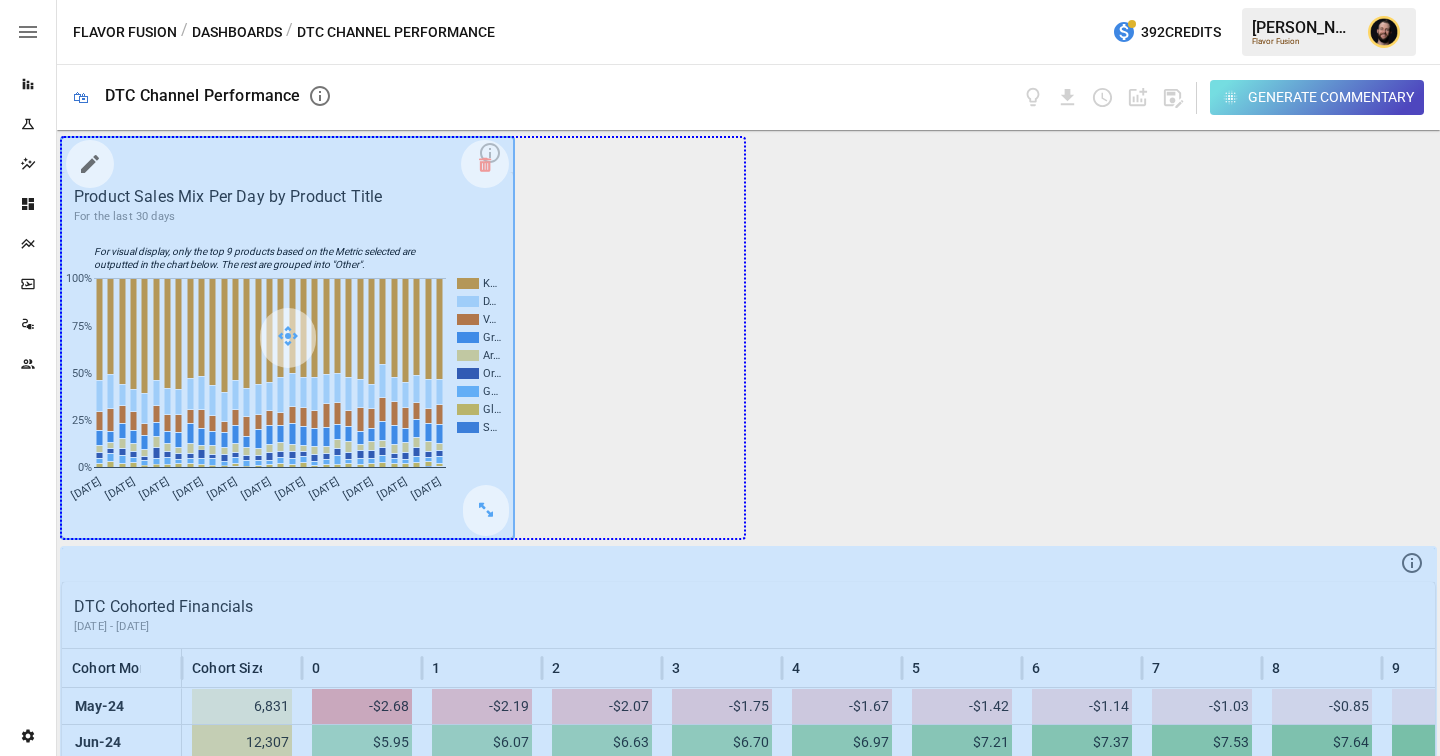 drag, startPoint x: 490, startPoint y: 516, endPoint x: 642, endPoint y: 500, distance: 152.83978 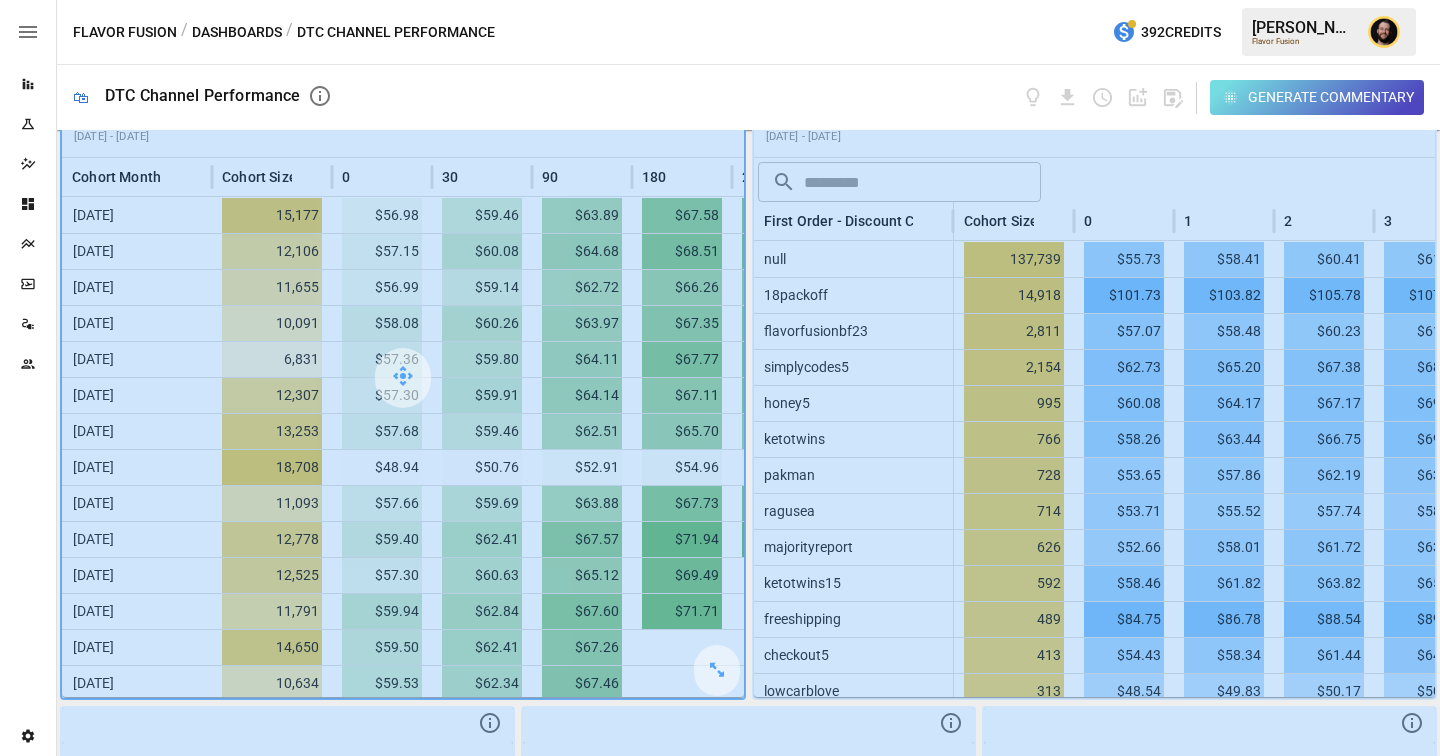 scroll, scrollTop: 3694, scrollLeft: 0, axis: vertical 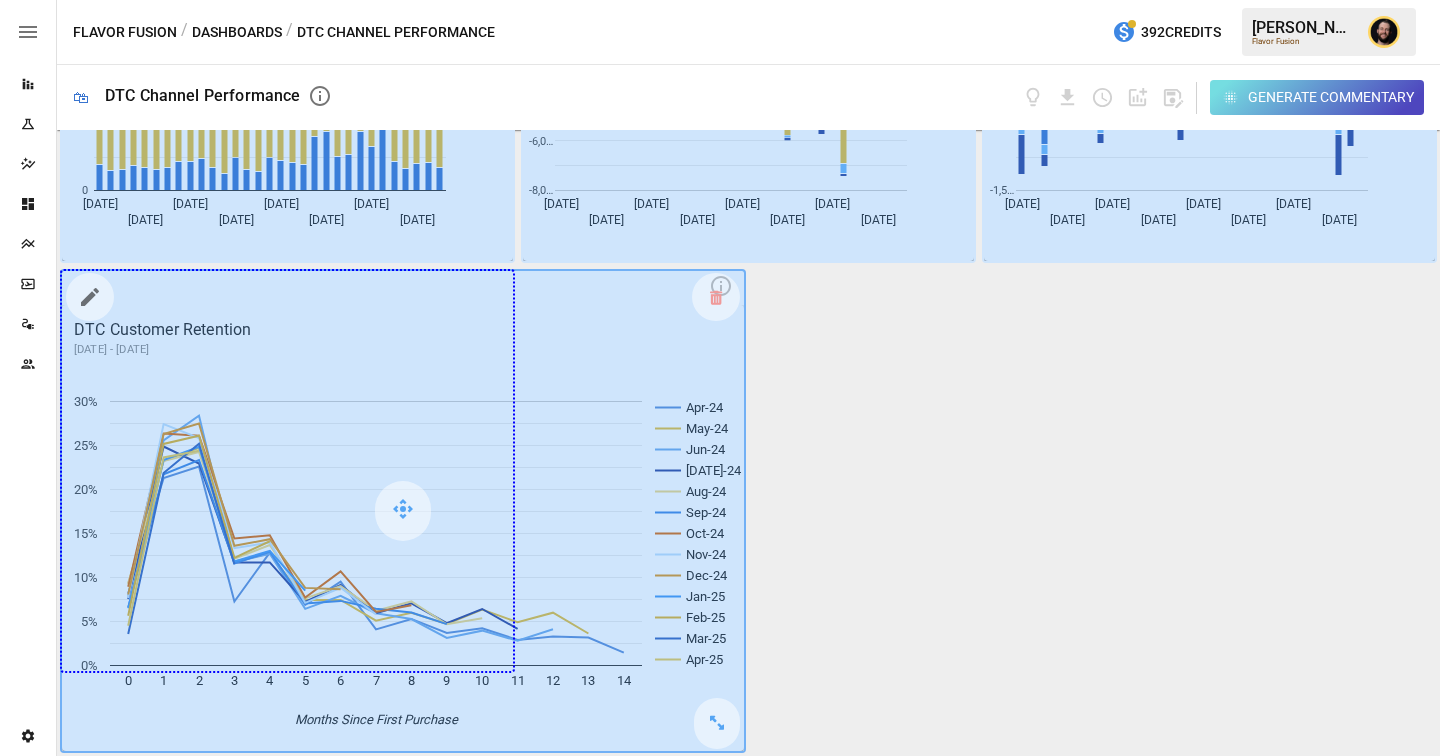 drag, startPoint x: 713, startPoint y: 728, endPoint x: 535, endPoint y: 579, distance: 232.13142 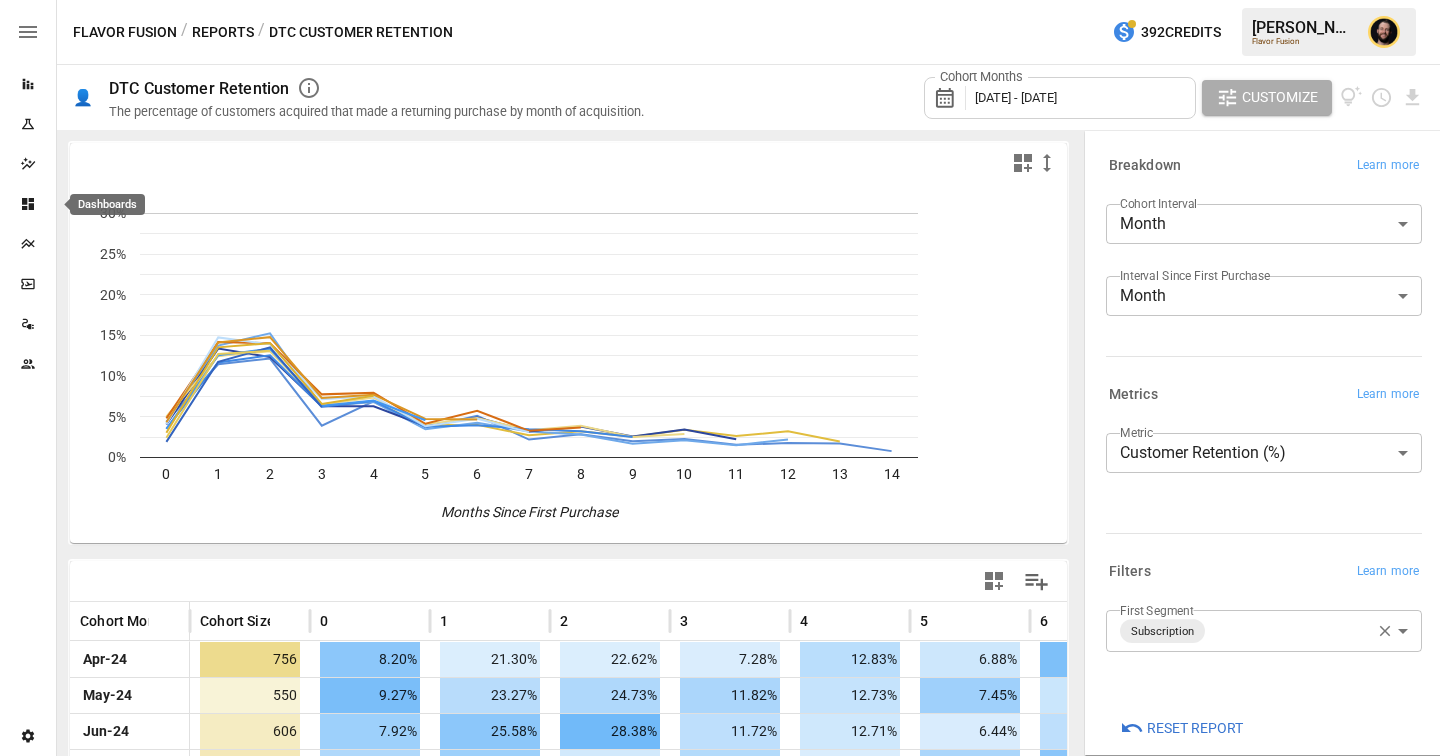 click at bounding box center [28, 204] 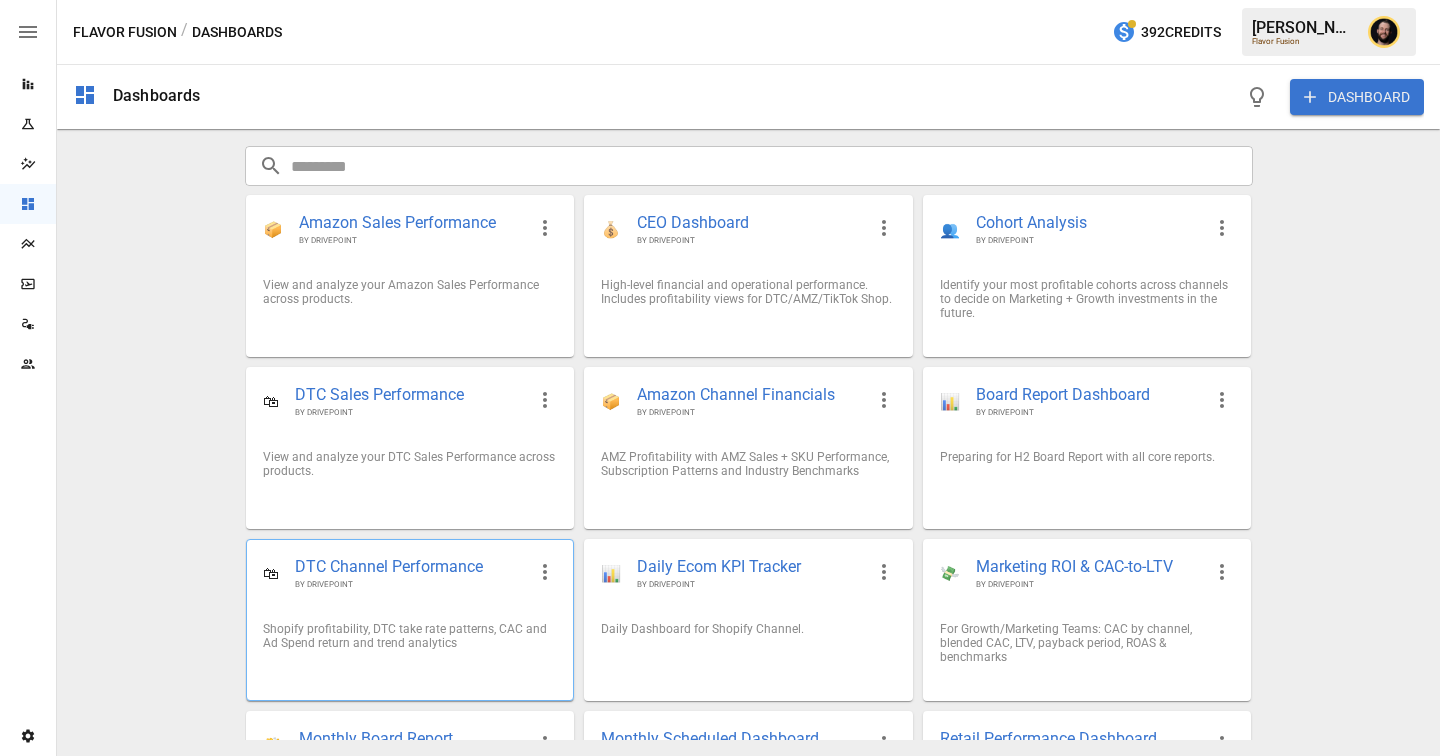 click on "Shopify profitability, DTC take rate patterns, CAC and Ad Spend return and trend analytics" at bounding box center [410, 636] 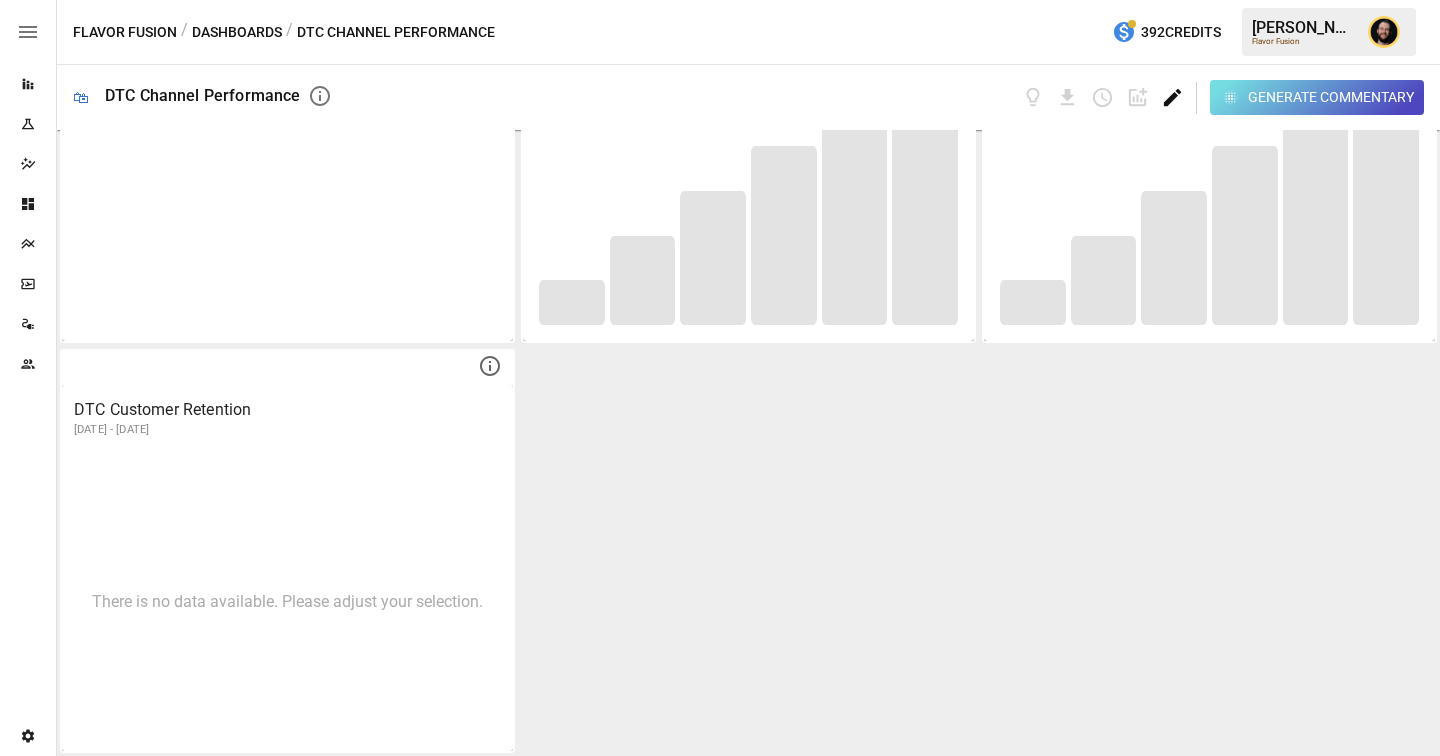 scroll, scrollTop: 3314, scrollLeft: 0, axis: vertical 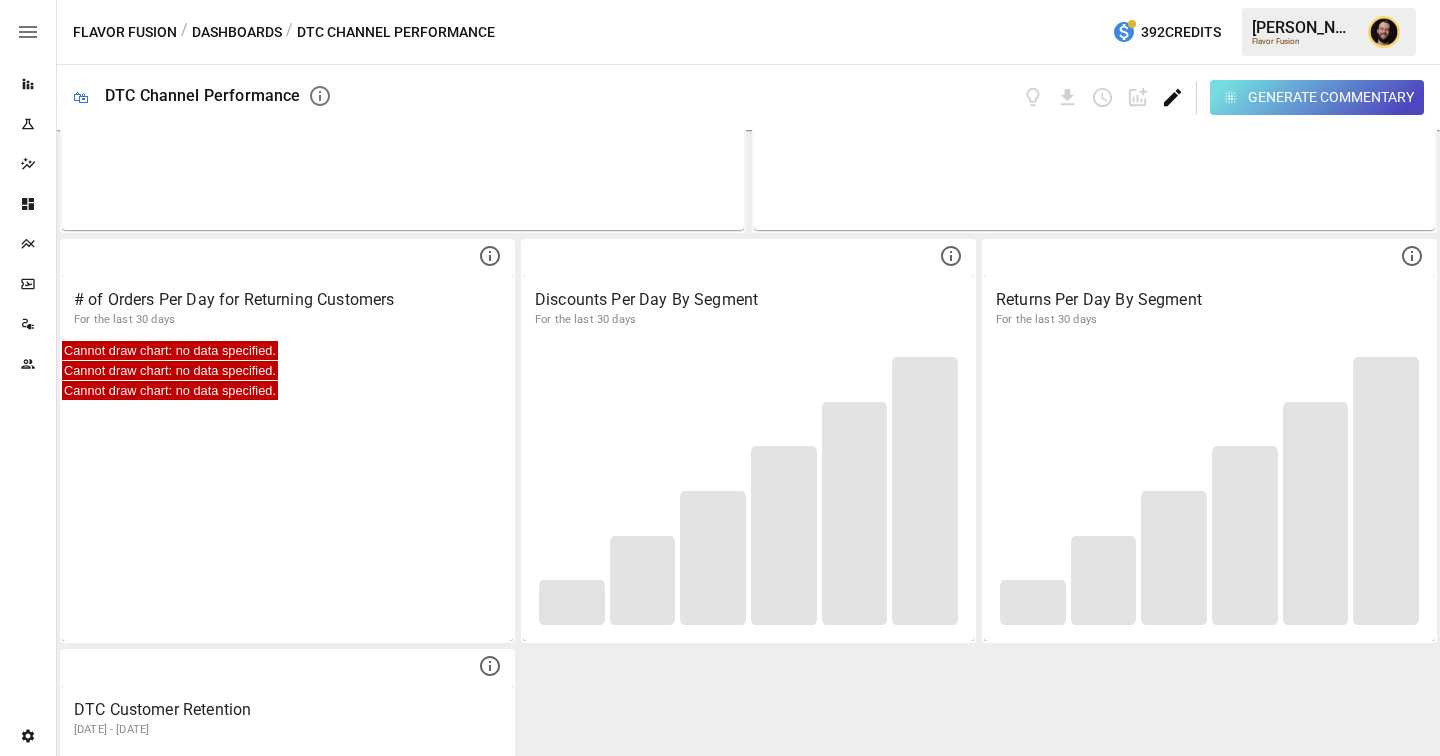 click 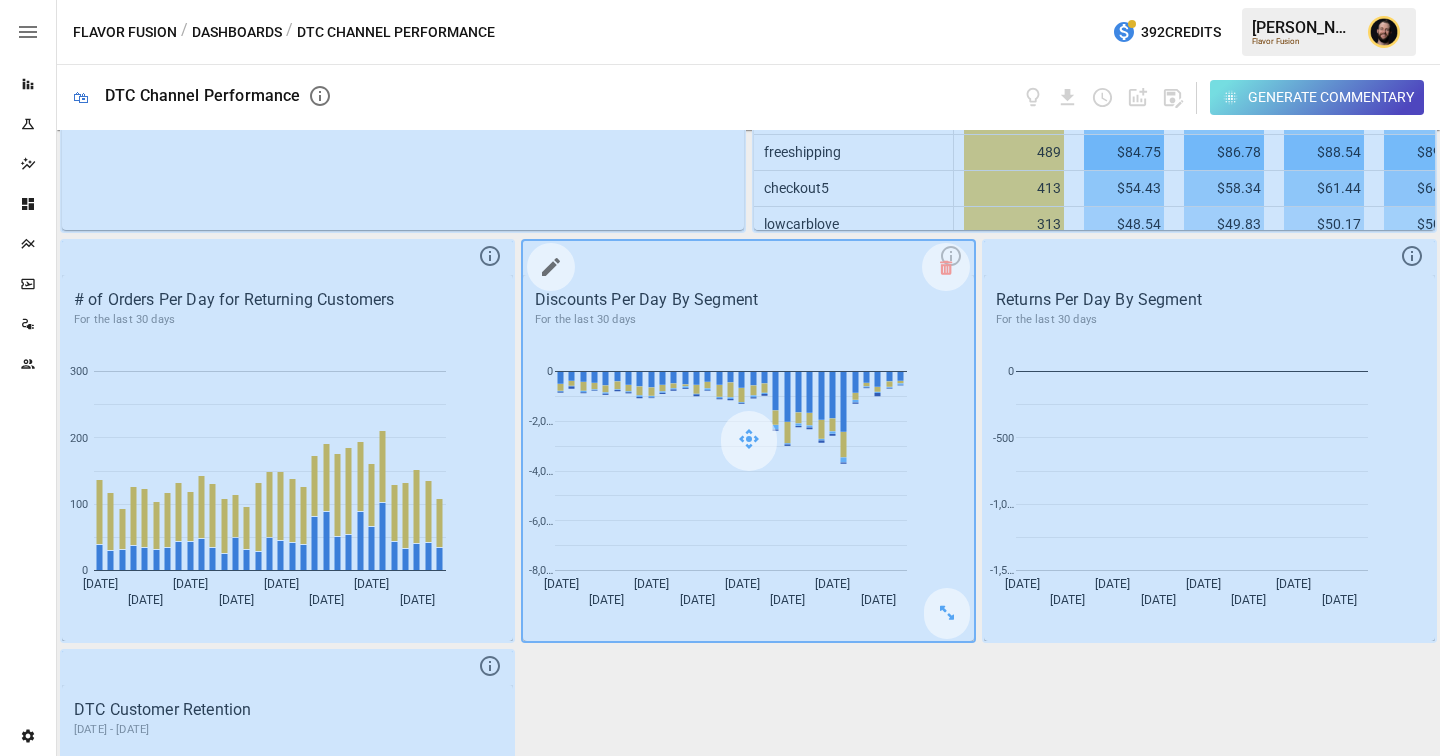 scroll, scrollTop: 3614, scrollLeft: 0, axis: vertical 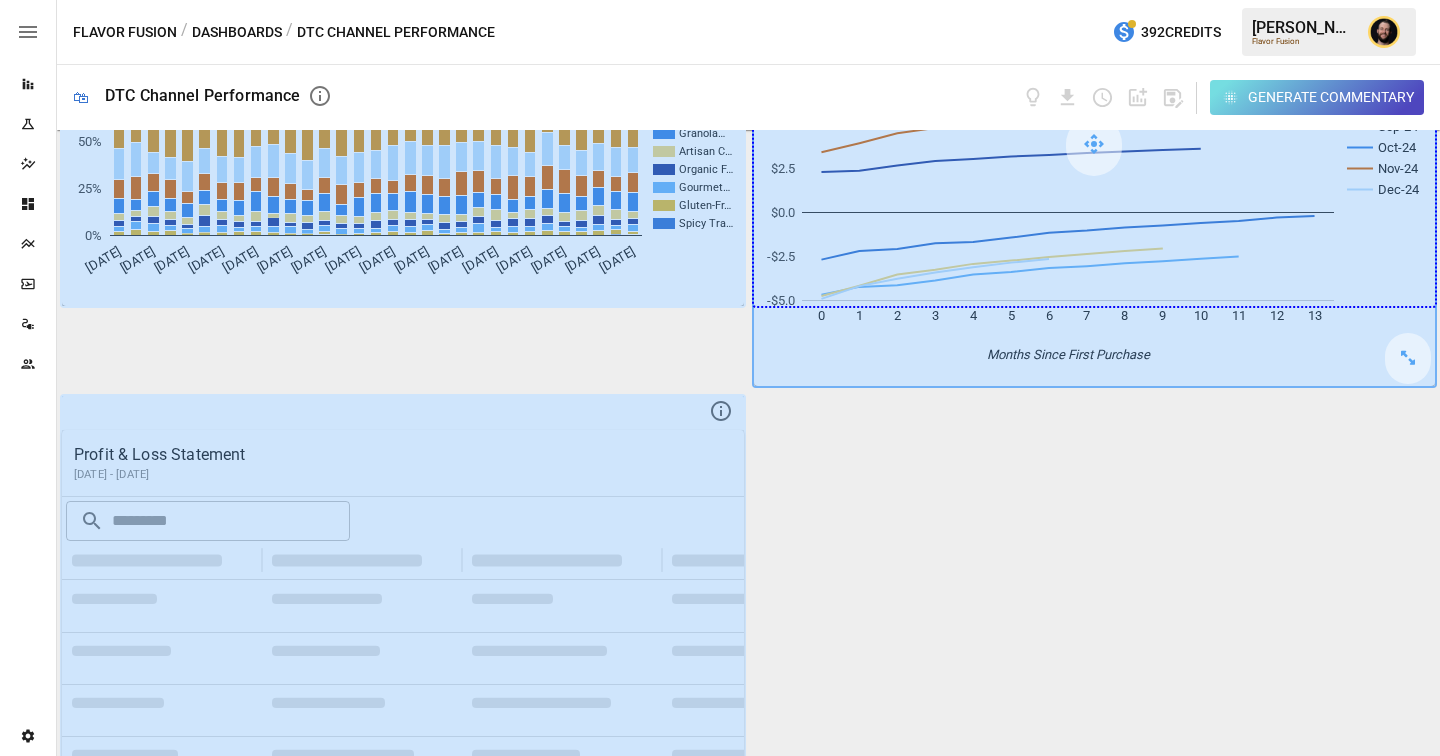 drag, startPoint x: 1407, startPoint y: 350, endPoint x: 1394, endPoint y: 279, distance: 72.18033 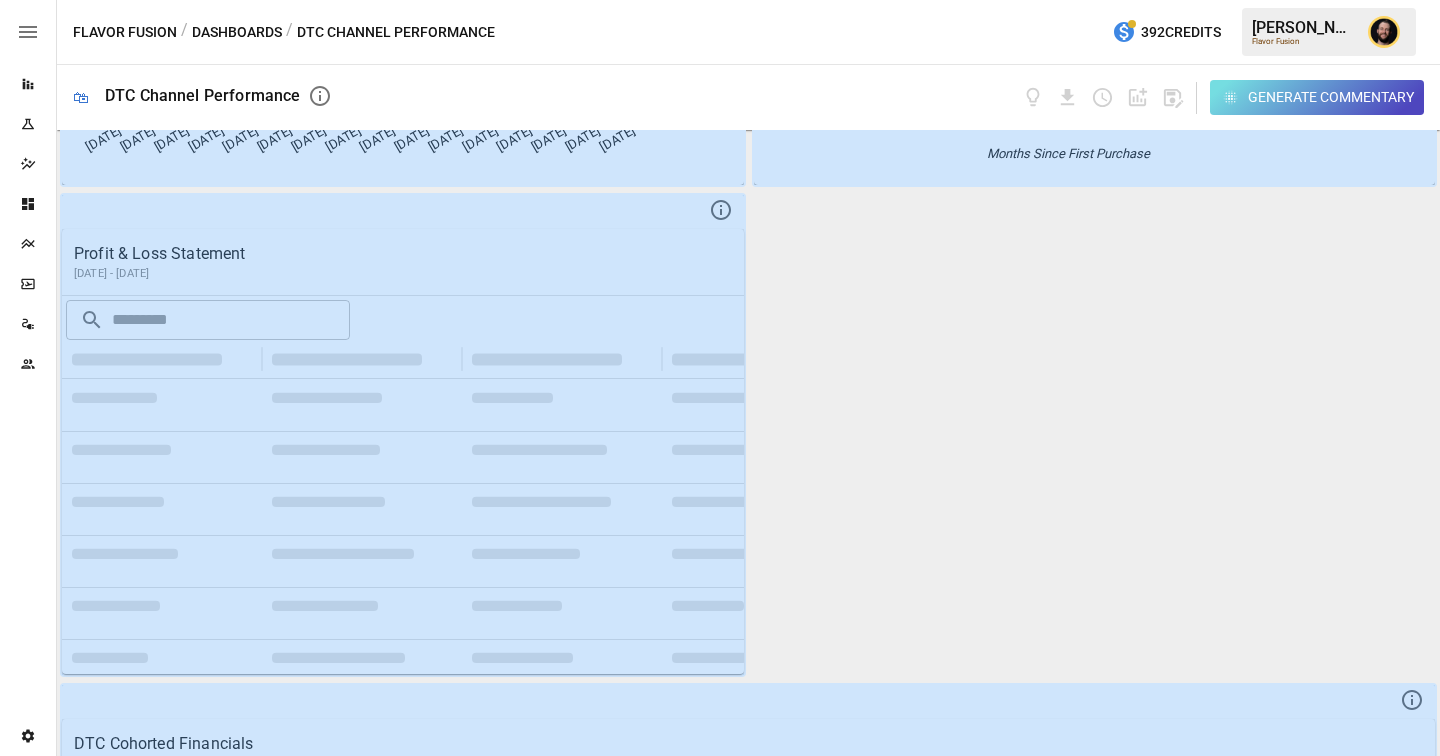 scroll, scrollTop: 922, scrollLeft: 0, axis: vertical 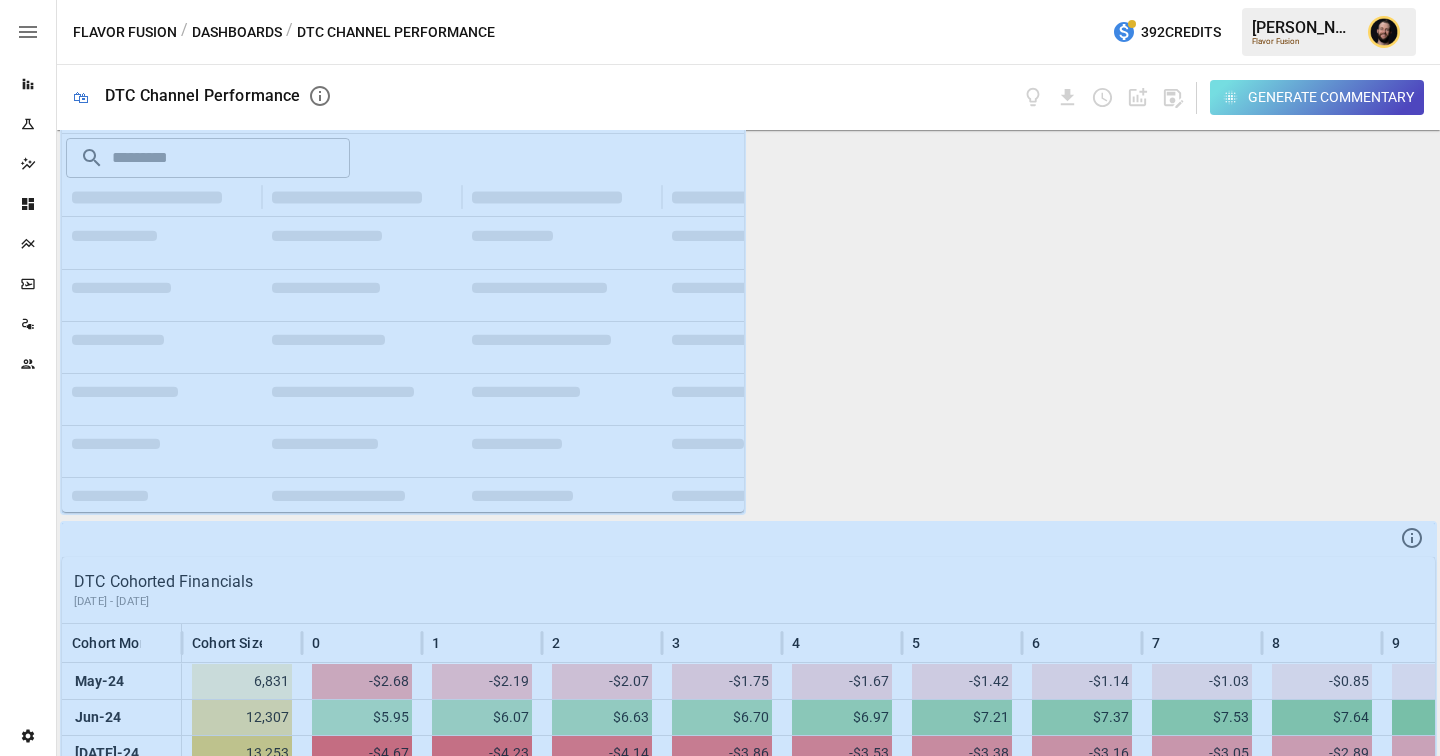 drag, startPoint x: 721, startPoint y: 500, endPoint x: 864, endPoint y: 482, distance: 144.12842 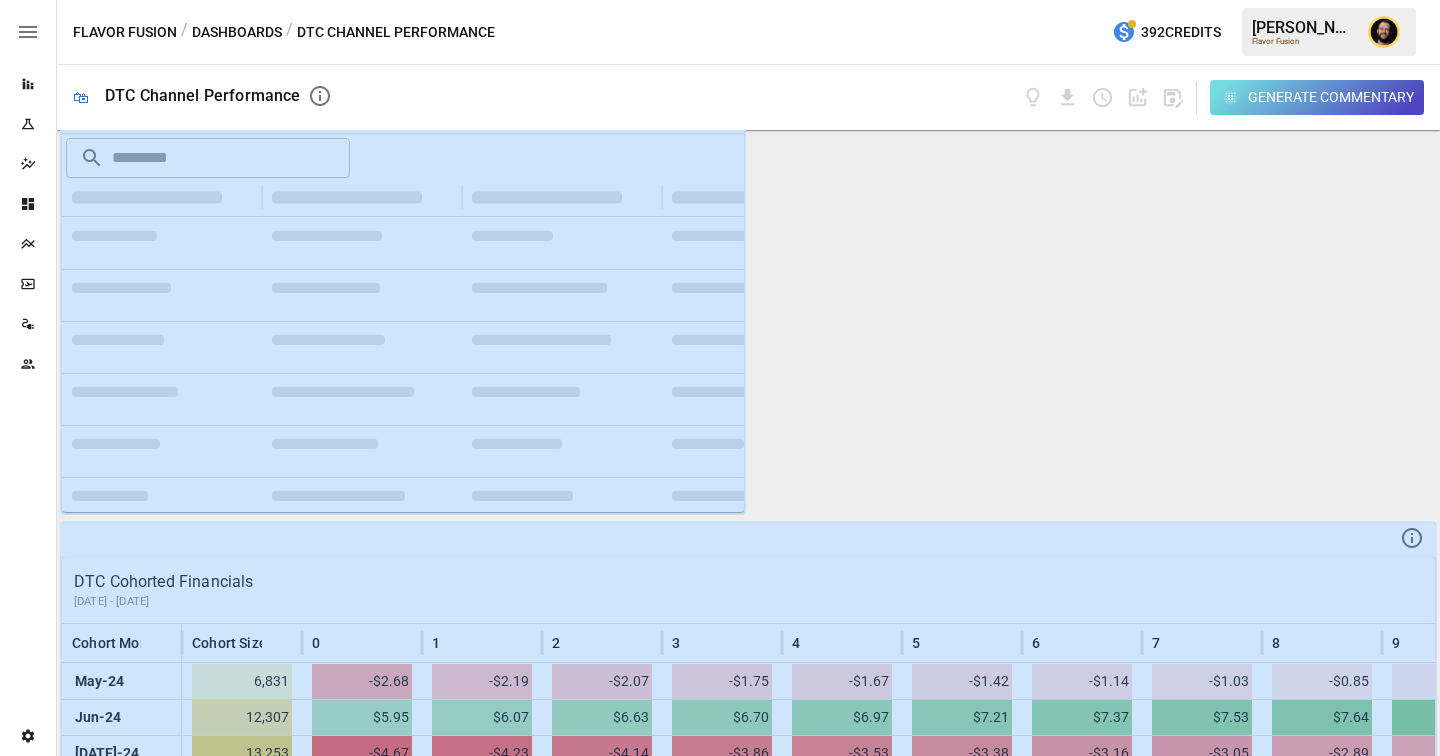 click on "Gross Sales Per Day By Segment For the last 30 days Subscript… Subscript… NonSubs… NonSubs… [DATE] [DATE] [DATE] [DATE] [DATE] [DATE] [DATE] [DATE] [DATE] [DATE] [DATE] 0 20,000 40,000 60,000 NonSubs… # of Orders Per Day for First-Time Customers For the last 30 days Subscript… NonSubs… [DATE] [DATE] [DATE] [DATE] [DATE] [DATE] [DATE] [DATE] [DATE] [DATE] [DATE] 0 200 400 600 NonSubs… Product Sales Mix Per Day by Product Title For the last 30 days For visual display, only the top 9 products based on the Metric selected are outputted in the chart below. The rest are grouped into "Other". Kettle- Cooked P… Dark Chocolat… Vegan Pr… [GEOGRAPHIC_DATA]… Artisan C… Organic F… Gourmet… Gluten-Fr… Spicy Tra… [DATE] [DATE] [DATE] [DATE] [DATE] [DATE] [DATE] [DATE] [DATE] [DATE] [DATE] [DATE] 0% 0" at bounding box center [748, 443] 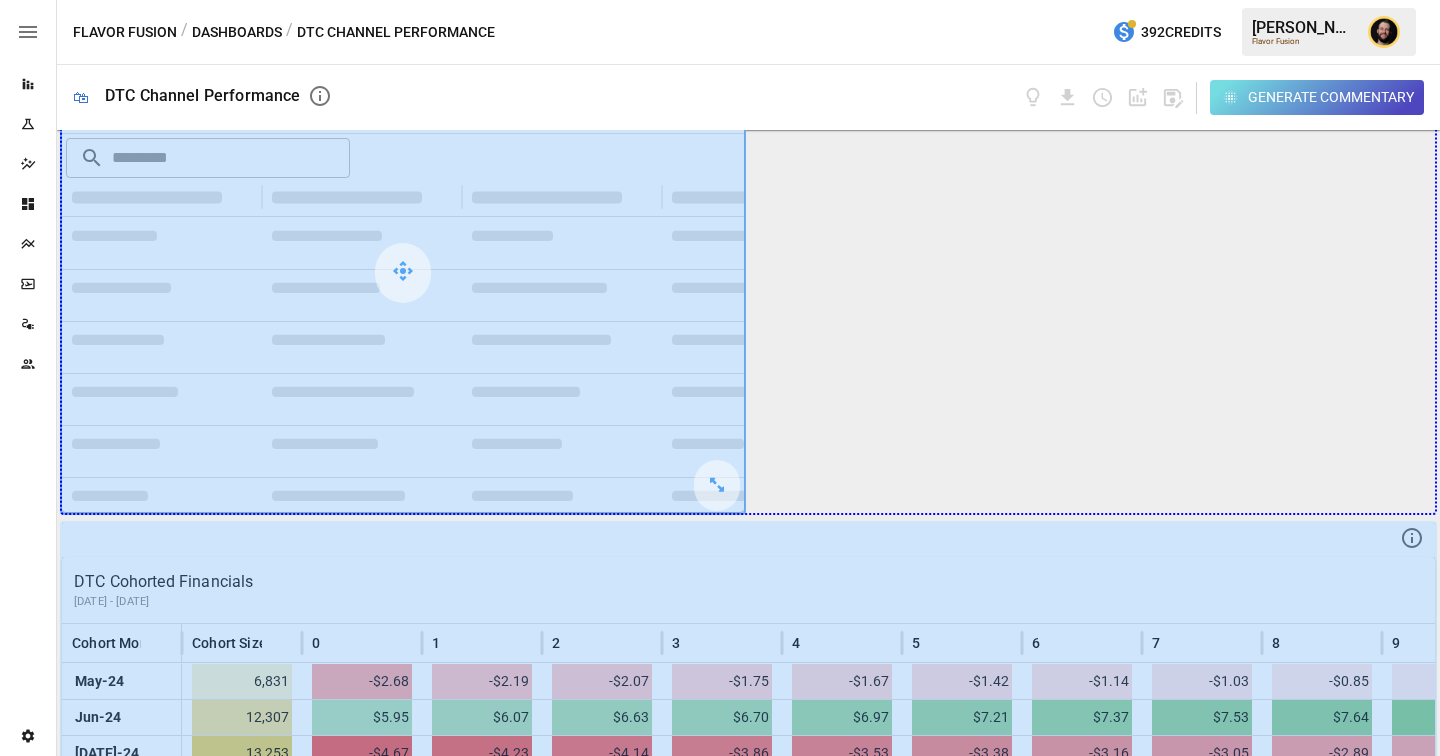 drag, startPoint x: 712, startPoint y: 481, endPoint x: 1319, endPoint y: 493, distance: 607.1186 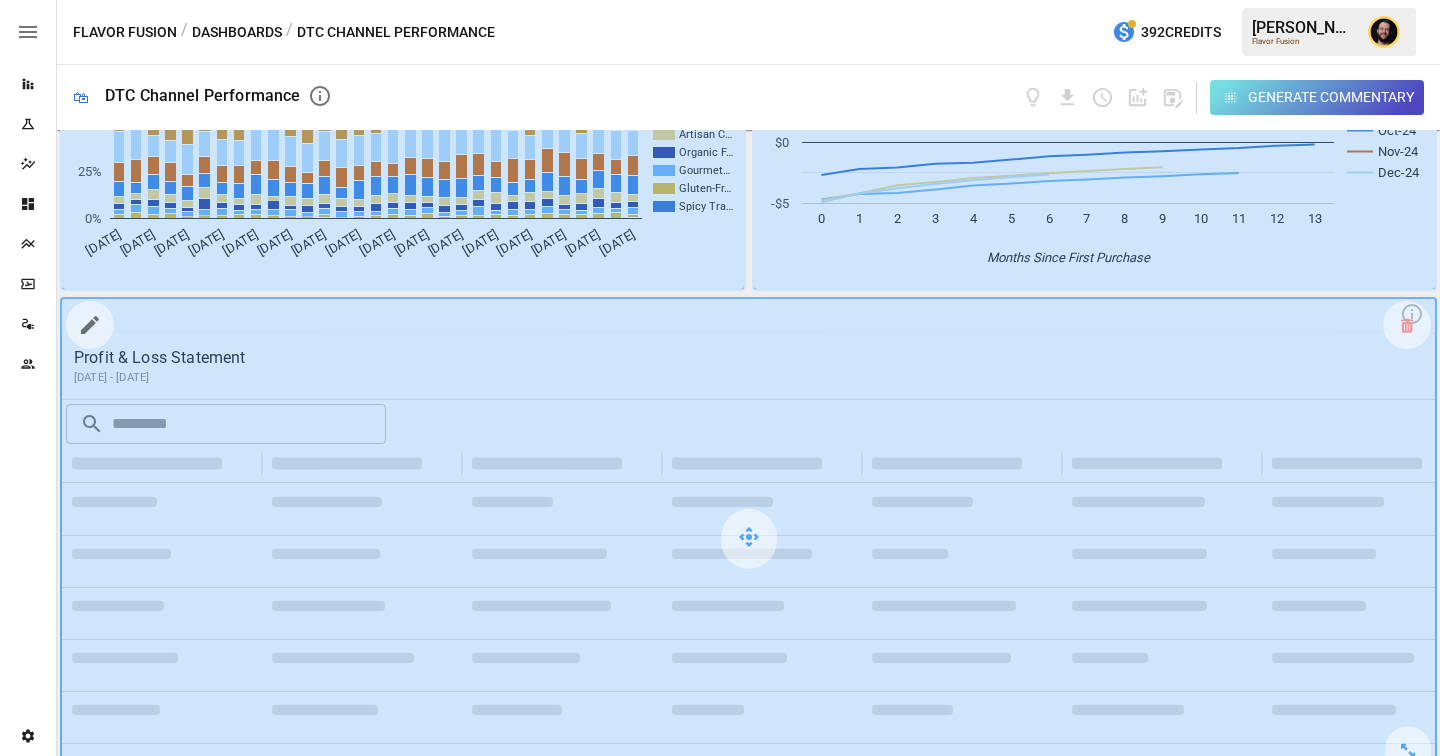 scroll, scrollTop: 626, scrollLeft: 0, axis: vertical 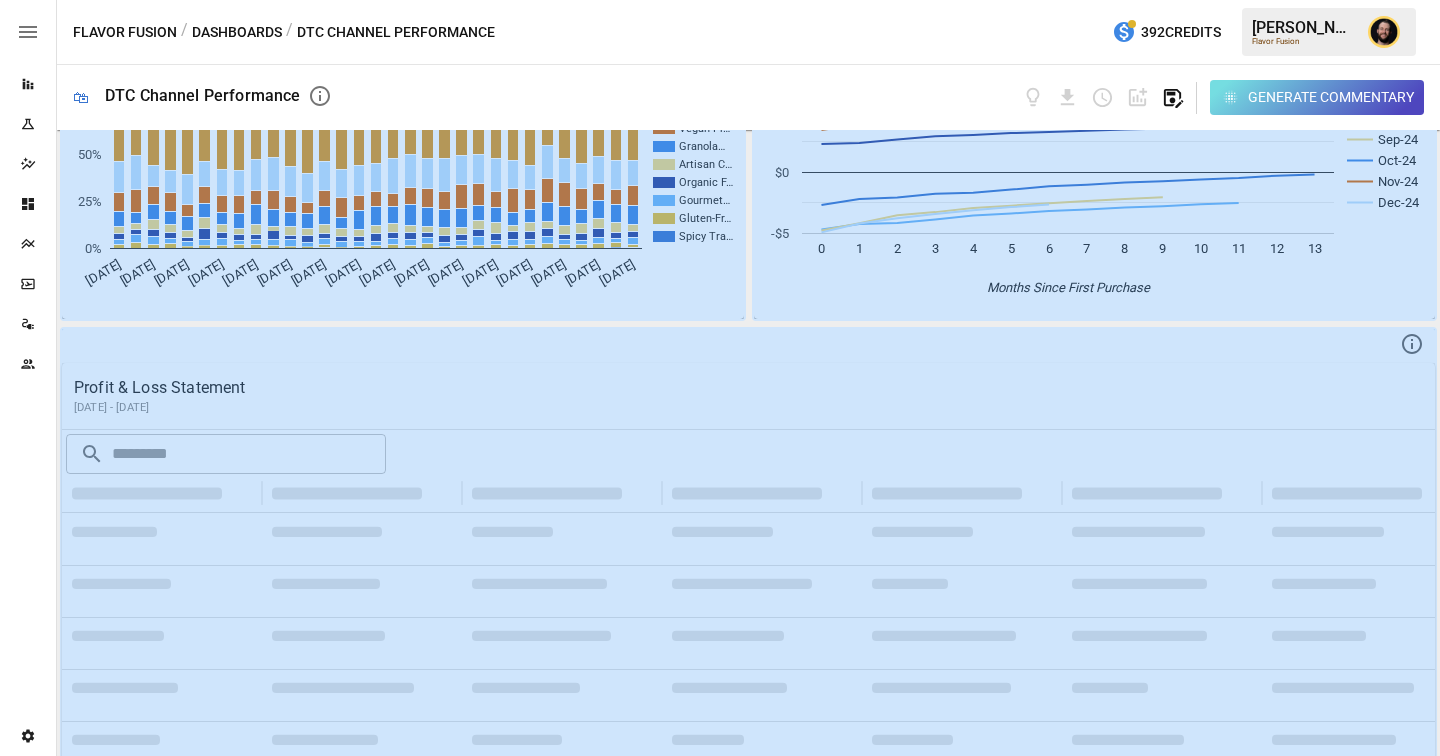 click 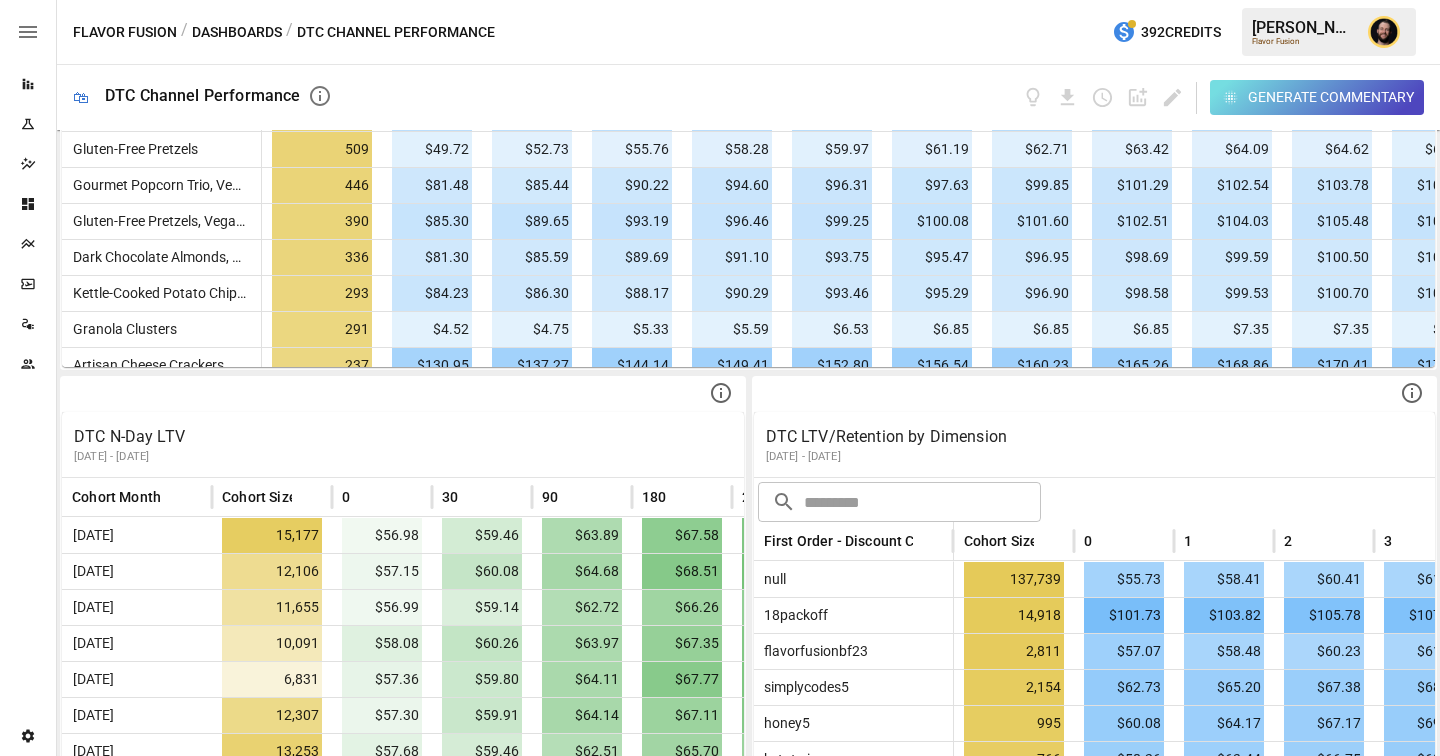 scroll, scrollTop: 2563, scrollLeft: 0, axis: vertical 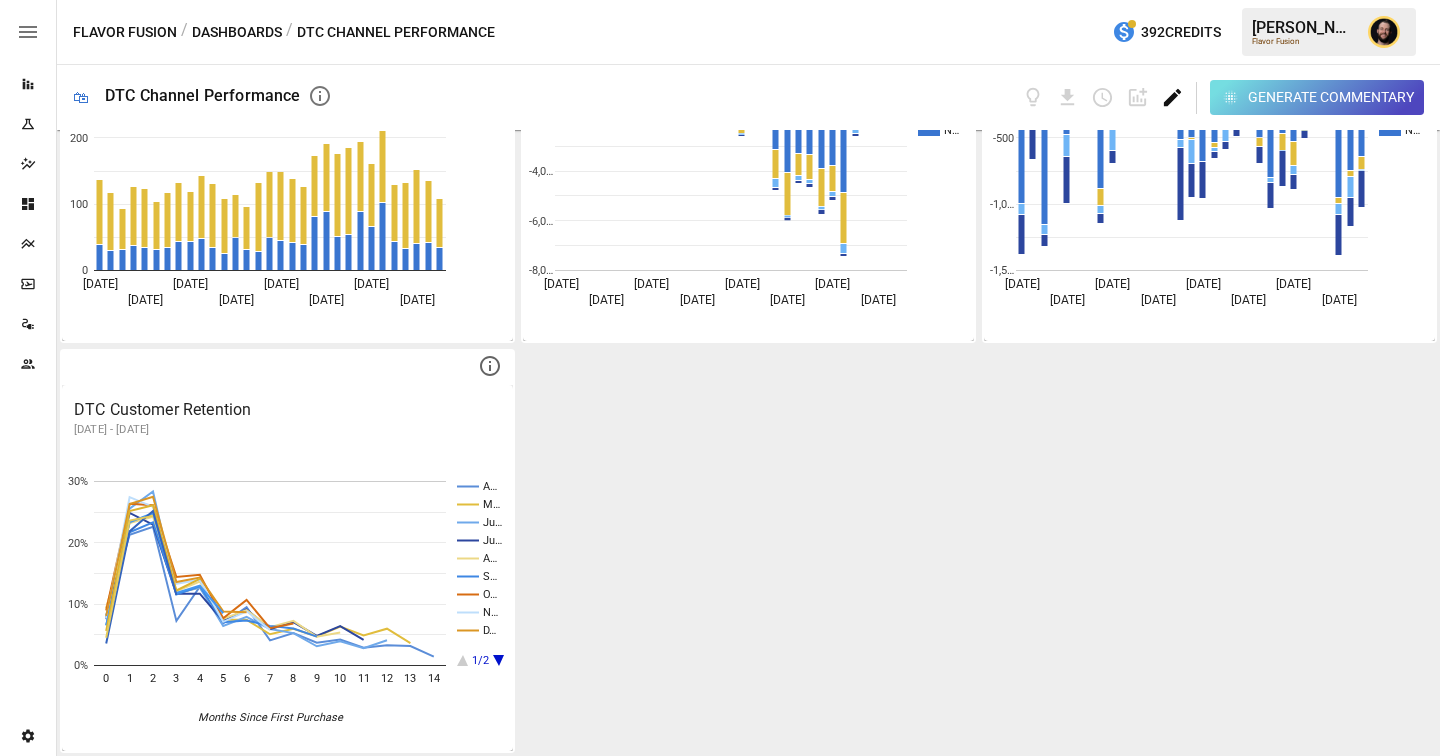 click 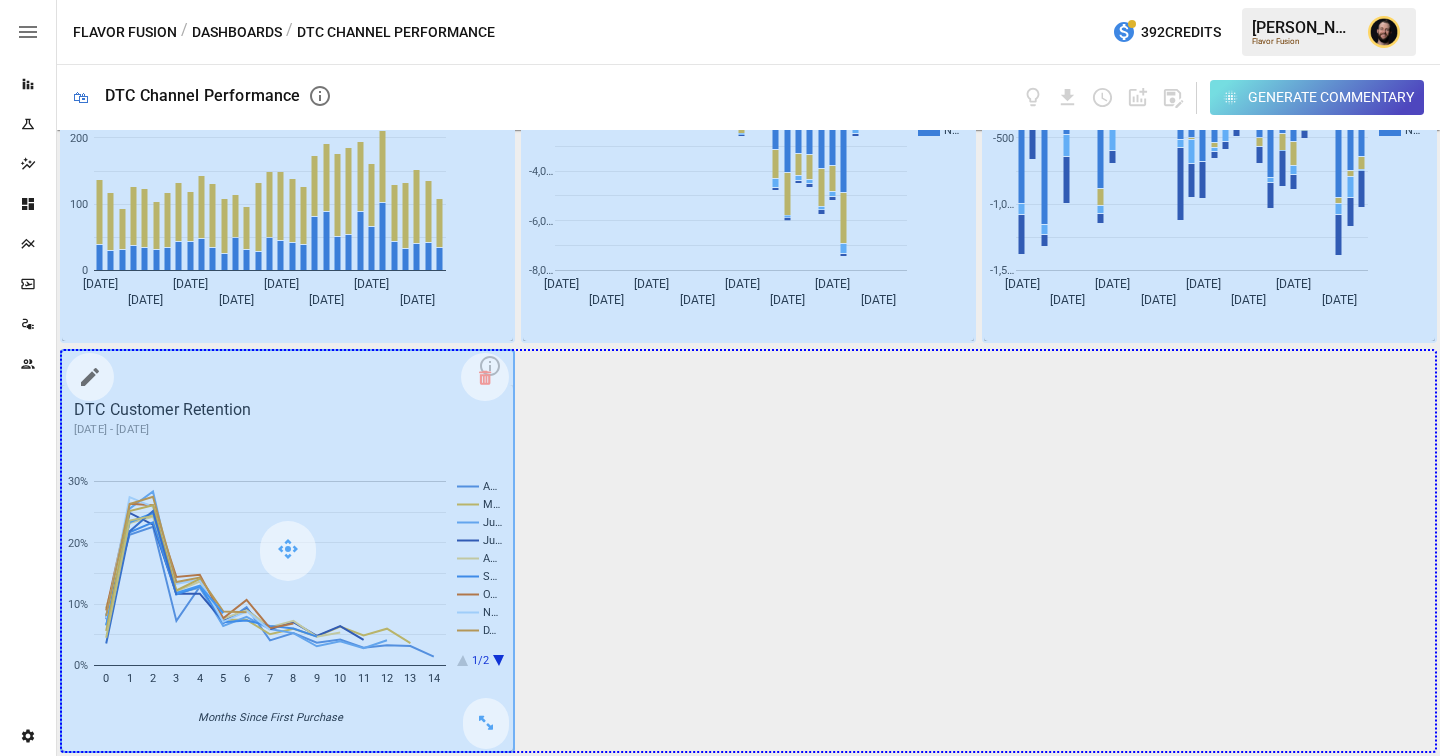 drag, startPoint x: 488, startPoint y: 715, endPoint x: 1240, endPoint y: 639, distance: 755.8307 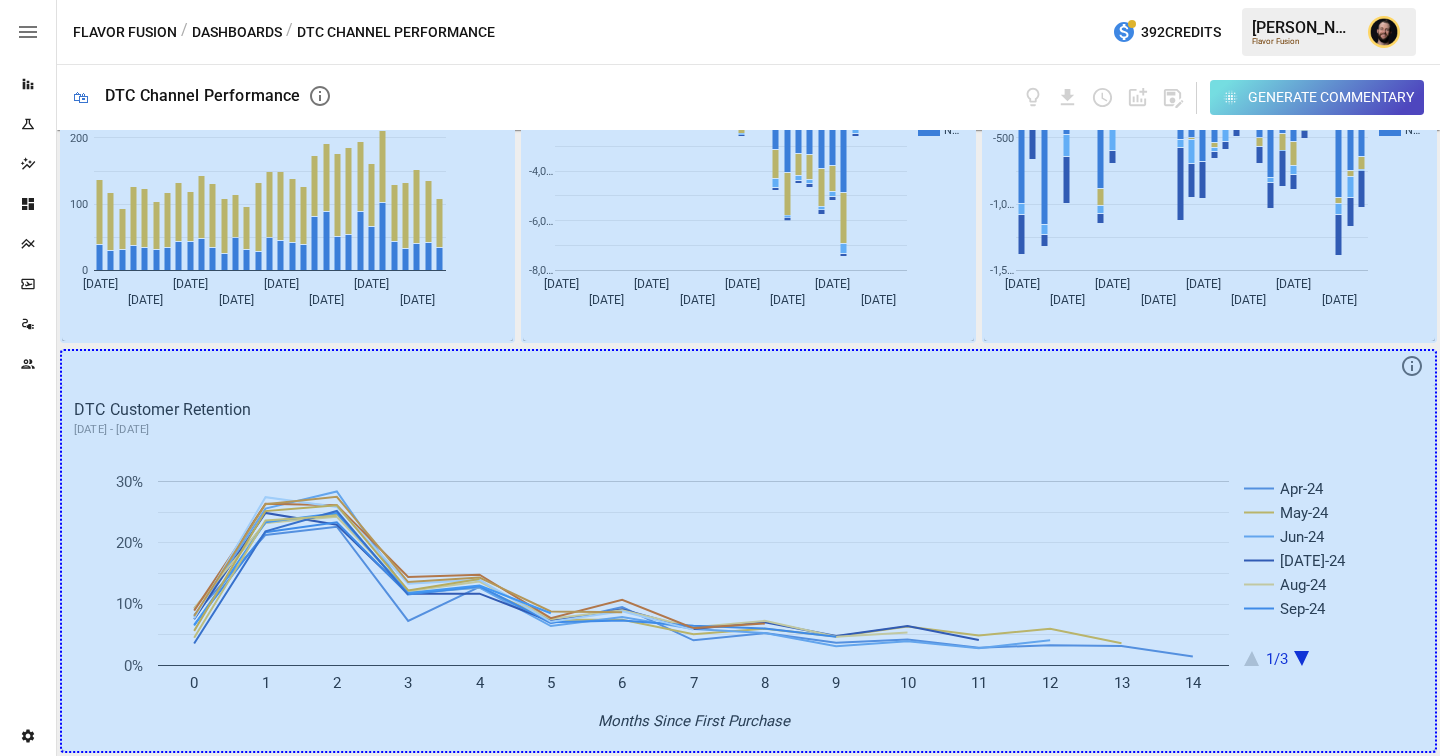 drag, startPoint x: 1416, startPoint y: 730, endPoint x: 1415, endPoint y: 787, distance: 57.00877 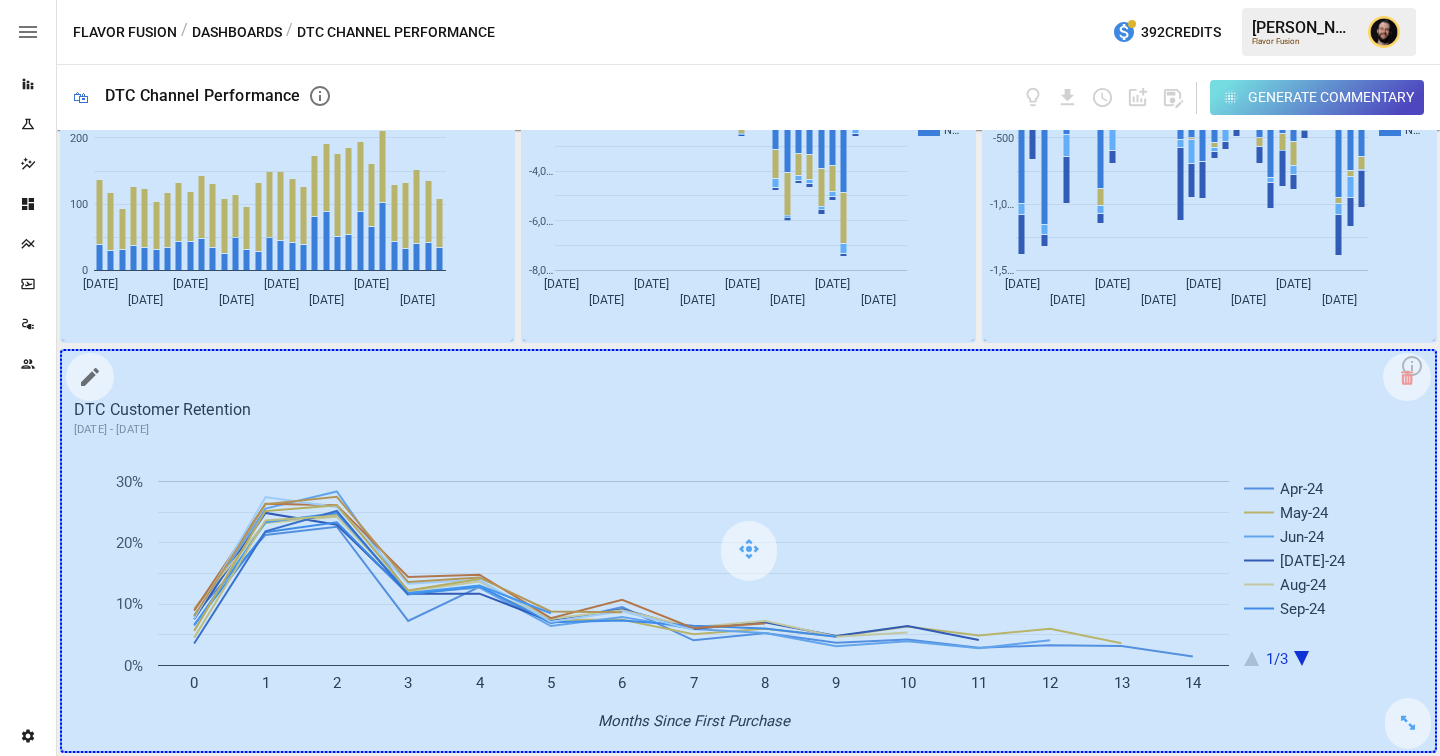drag, startPoint x: 1400, startPoint y: 719, endPoint x: 1395, endPoint y: 743, distance: 24.5153 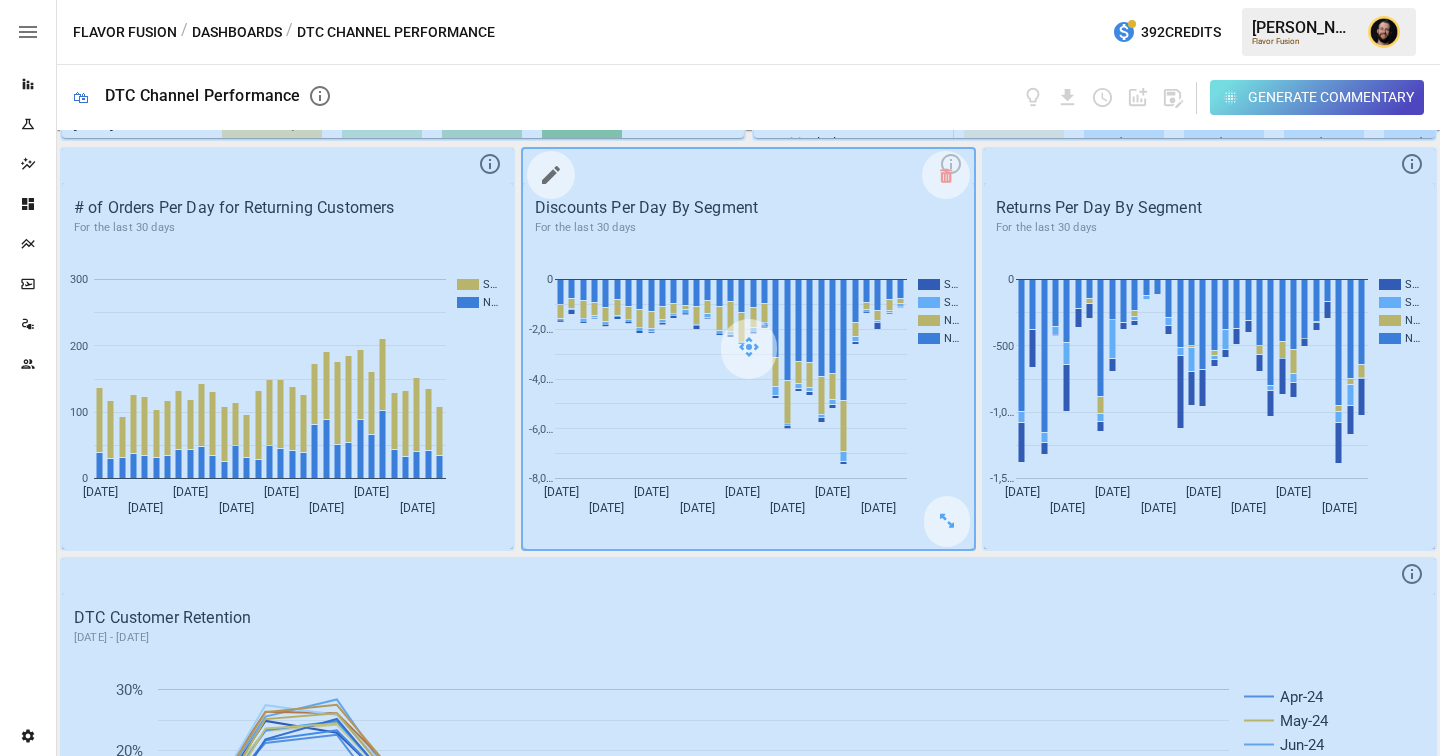 scroll, scrollTop: 3533, scrollLeft: 0, axis: vertical 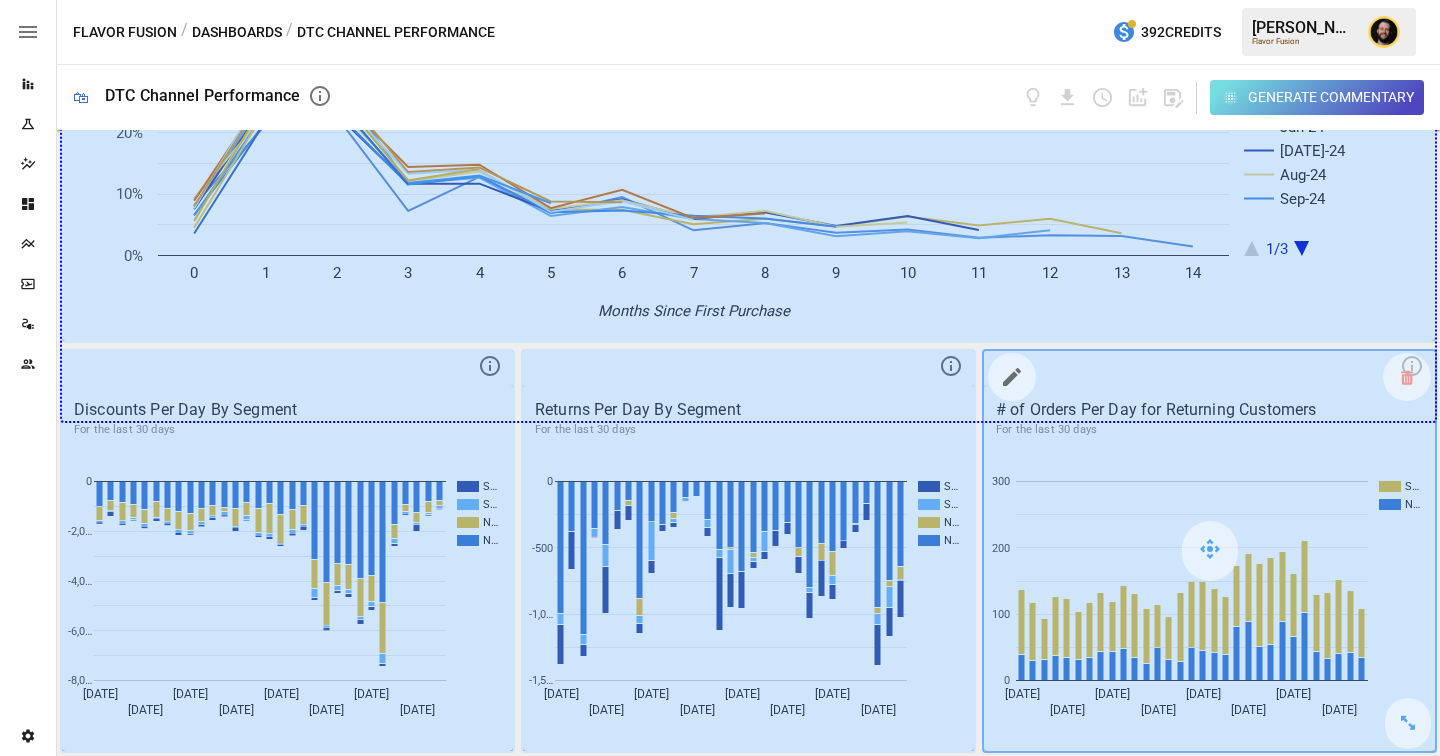 drag, startPoint x: 1403, startPoint y: 322, endPoint x: 1398, endPoint y: 471, distance: 149.08386 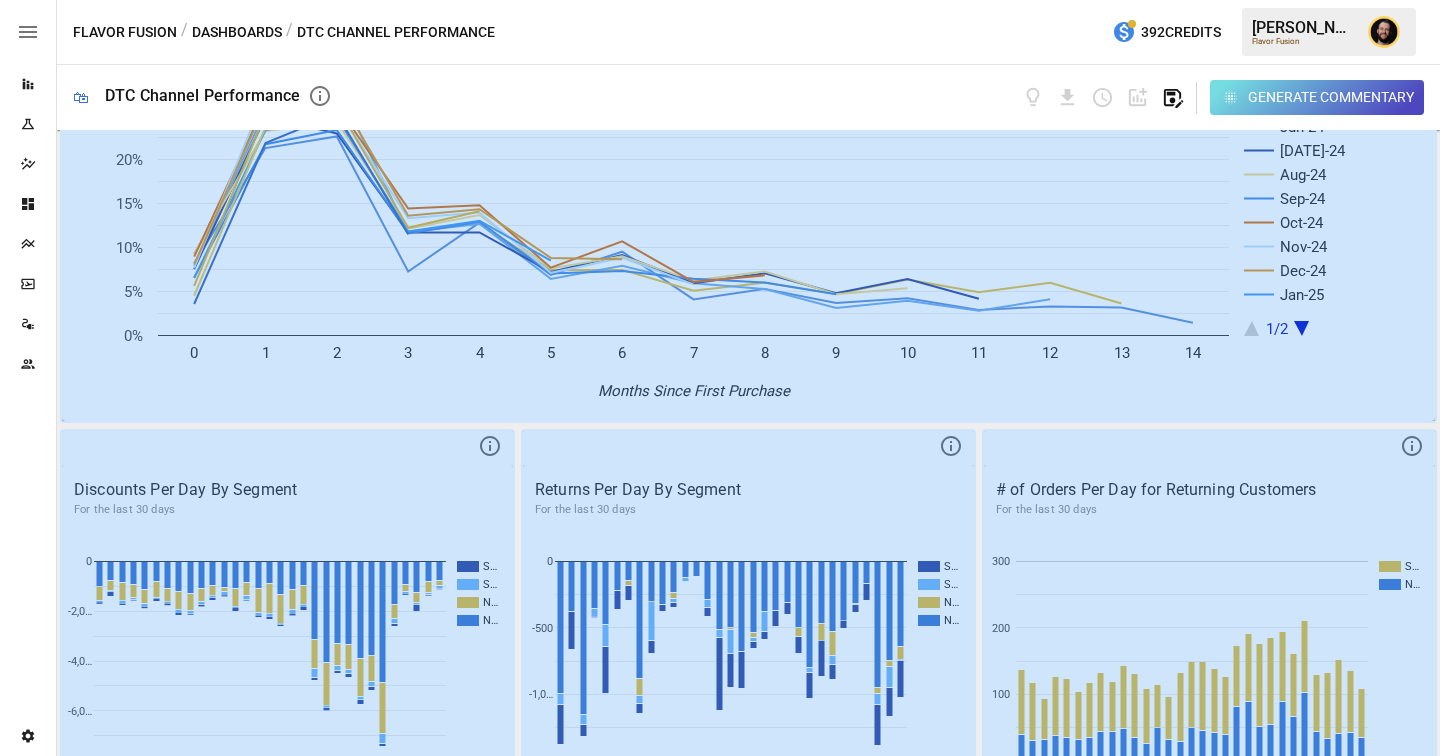 click 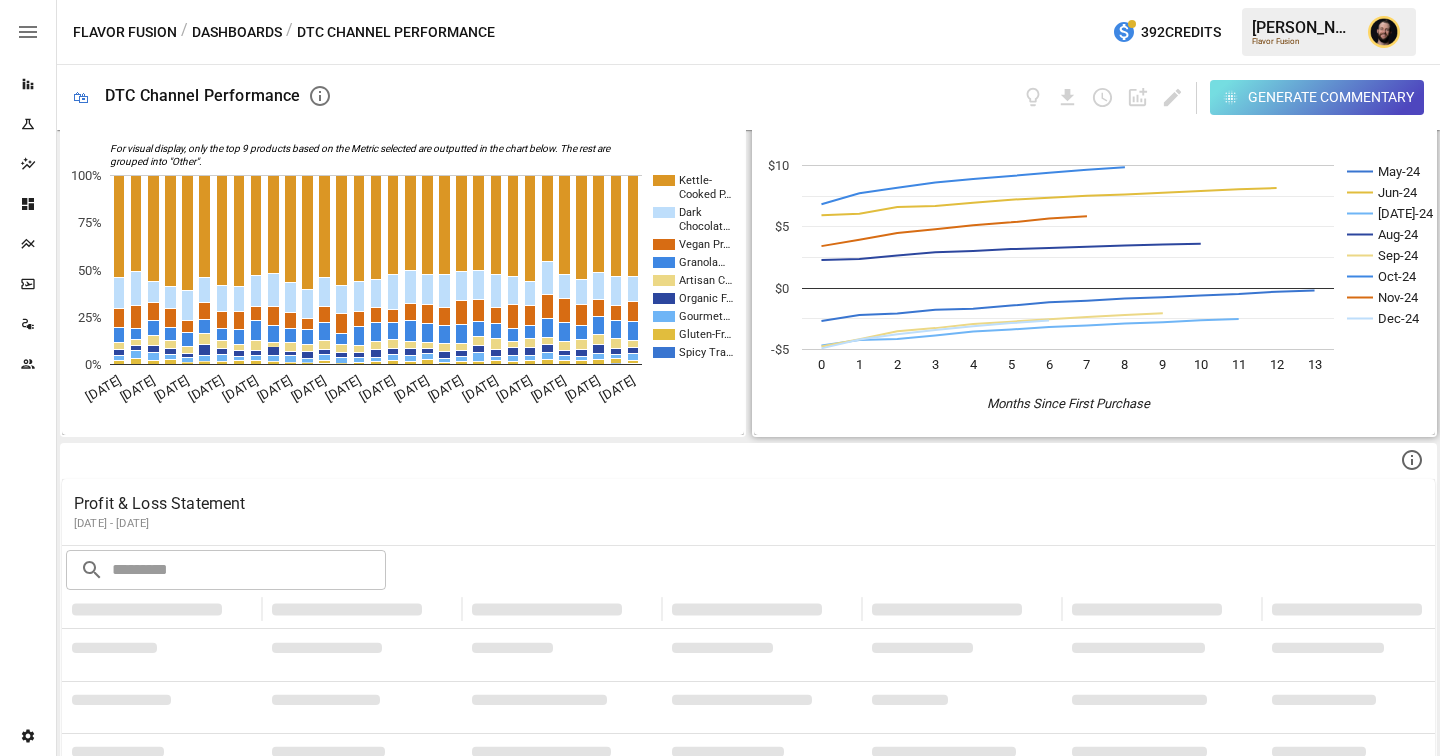 scroll, scrollTop: 0, scrollLeft: 0, axis: both 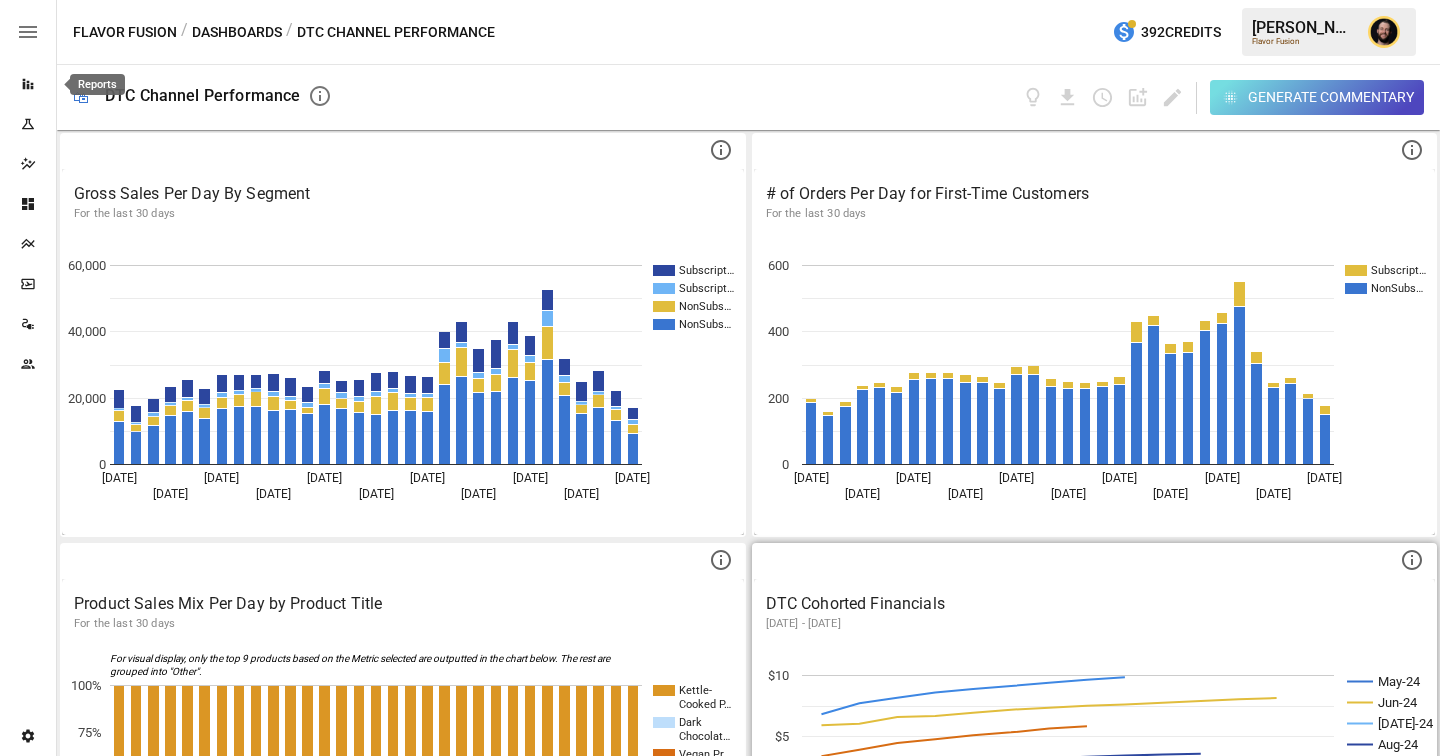 click 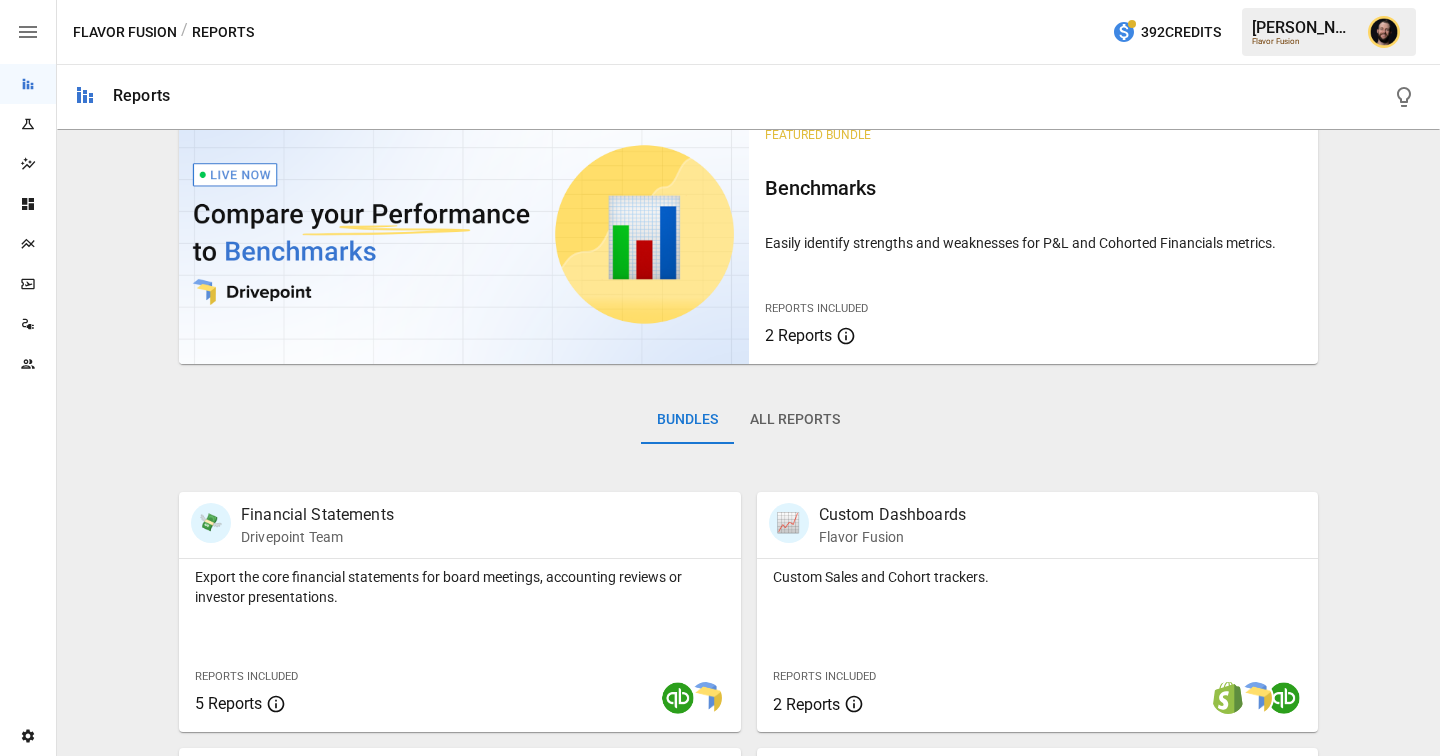 scroll, scrollTop: 43, scrollLeft: 0, axis: vertical 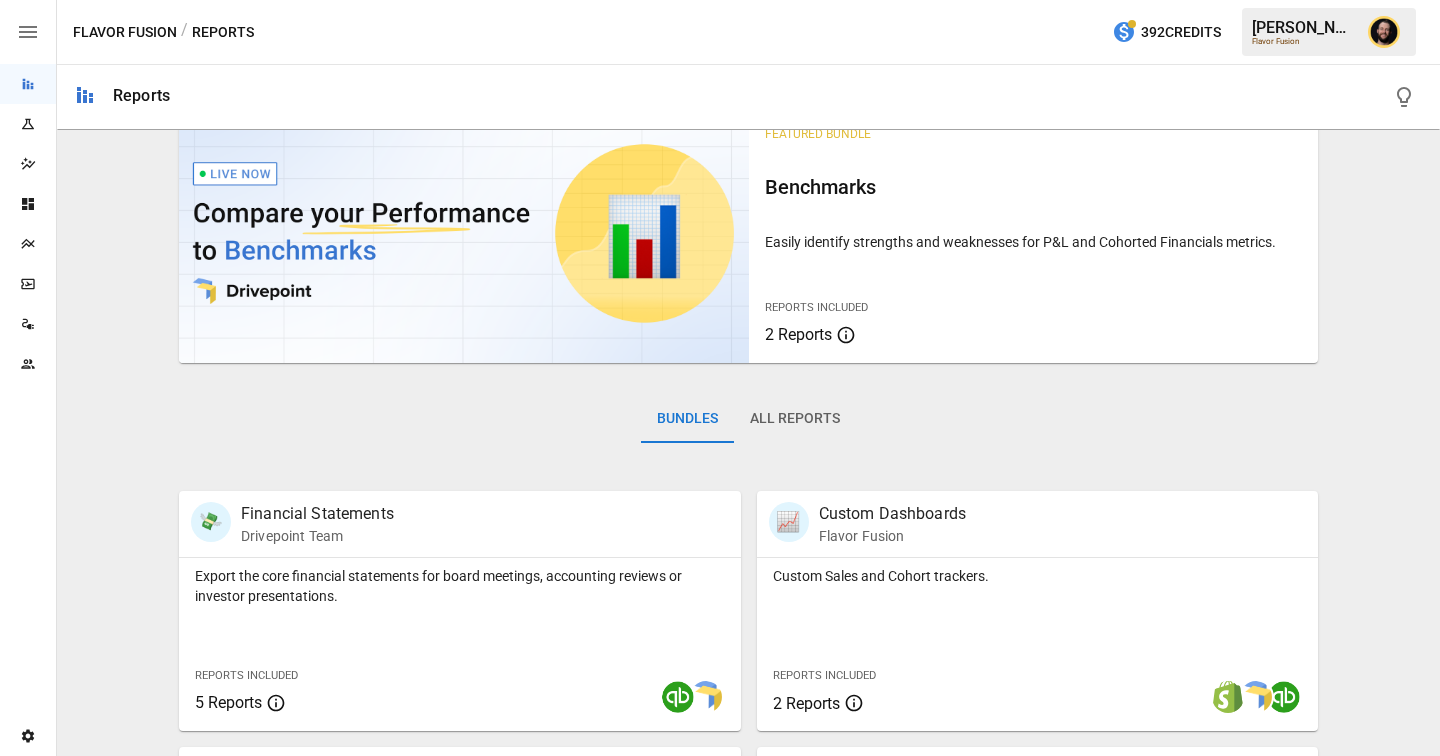 click on "Dashboards" at bounding box center (28, 204) 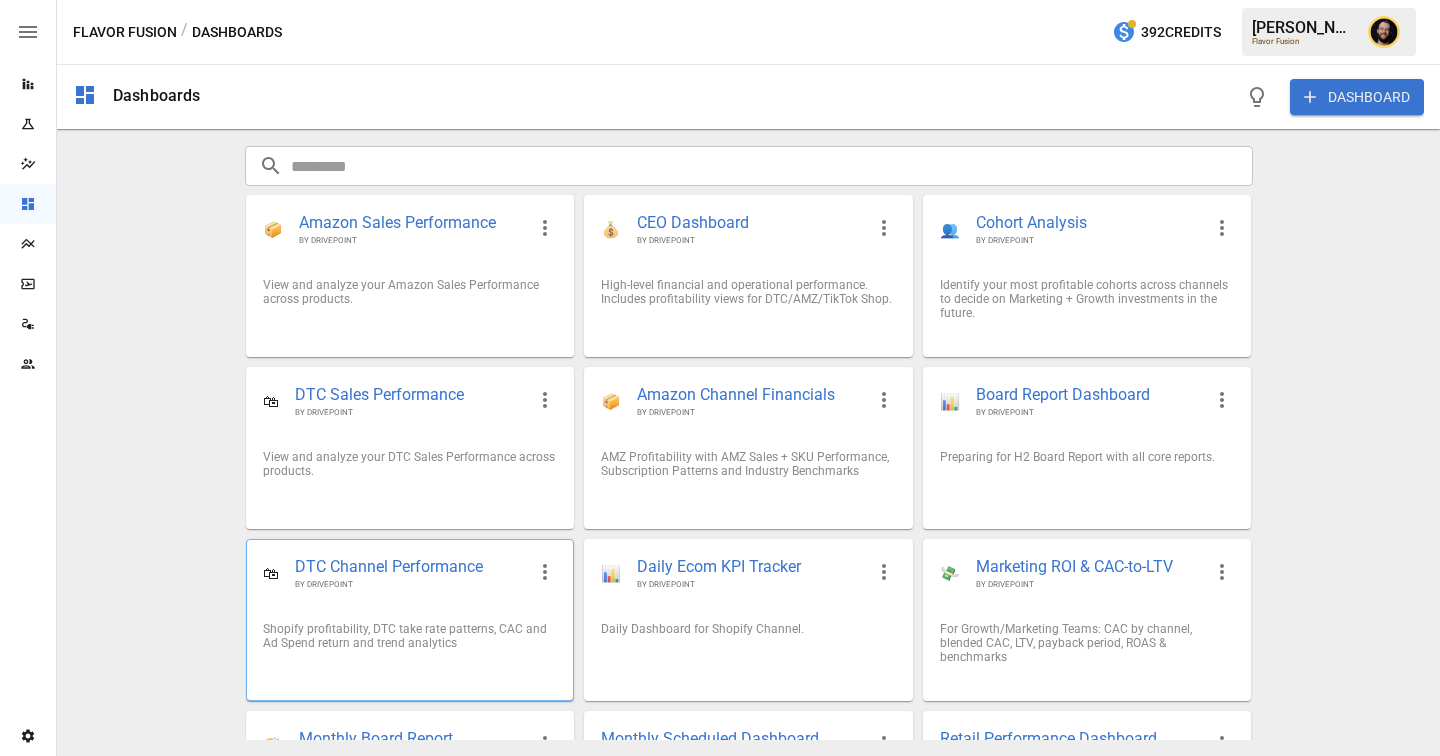 click 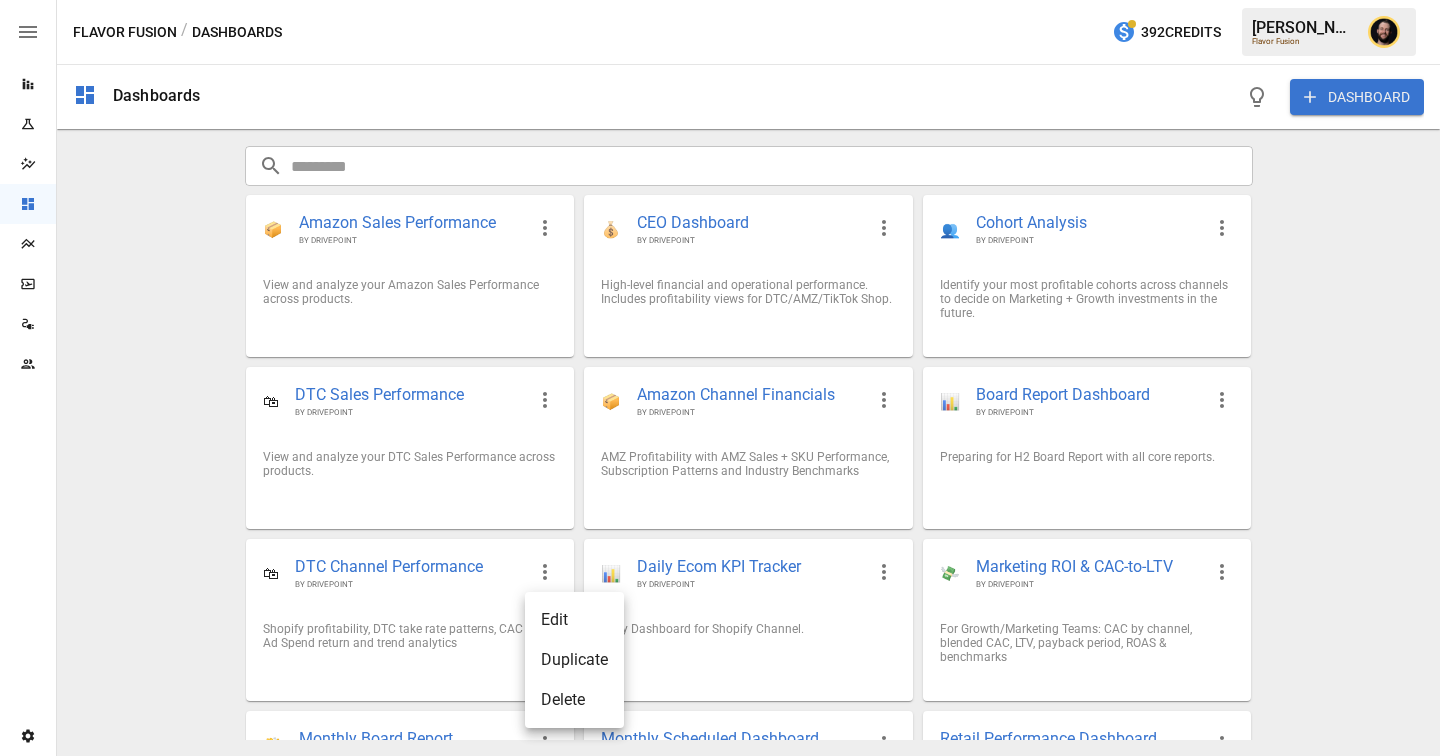 click on "Edit" at bounding box center [574, 620] 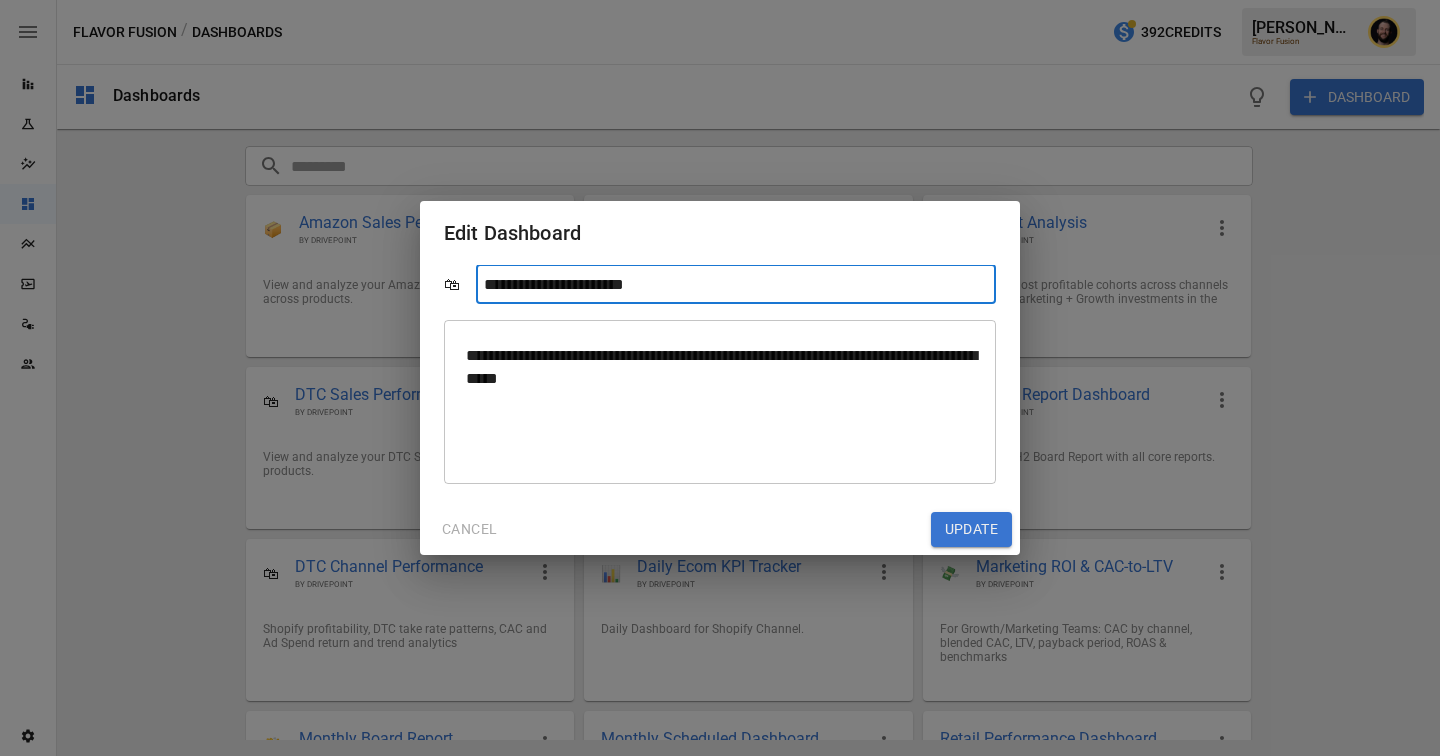 click on "**********" at bounding box center (736, 284) 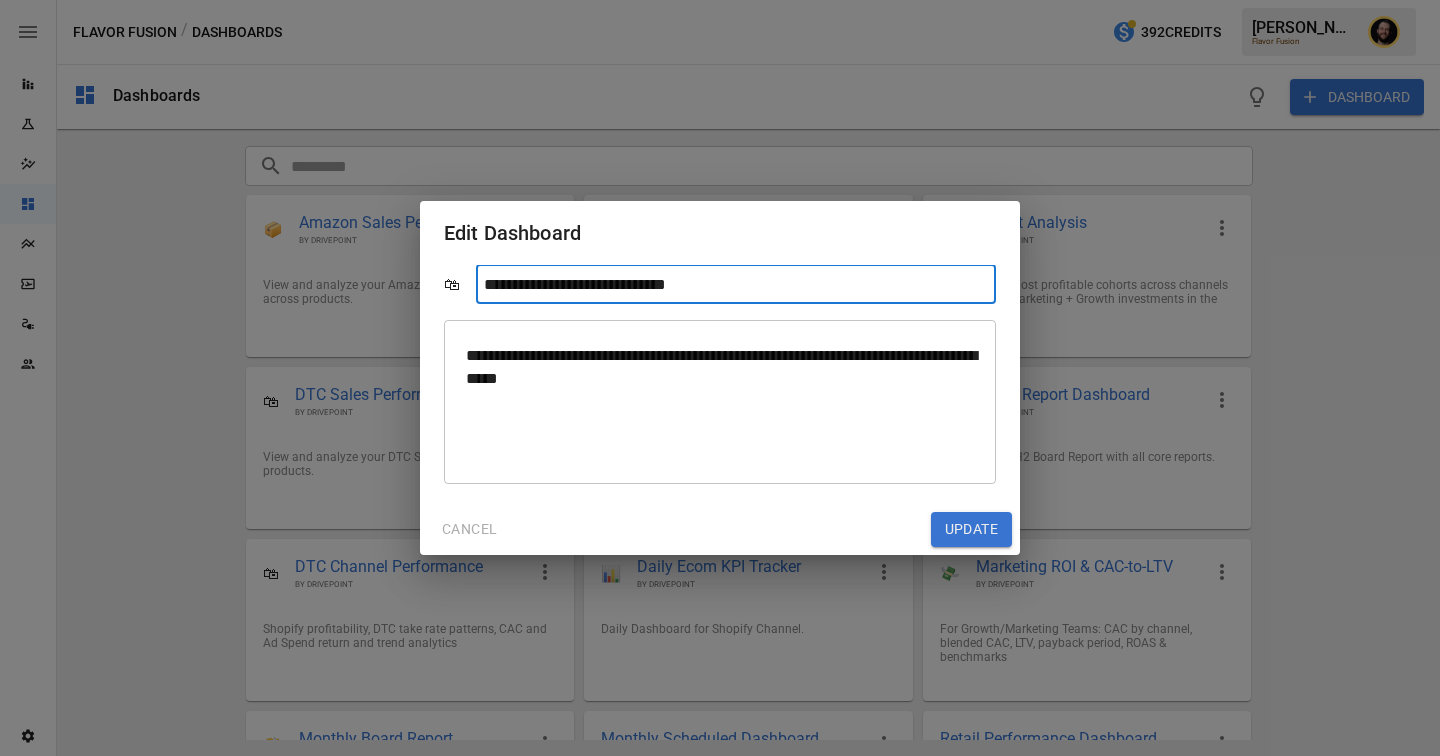 type on "**********" 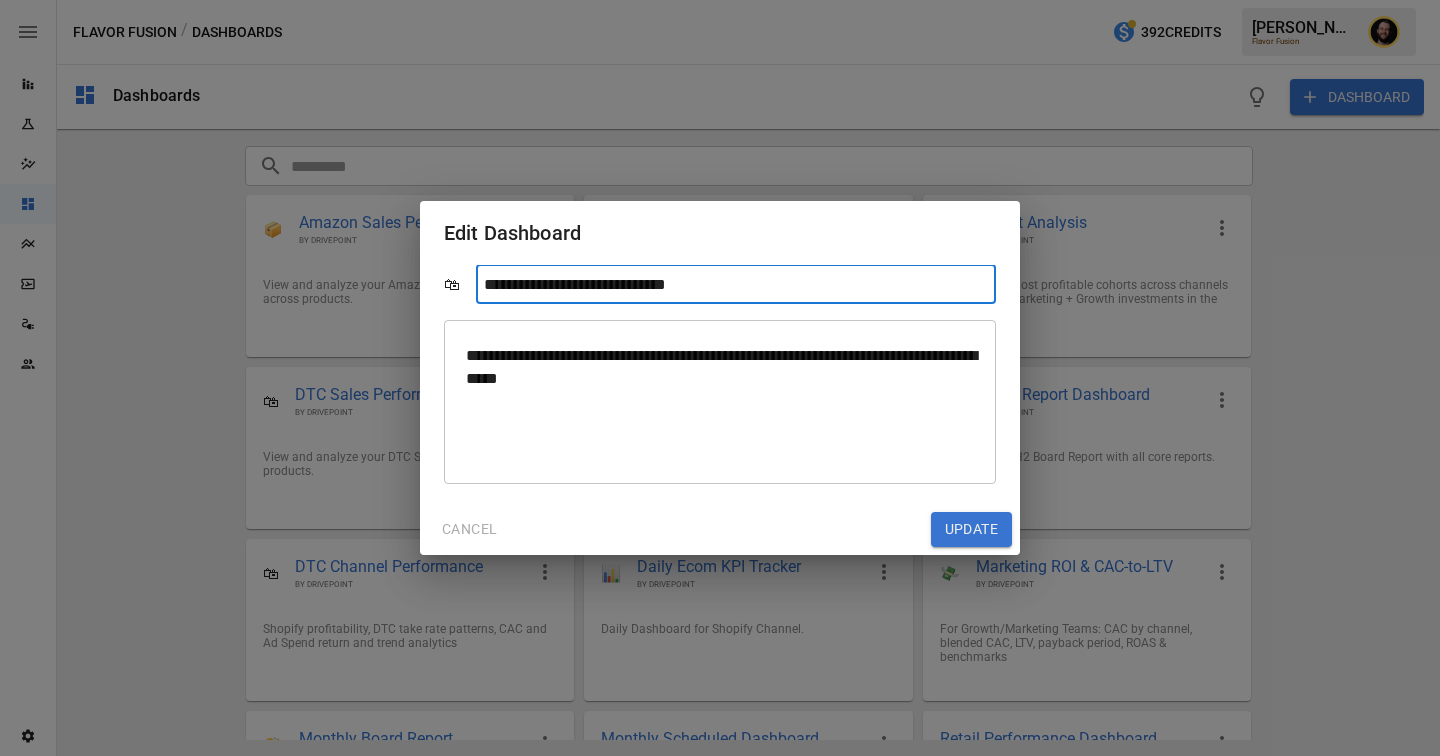 click on "Update" at bounding box center [971, 530] 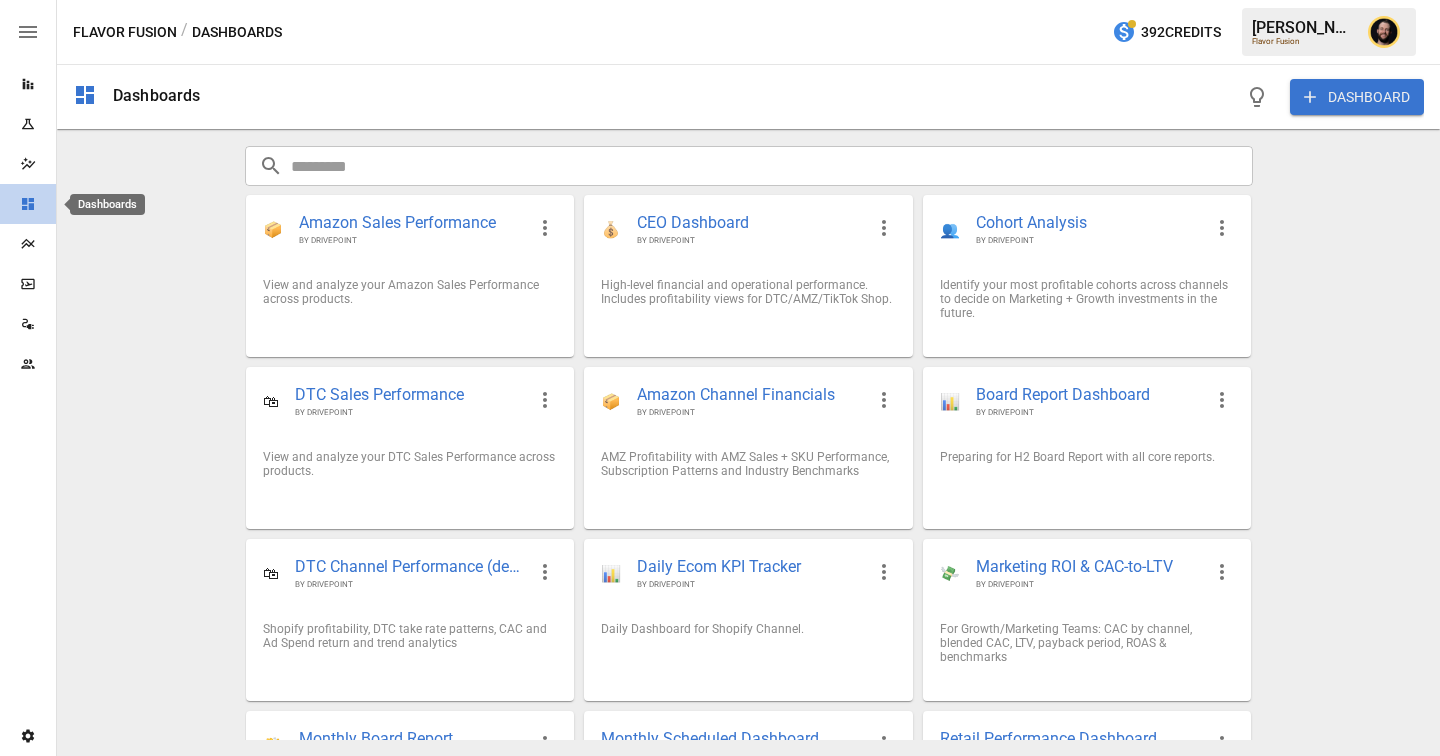click at bounding box center [28, 204] 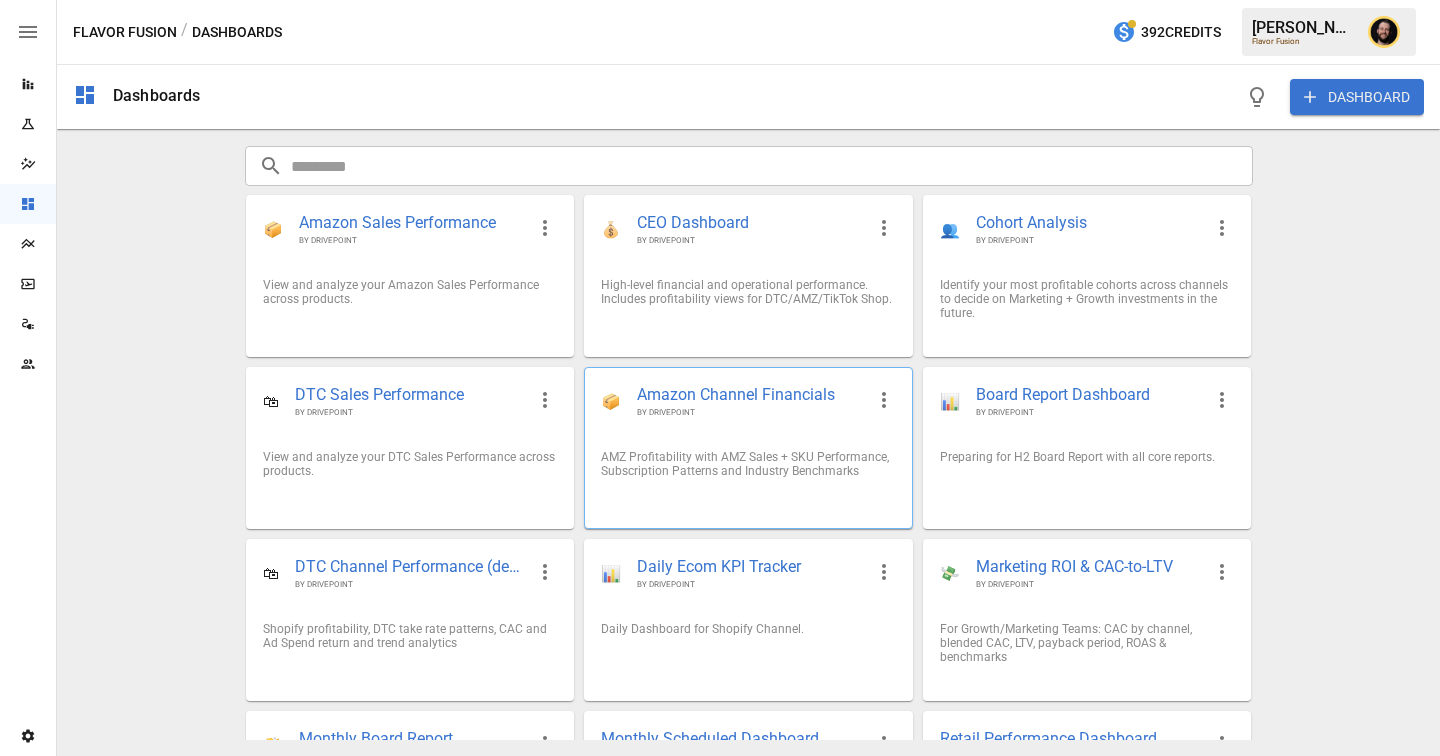 click at bounding box center (884, 400) 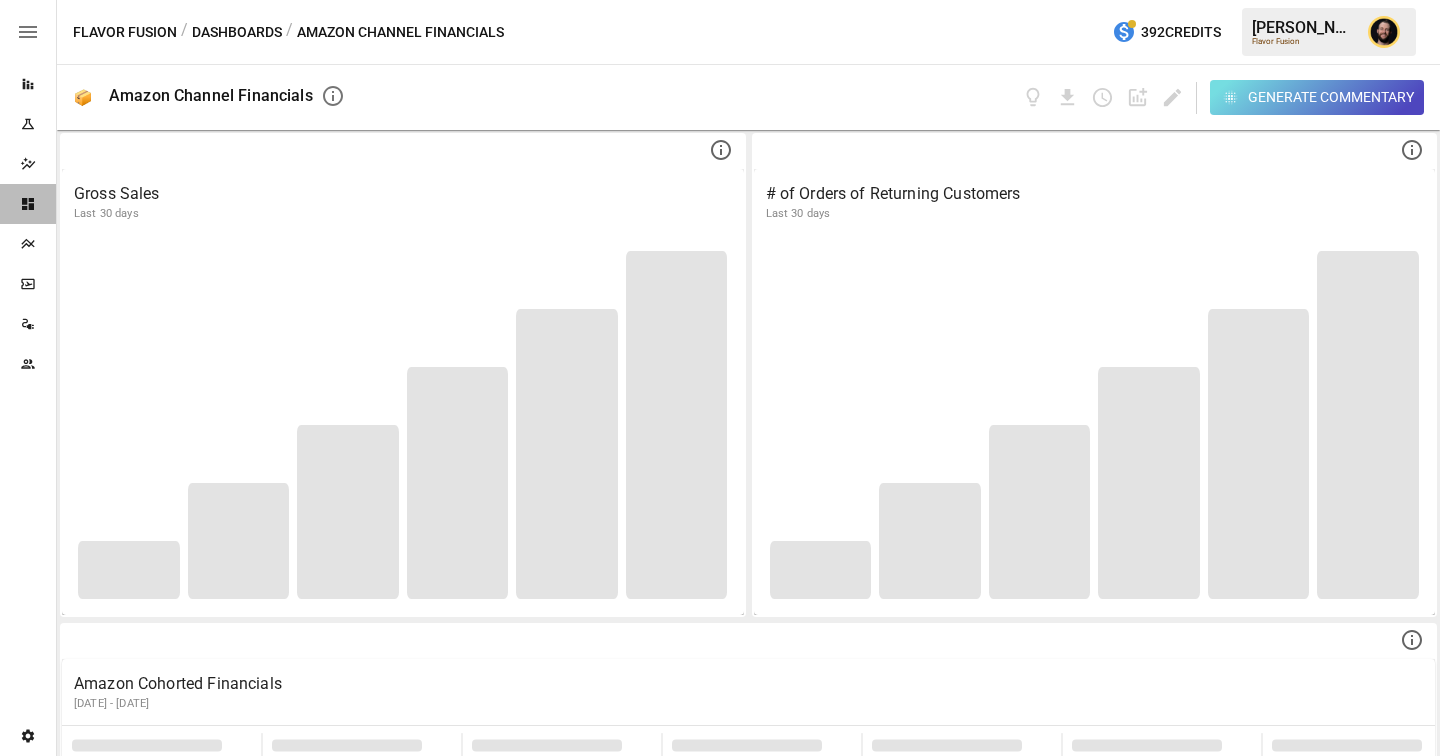 click 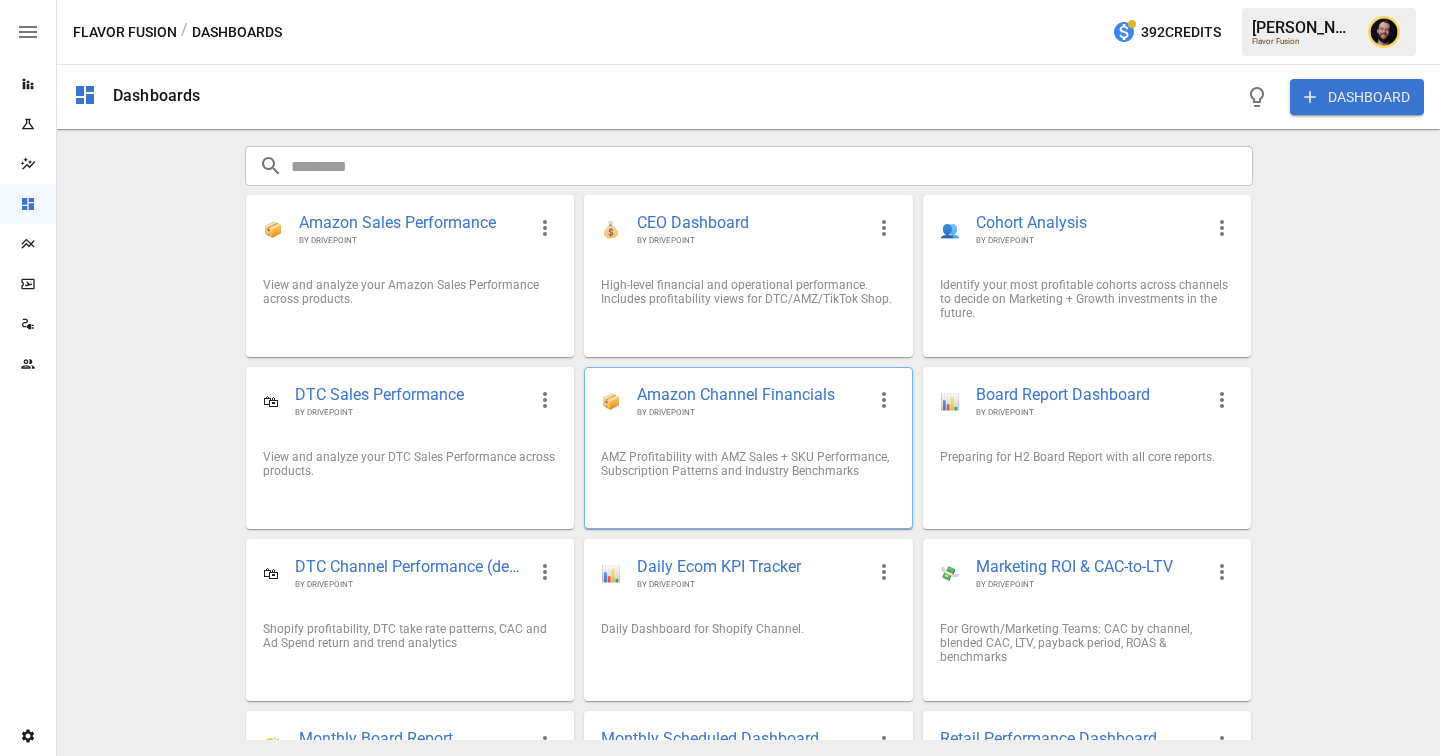 click 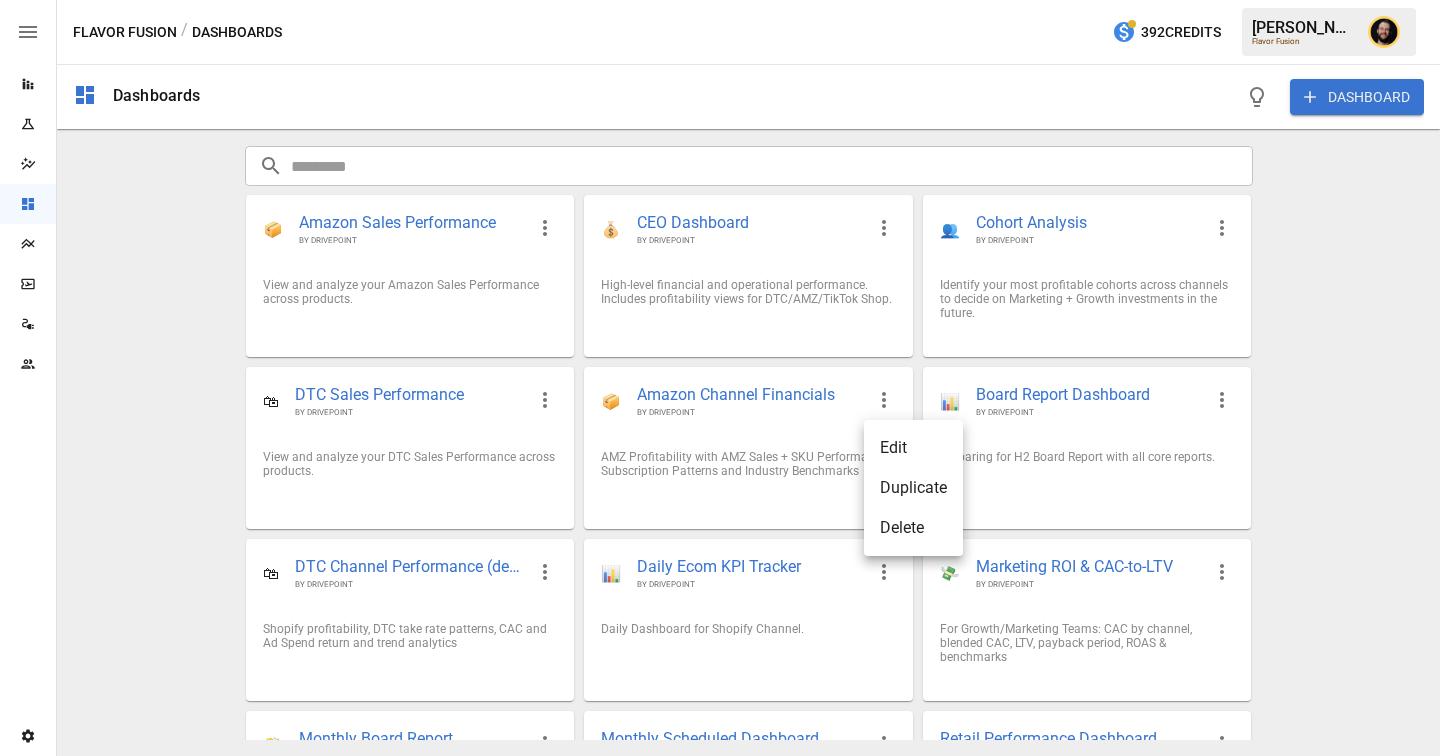 click on "Edit" at bounding box center (913, 448) 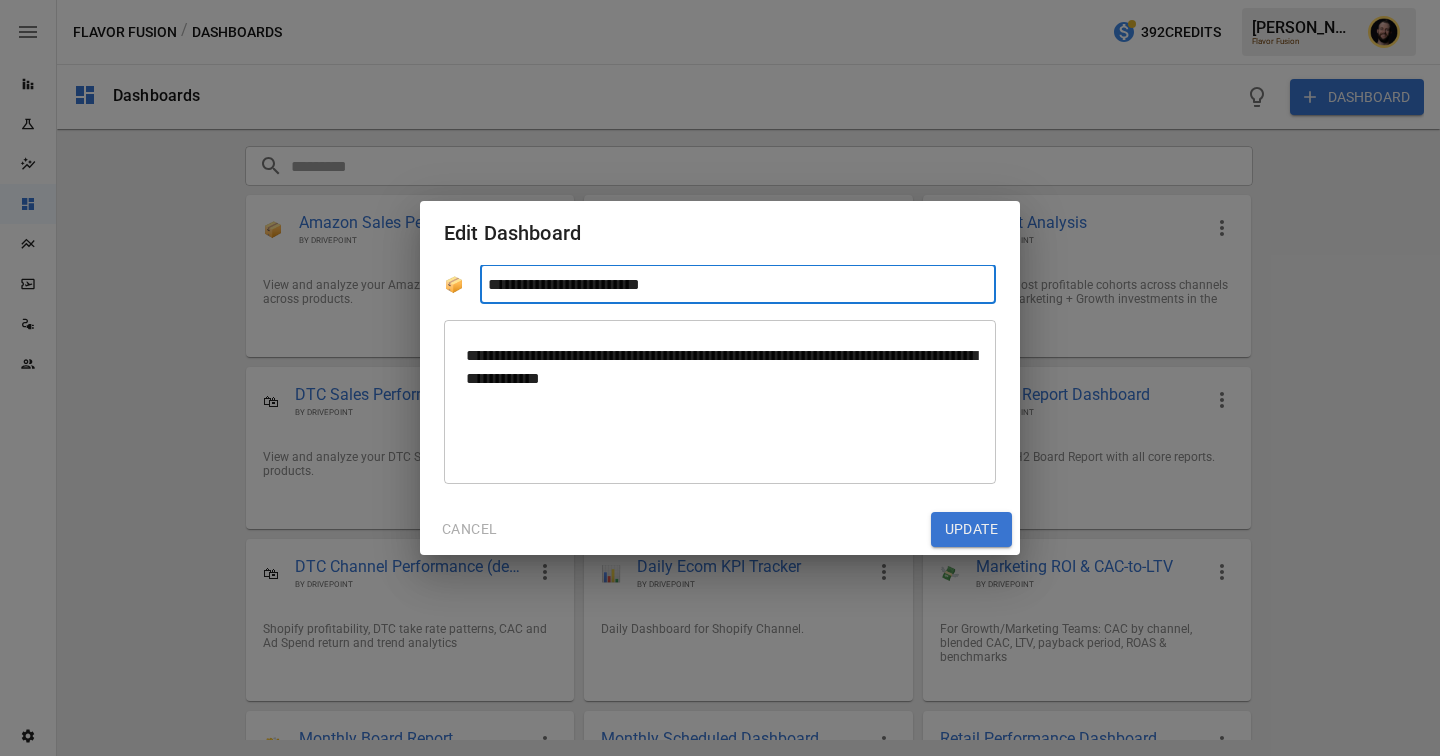 click on "**********" at bounding box center [738, 284] 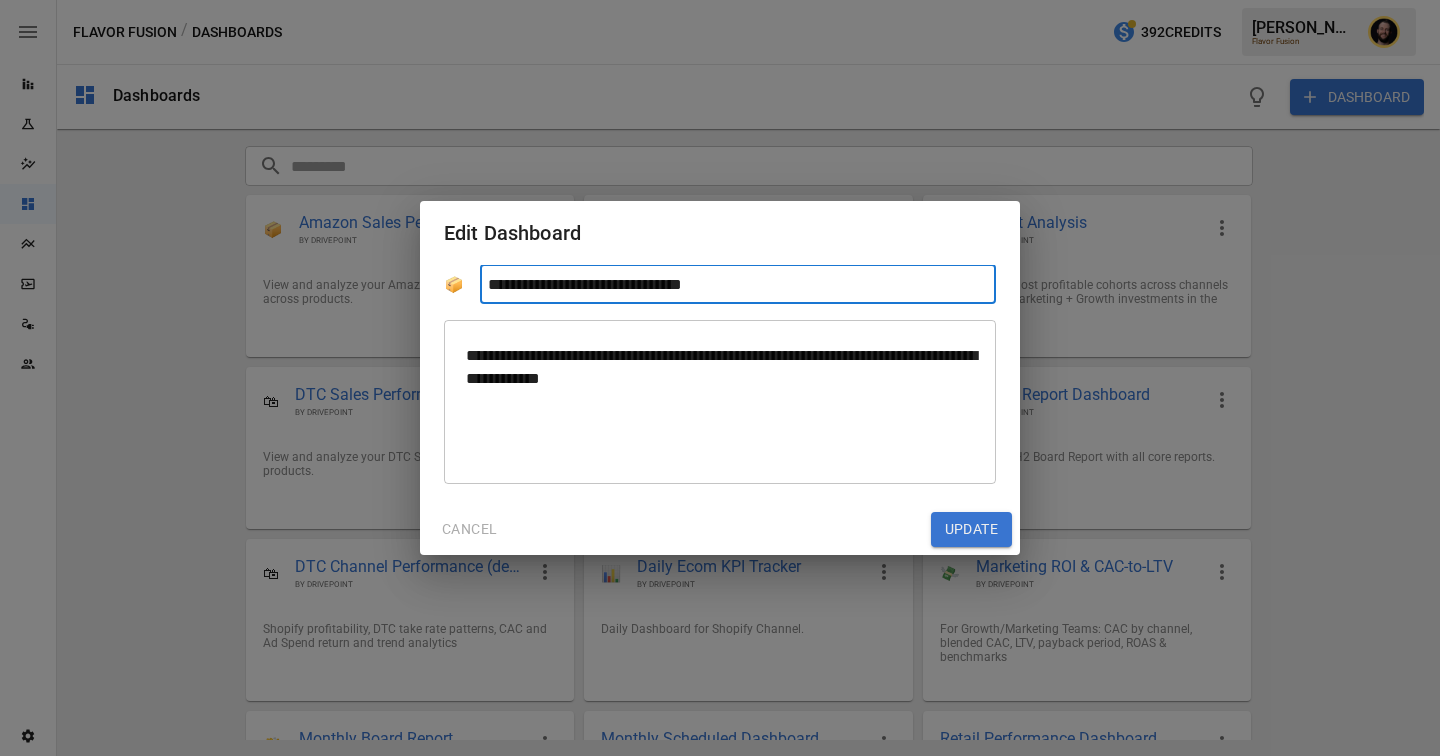 type on "**********" 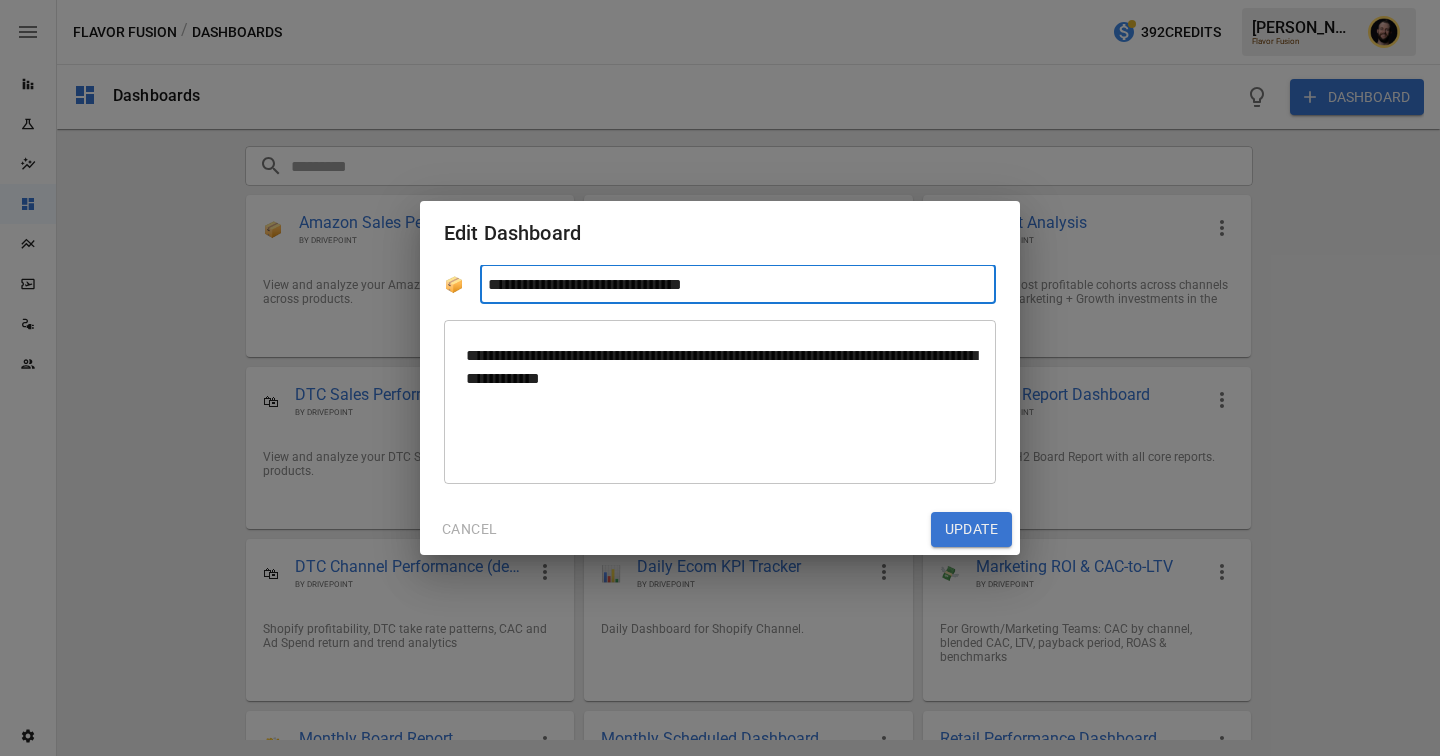 click on "Update" at bounding box center [971, 530] 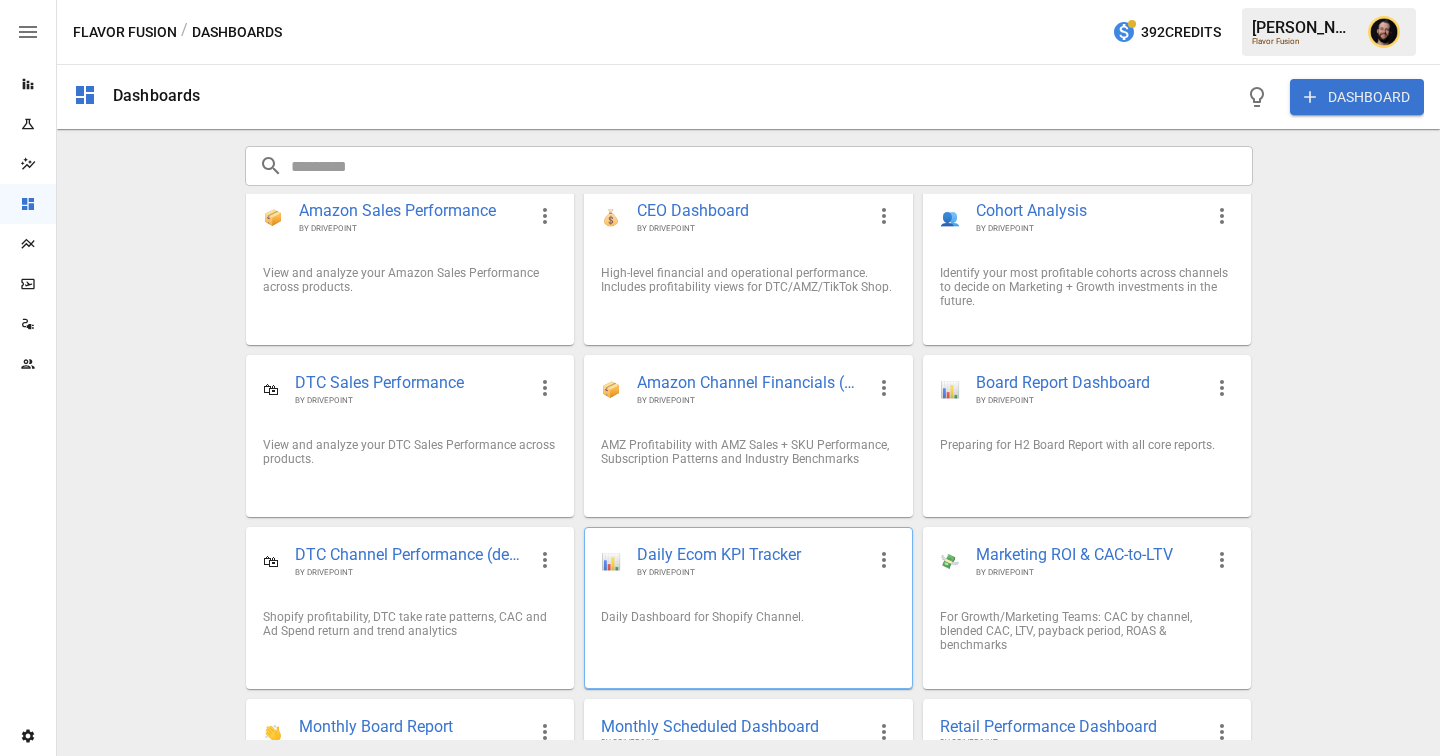 scroll, scrollTop: 306, scrollLeft: 0, axis: vertical 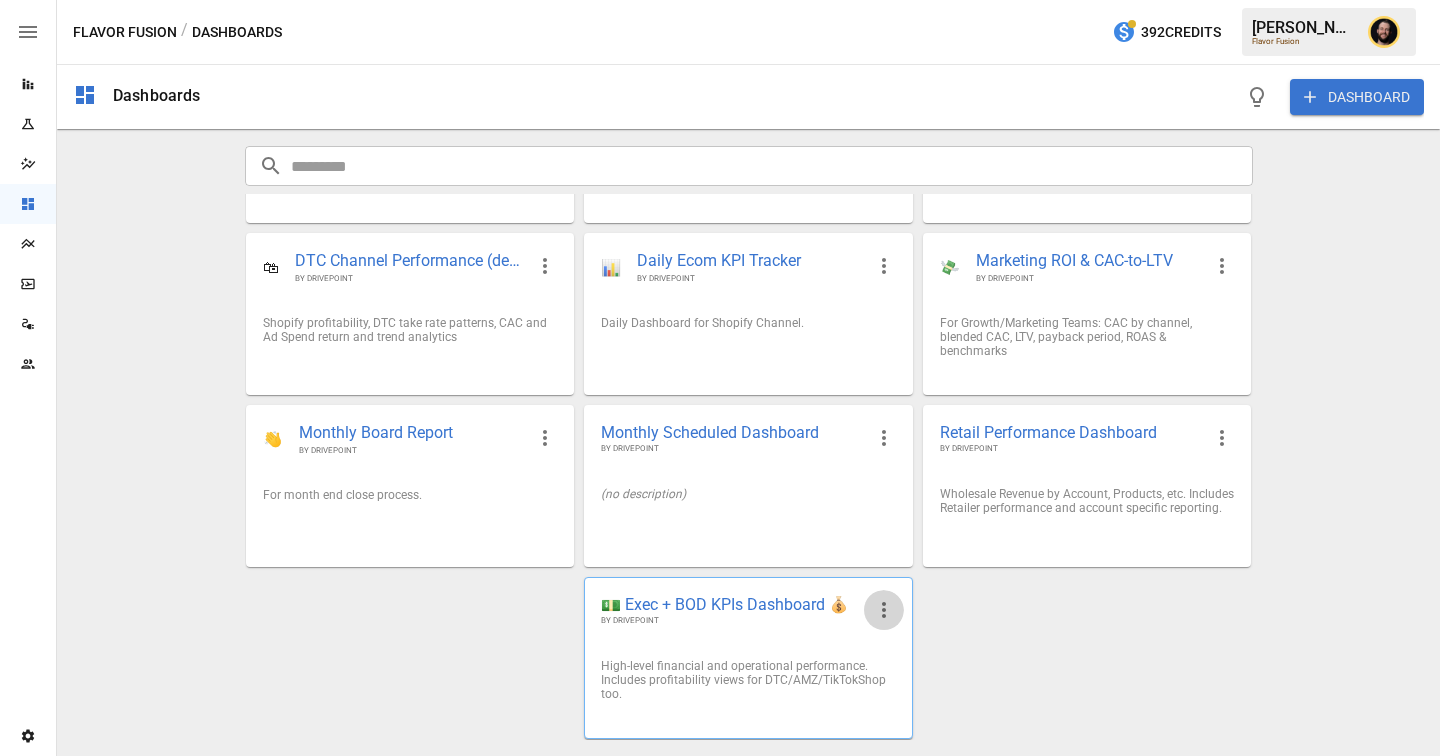 click 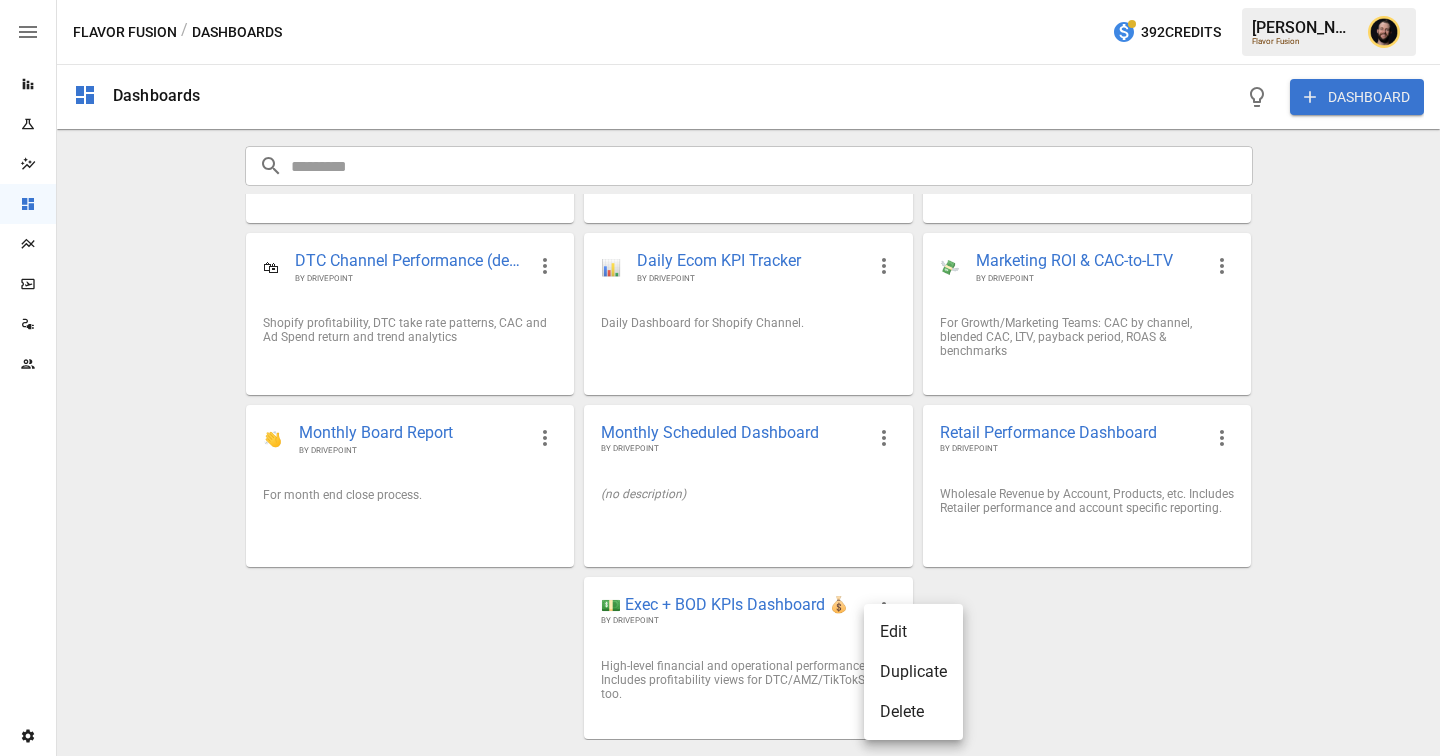 click on "Edit" at bounding box center [913, 632] 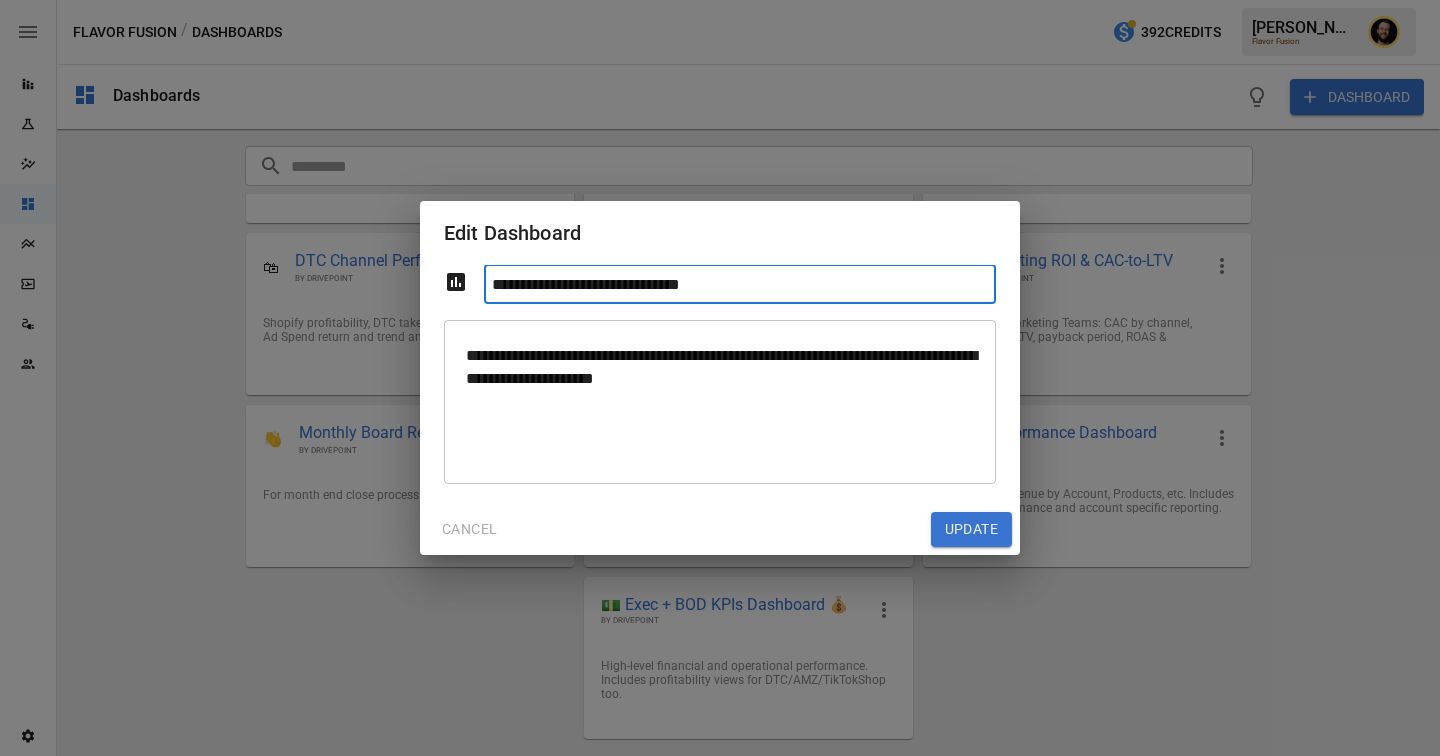 click on "**********" at bounding box center [740, 284] 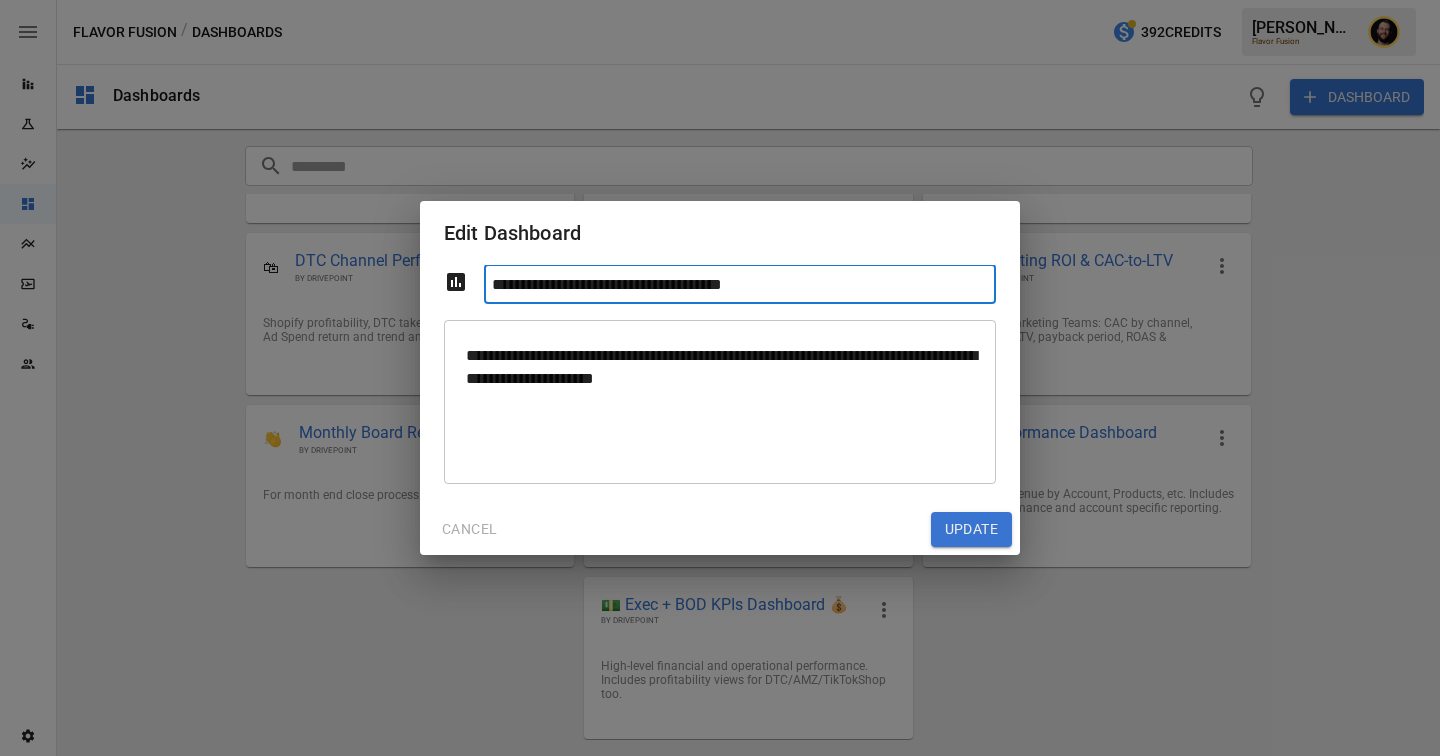 type on "**********" 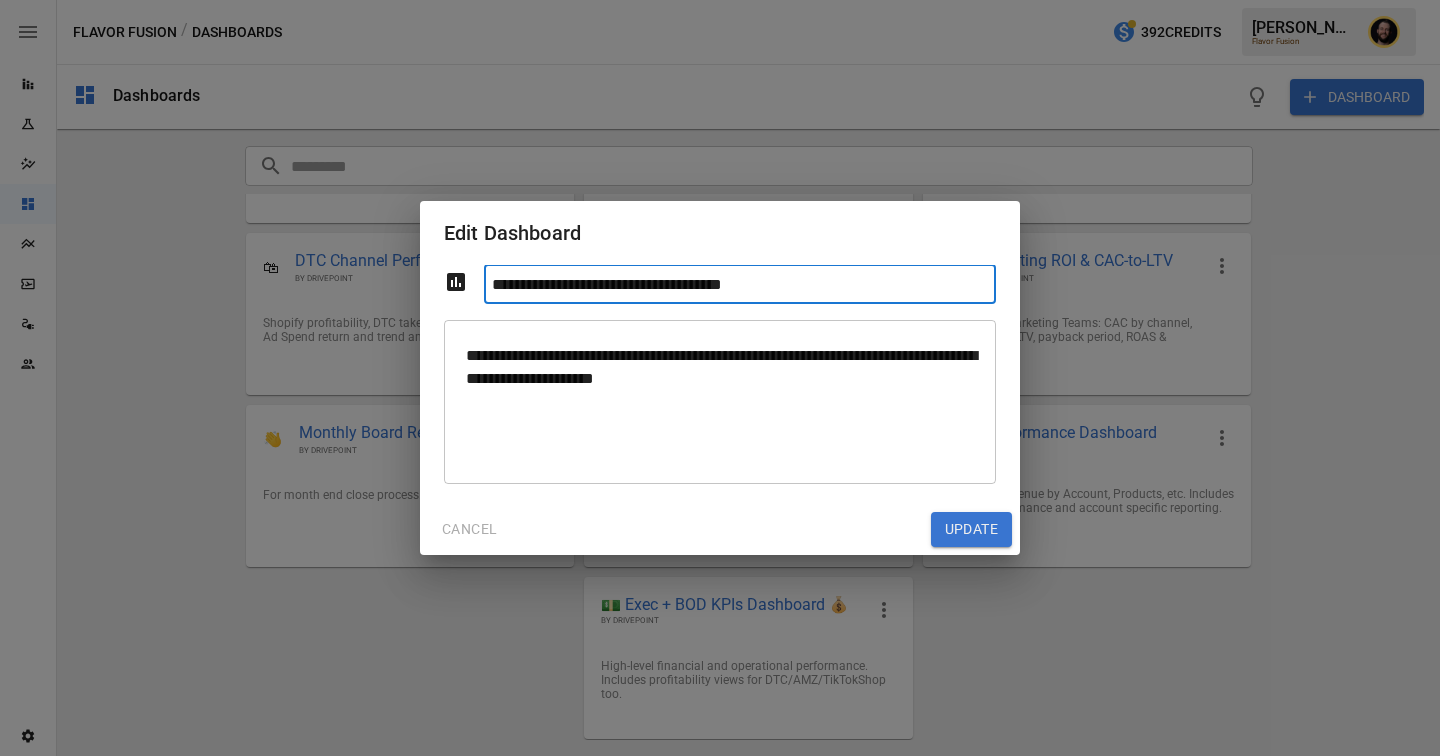click on "Update" at bounding box center [971, 530] 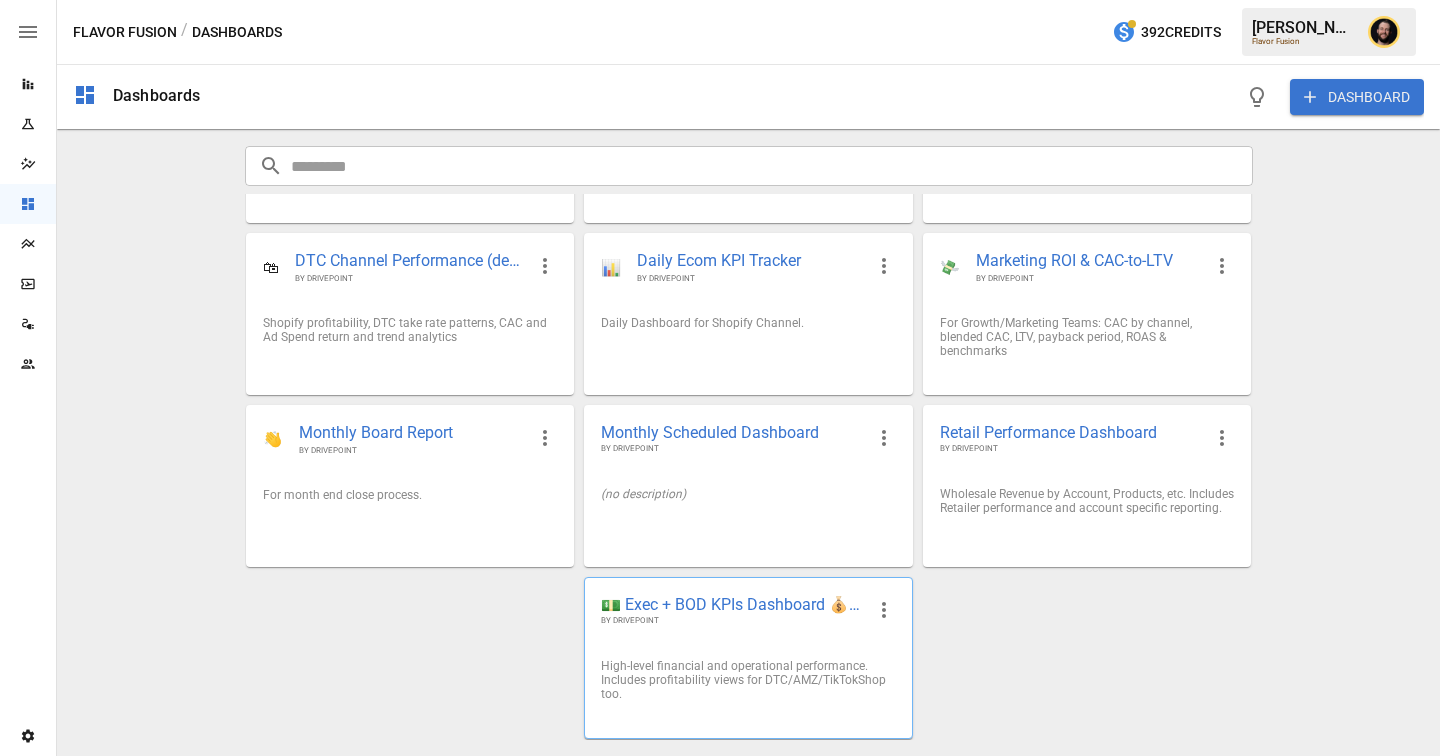 click on "BY DRIVEPOINT" at bounding box center [732, 621] 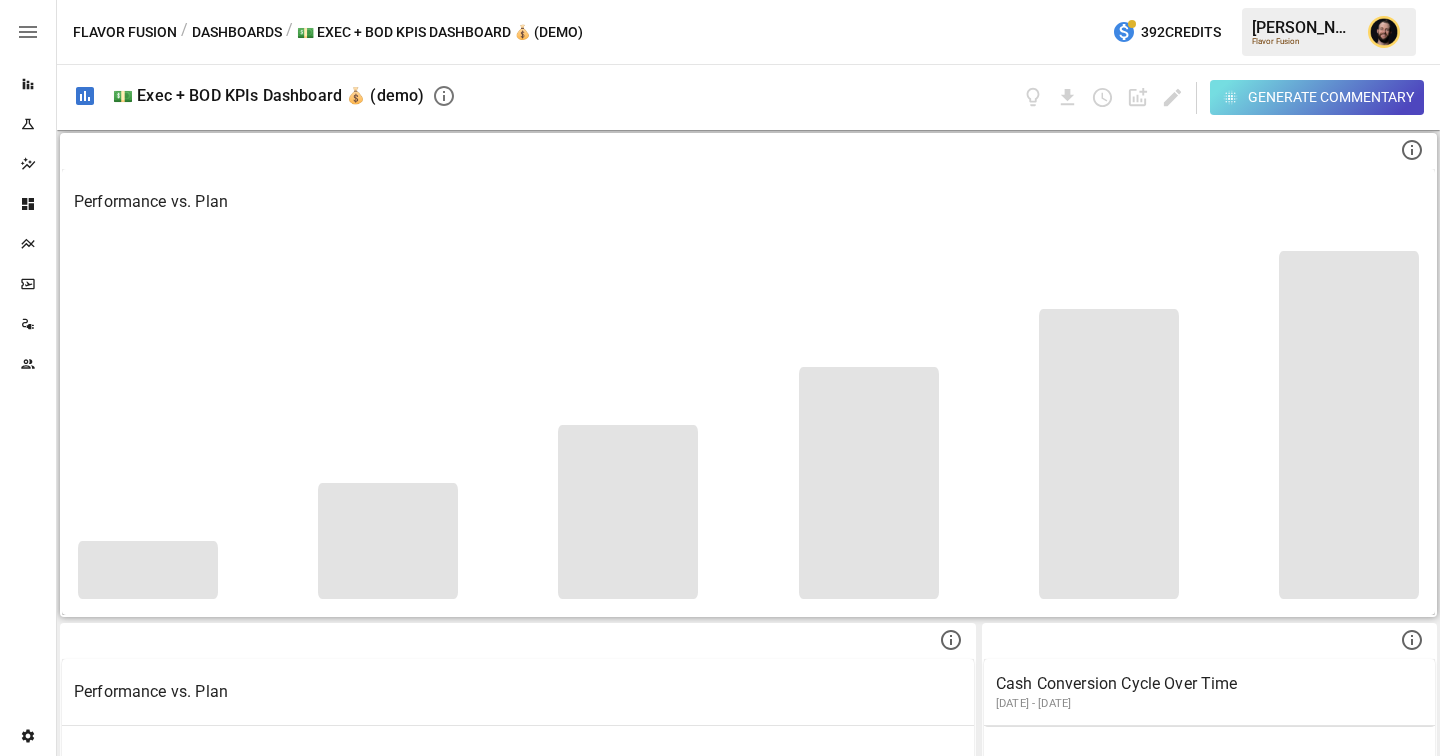 scroll, scrollTop: 0, scrollLeft: 0, axis: both 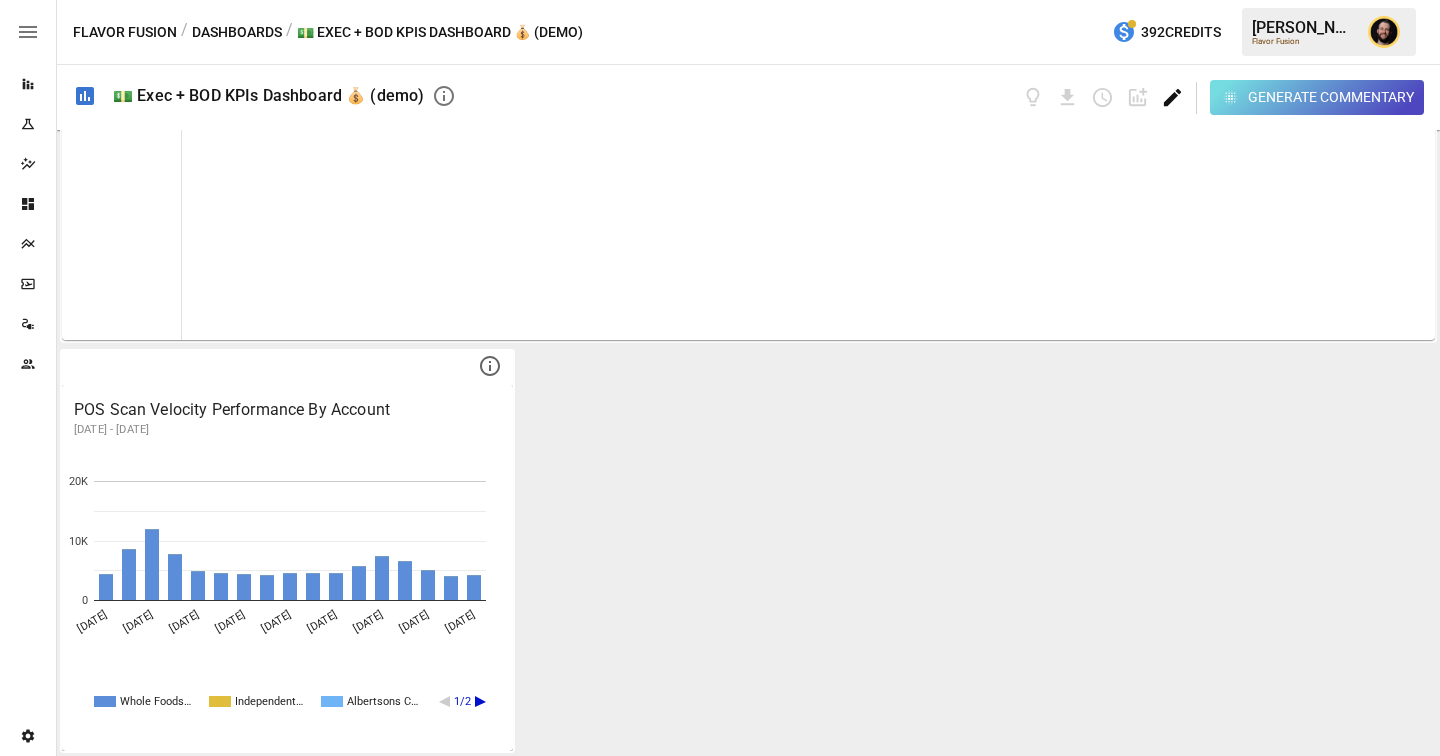 click 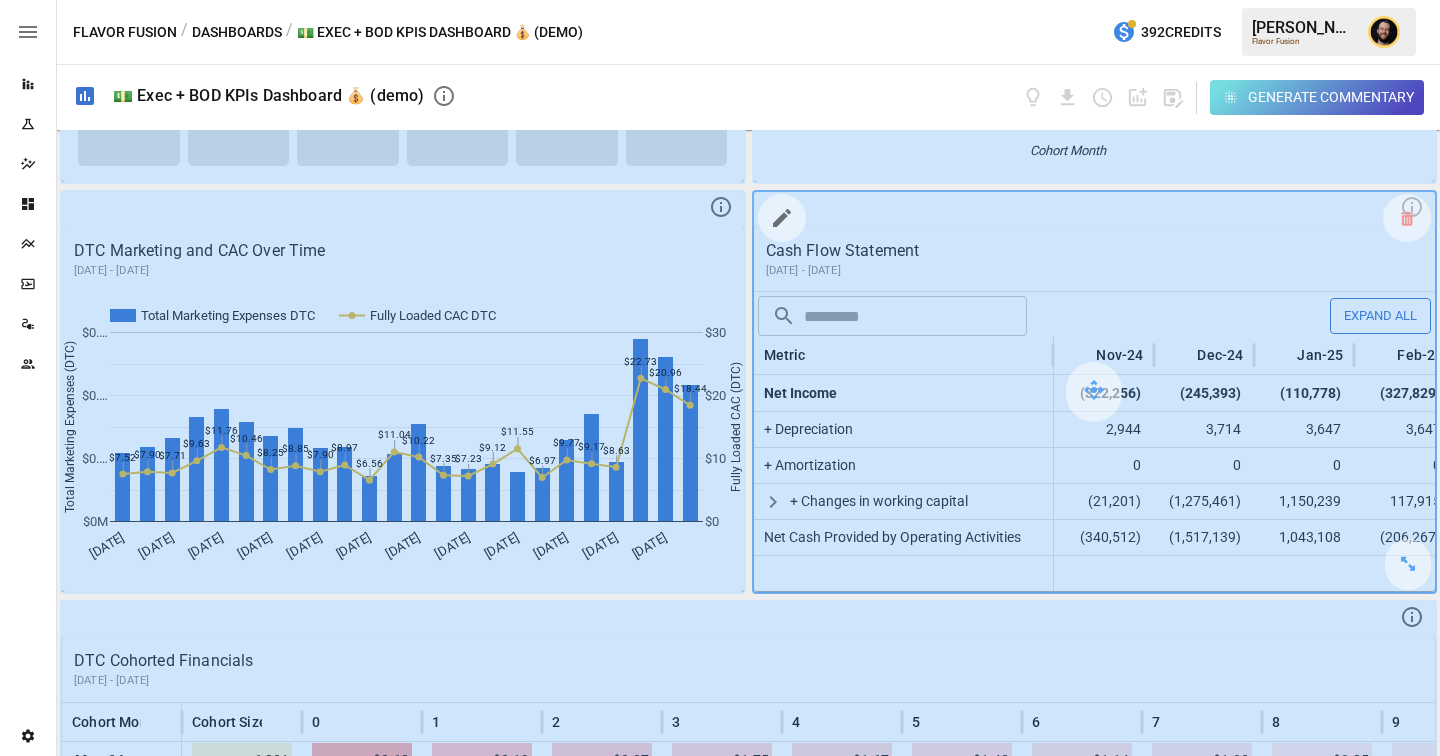 scroll, scrollTop: 2410, scrollLeft: 0, axis: vertical 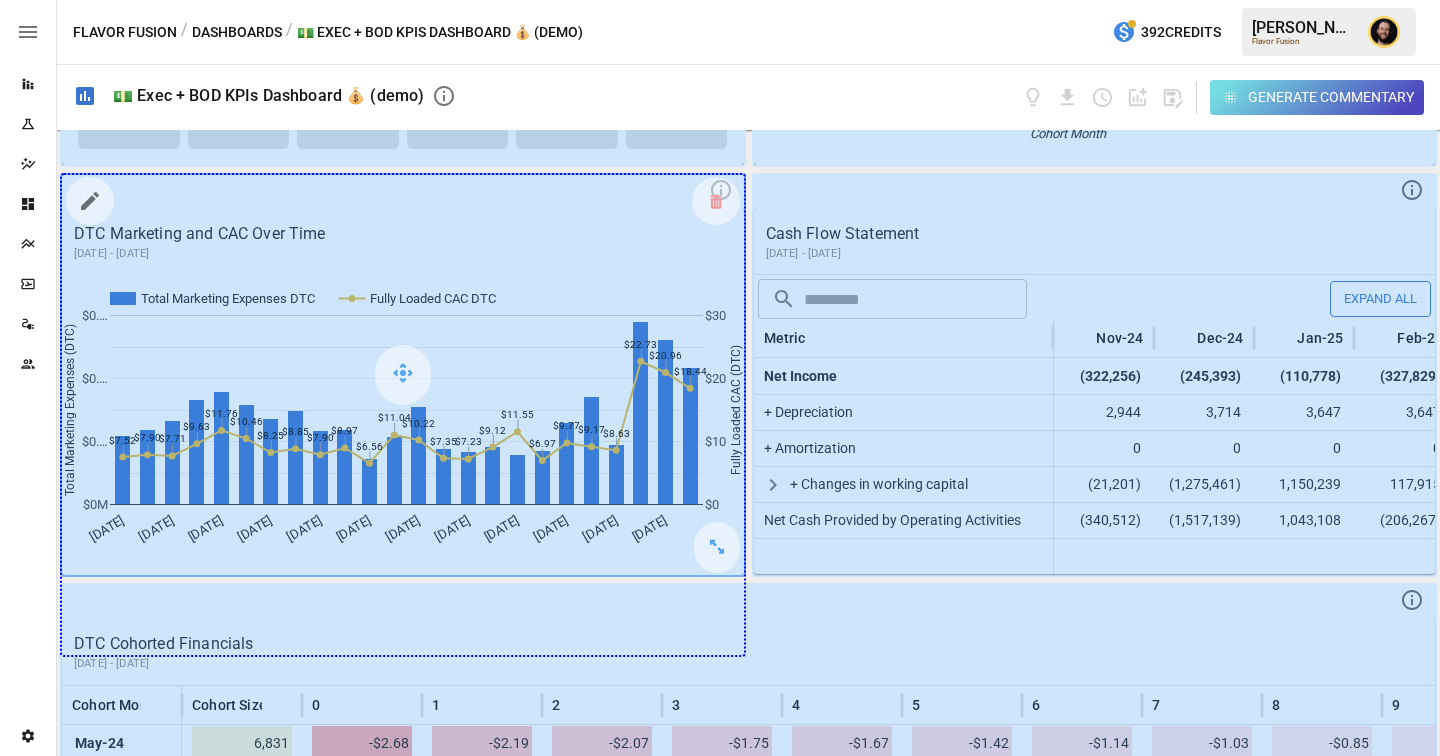 drag, startPoint x: 719, startPoint y: 551, endPoint x: 704, endPoint y: 643, distance: 93.214806 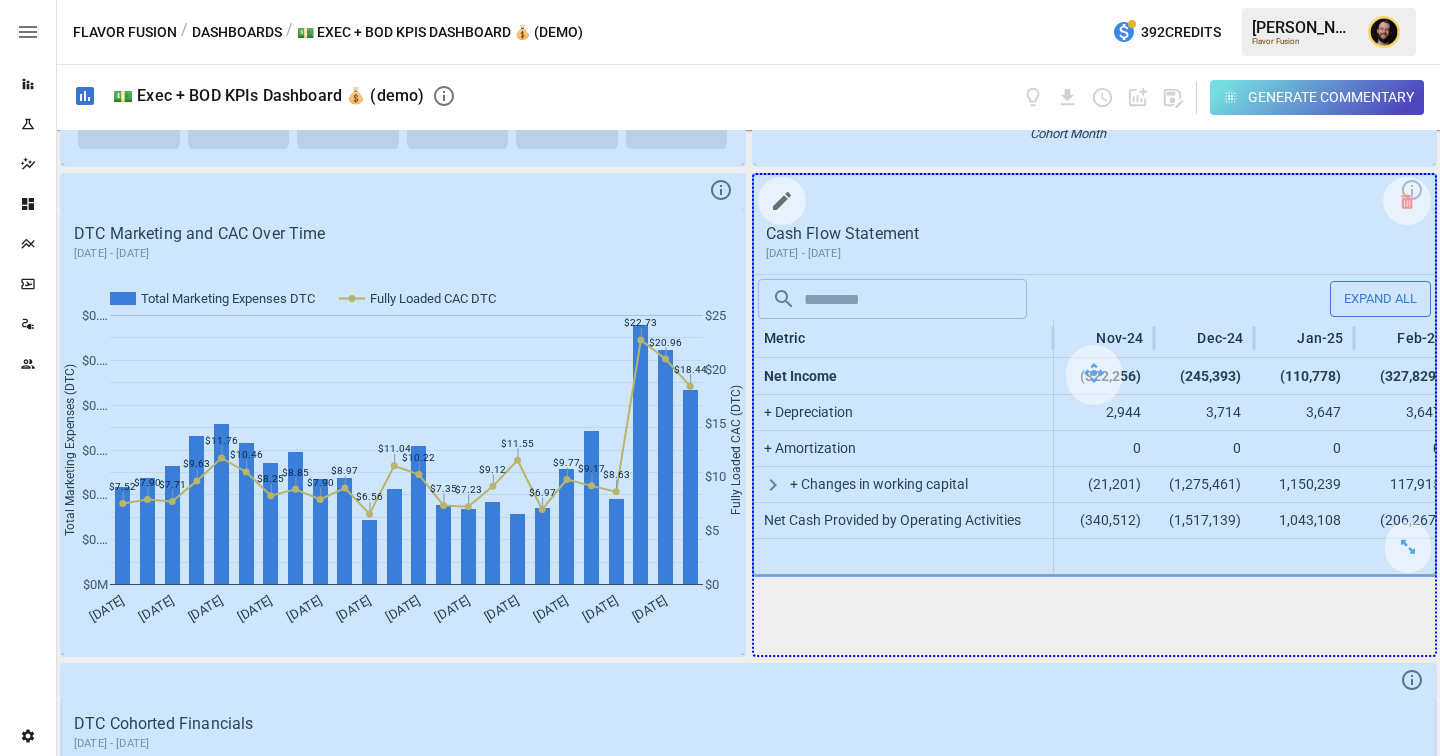 drag, startPoint x: 1408, startPoint y: 541, endPoint x: 1400, endPoint y: 640, distance: 99.32271 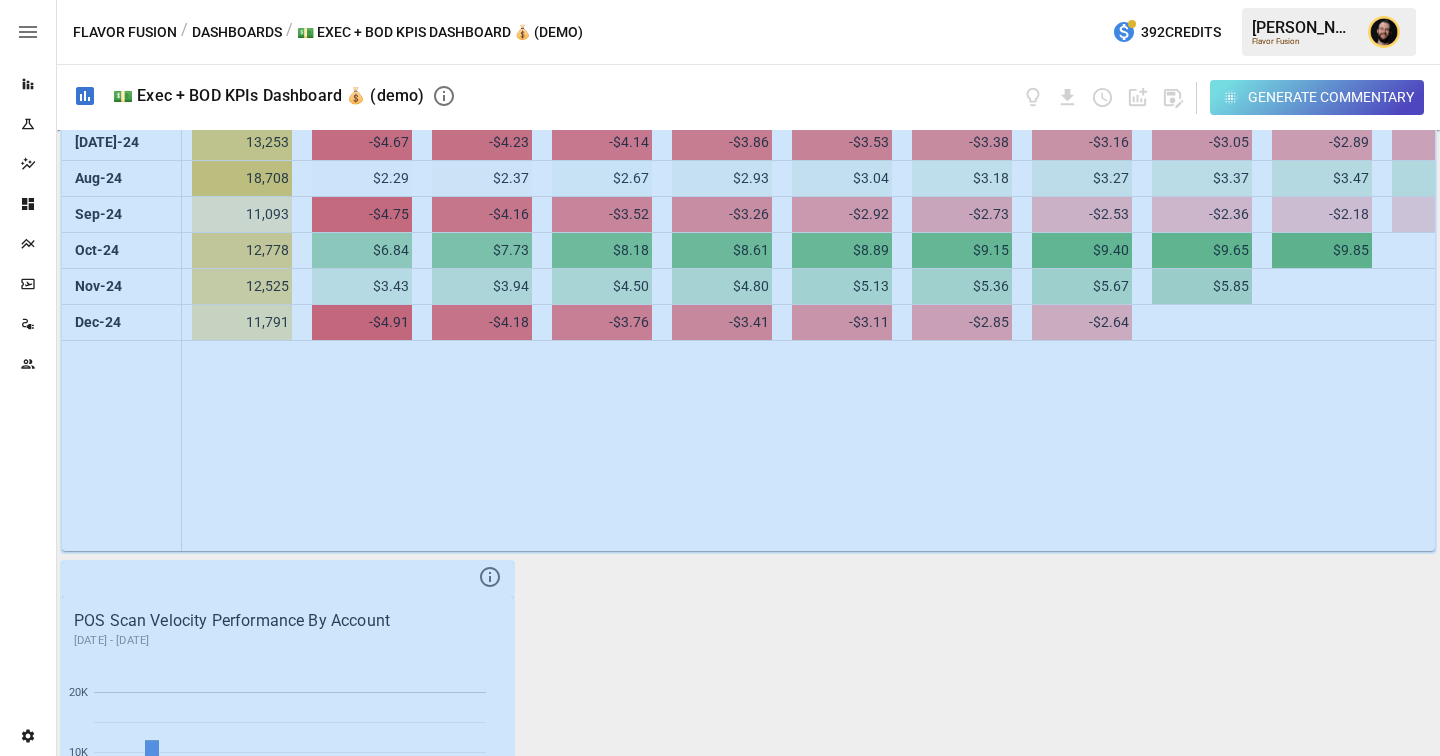 scroll, scrollTop: 3374, scrollLeft: 0, axis: vertical 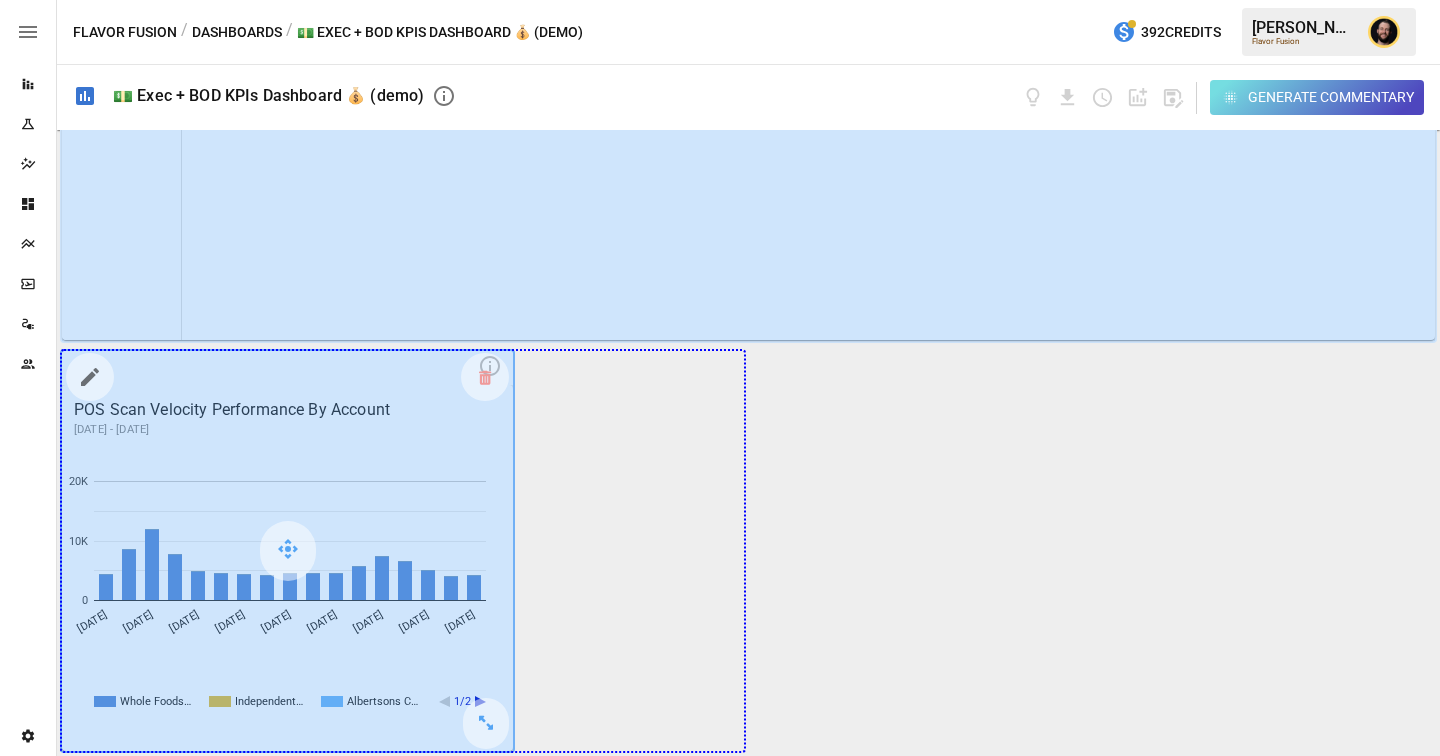 drag, startPoint x: 480, startPoint y: 722, endPoint x: 658, endPoint y: 731, distance: 178.22739 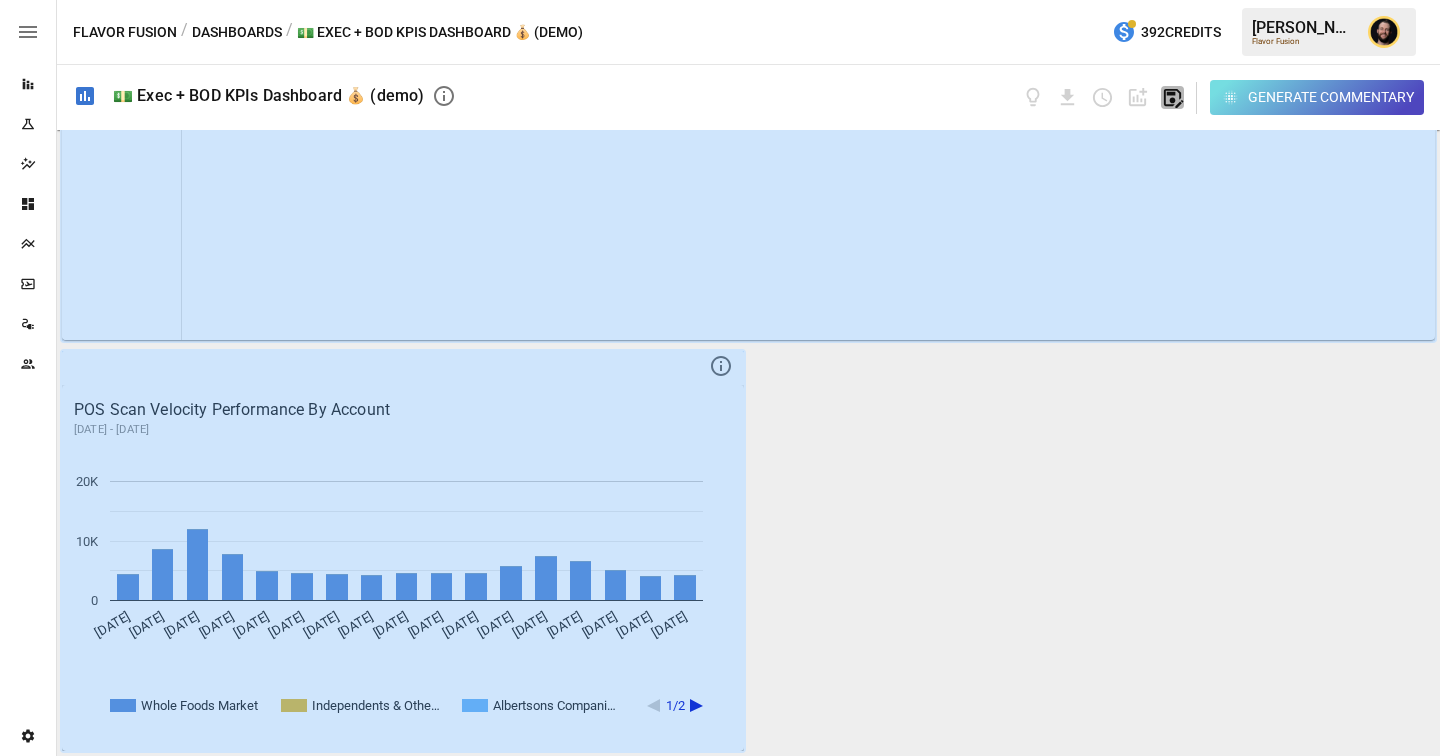 click 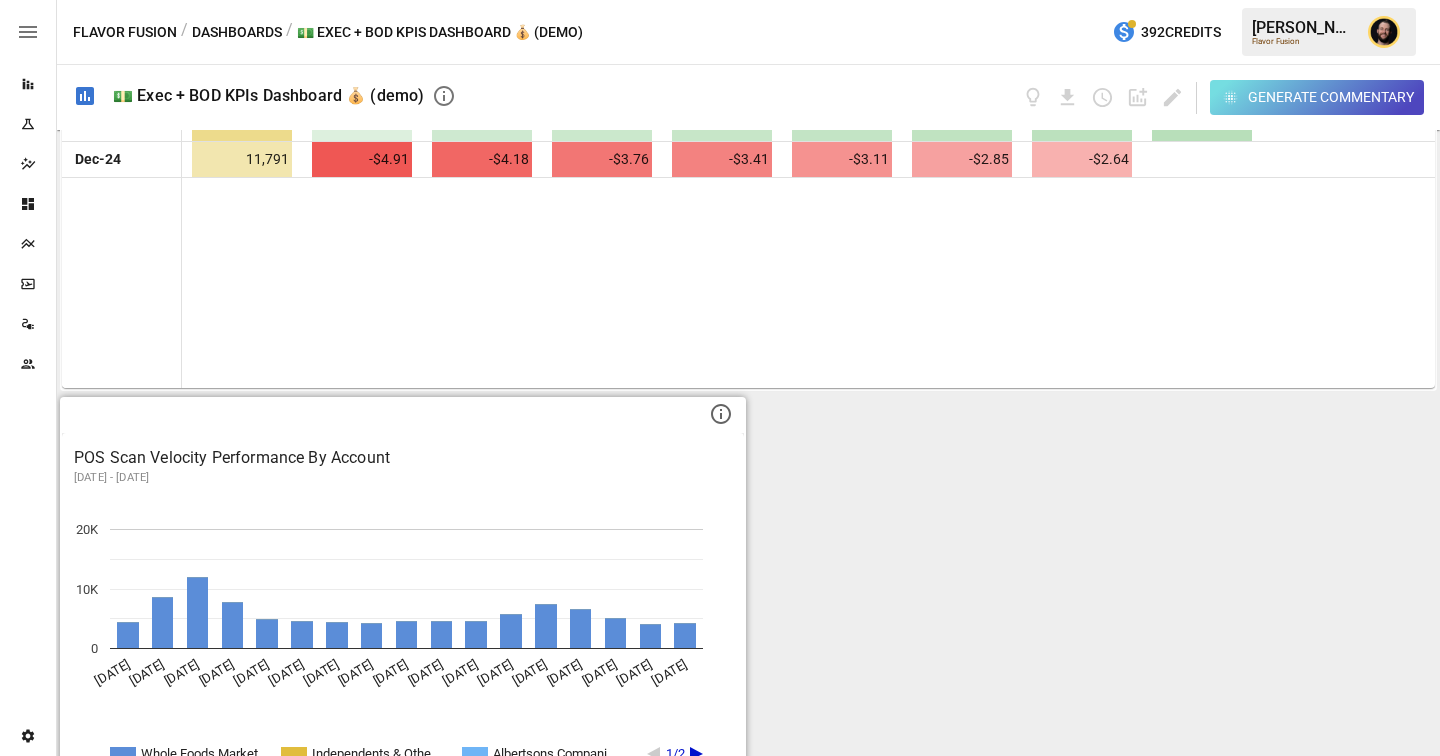 scroll, scrollTop: 3374, scrollLeft: 0, axis: vertical 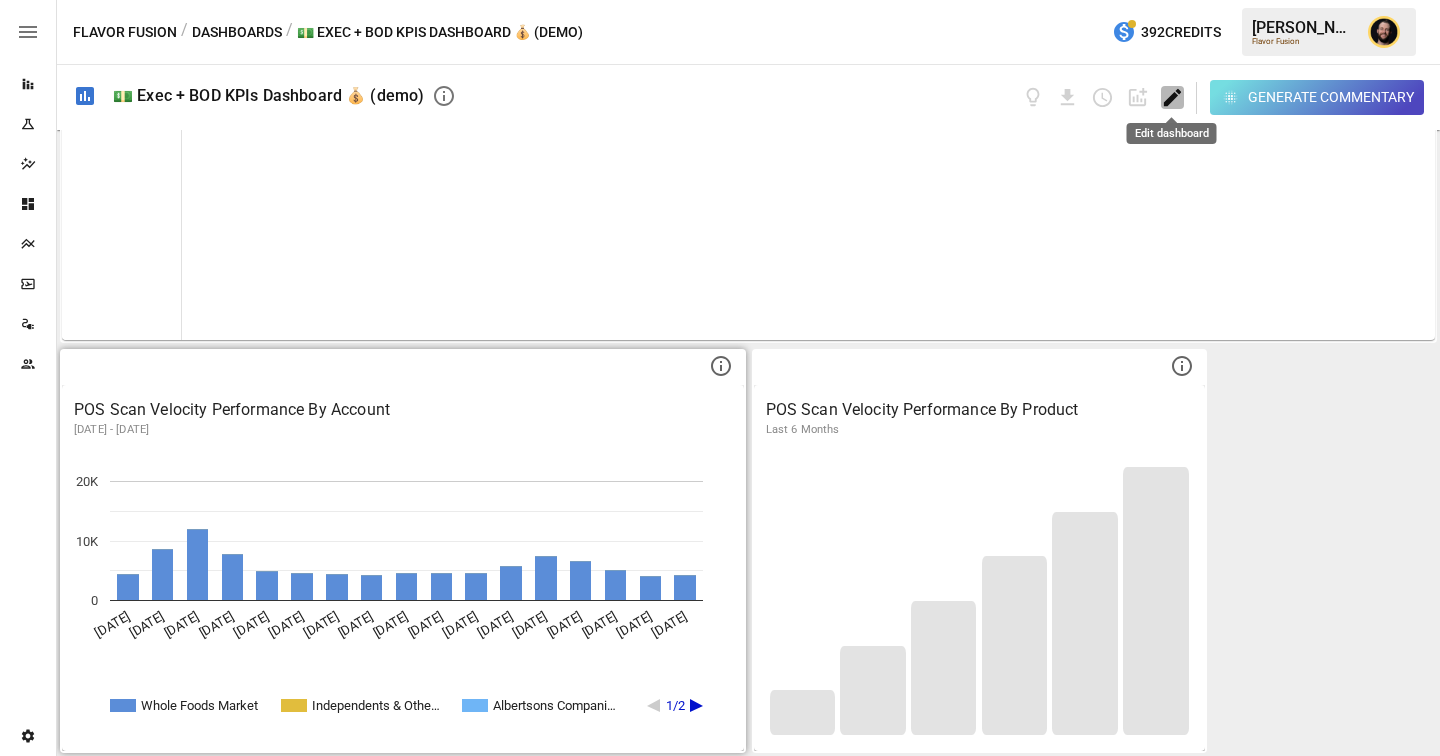 click 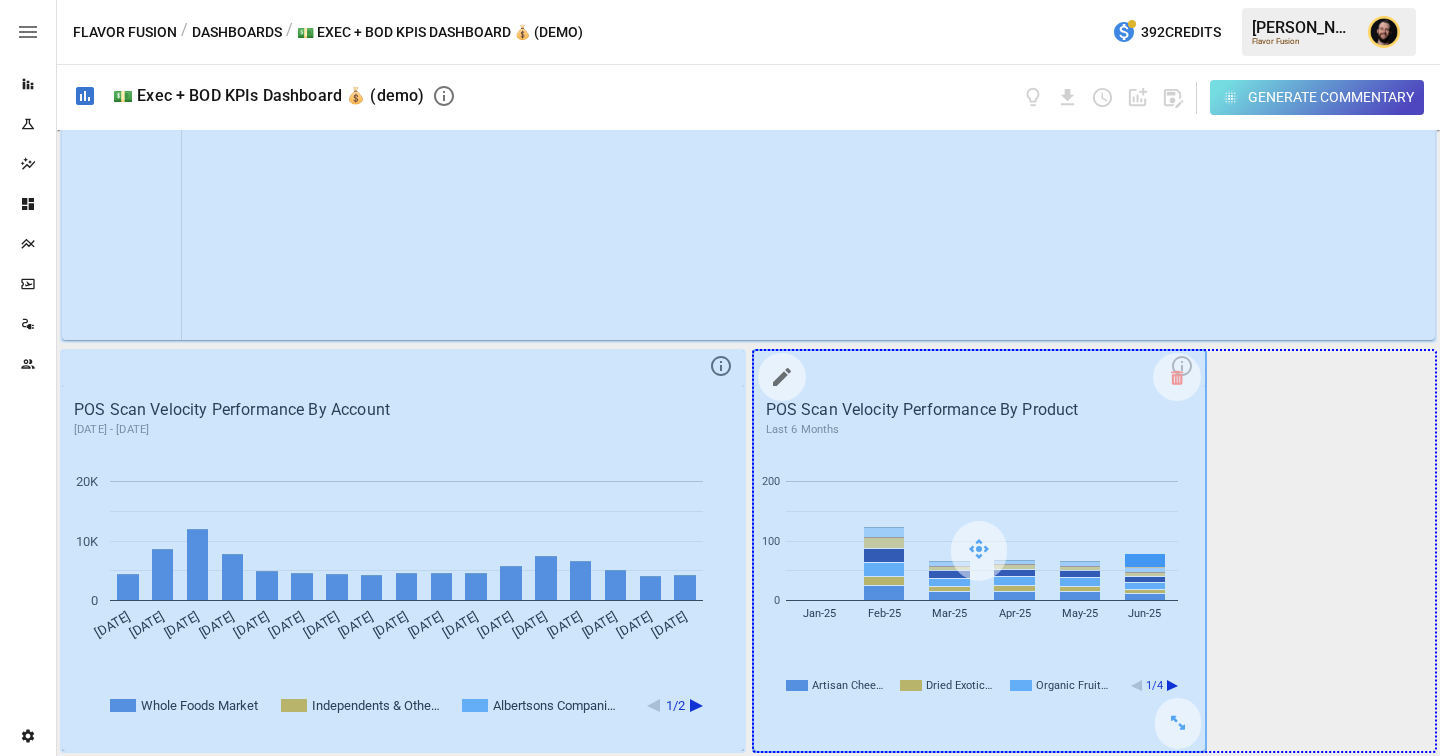 drag, startPoint x: 1184, startPoint y: 730, endPoint x: 1334, endPoint y: 731, distance: 150.00333 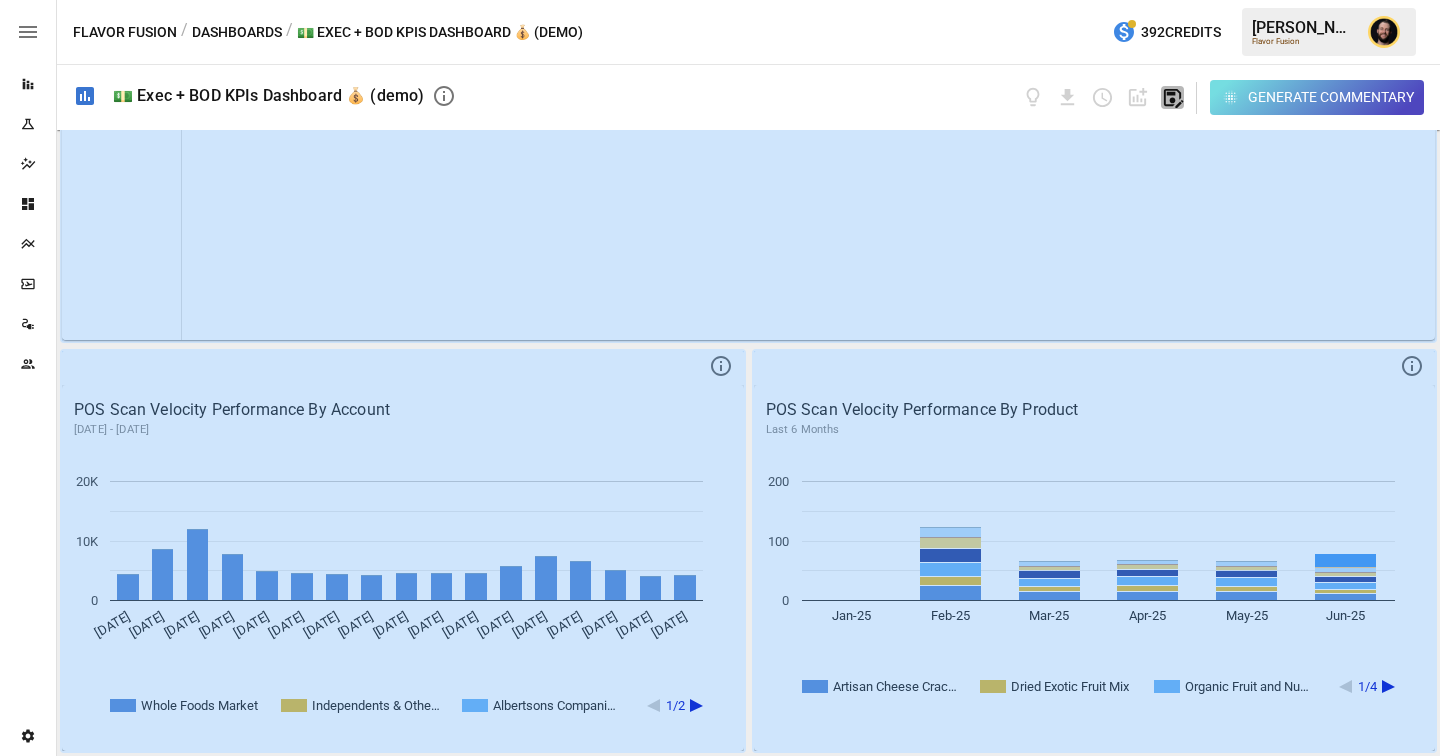 click 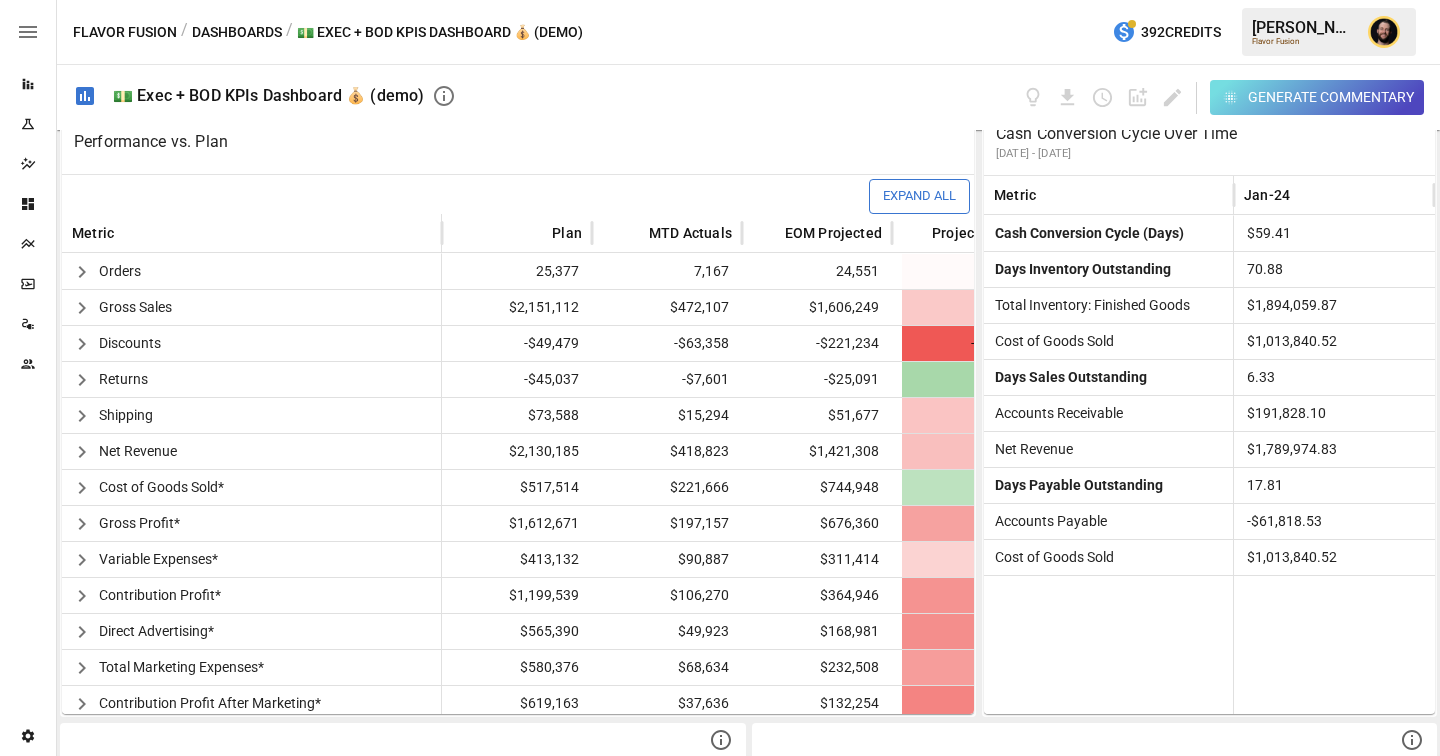 scroll, scrollTop: 0, scrollLeft: 0, axis: both 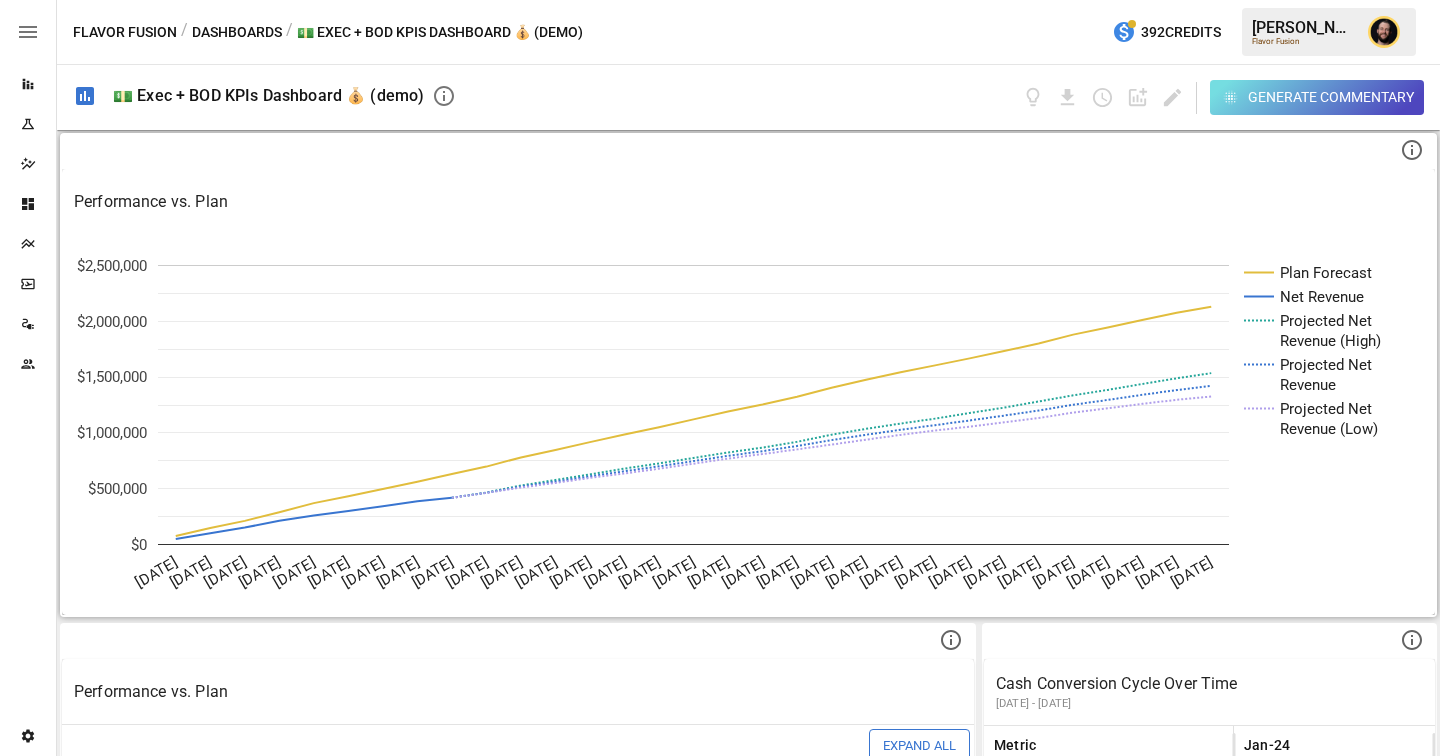 click on "Dashboards" at bounding box center [237, 32] 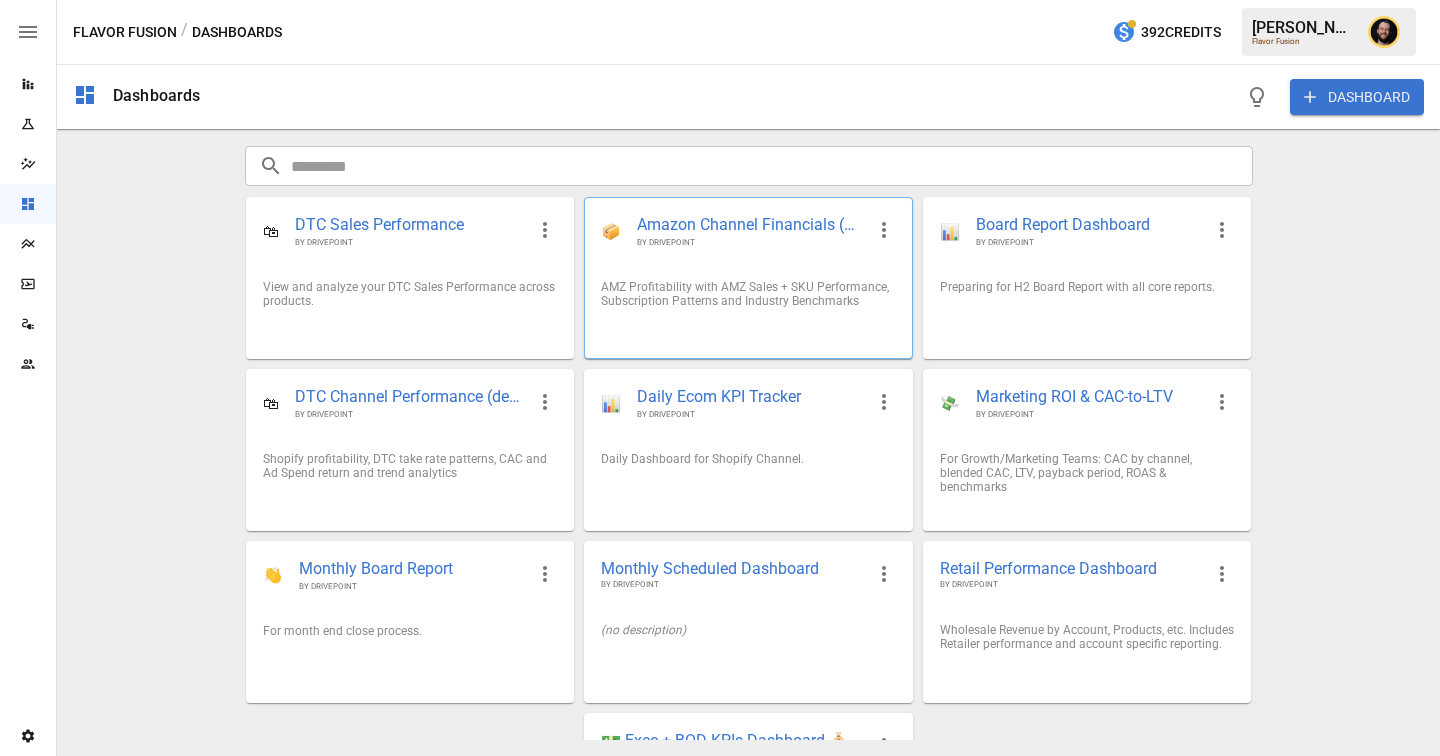 scroll, scrollTop: 172, scrollLeft: 0, axis: vertical 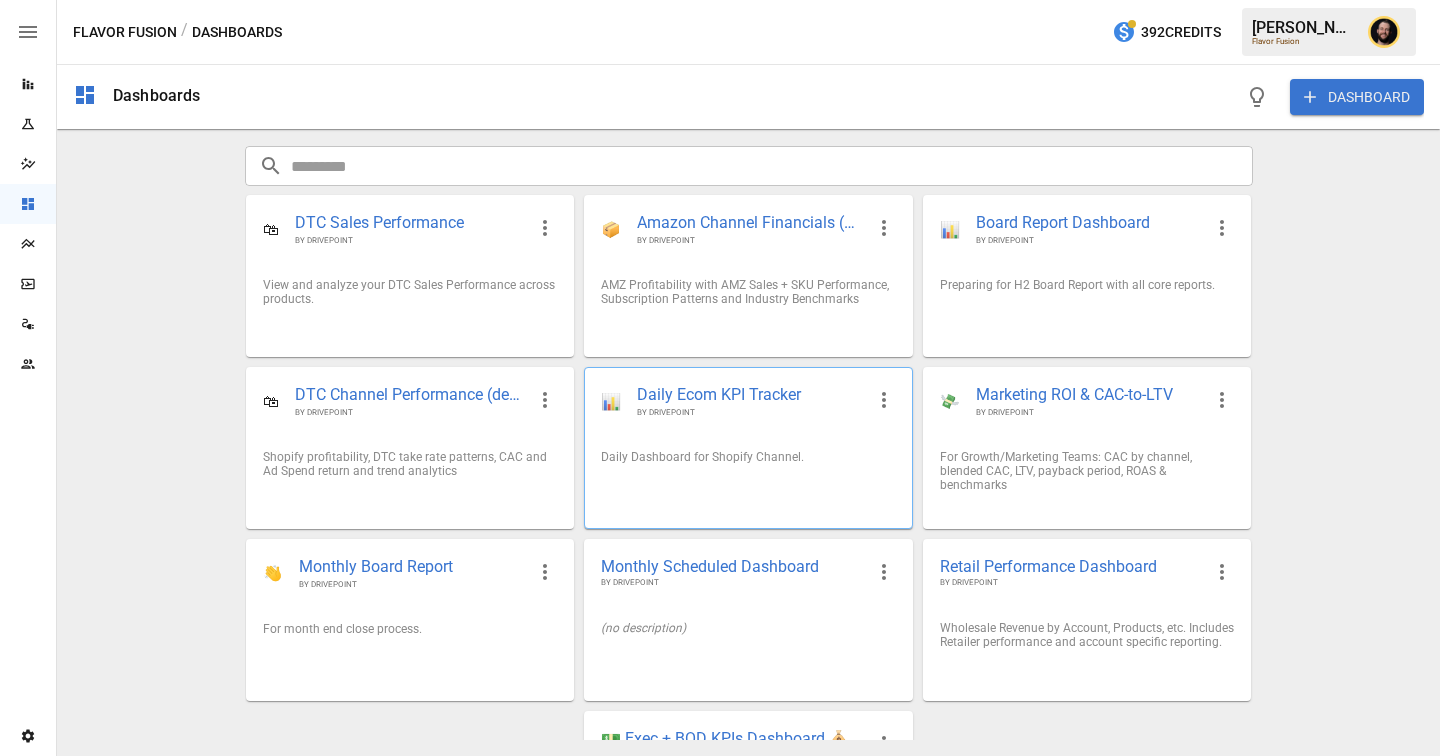 click 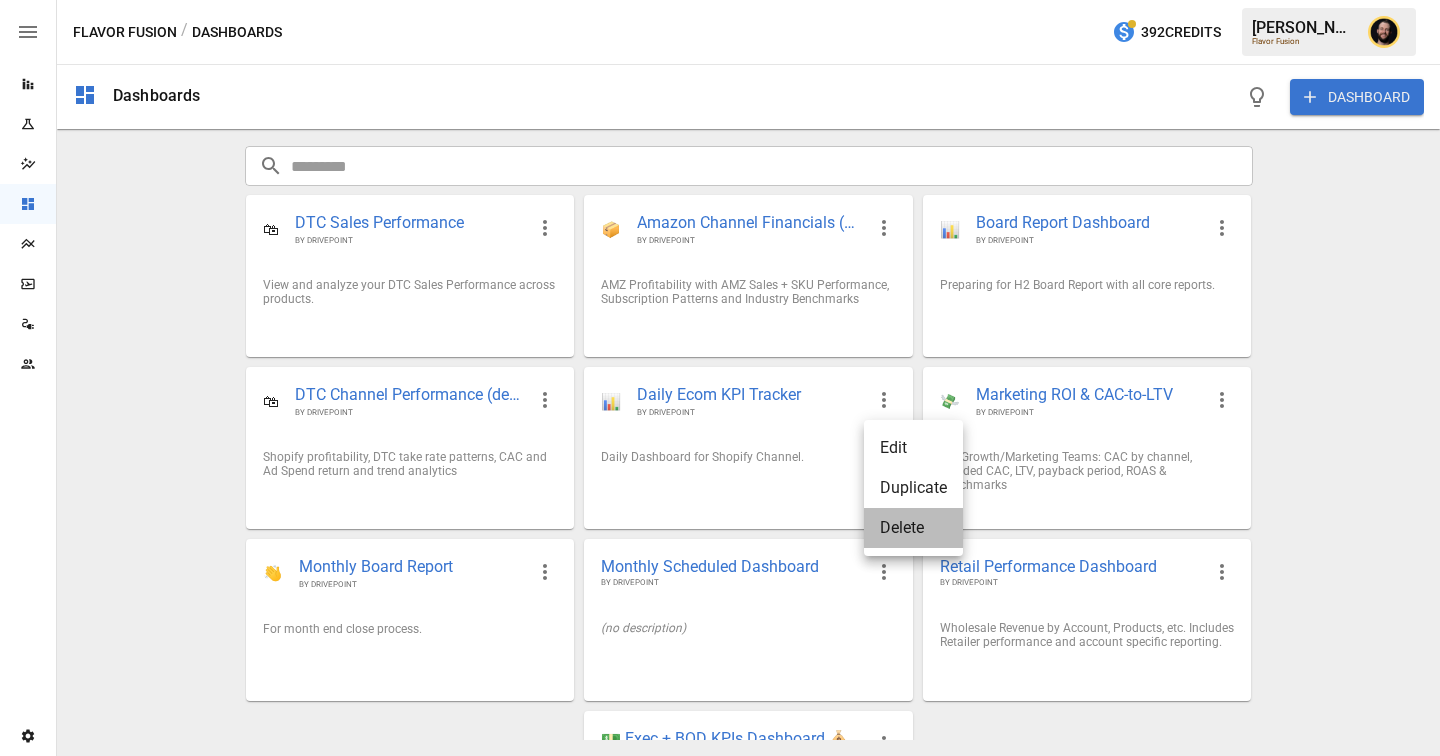 click on "Delete" at bounding box center (913, 528) 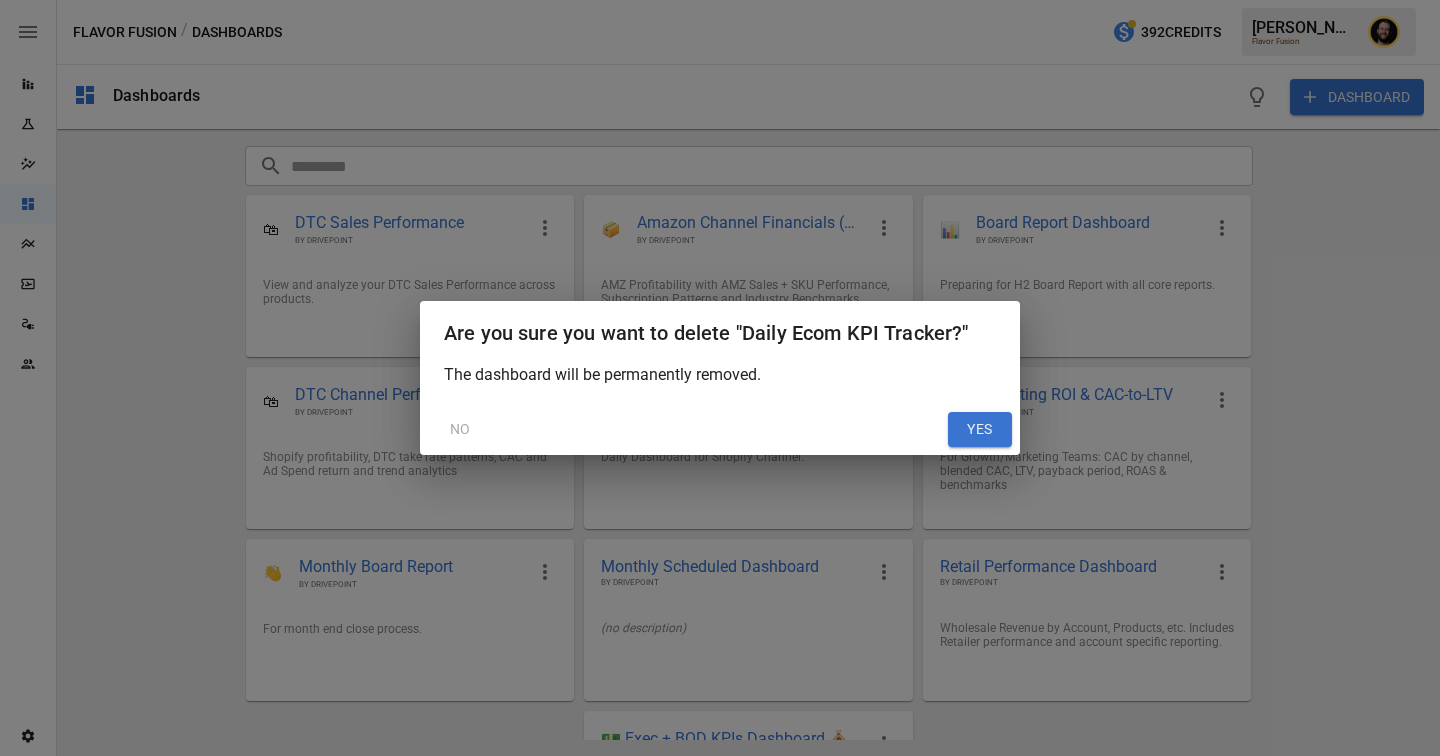 click on "YES" at bounding box center [980, 430] 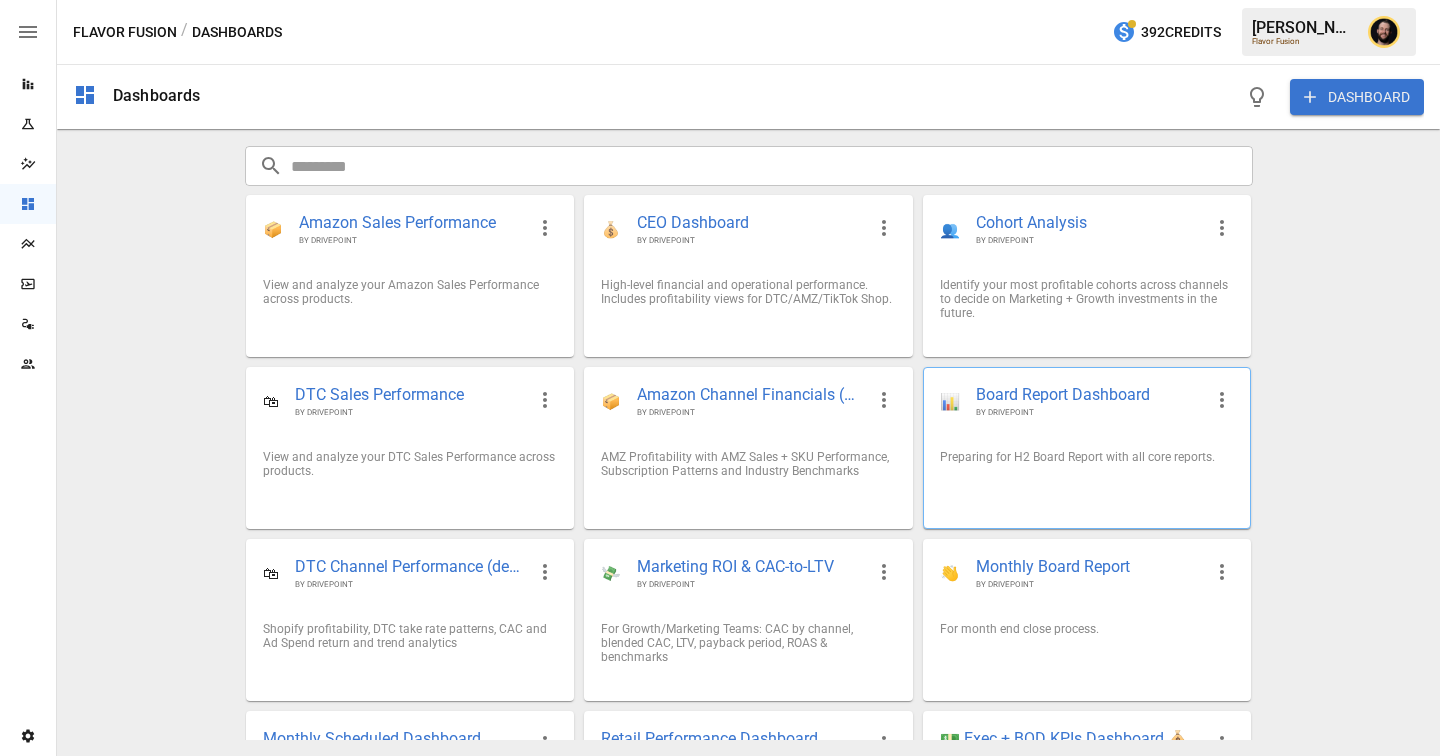 scroll, scrollTop: 1, scrollLeft: 0, axis: vertical 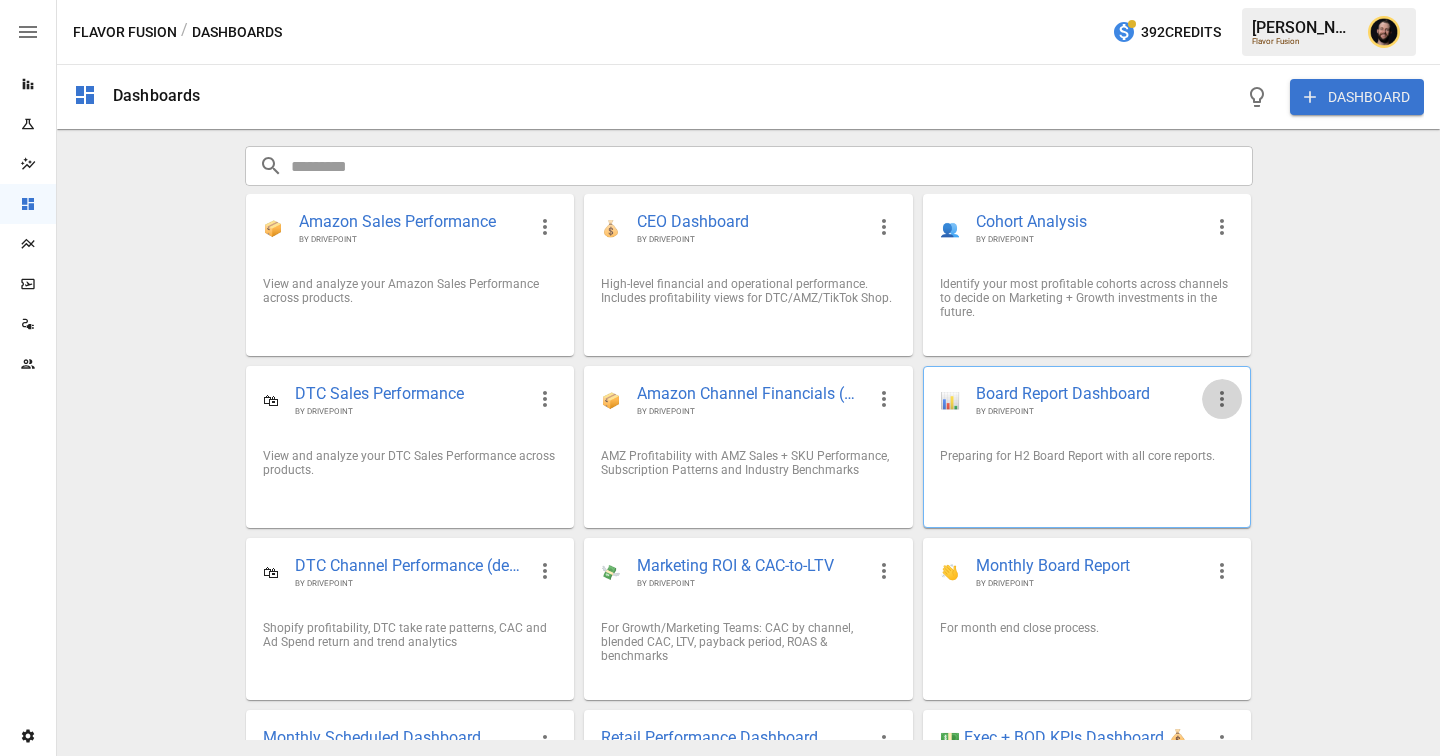click 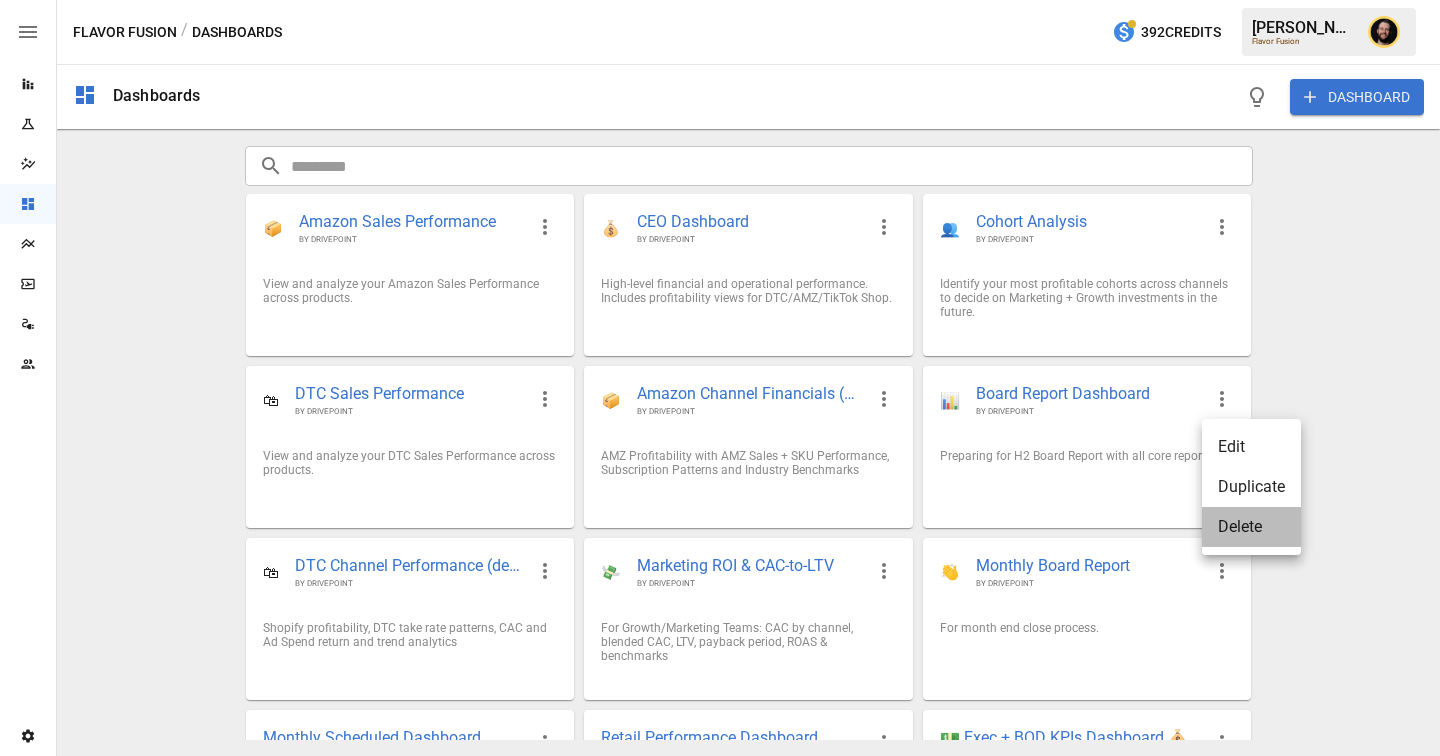 click on "Delete" at bounding box center [1251, 527] 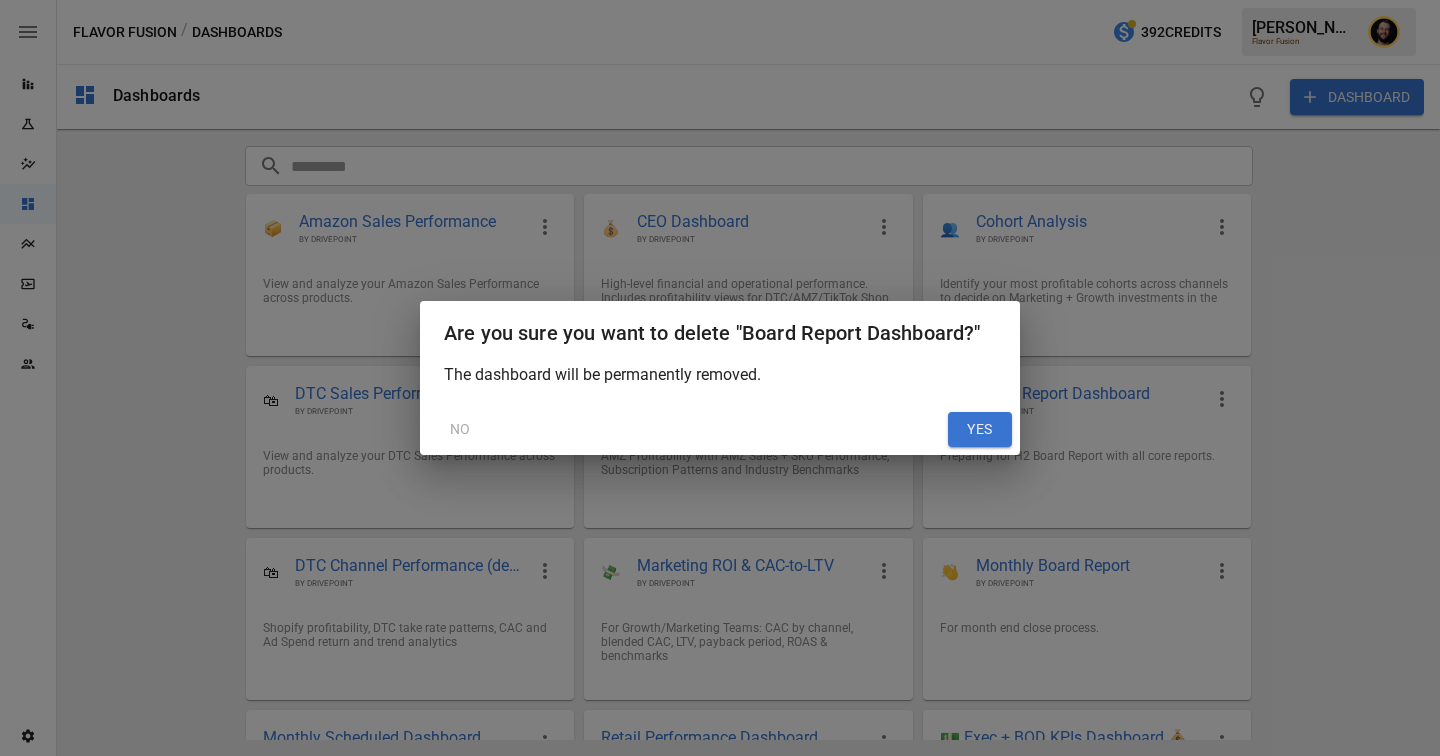 click on "YES" at bounding box center (980, 430) 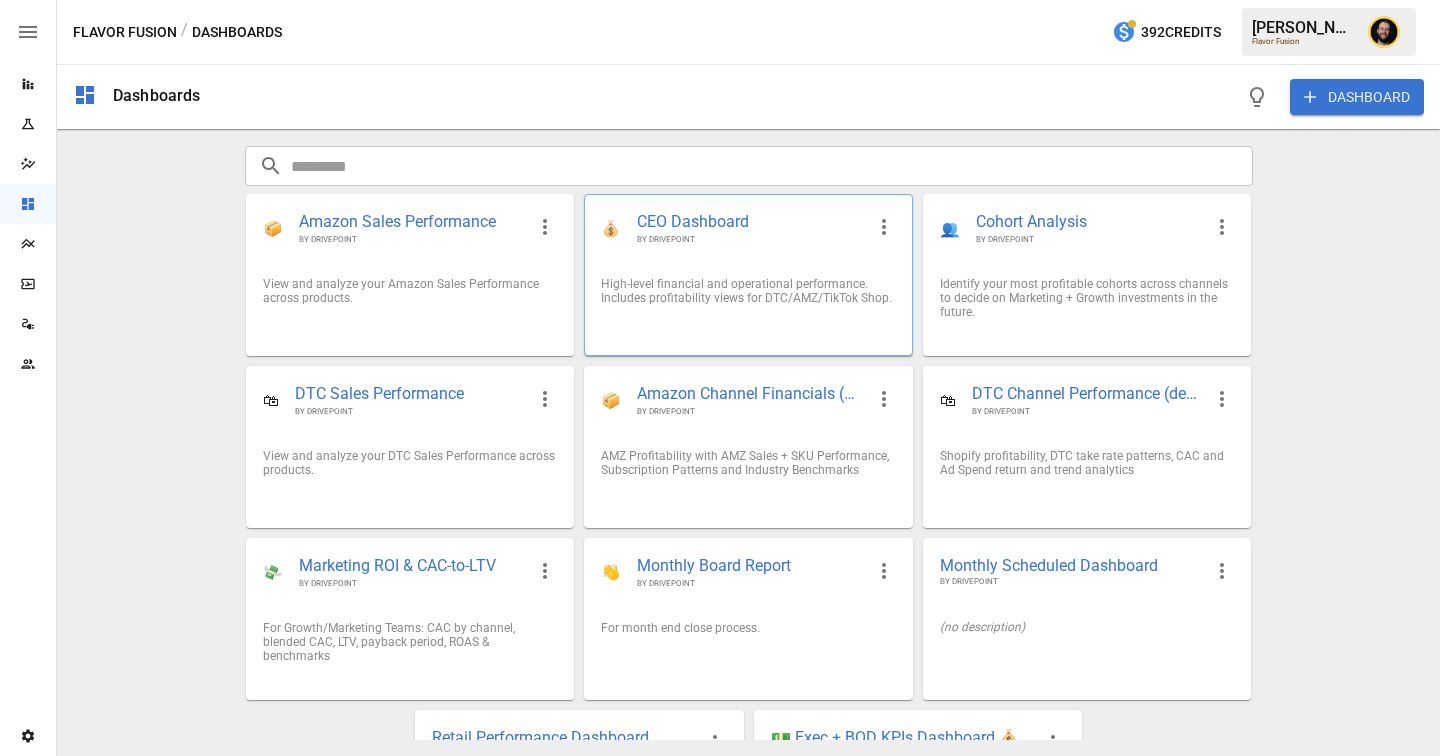 scroll, scrollTop: 0, scrollLeft: 0, axis: both 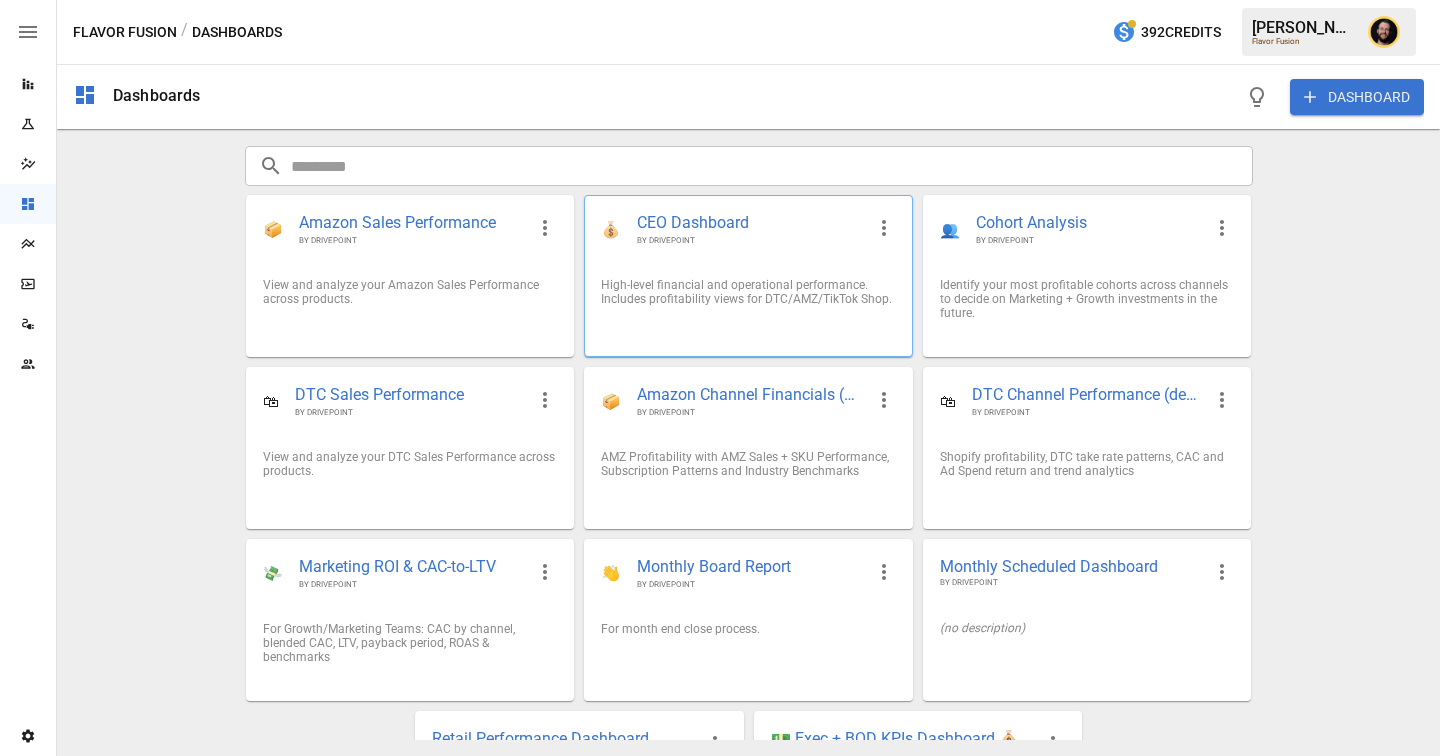 click 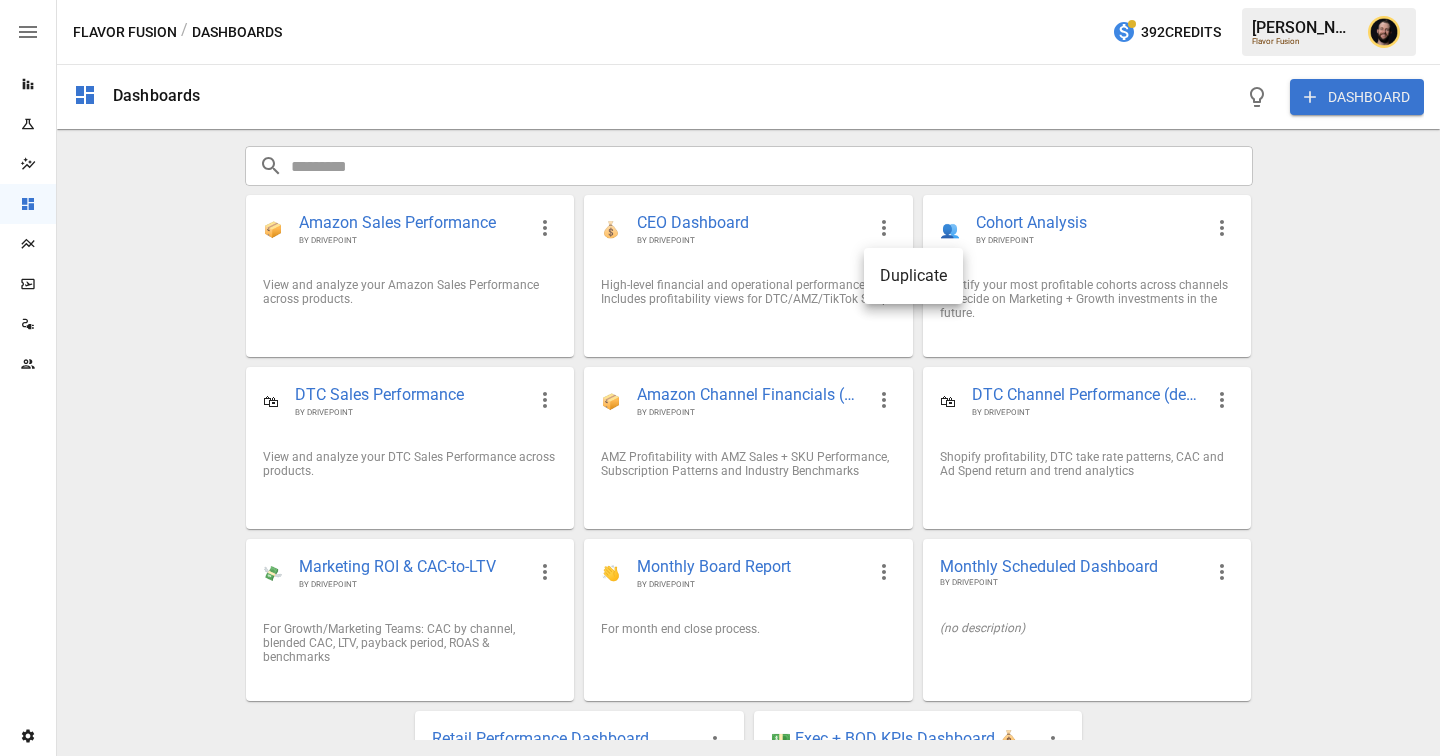click at bounding box center [720, 378] 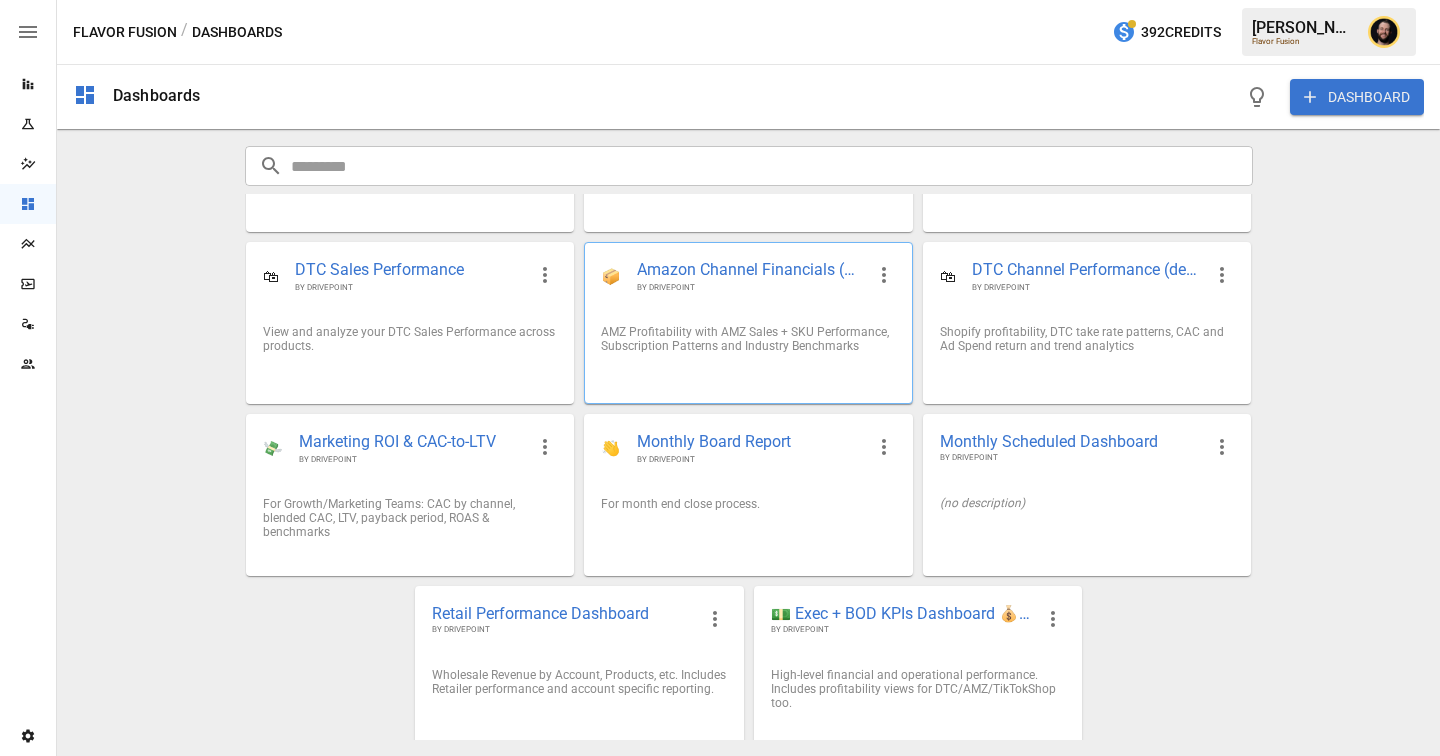scroll, scrollTop: 134, scrollLeft: 0, axis: vertical 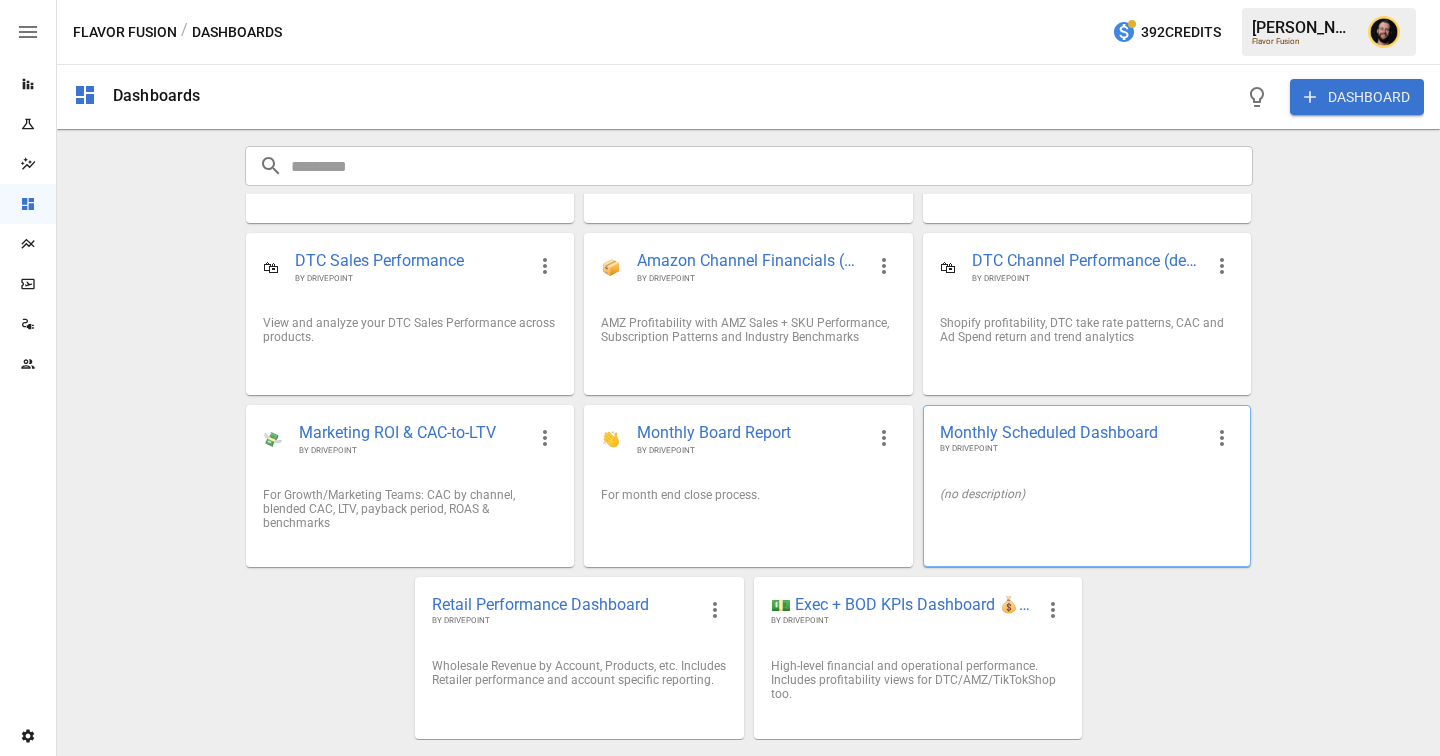 click 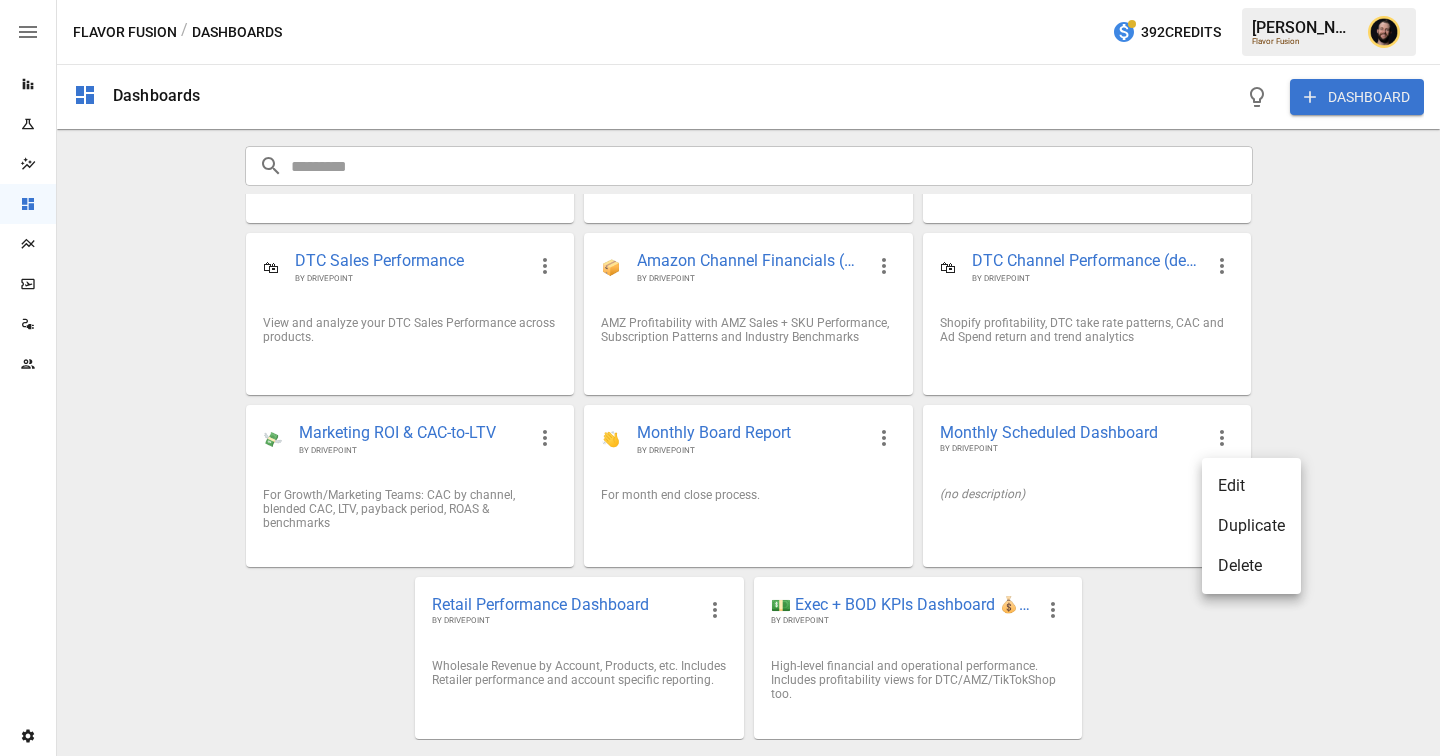 click on "Duplicate" at bounding box center [1251, 526] 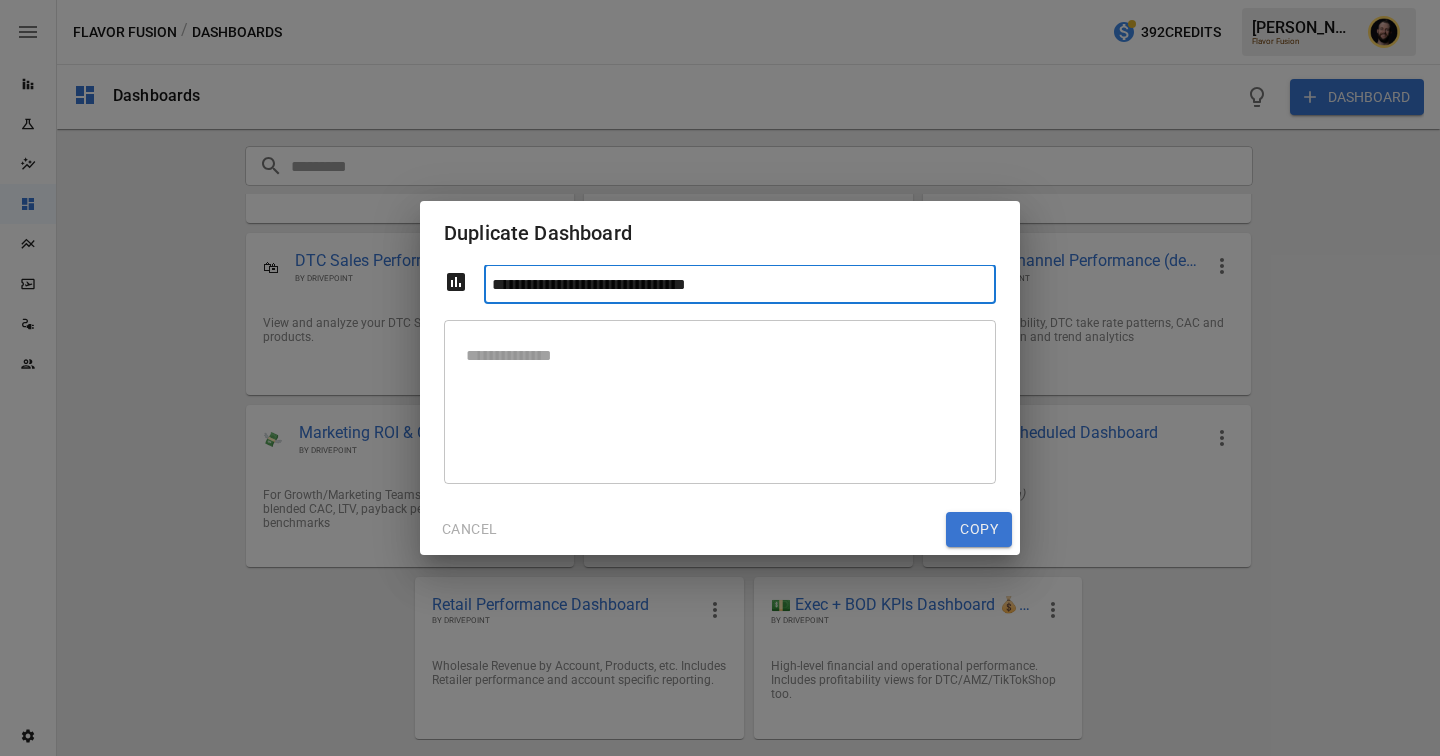 click on "**********" at bounding box center [720, 378] 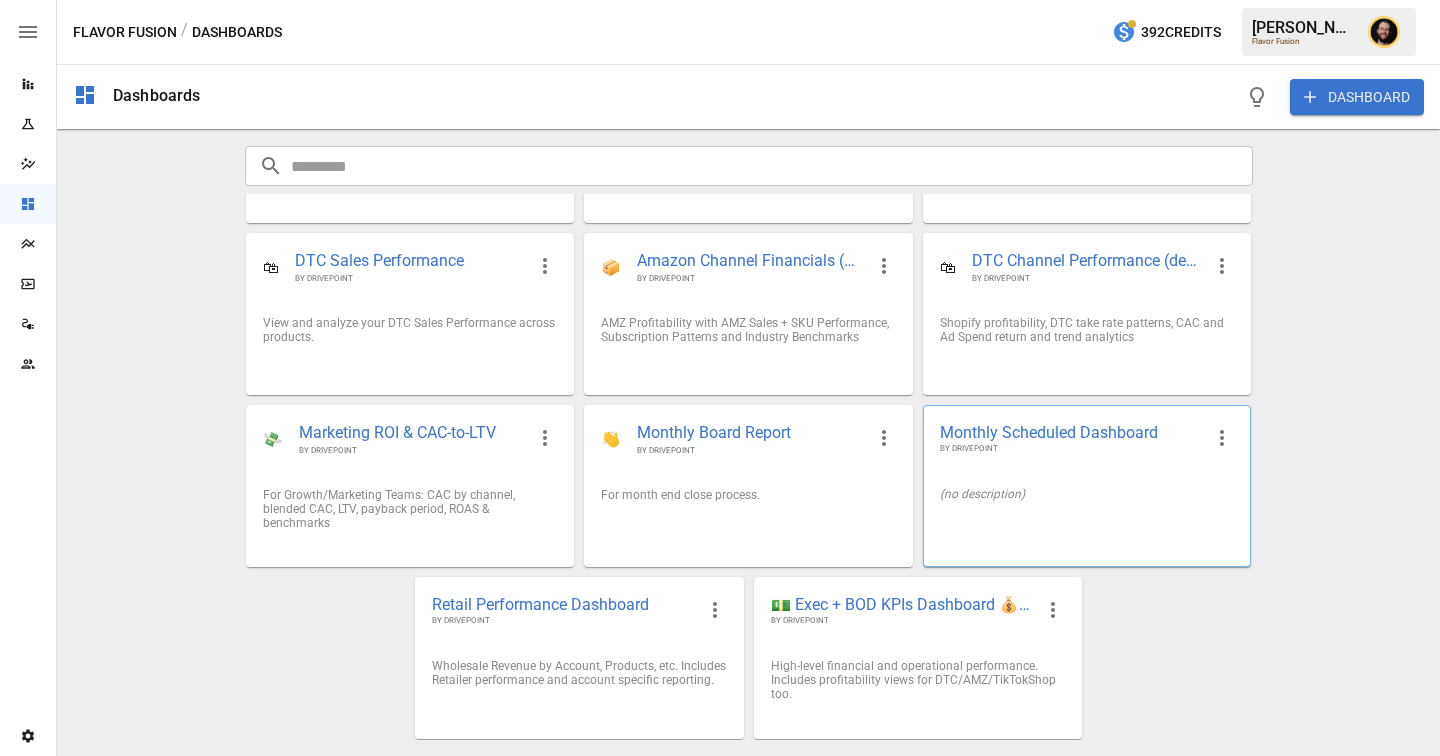 click 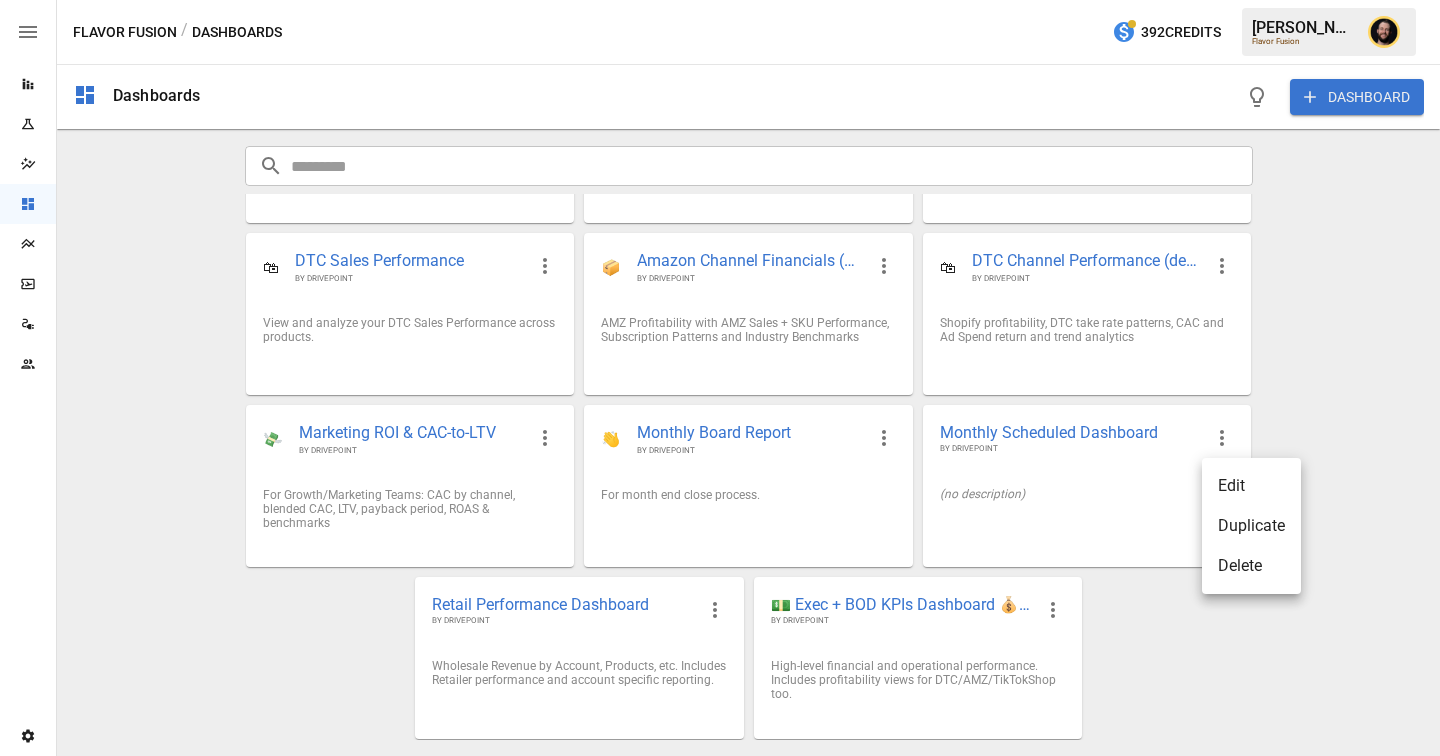 click on "Delete" at bounding box center [1251, 566] 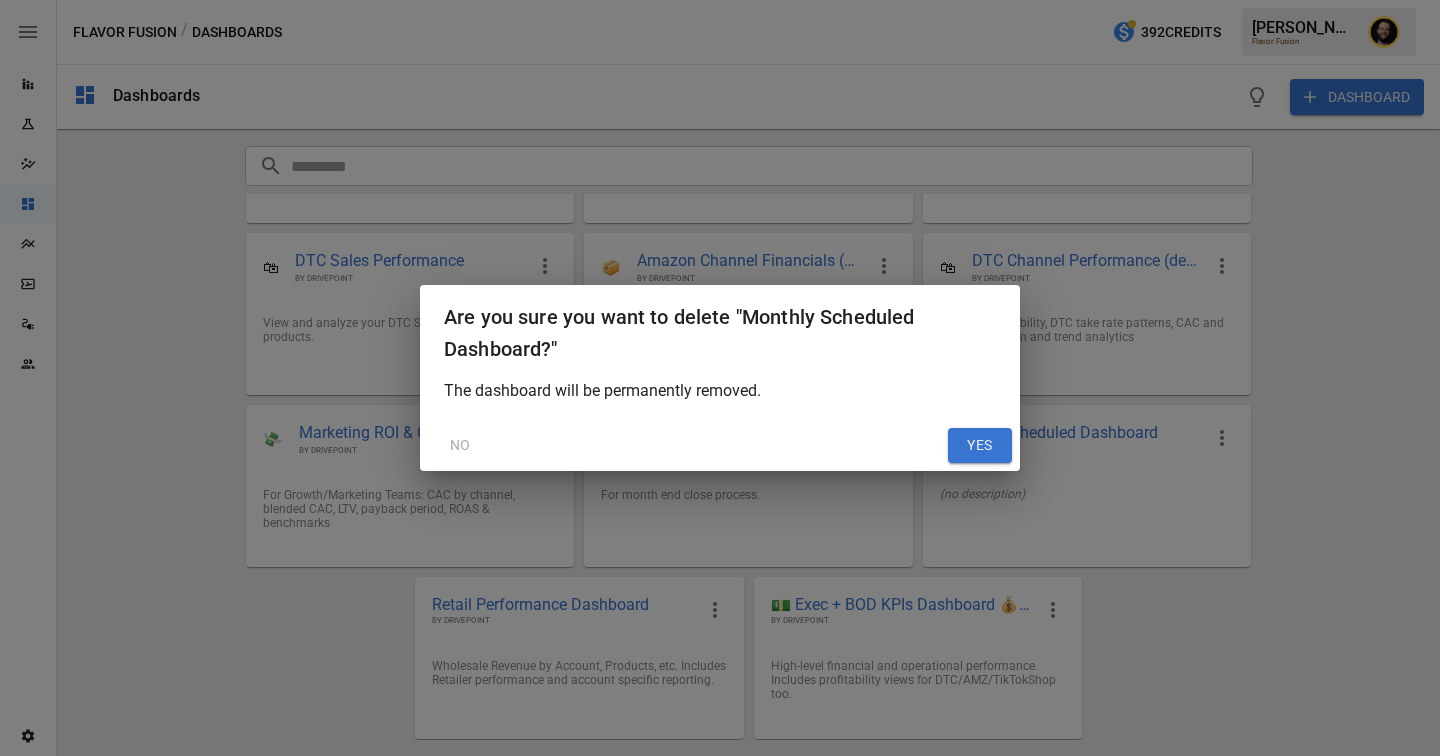 click on "YES" at bounding box center [980, 446] 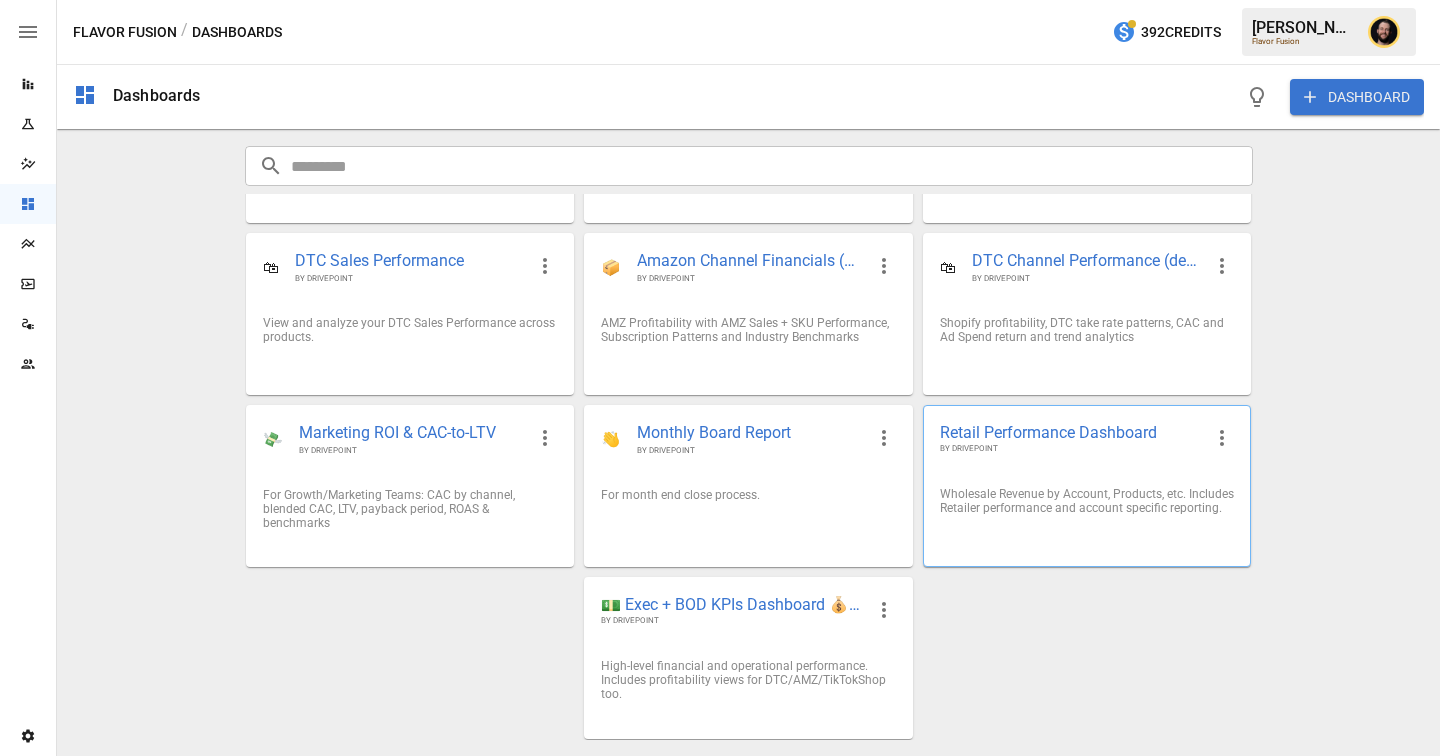 click 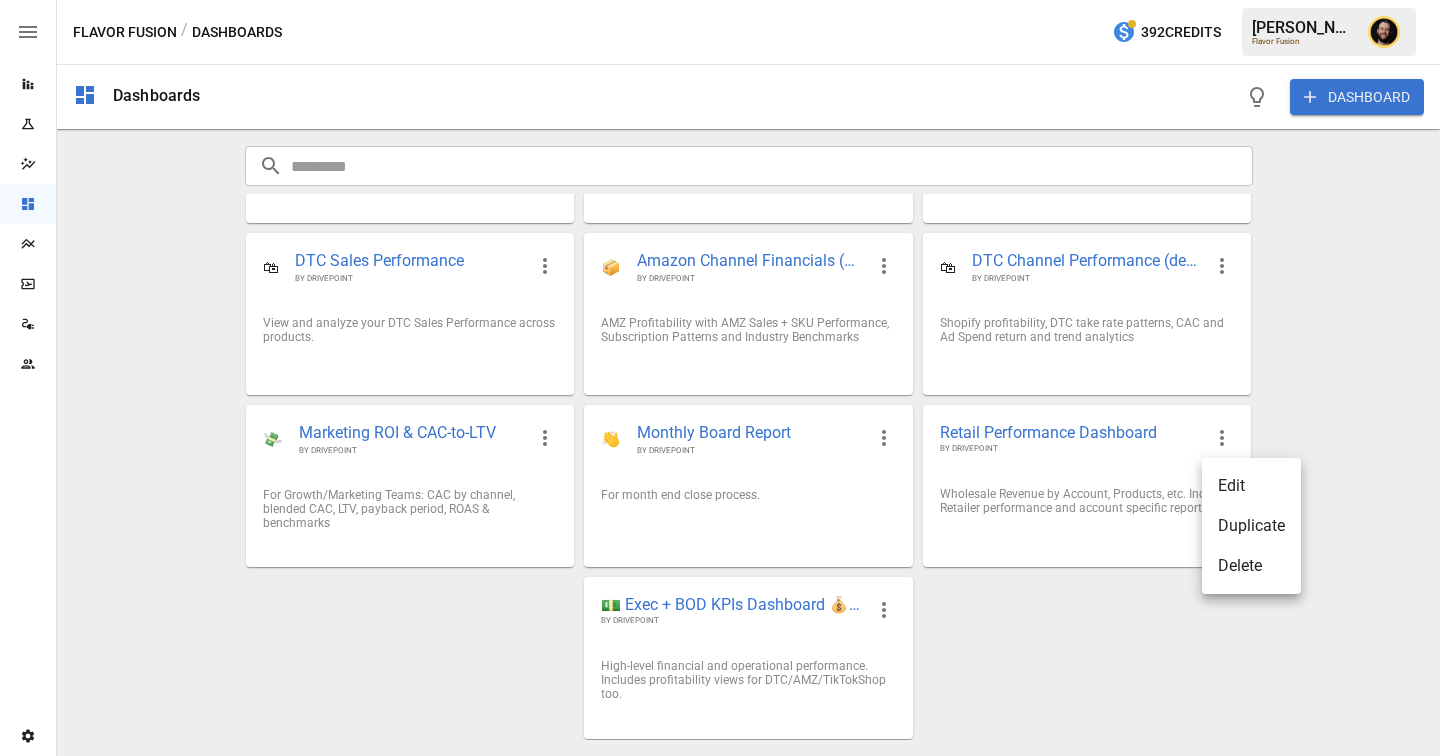 click at bounding box center (720, 378) 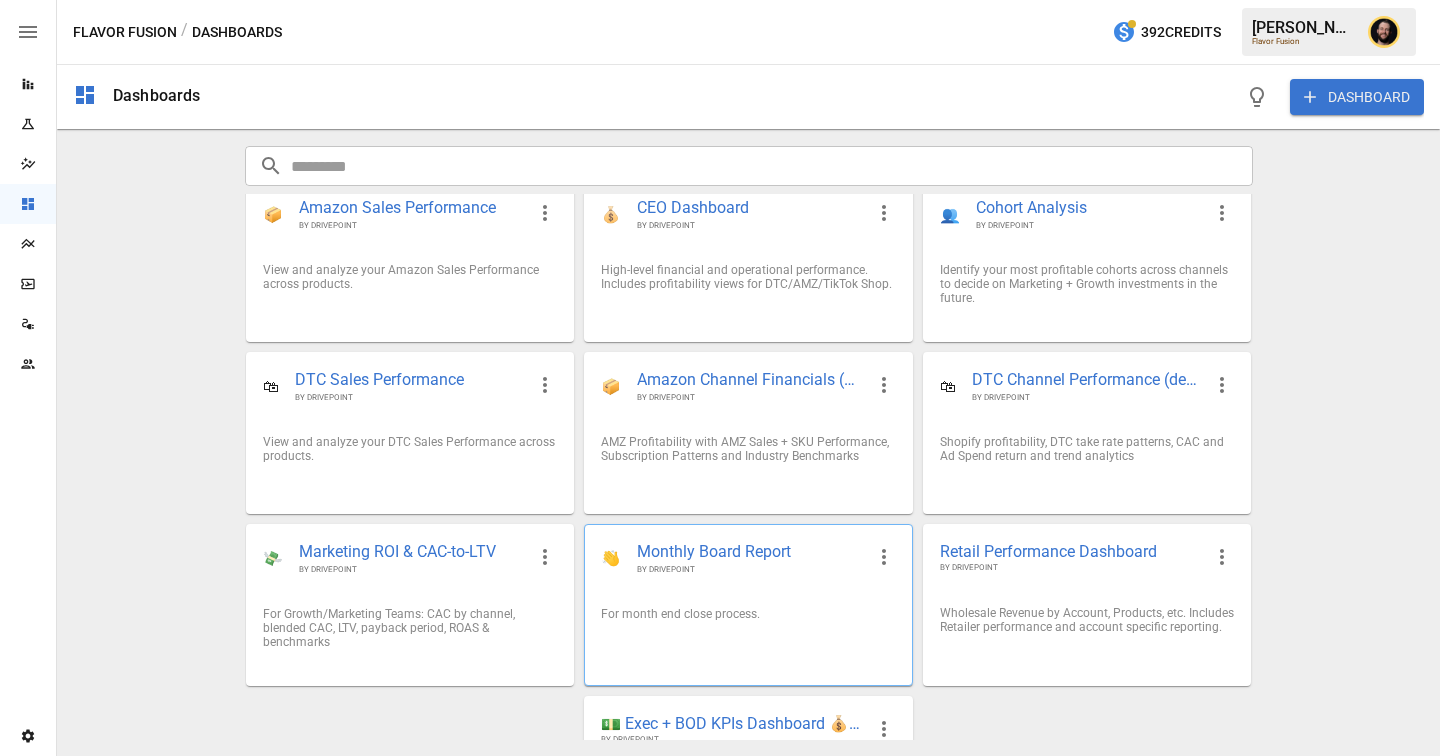 scroll, scrollTop: 13, scrollLeft: 0, axis: vertical 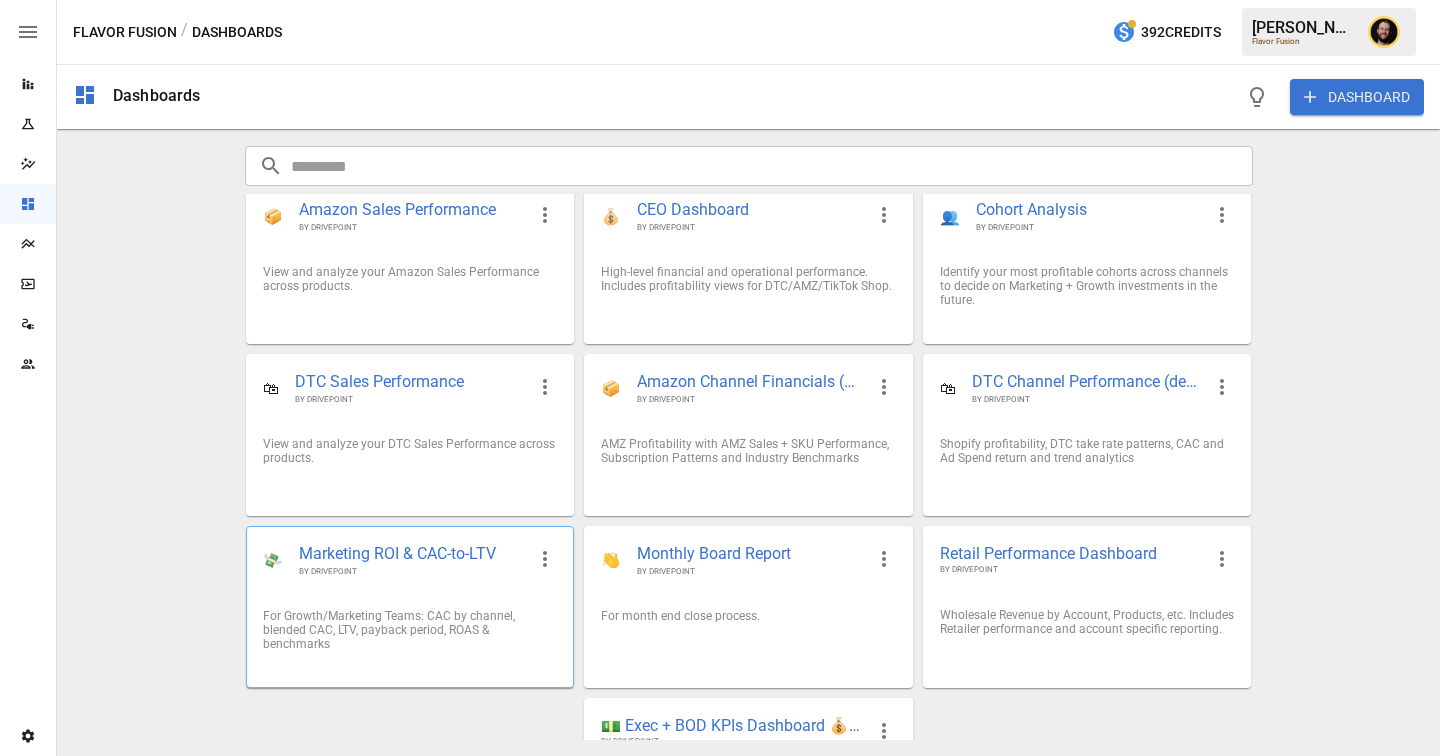 click 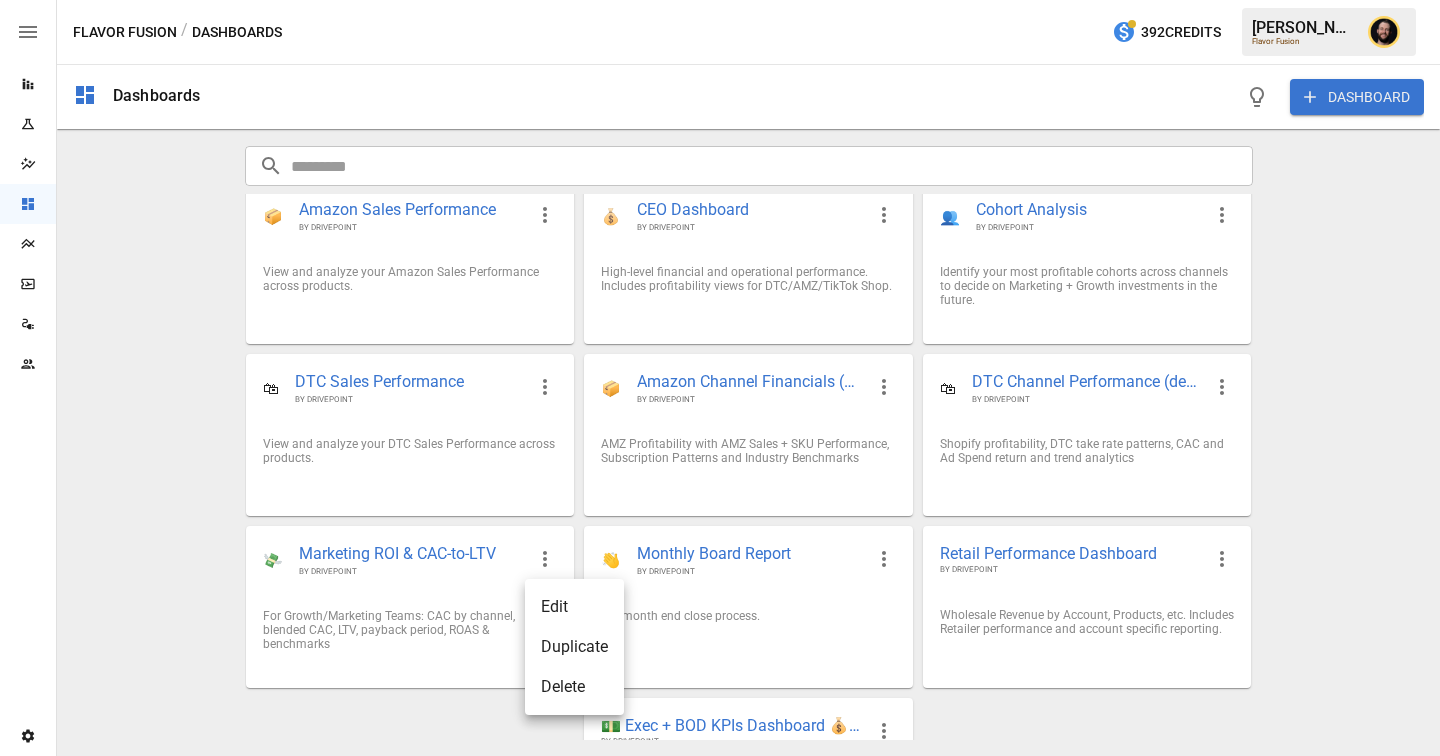 click on "Delete" at bounding box center [574, 687] 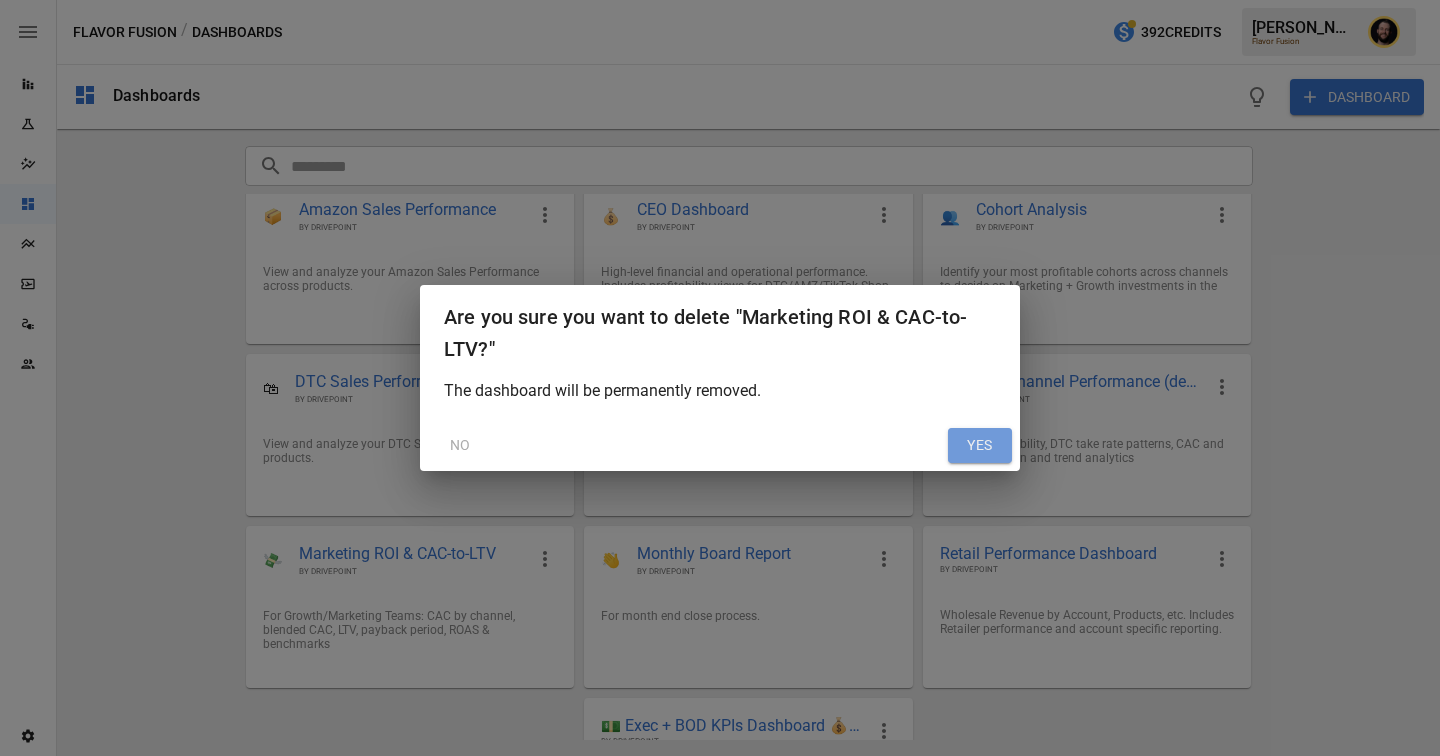 click on "YES" at bounding box center (980, 446) 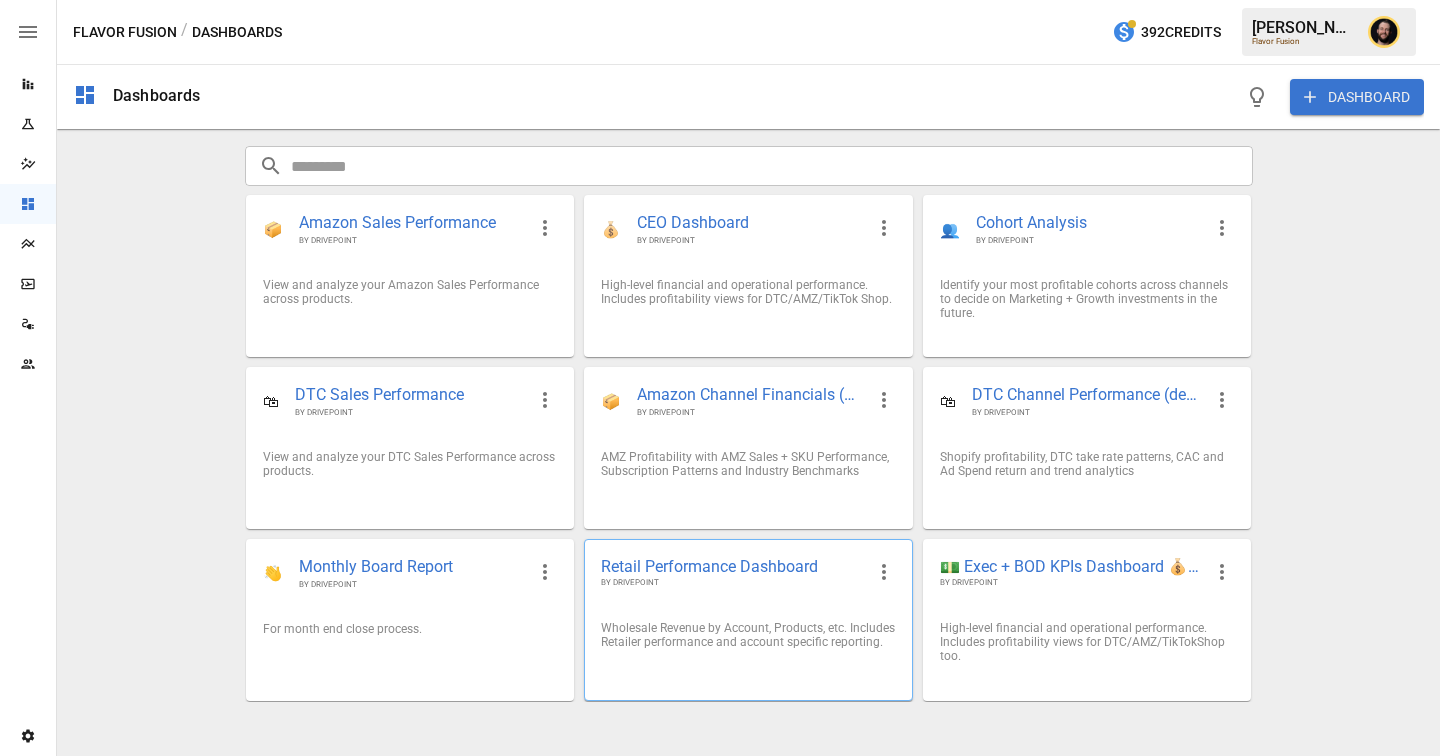 click on "Retail Performance Dashboard" at bounding box center [732, 566] 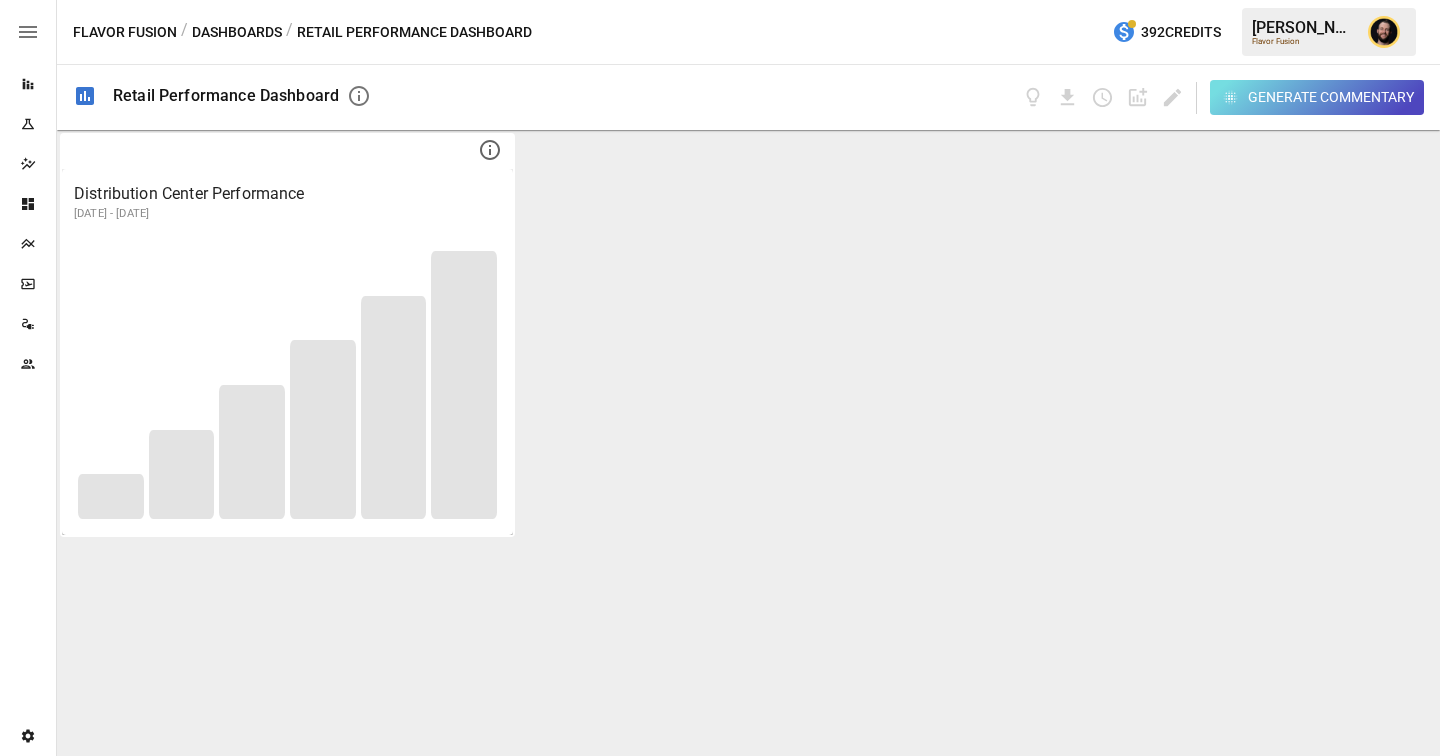 click on "Dashboards" at bounding box center (237, 32) 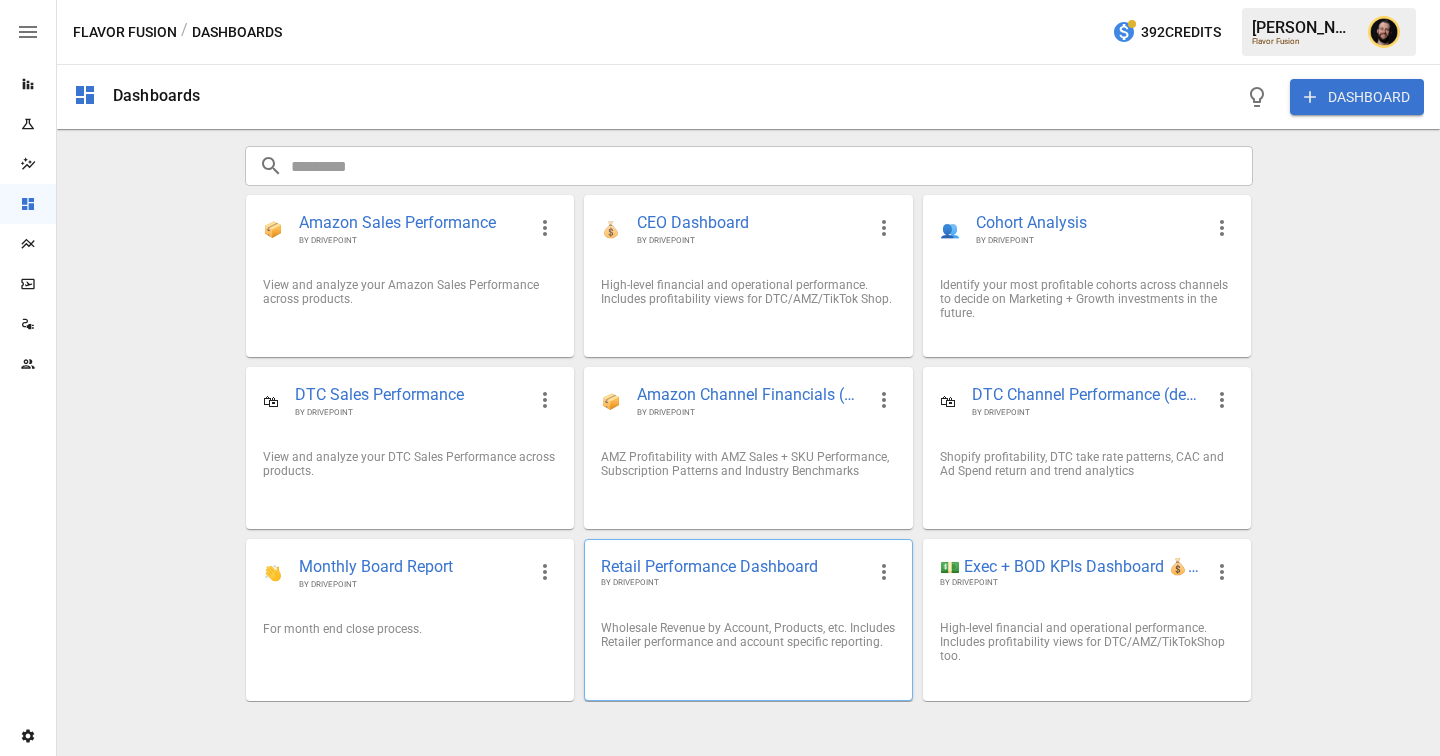 click 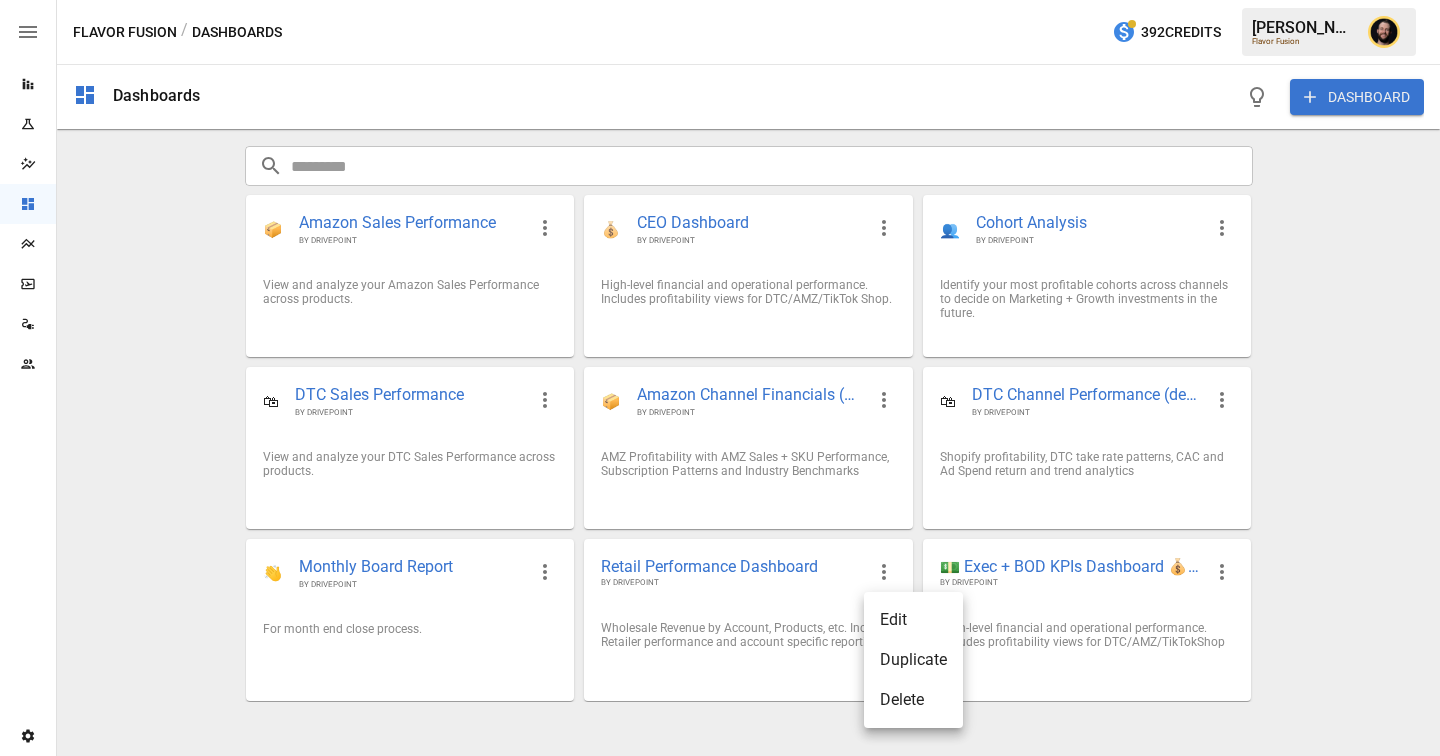 click on "Delete" at bounding box center [913, 700] 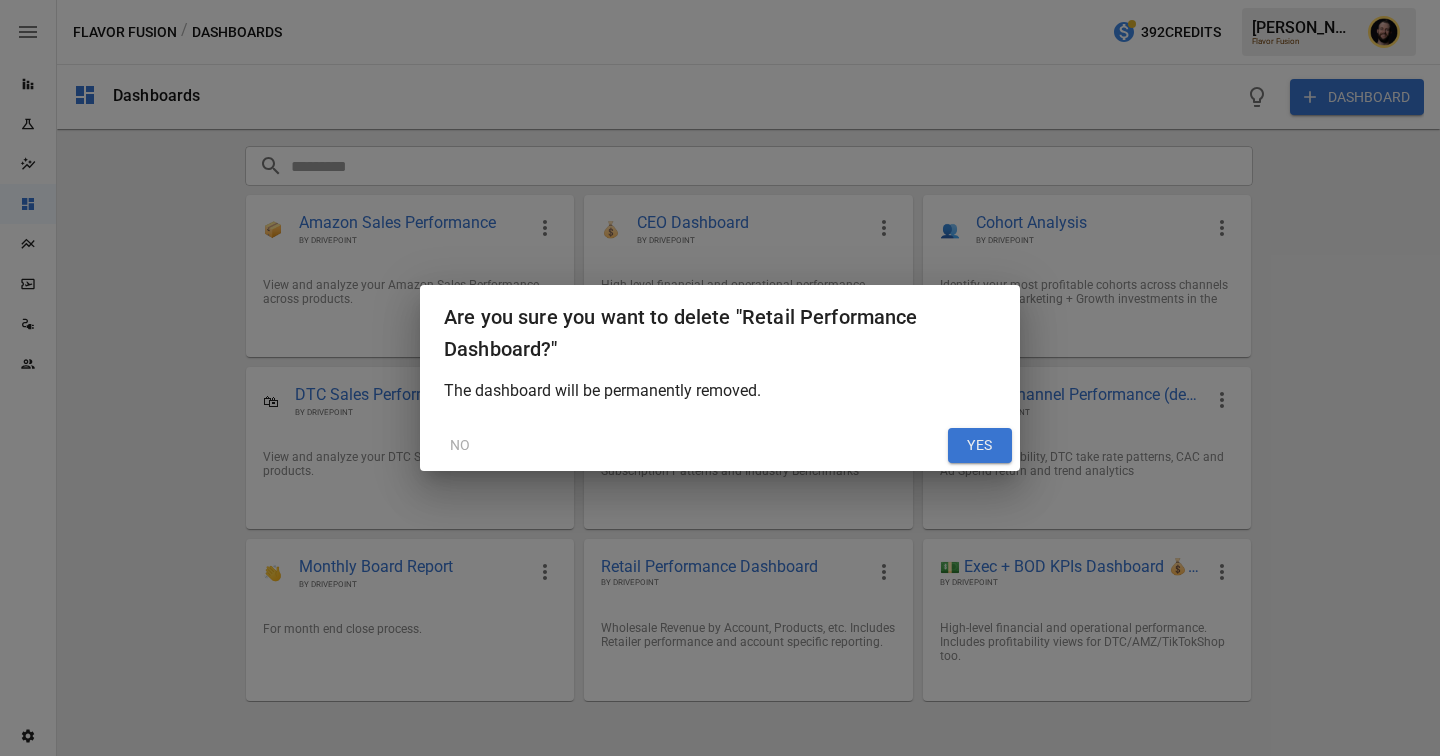 click on "YES" at bounding box center (980, 446) 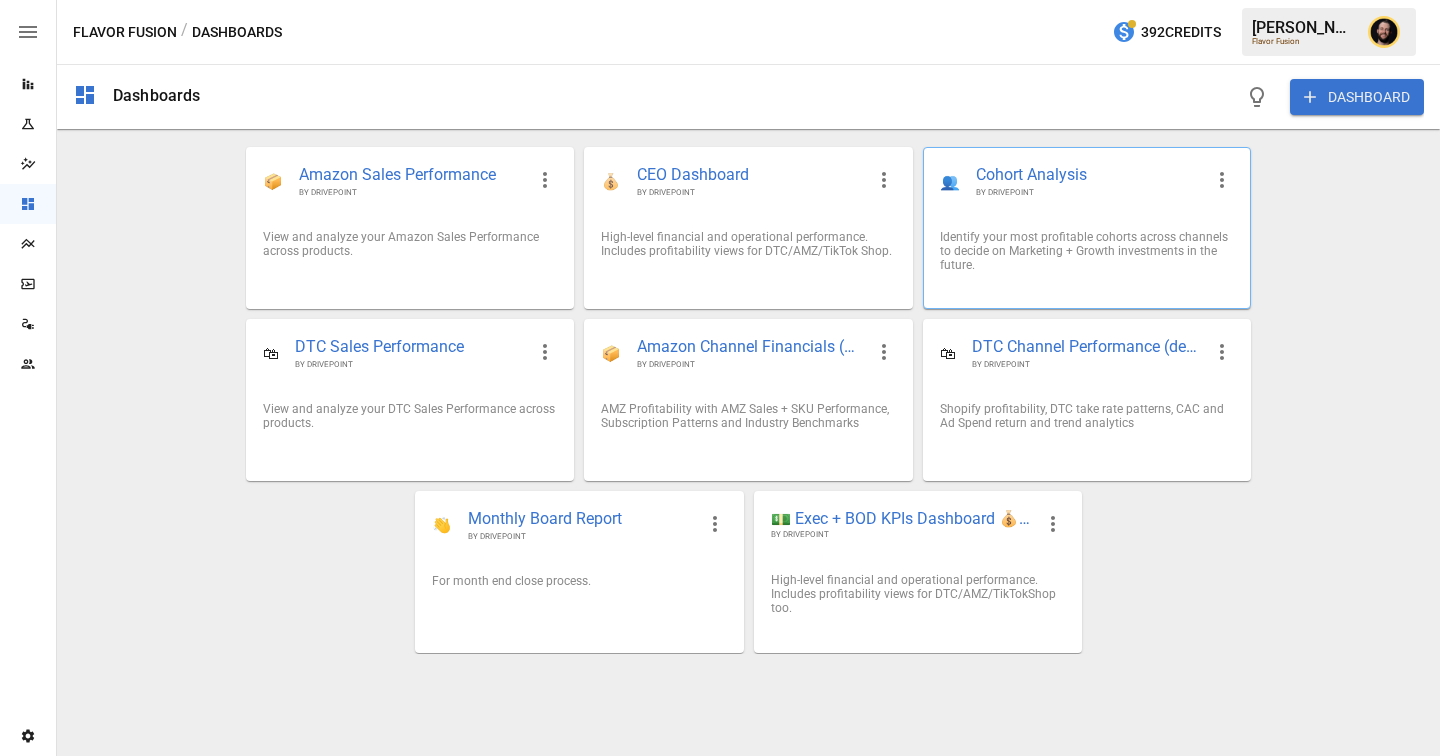 click 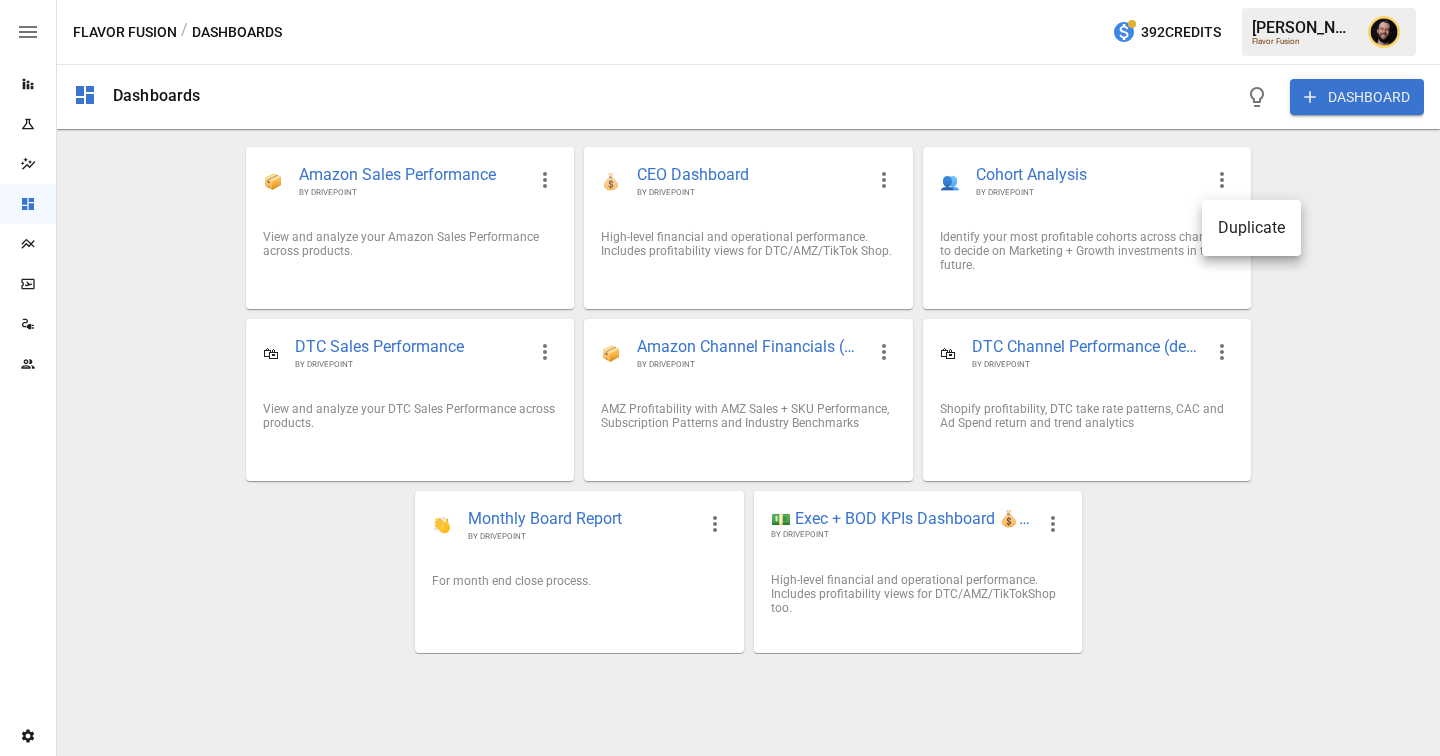 click at bounding box center [720, 378] 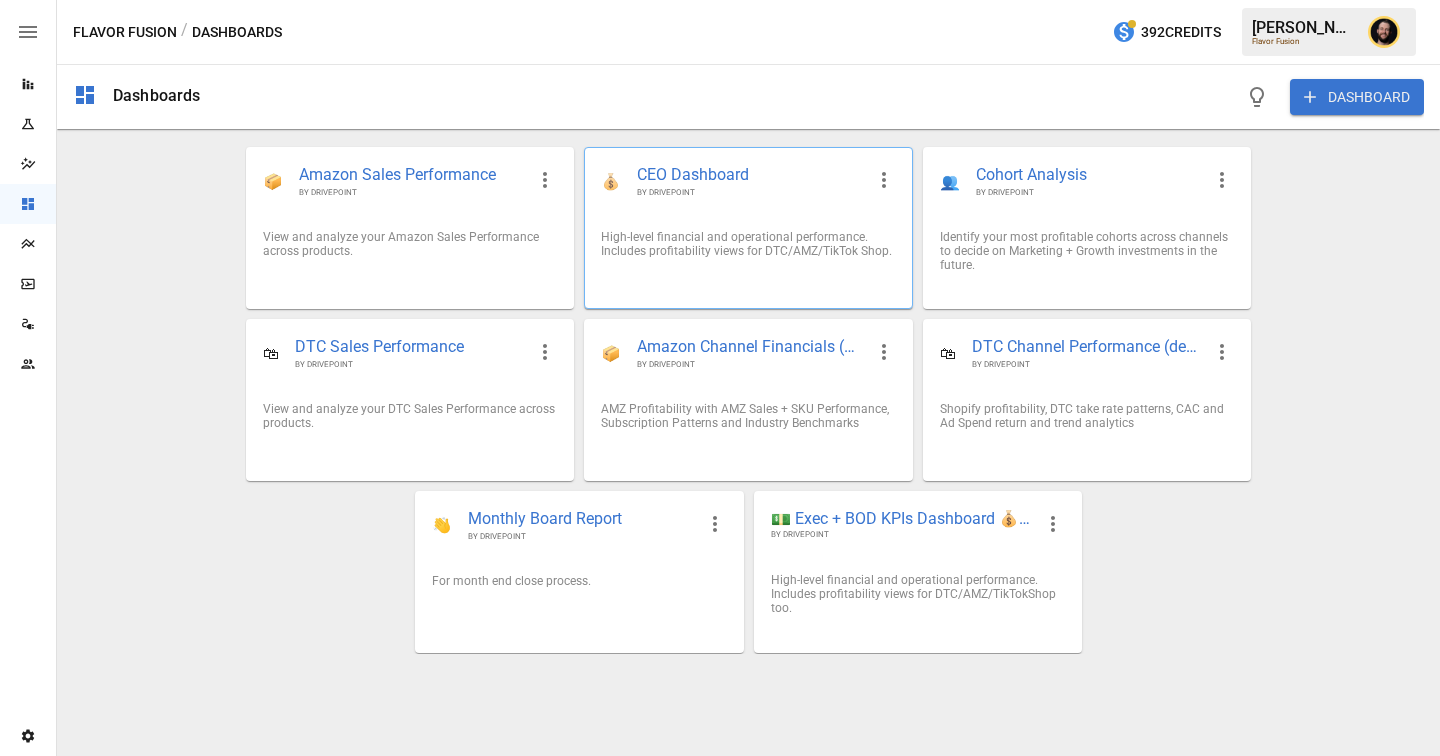 click 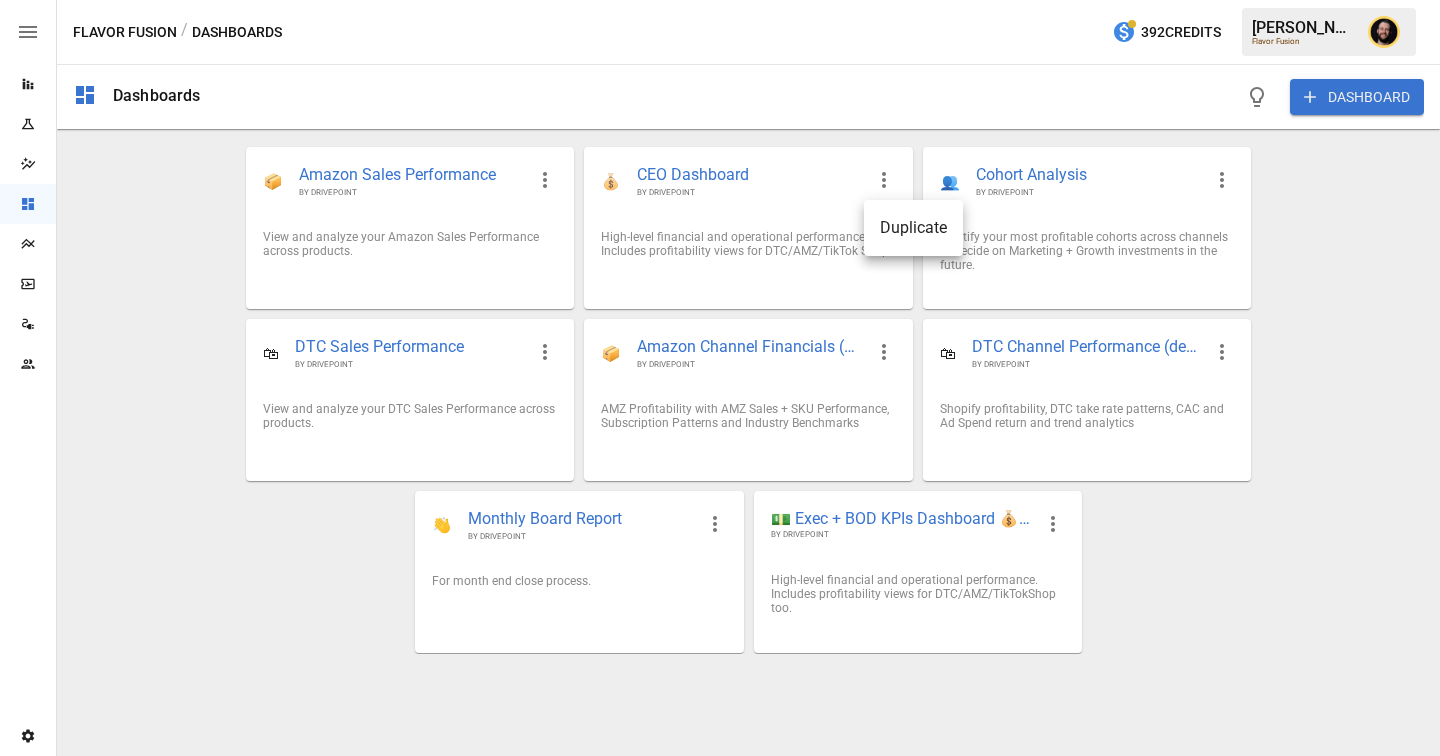 click at bounding box center [720, 378] 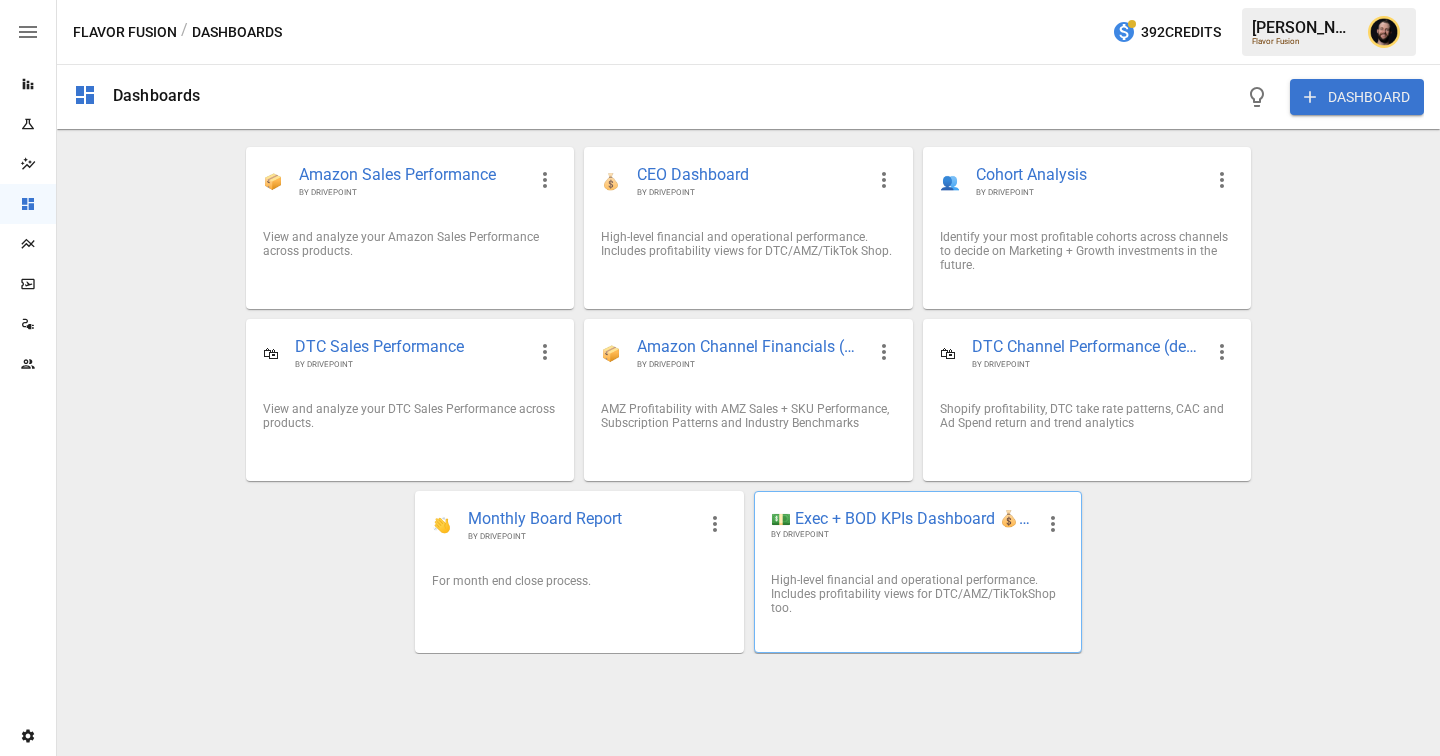 click 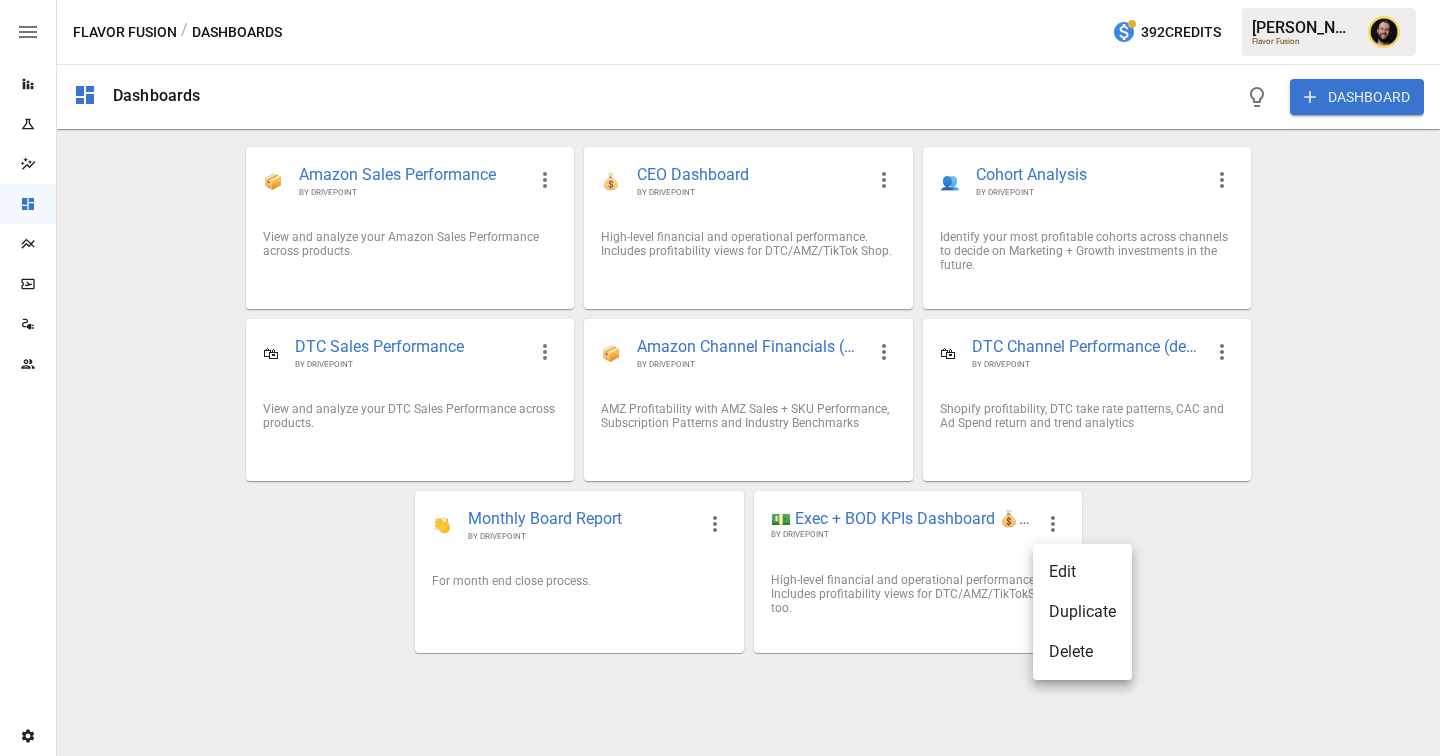 click on "Edit" at bounding box center [1082, 572] 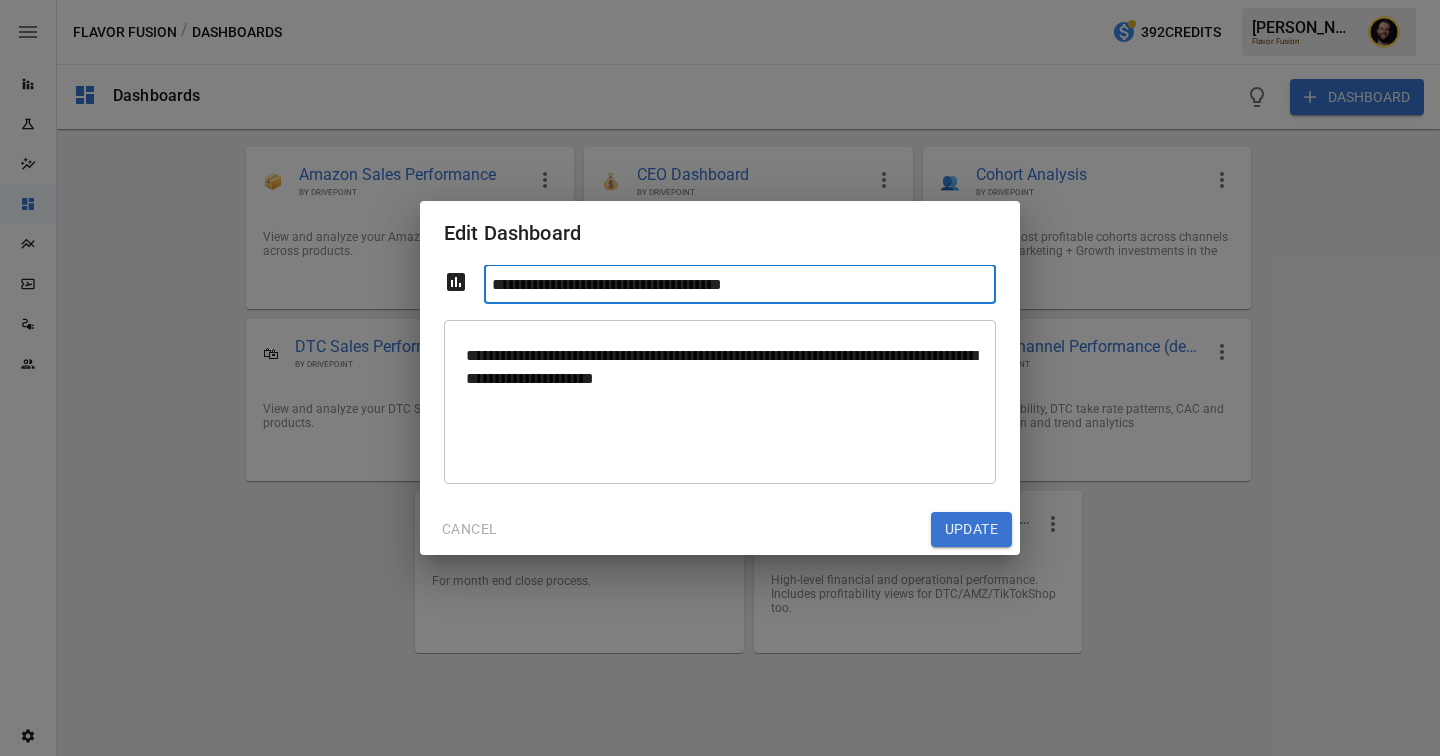 click on "**********" at bounding box center [740, 284] 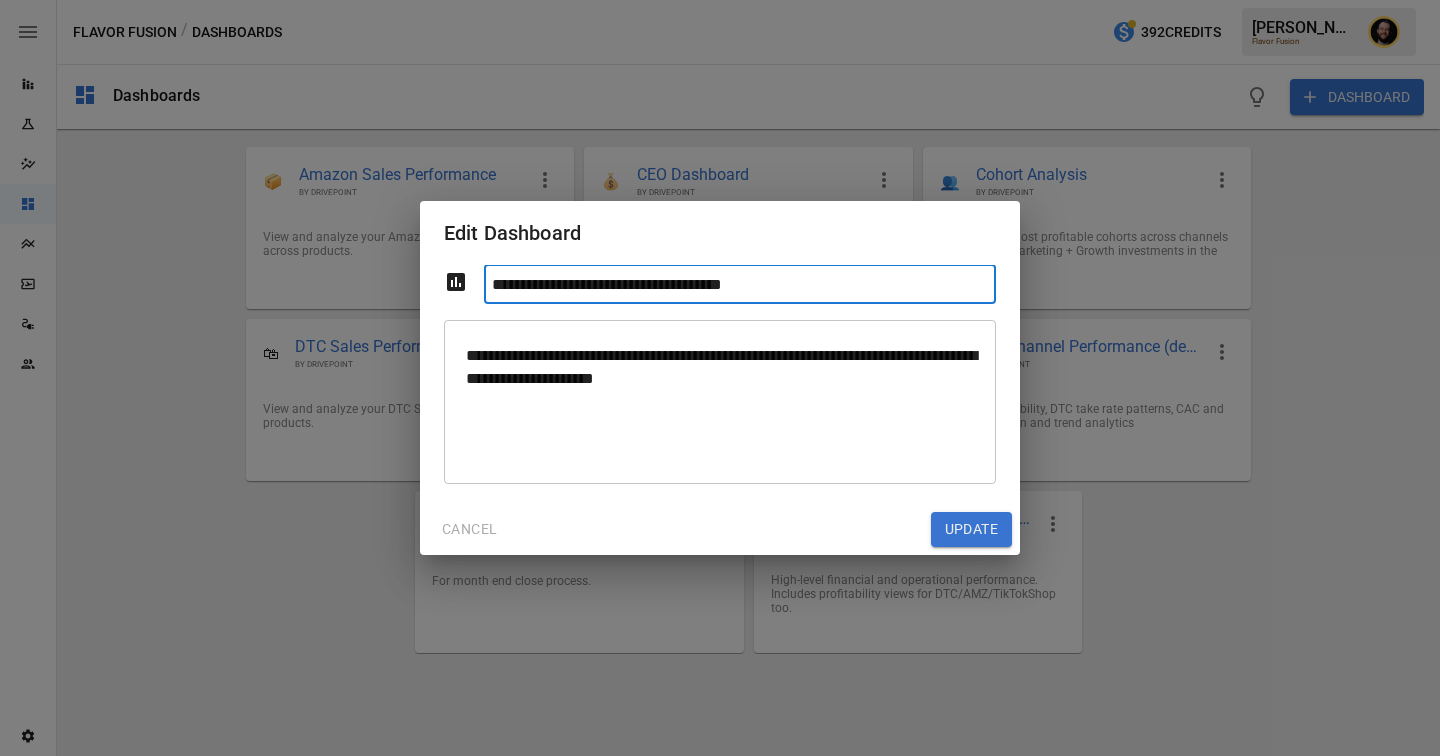 click on "**********" at bounding box center [740, 284] 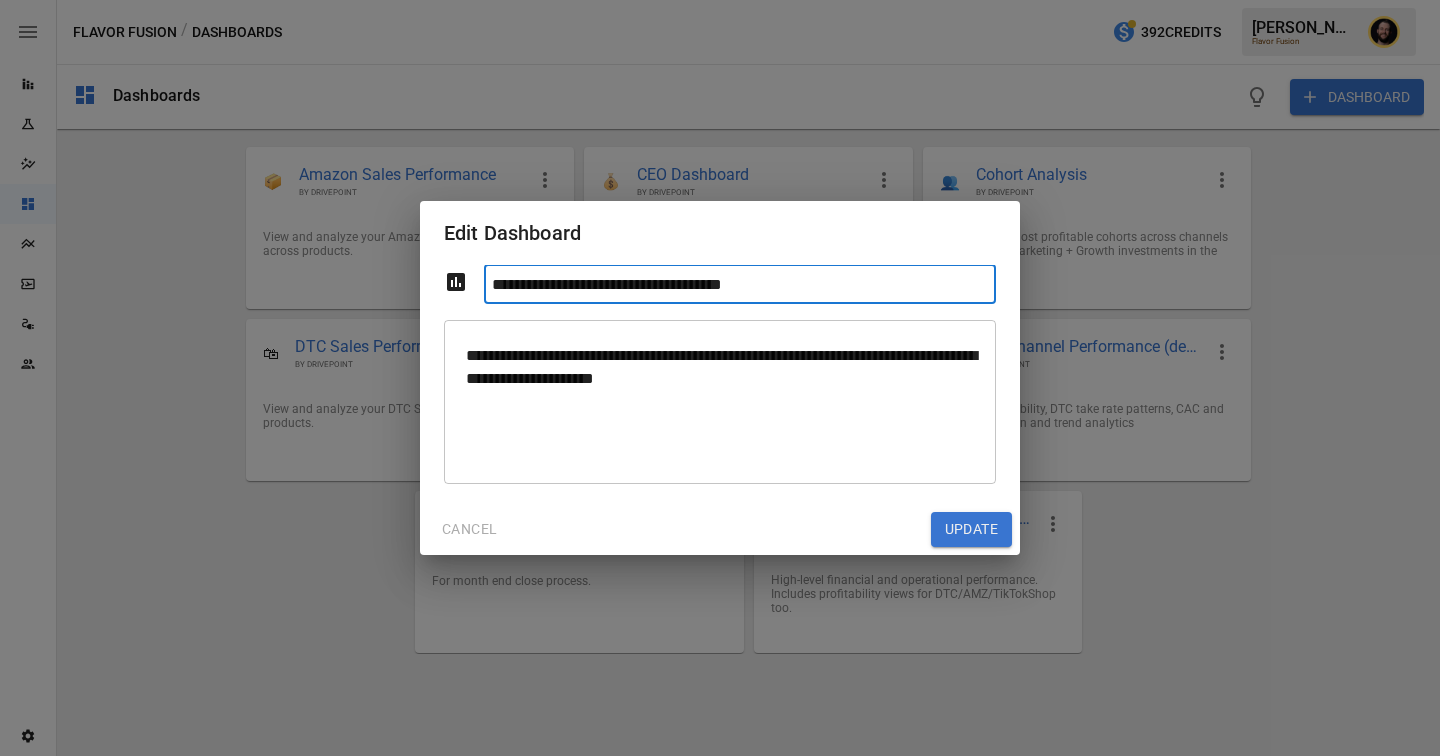 drag, startPoint x: 705, startPoint y: 281, endPoint x: 635, endPoint y: 281, distance: 70 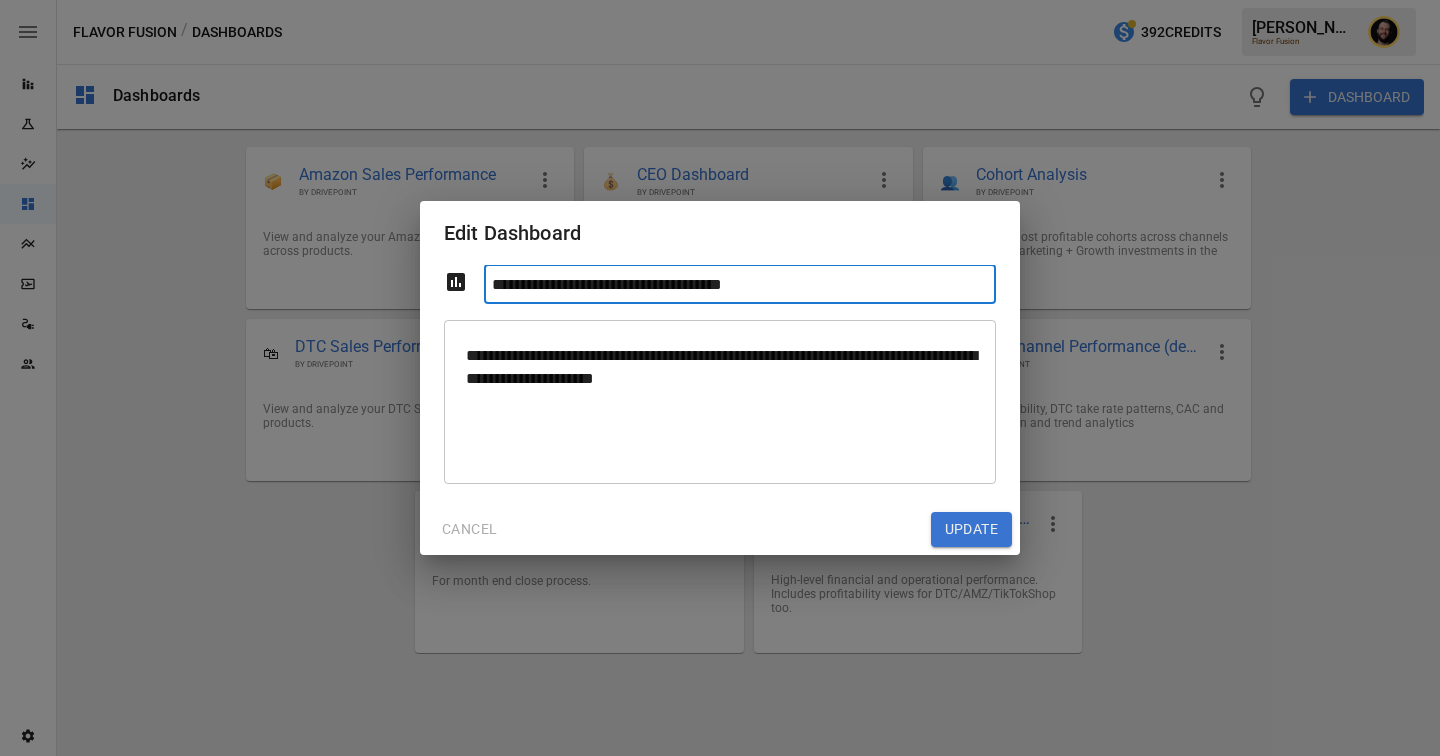 click on "**********" at bounding box center (740, 284) 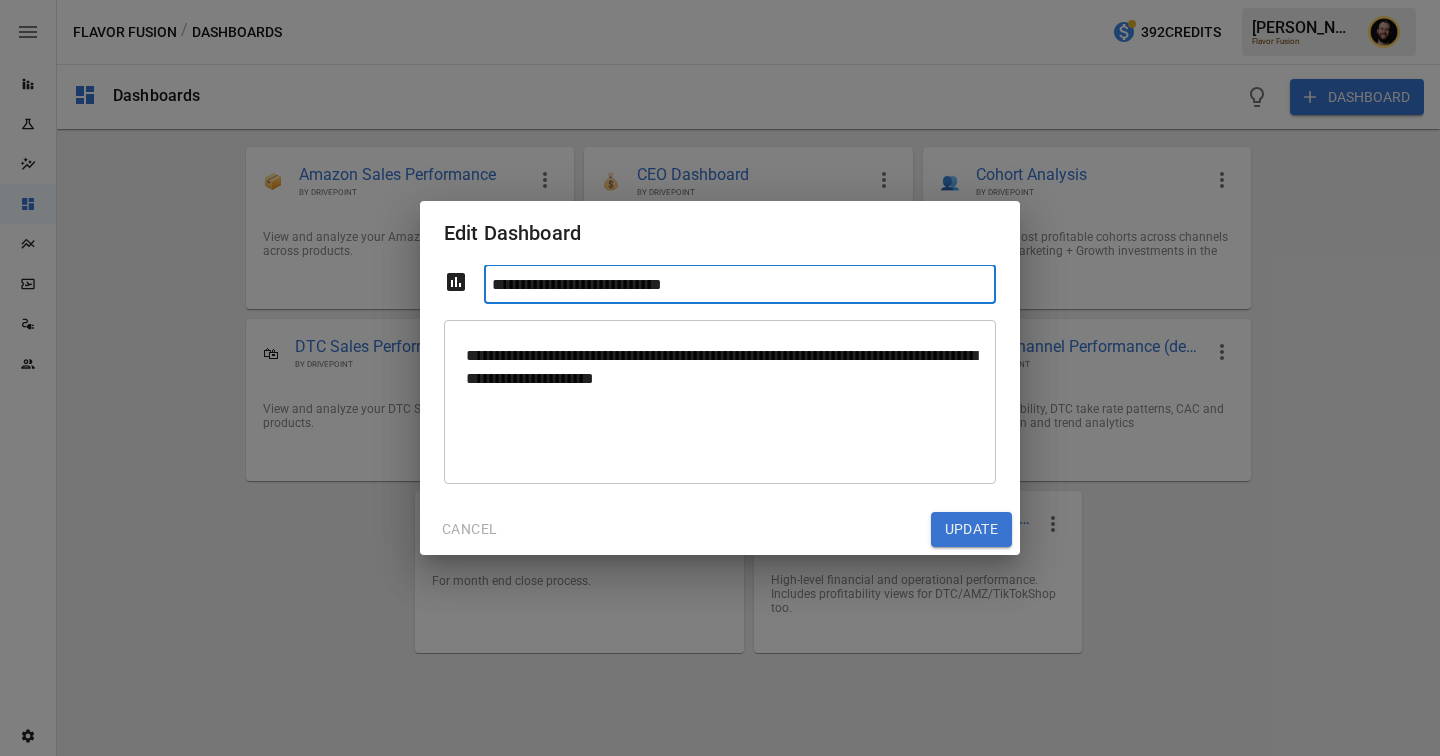 type on "**********" 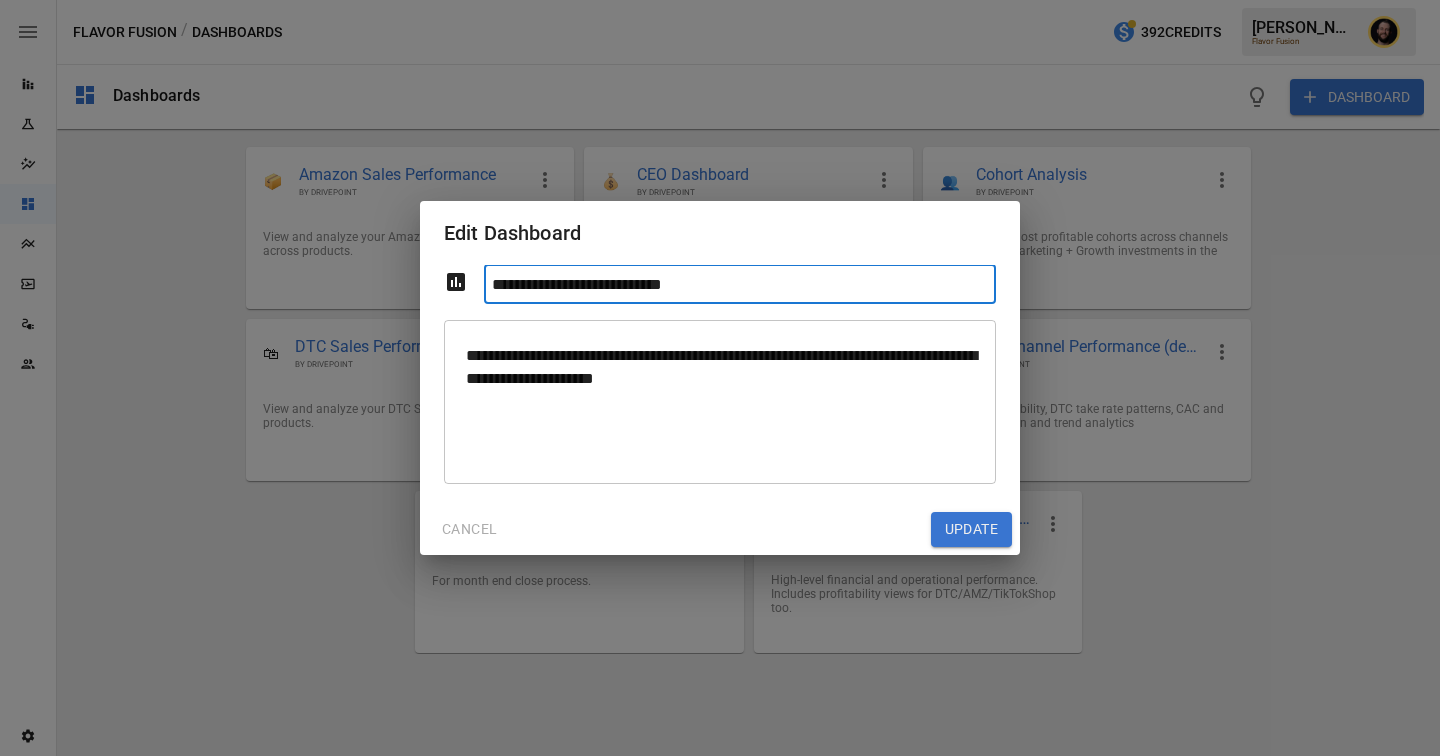 click on "Update" at bounding box center (971, 530) 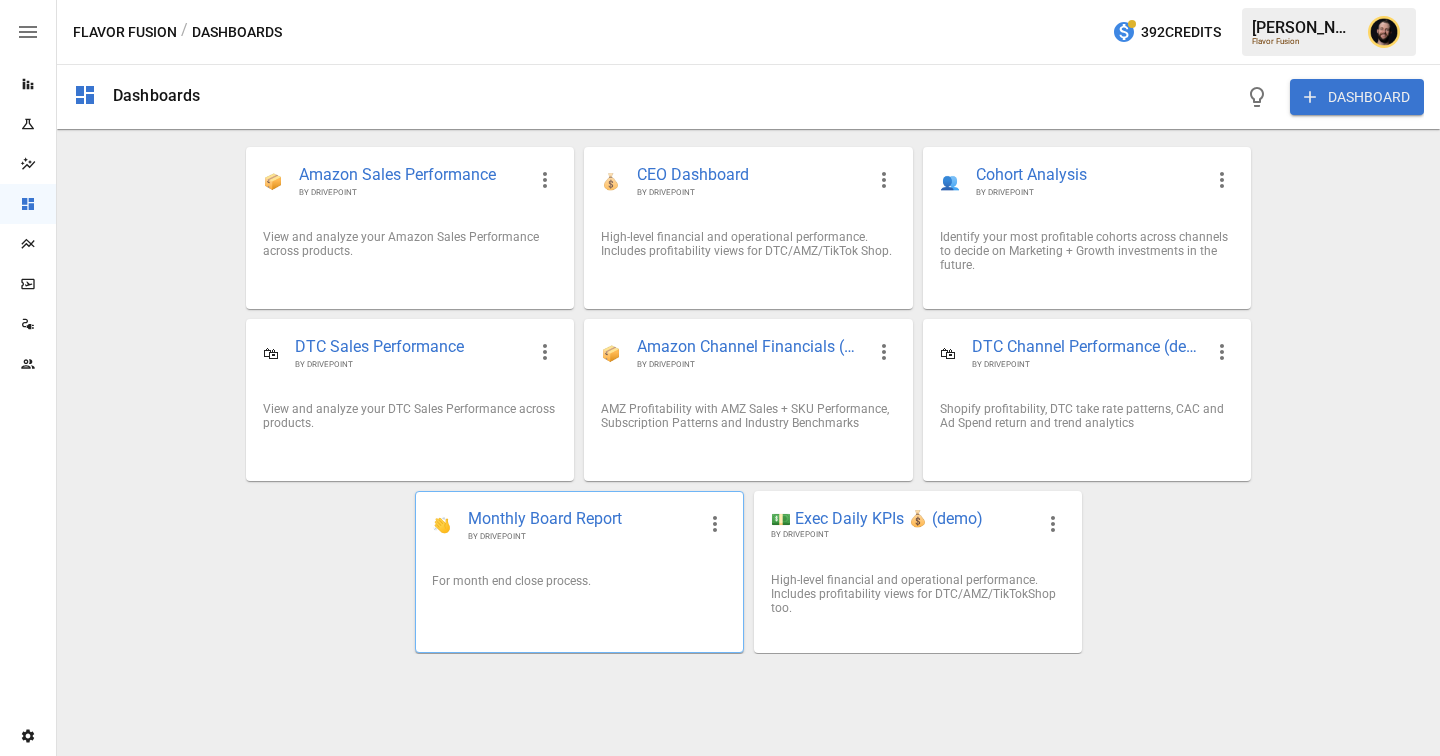 click on "Monthly Board Report" at bounding box center (581, 519) 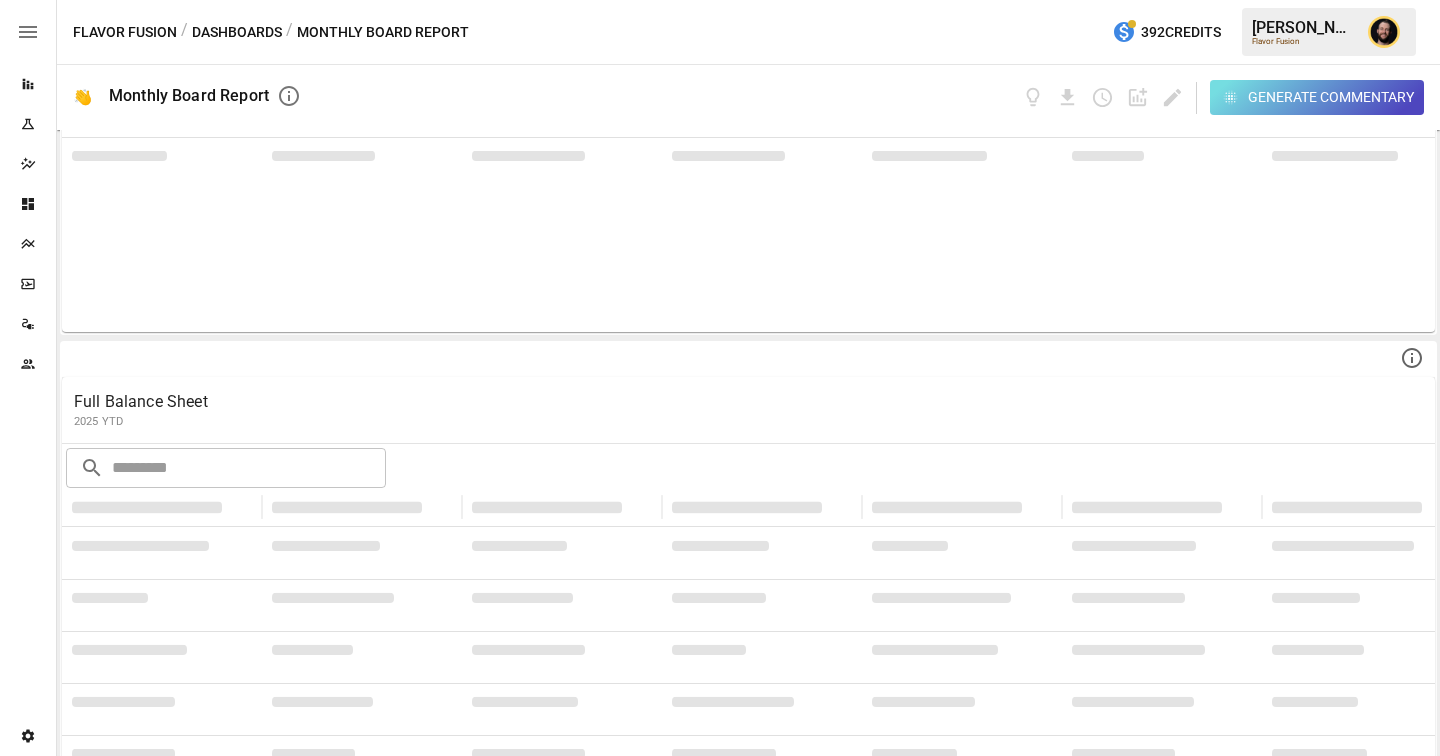 scroll, scrollTop: 2224, scrollLeft: 0, axis: vertical 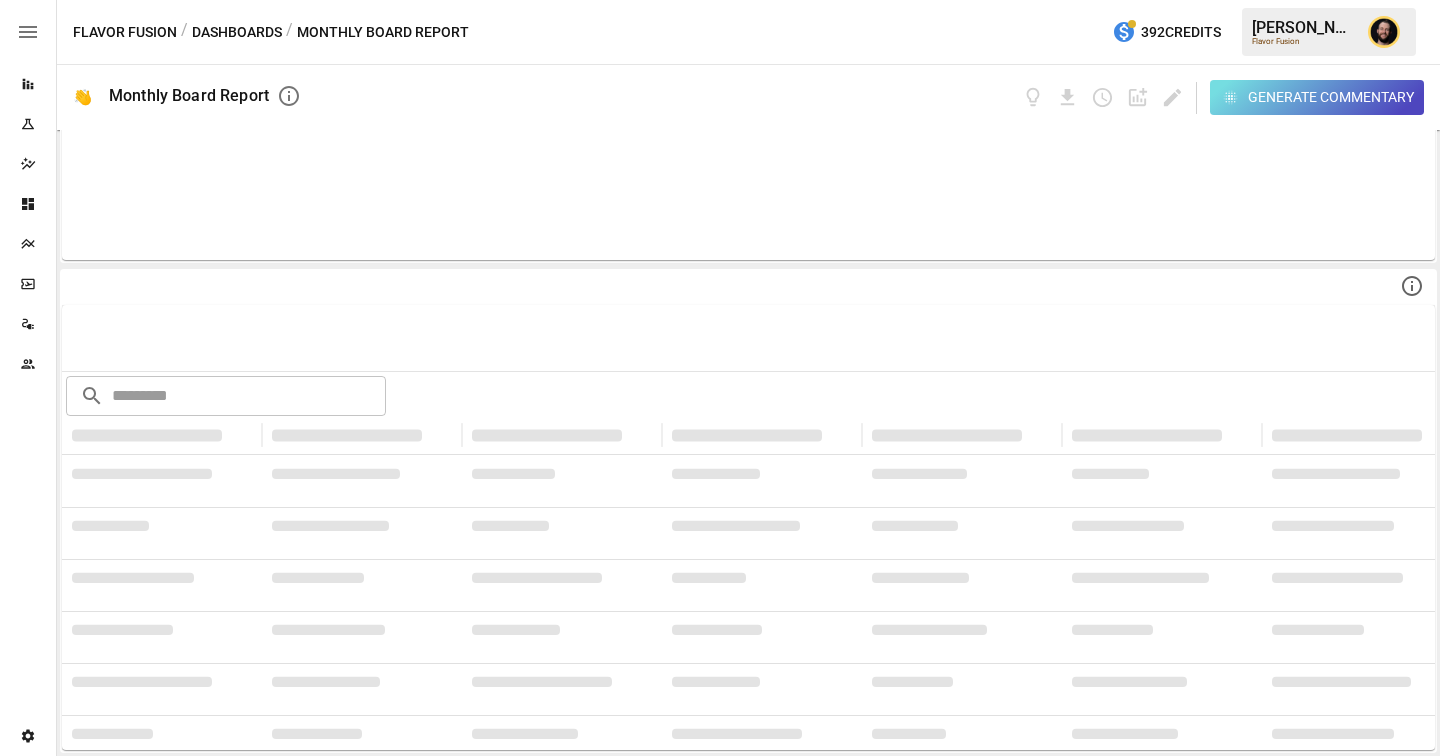 click on "Dashboards" at bounding box center (237, 32) 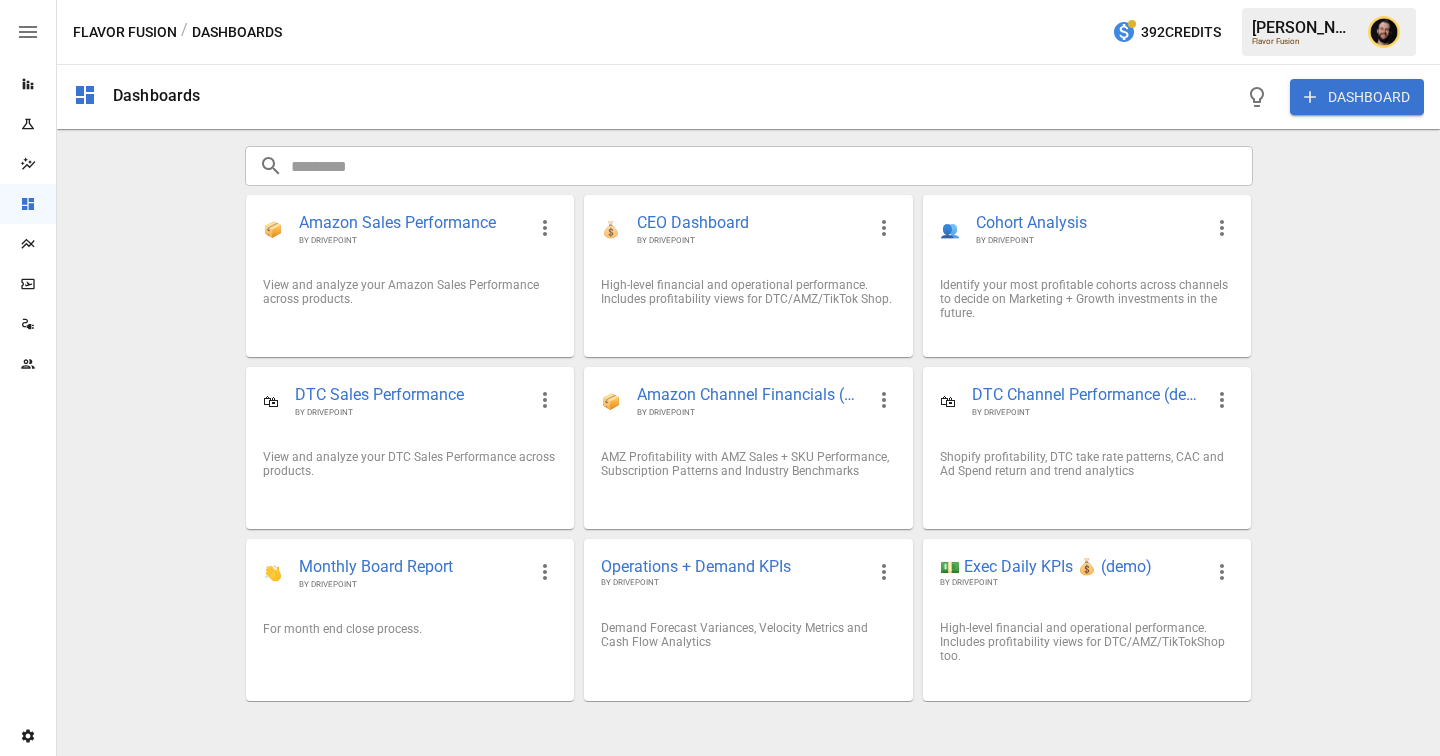 click at bounding box center [28, 84] 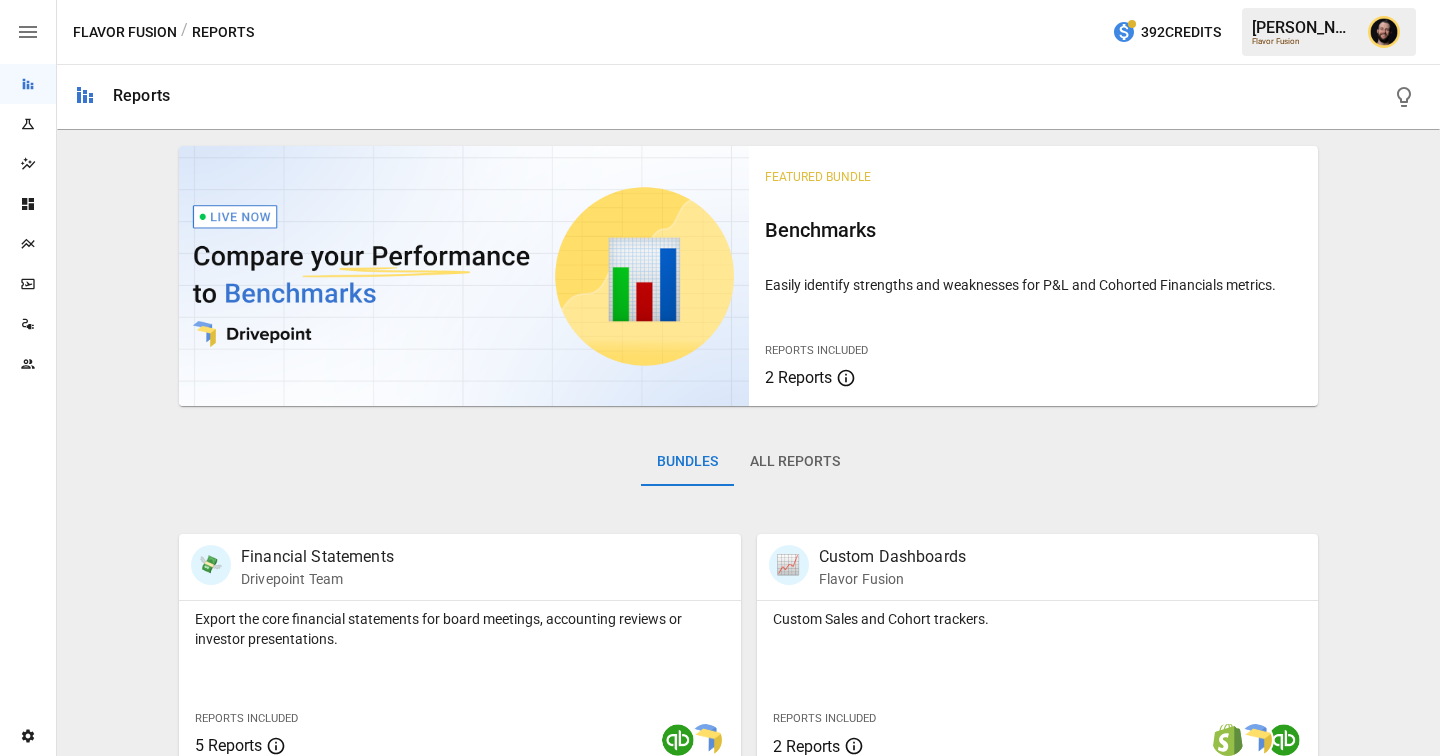 scroll, scrollTop: 442, scrollLeft: 0, axis: vertical 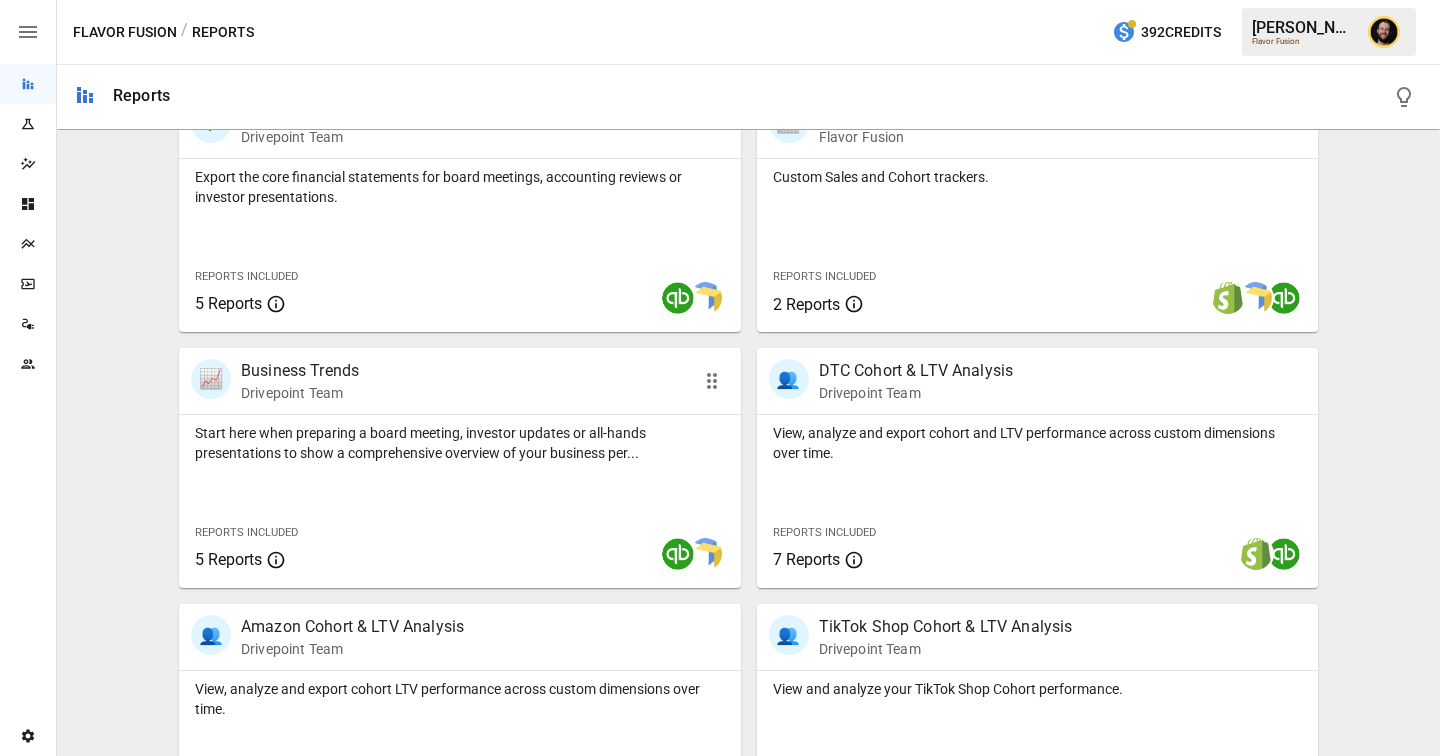 click on "Export the core financial statements for board meetings, accounting reviews or investor presentations. Reports Included 5 Reports" at bounding box center (460, 245) 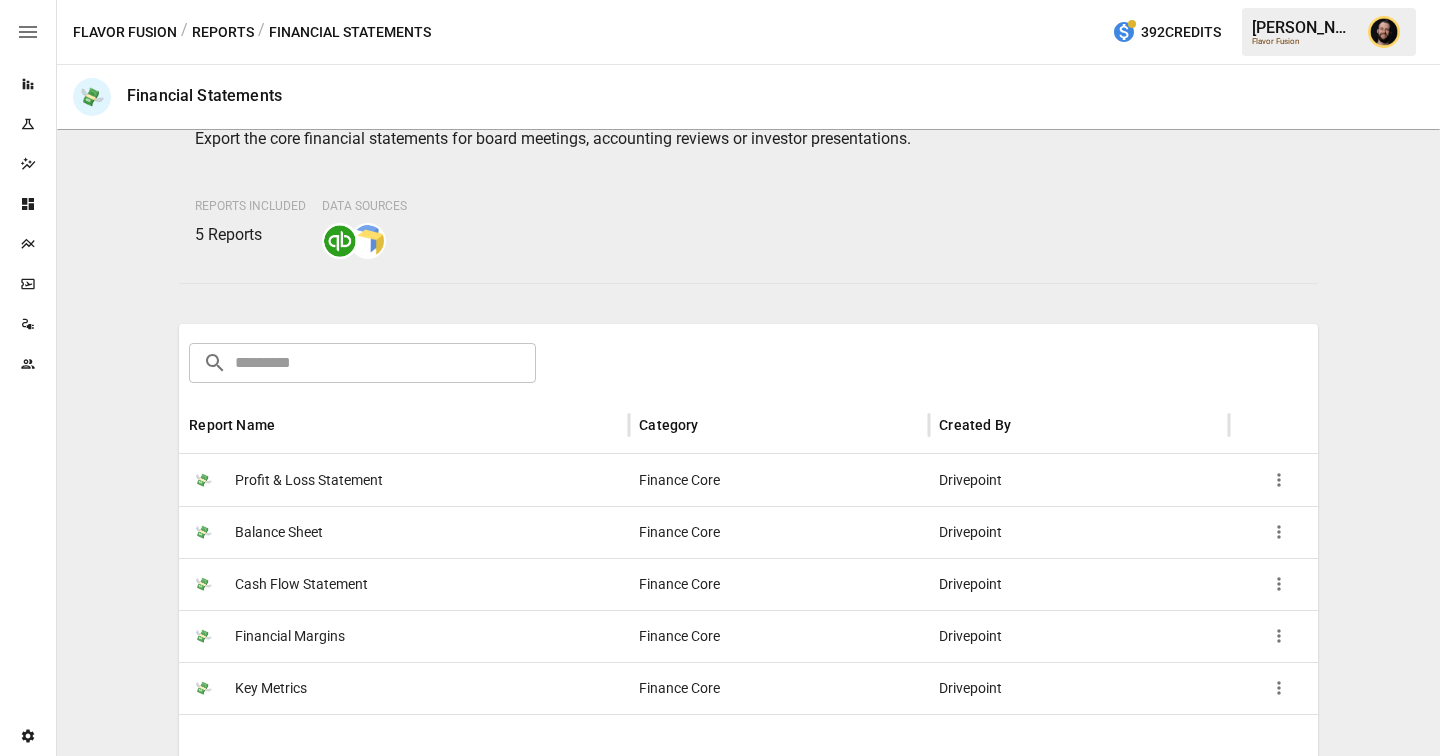 scroll, scrollTop: 127, scrollLeft: 0, axis: vertical 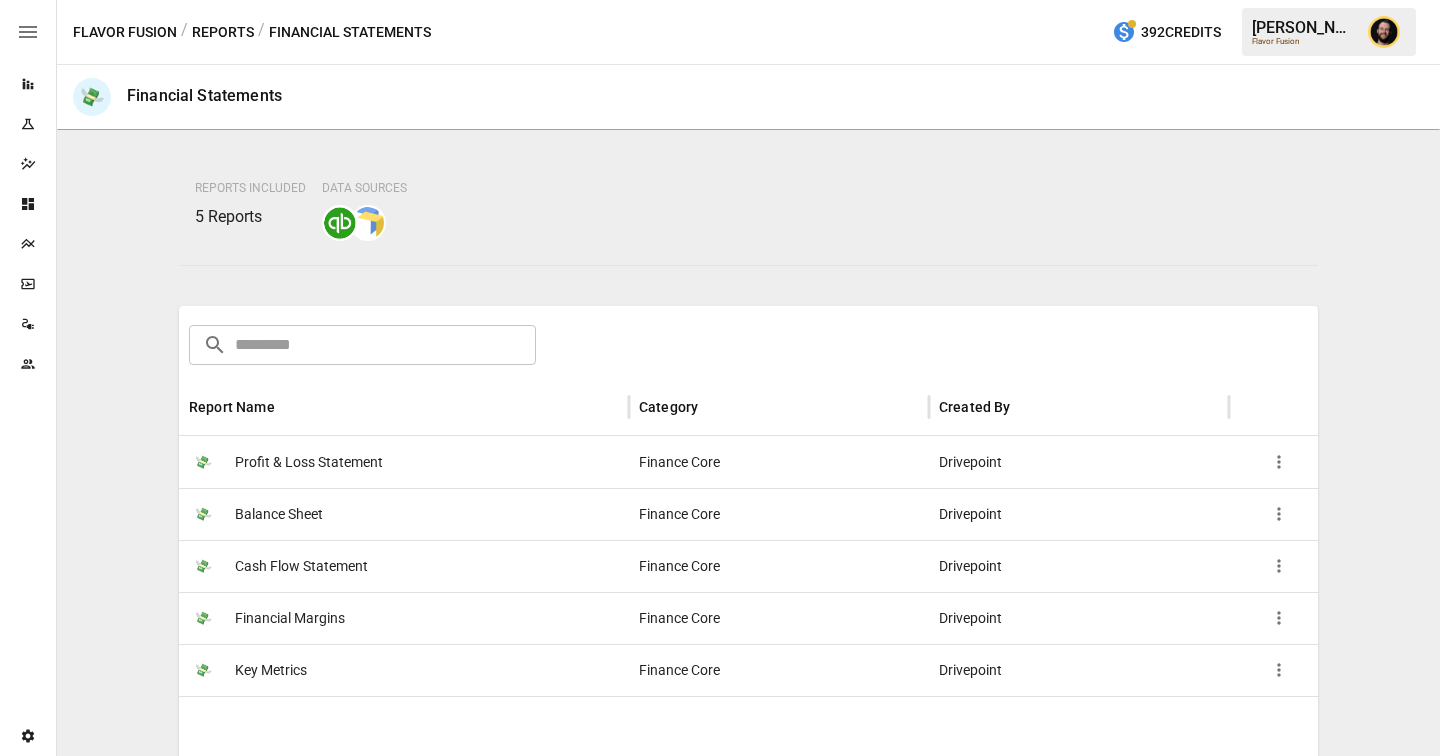 click on "💸 Cash Flow Statement" at bounding box center [404, 566] 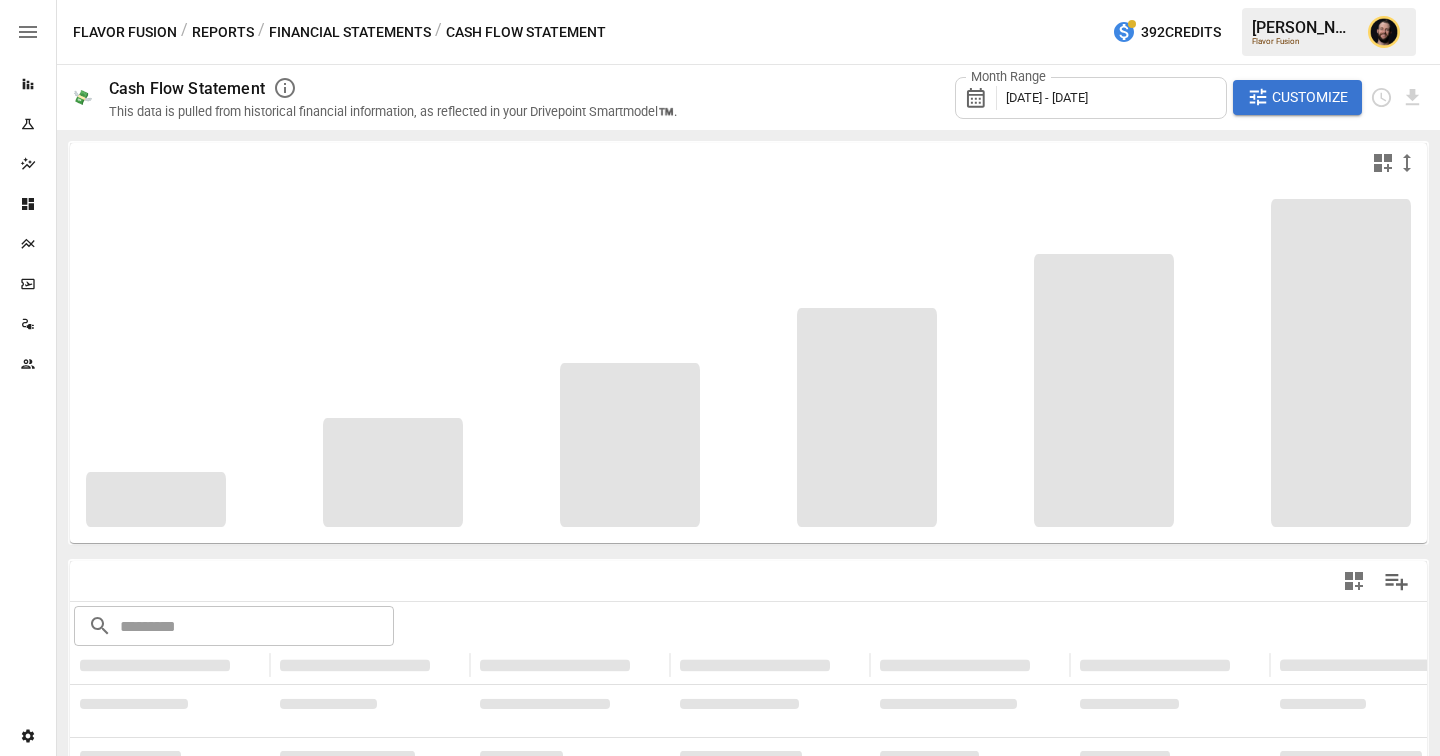 scroll, scrollTop: 229, scrollLeft: 0, axis: vertical 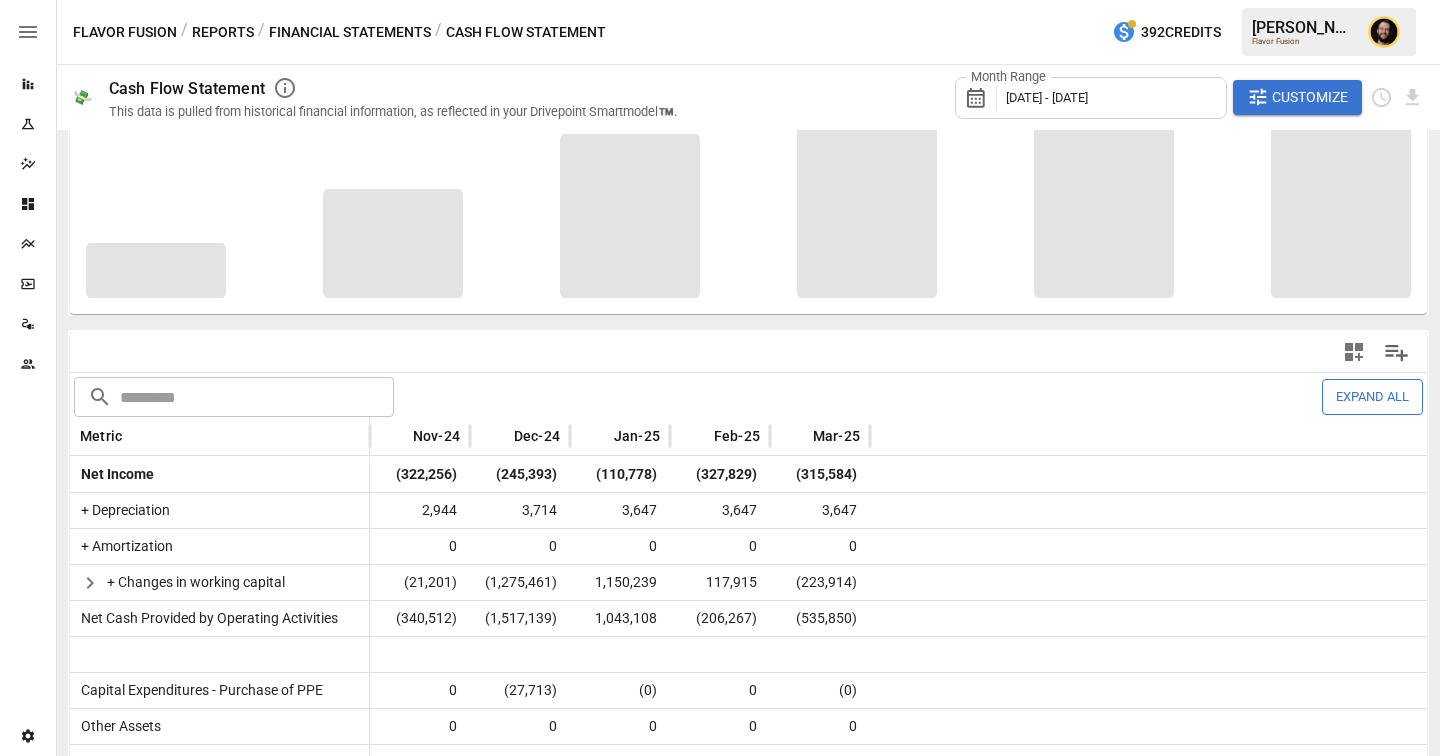 click on "[DATE] - [DATE]" at bounding box center [1047, 97] 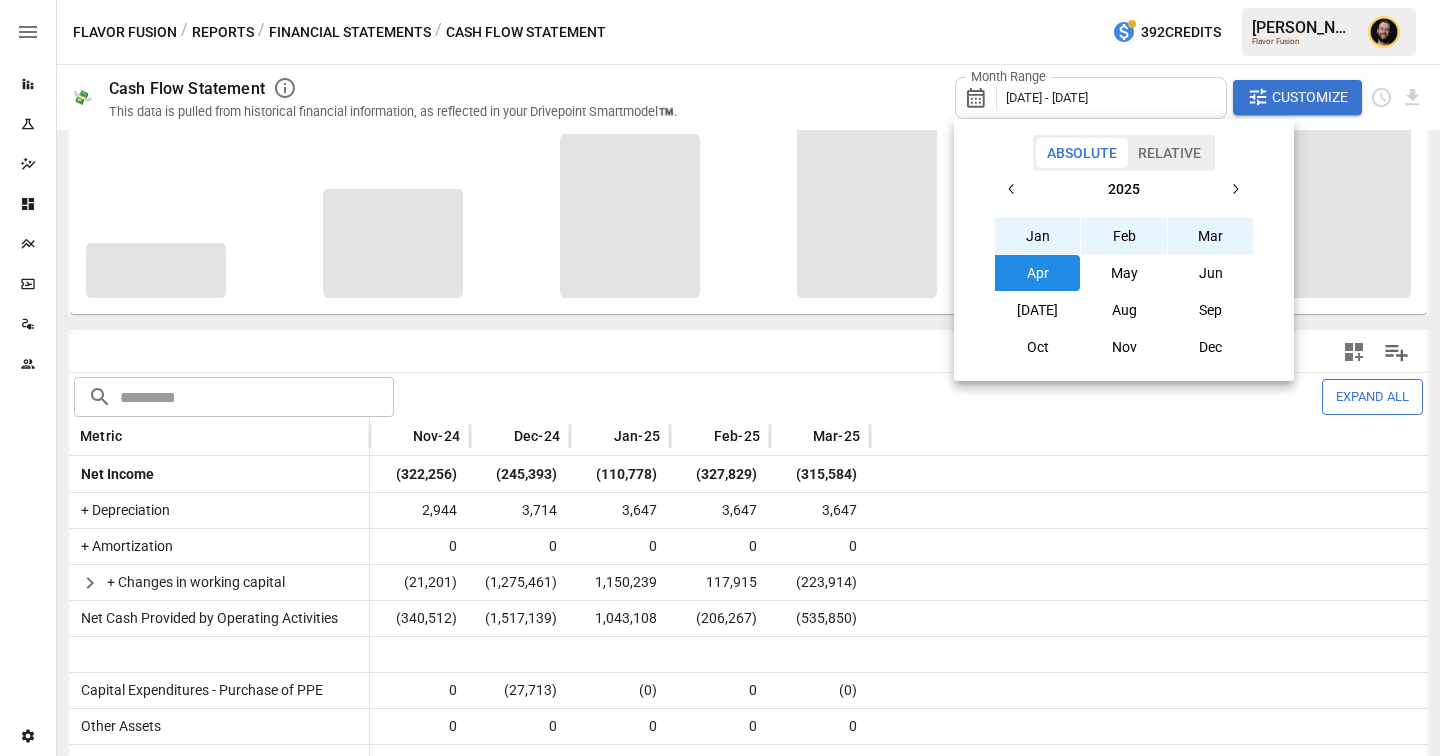 scroll, scrollTop: 0, scrollLeft: 0, axis: both 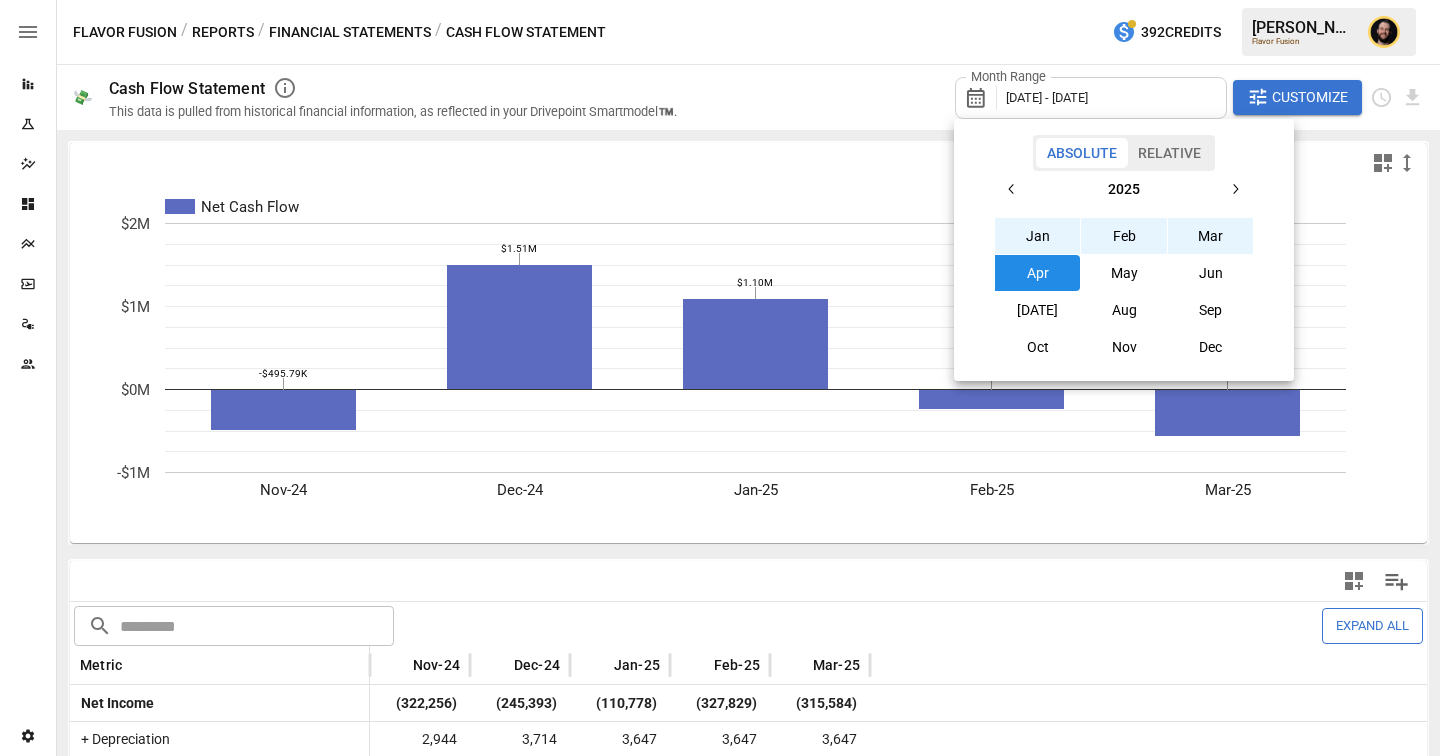 click at bounding box center (720, 378) 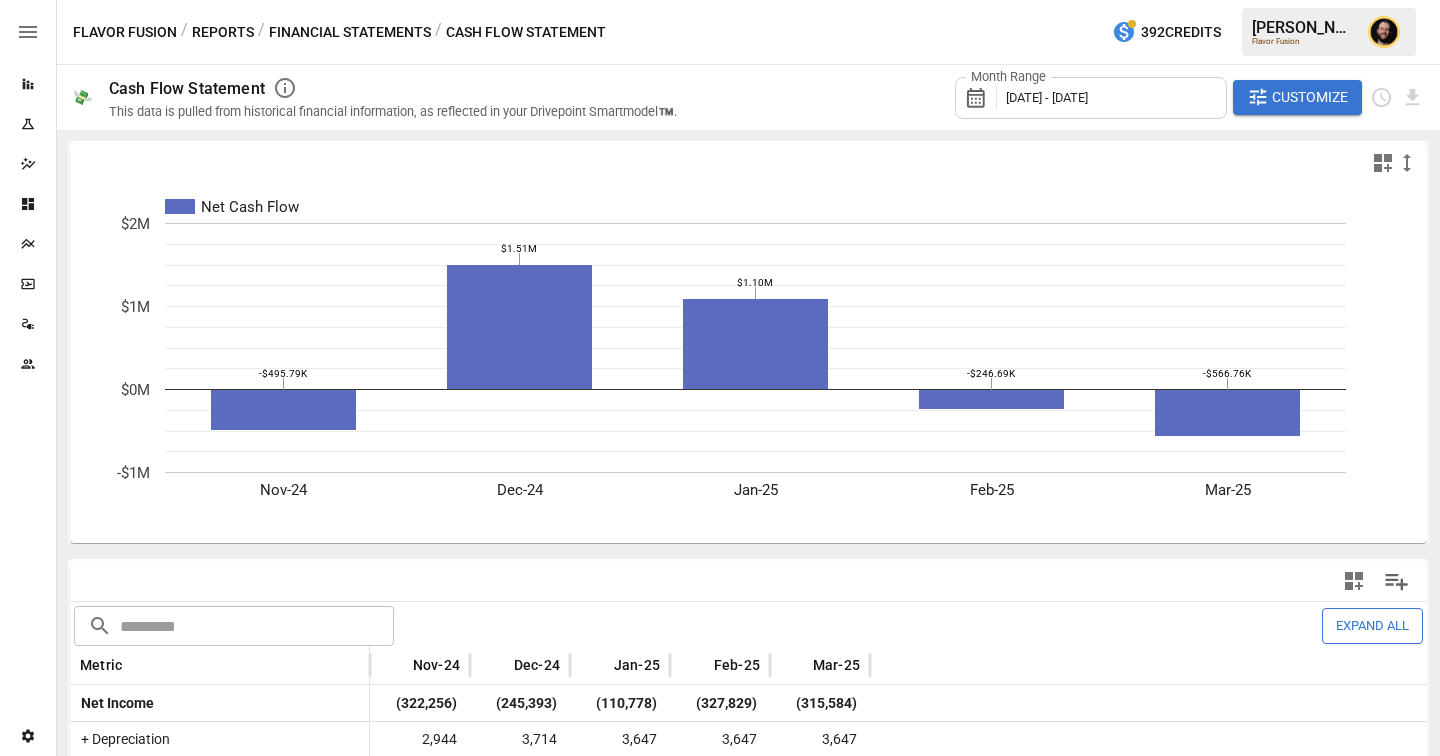 click on "[DATE] - [DATE]" at bounding box center [1047, 97] 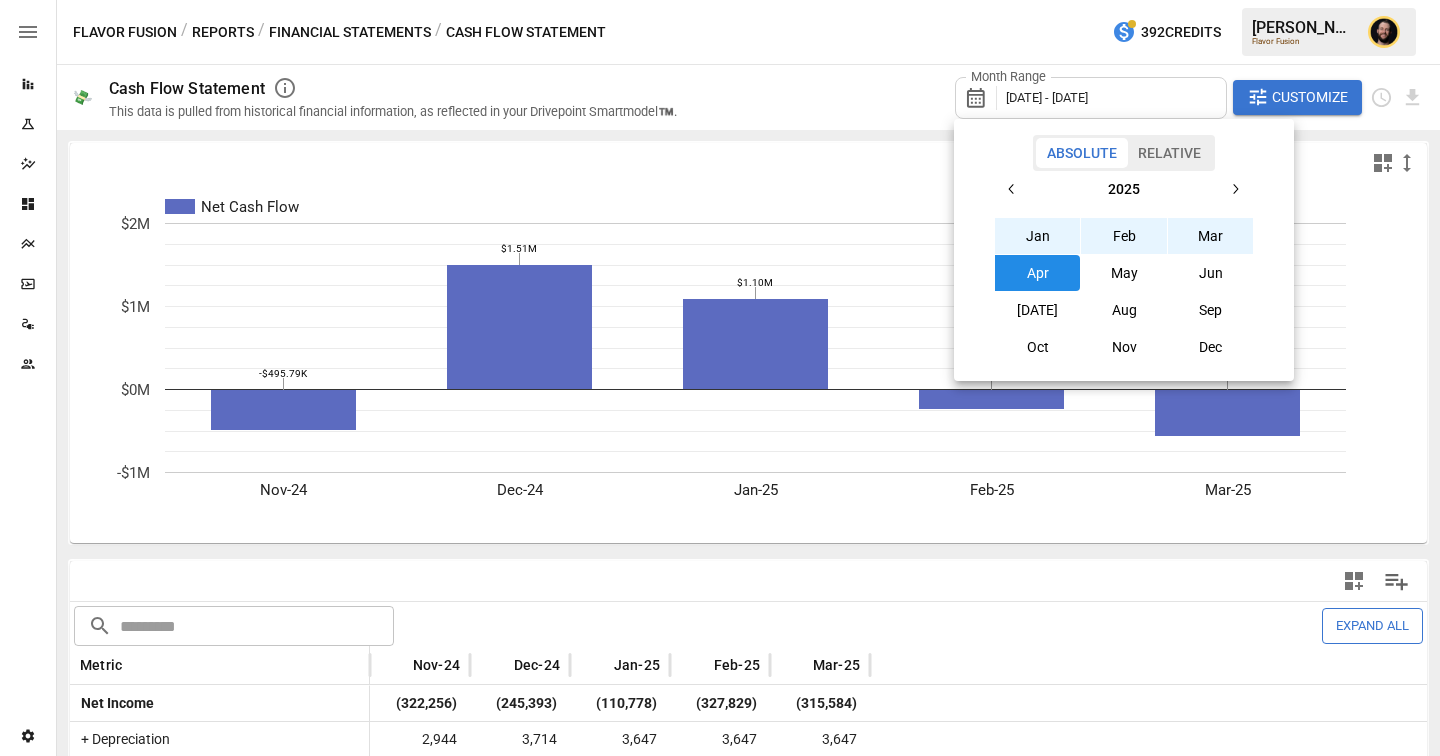 click on "Relative" at bounding box center (1169, 153) 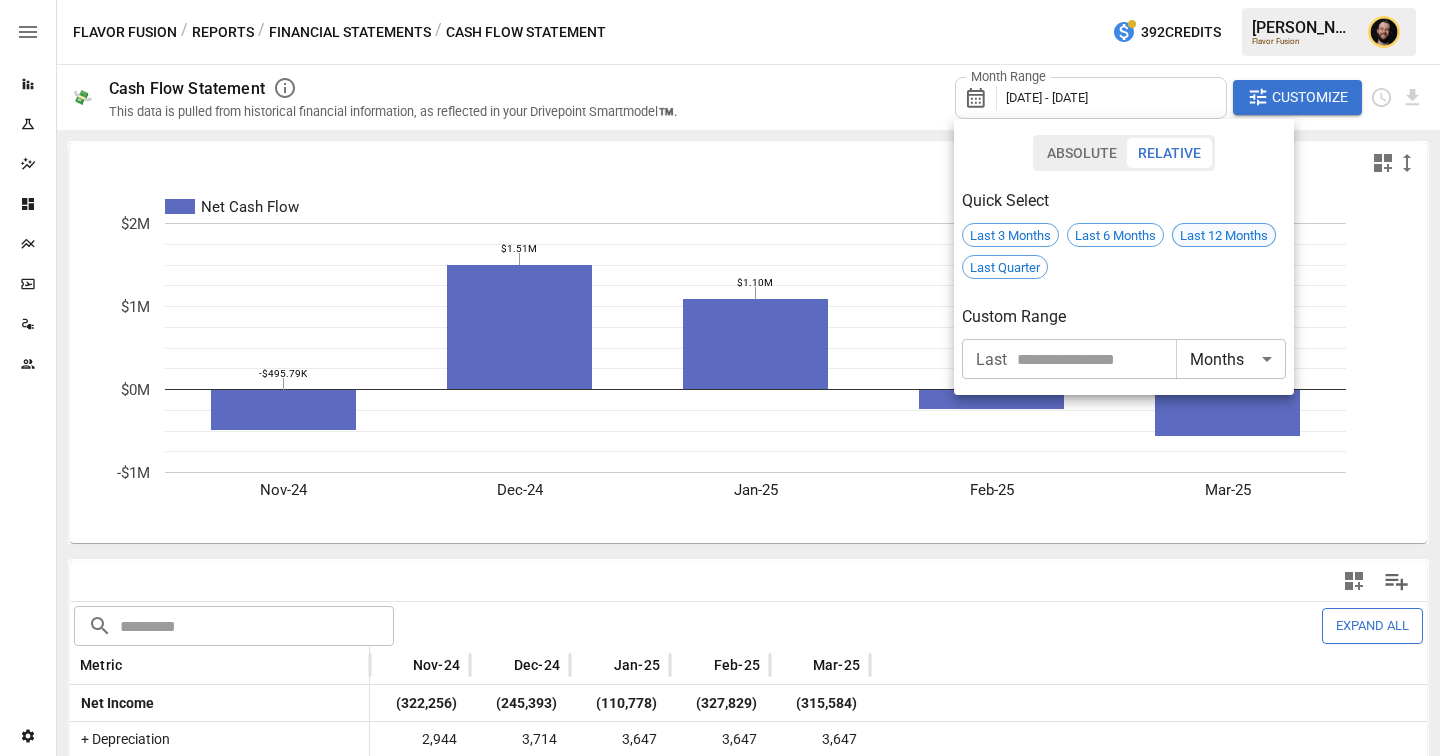 click on "Last 12 Months" at bounding box center (1224, 235) 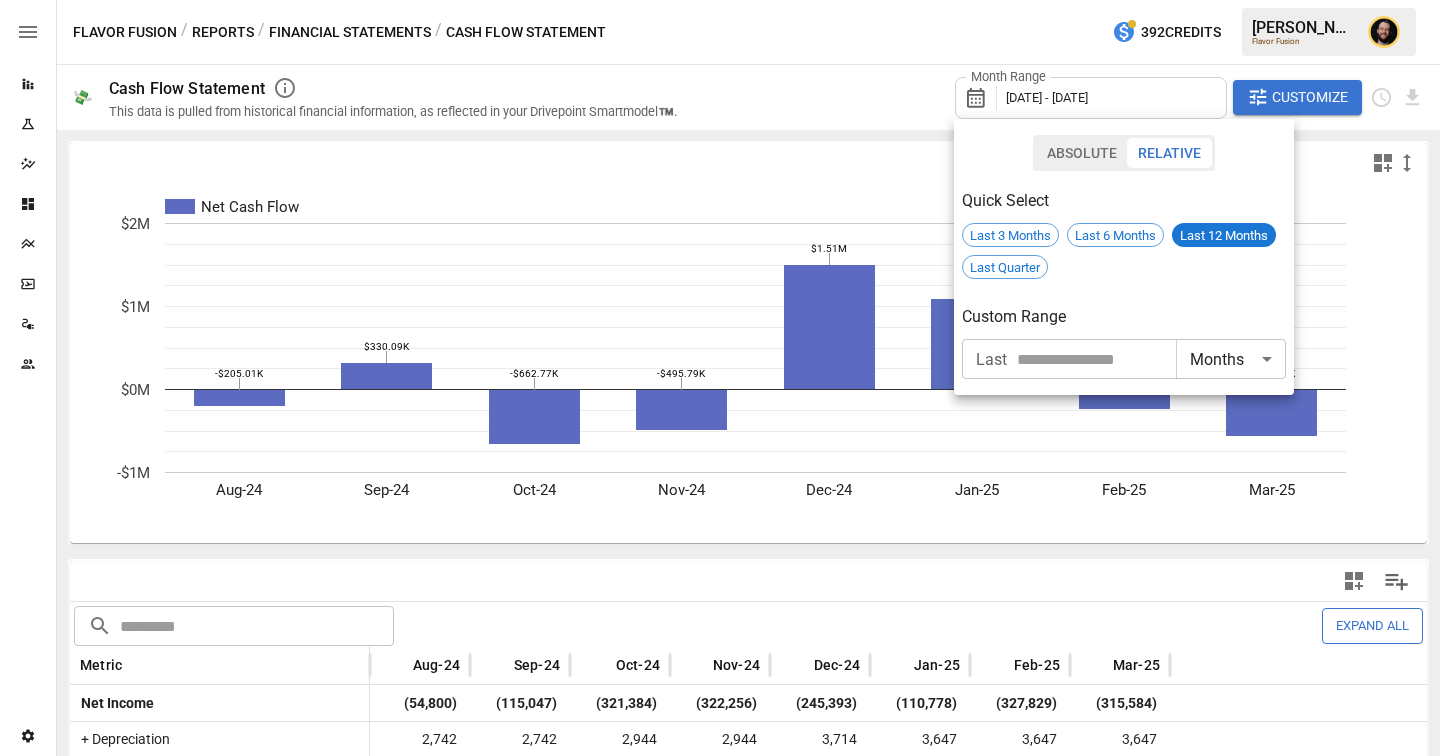 click at bounding box center (720, 378) 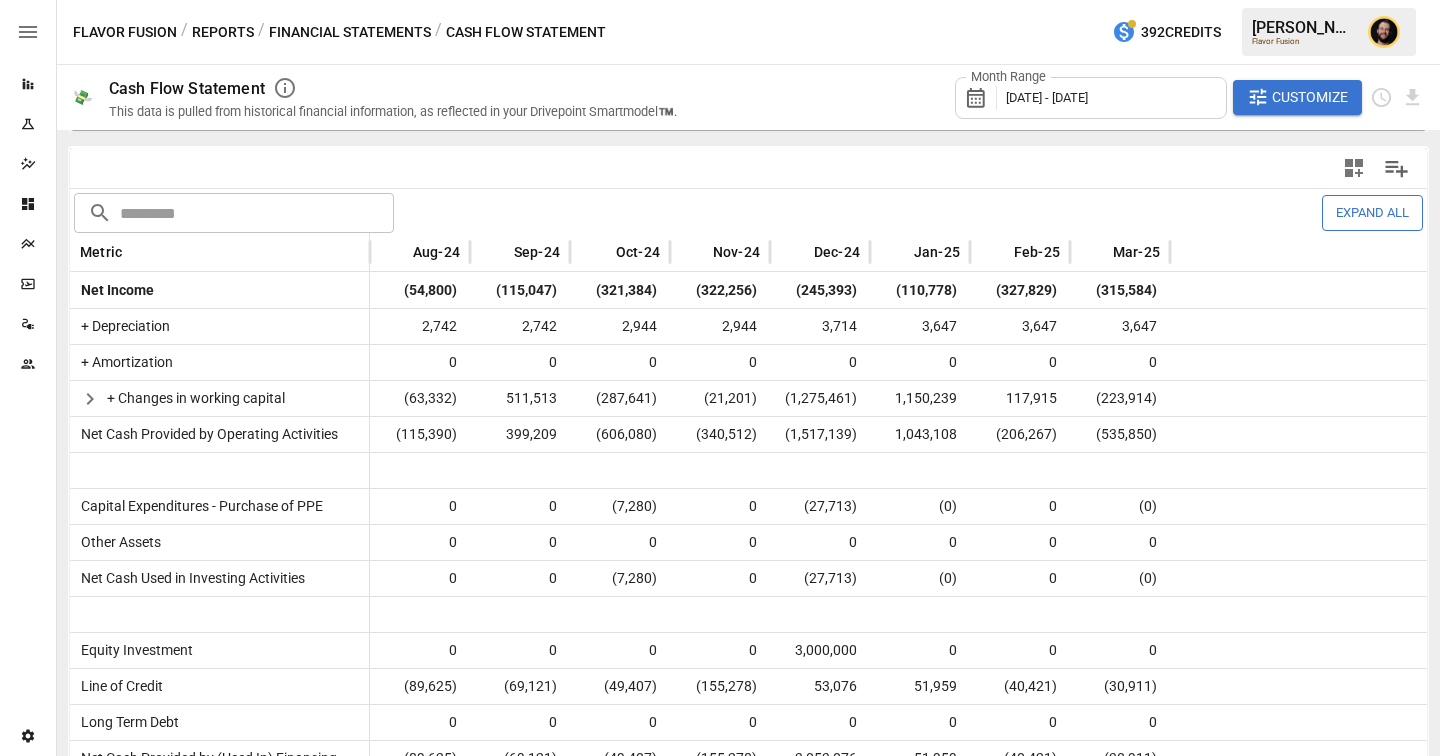 scroll, scrollTop: 252, scrollLeft: 0, axis: vertical 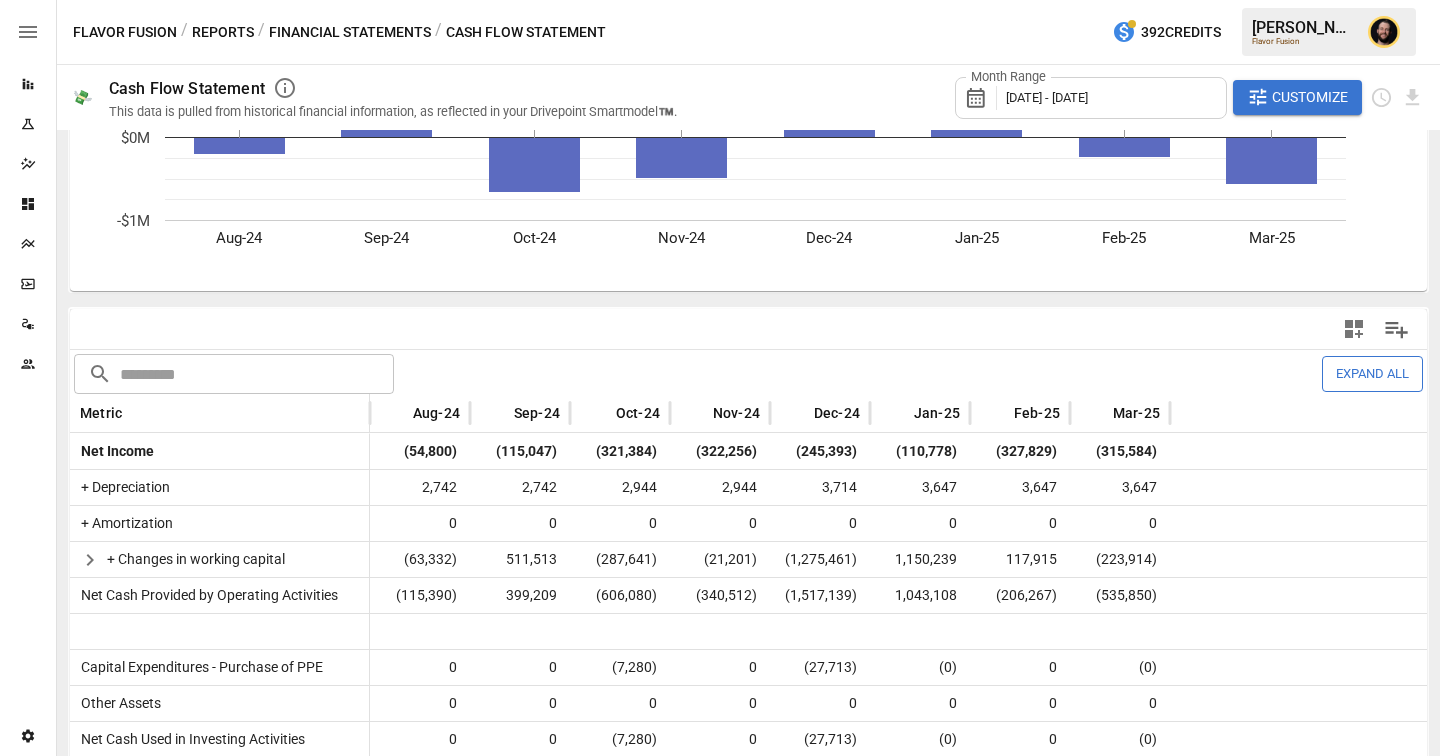click 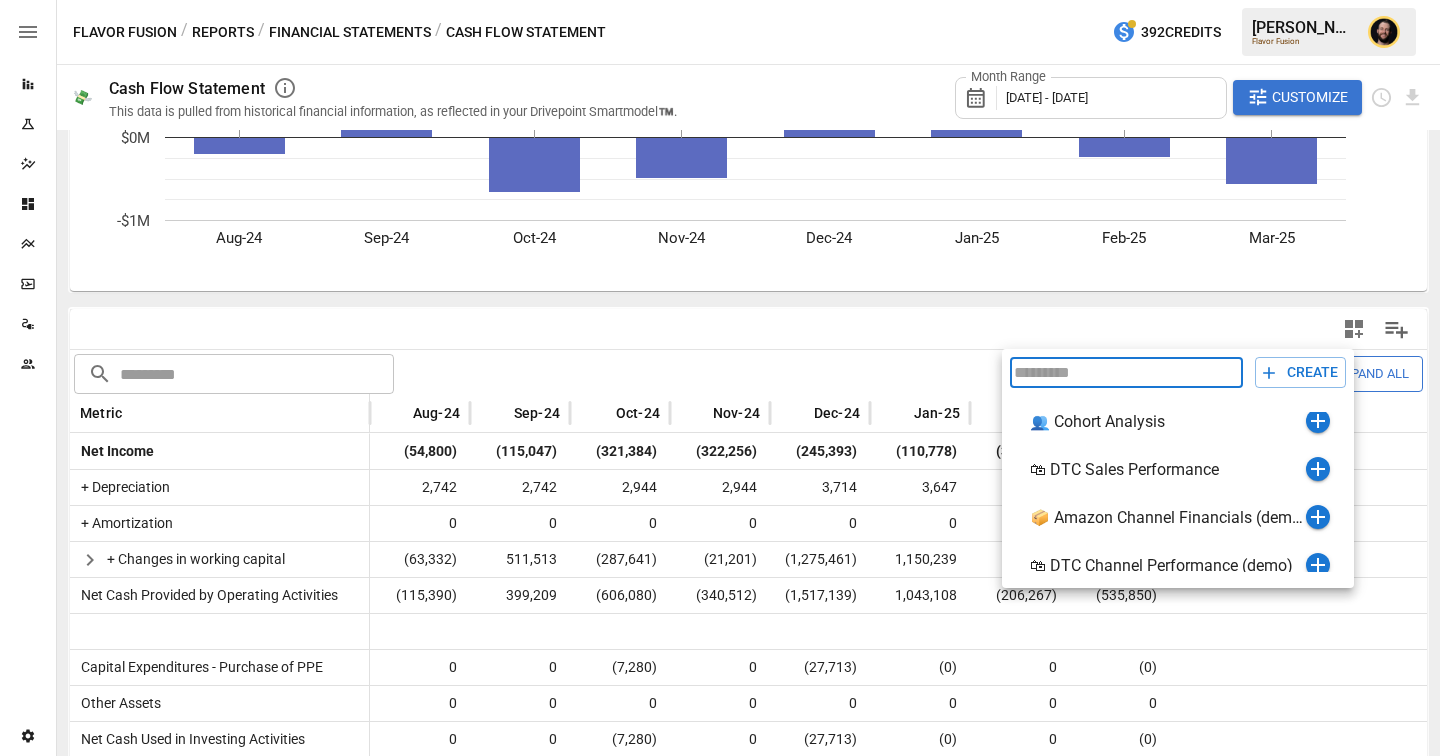 scroll, scrollTop: 264, scrollLeft: 0, axis: vertical 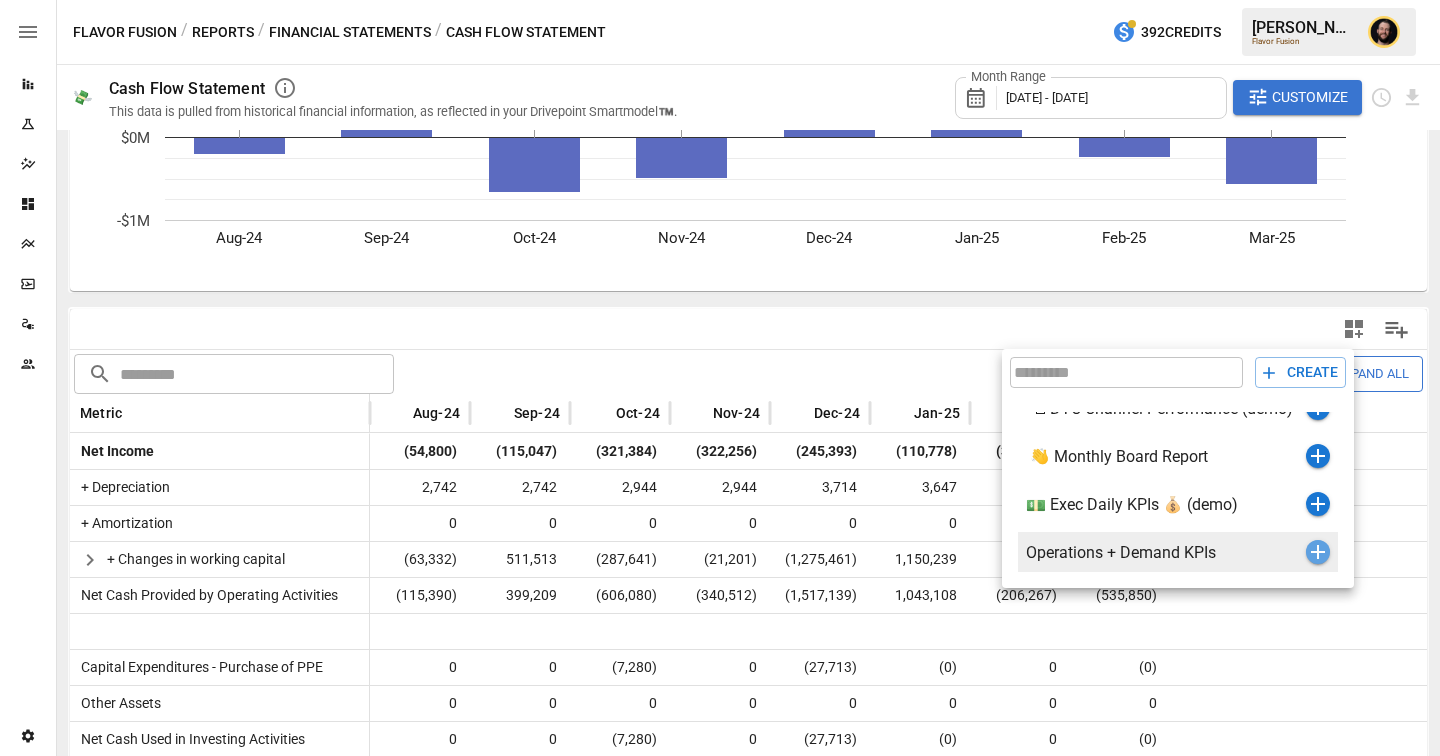 click 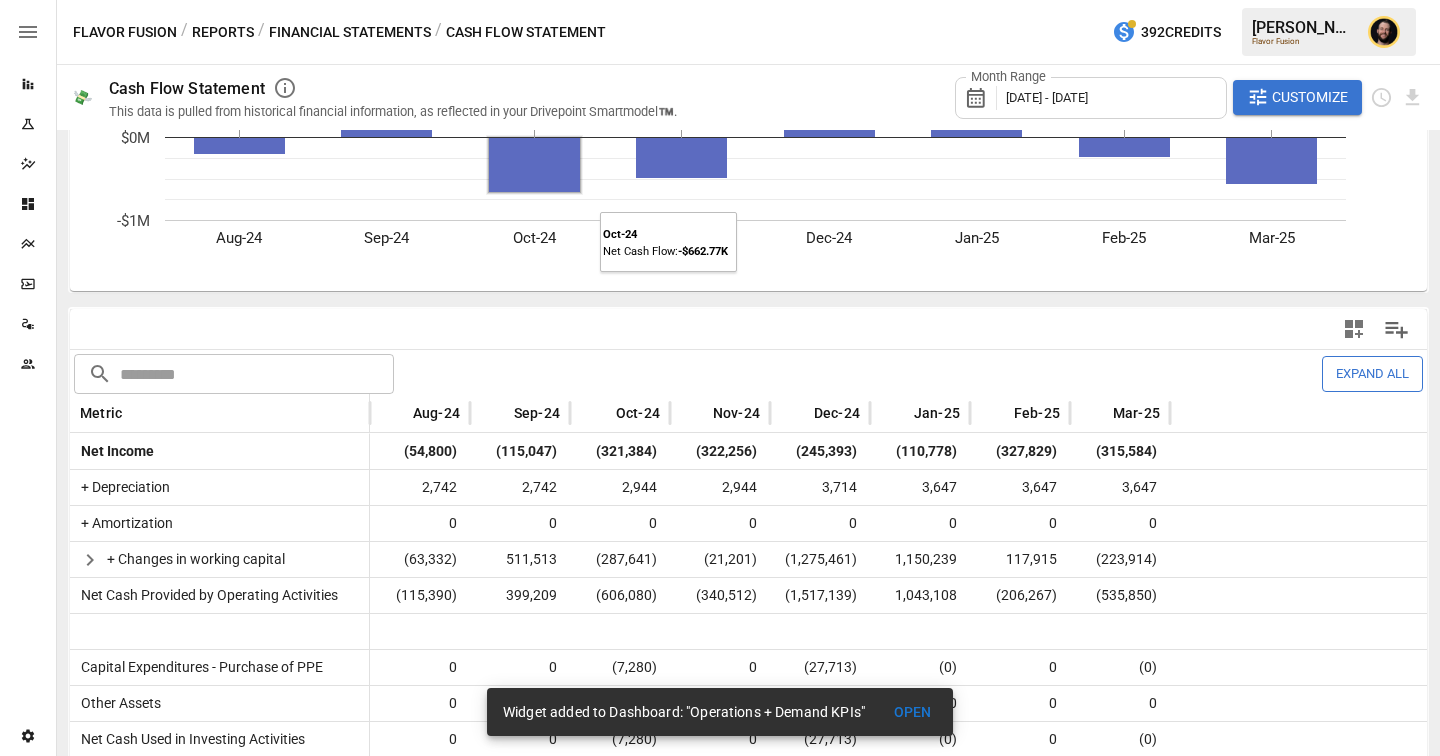 click on "Financial Statements" at bounding box center [350, 32] 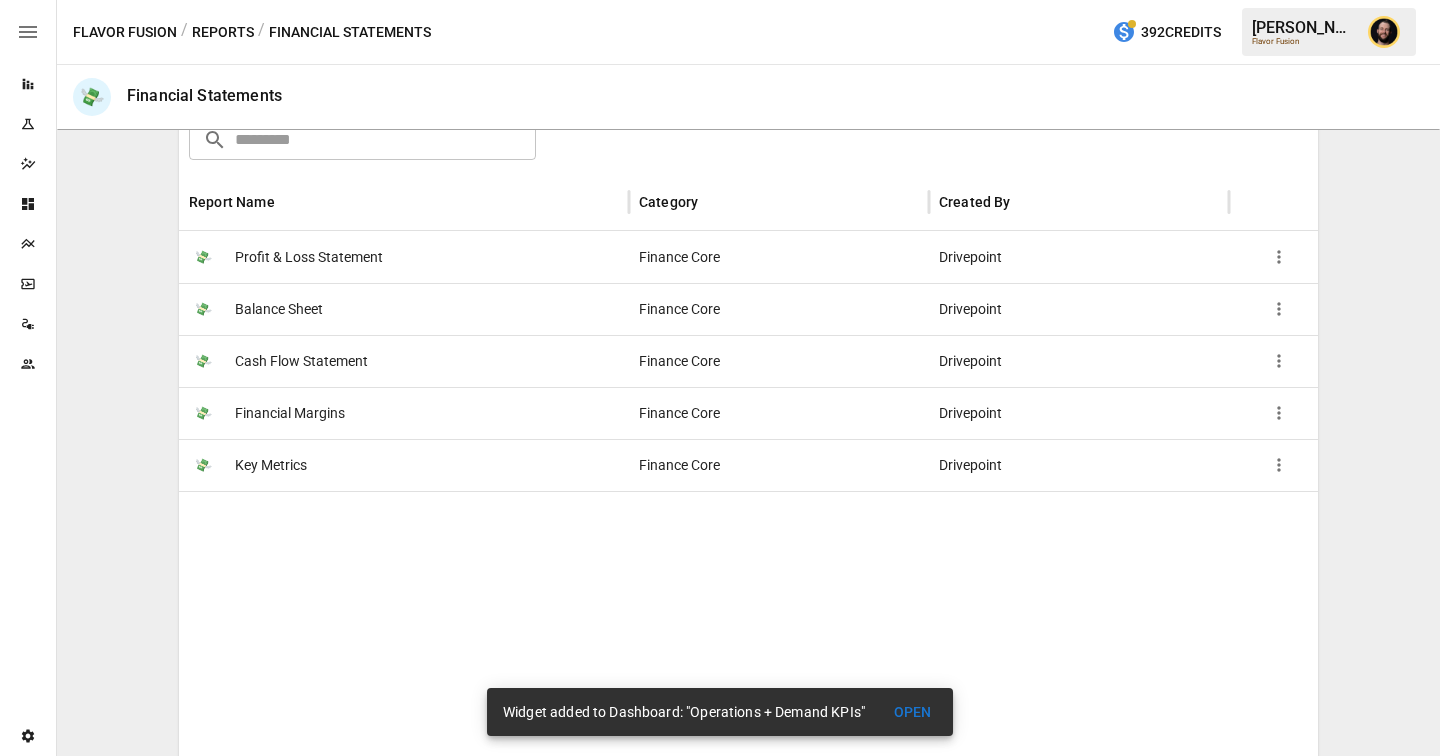 scroll, scrollTop: 370, scrollLeft: 0, axis: vertical 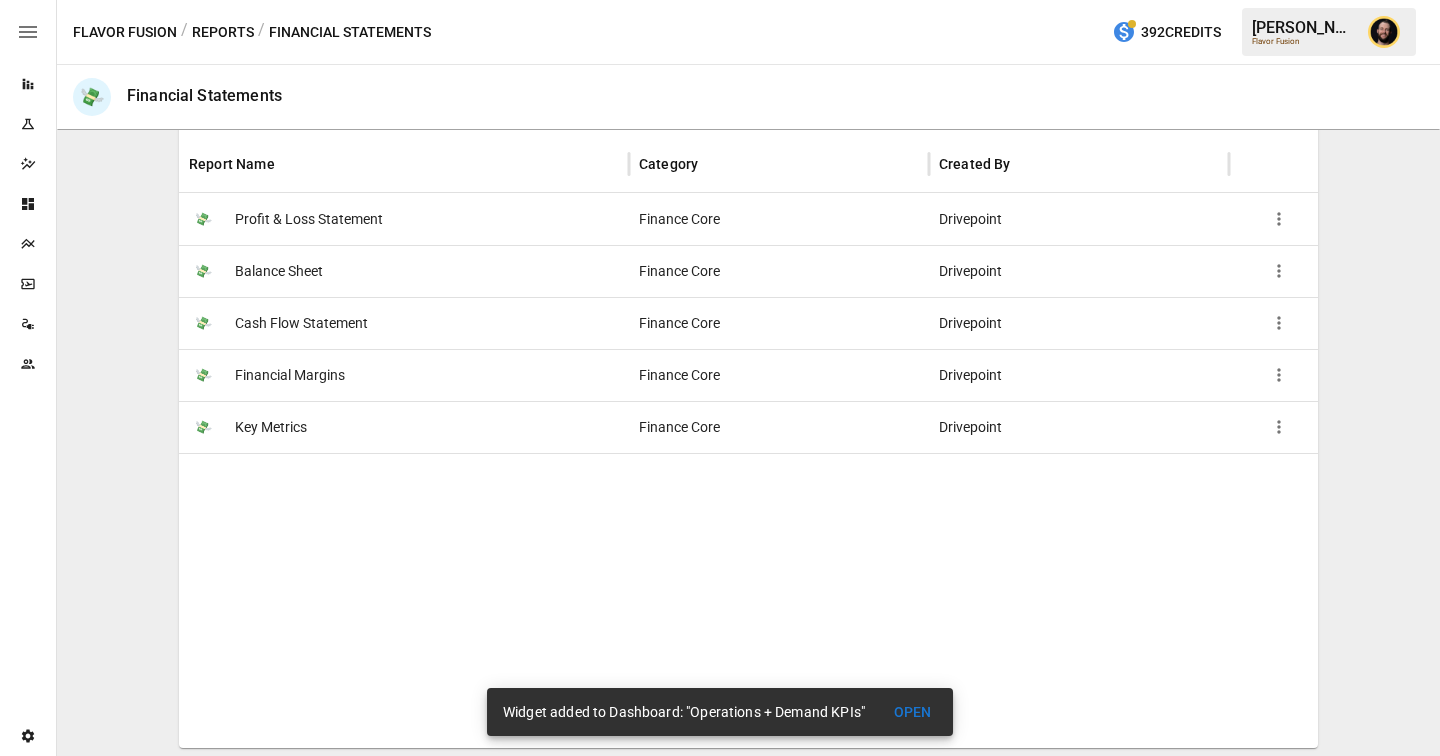click on "Reports" at bounding box center [223, 32] 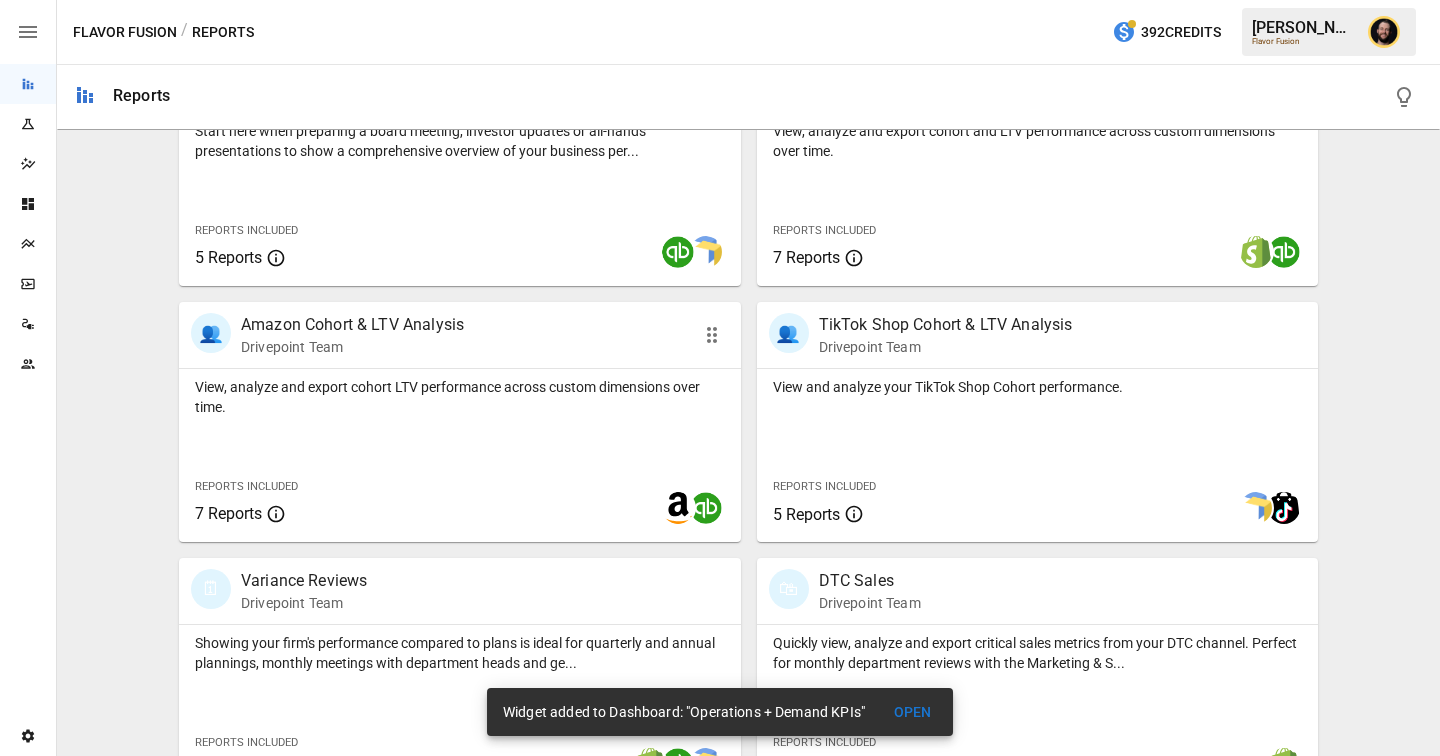 scroll, scrollTop: 869, scrollLeft: 0, axis: vertical 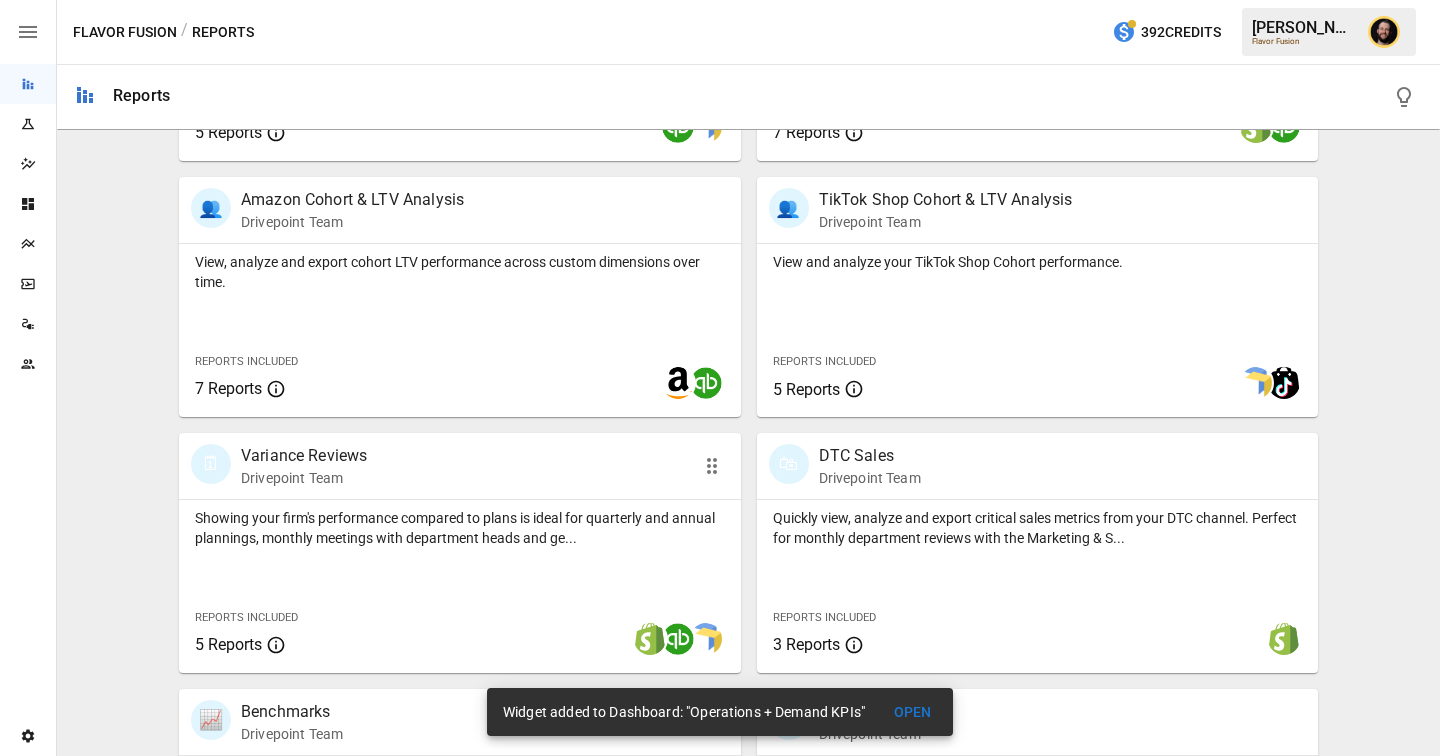 click on "Showing your firm's performance compared to plans is ideal for quarterly and annual plannings, monthly meetings with department heads and ge..." at bounding box center (460, 528) 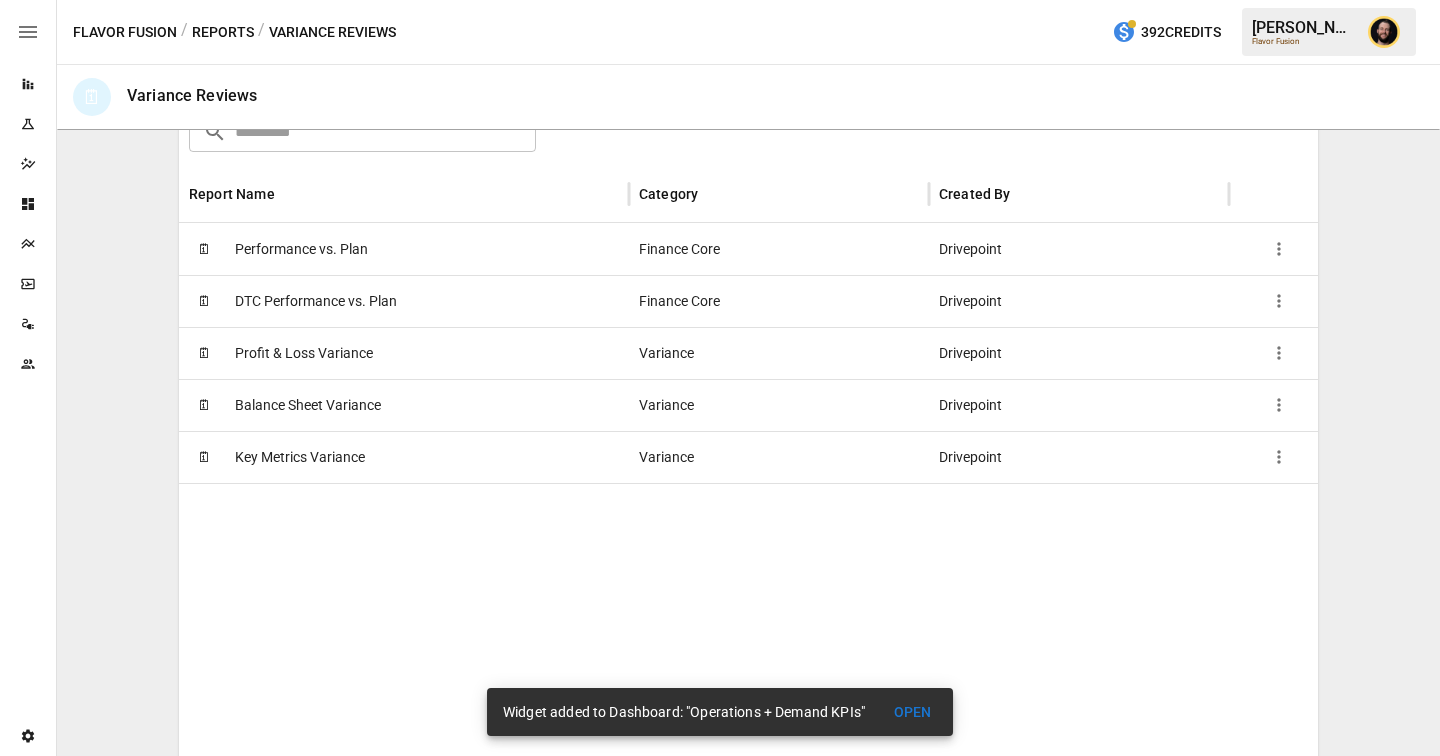 scroll, scrollTop: 408, scrollLeft: 0, axis: vertical 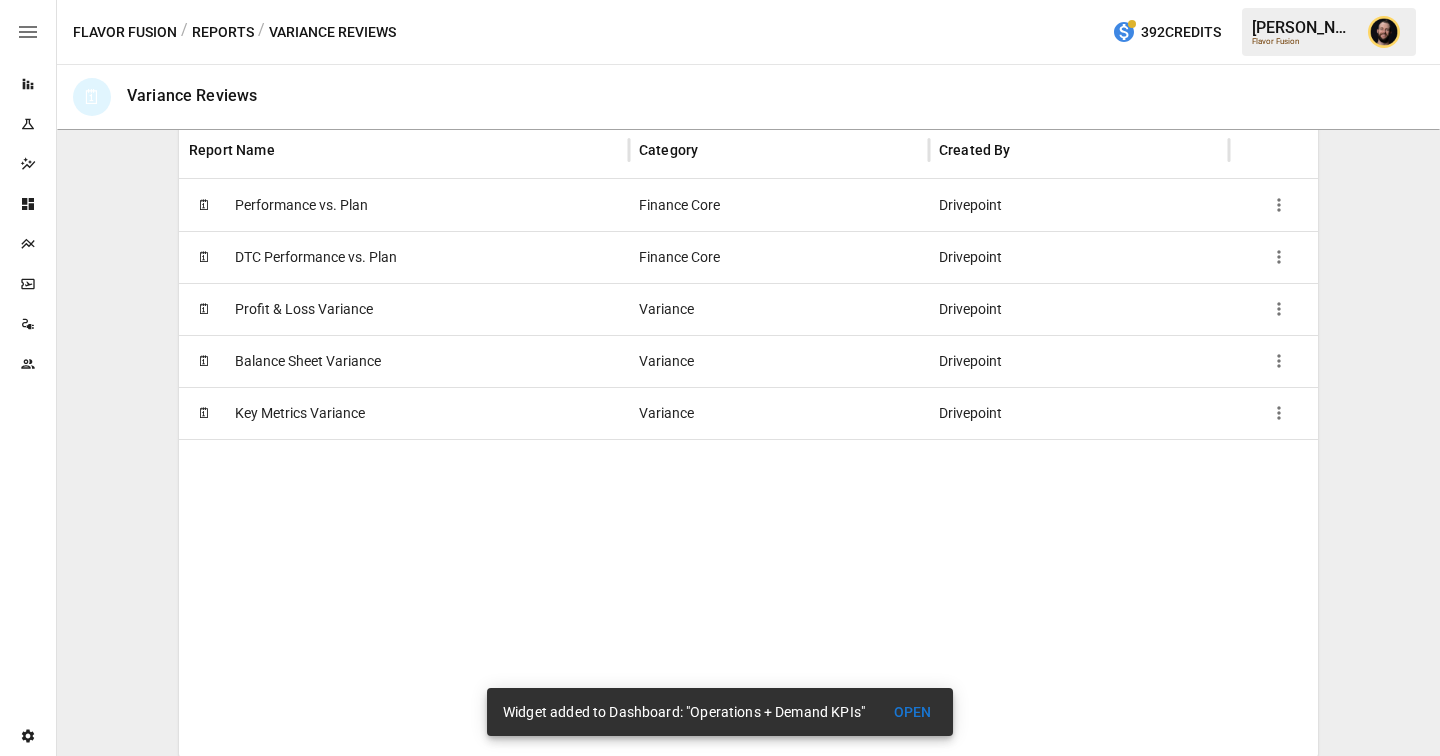 click on "Key Metrics Variance" at bounding box center (300, 413) 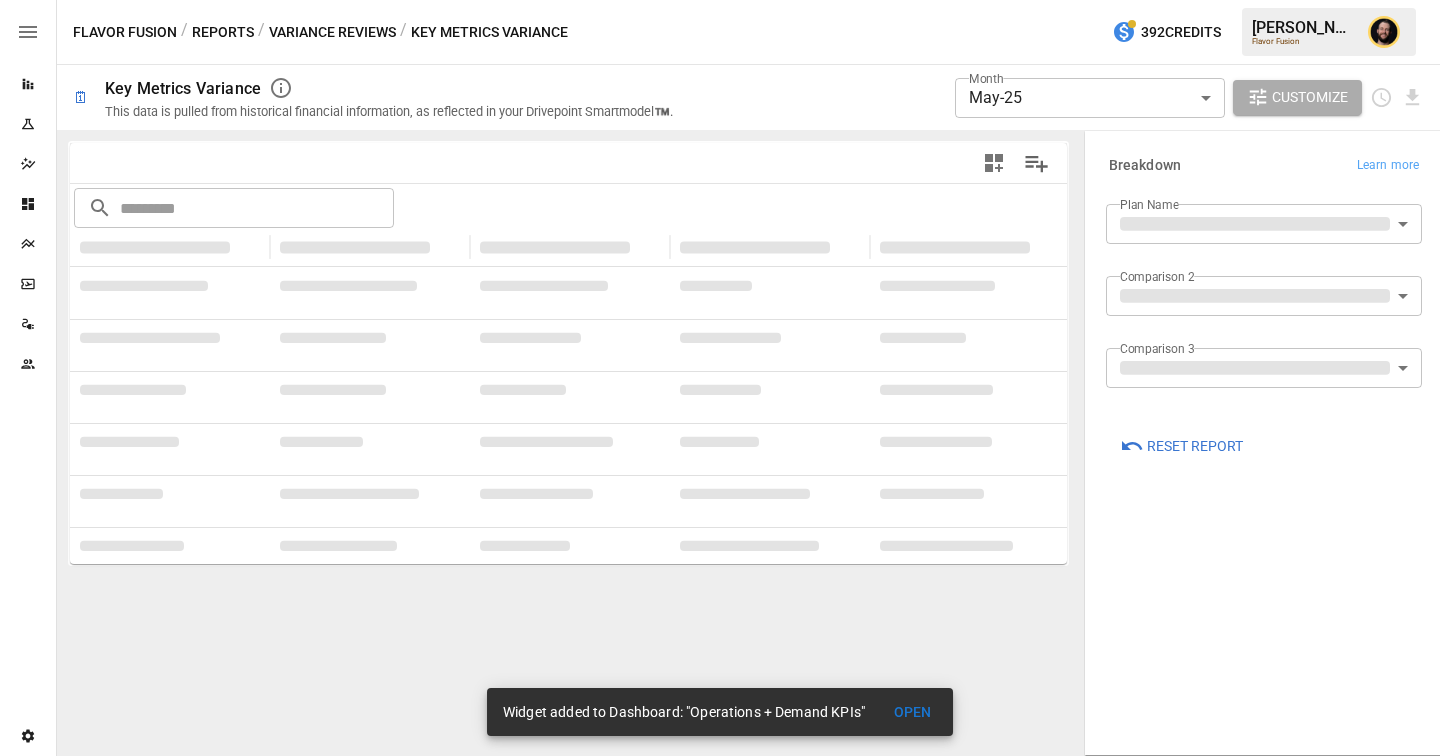 type on "**********" 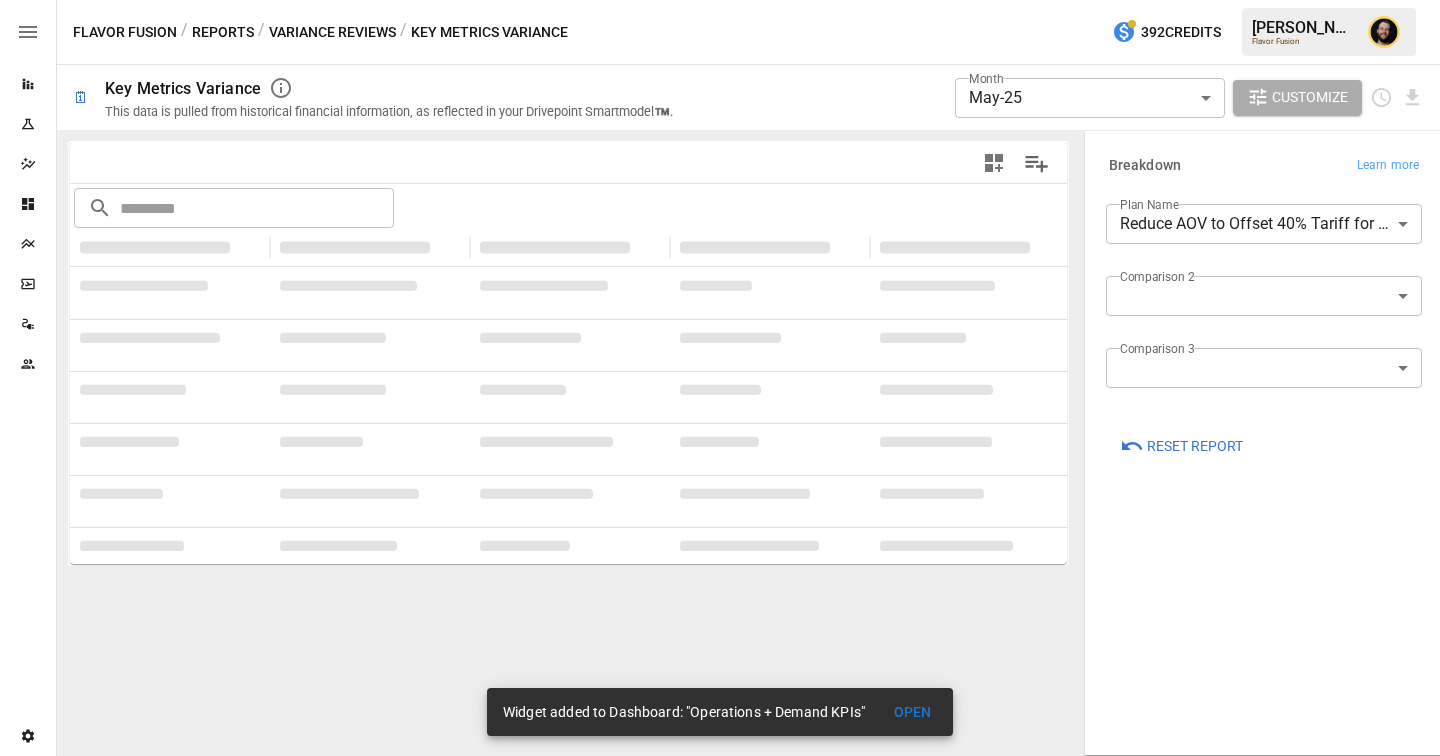 click on "**********" at bounding box center (720, 0) 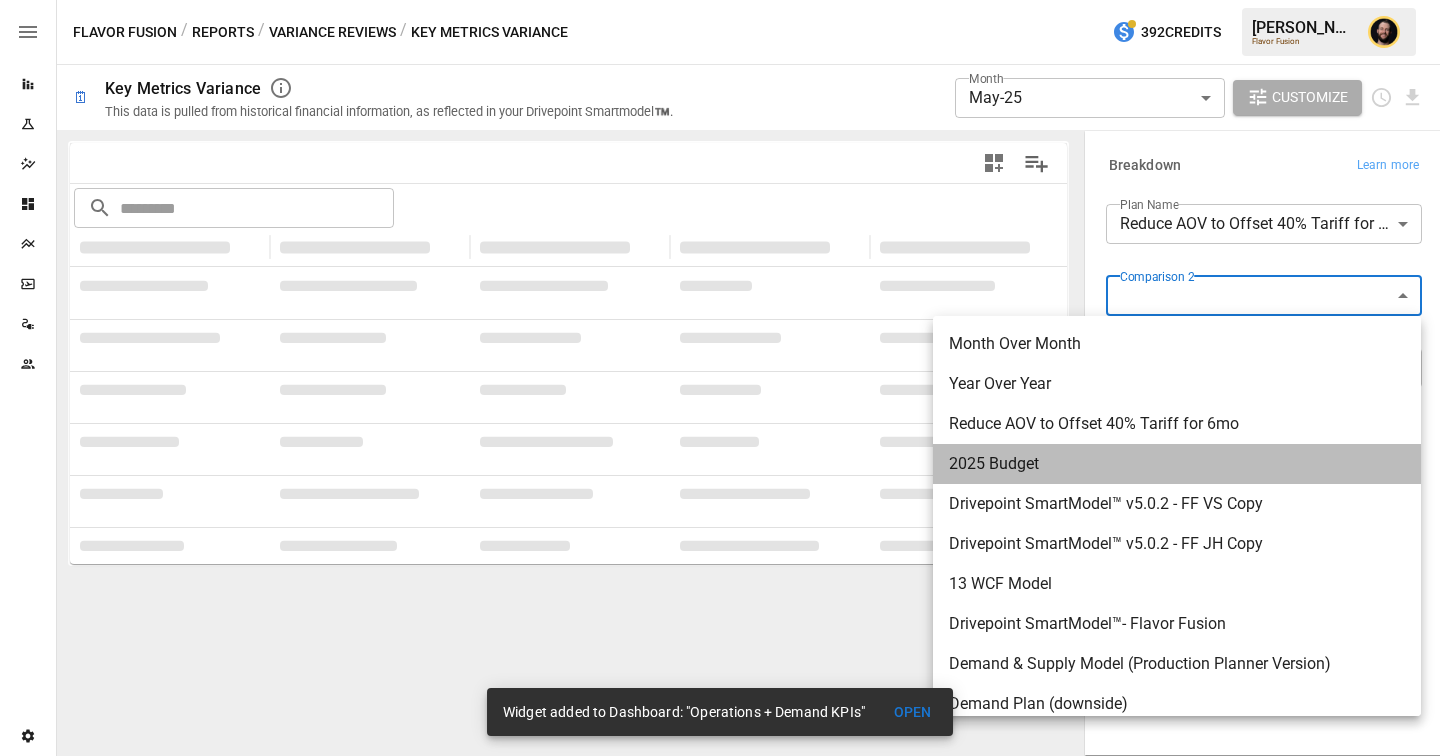 click on "2025 Budget" at bounding box center (1177, 464) 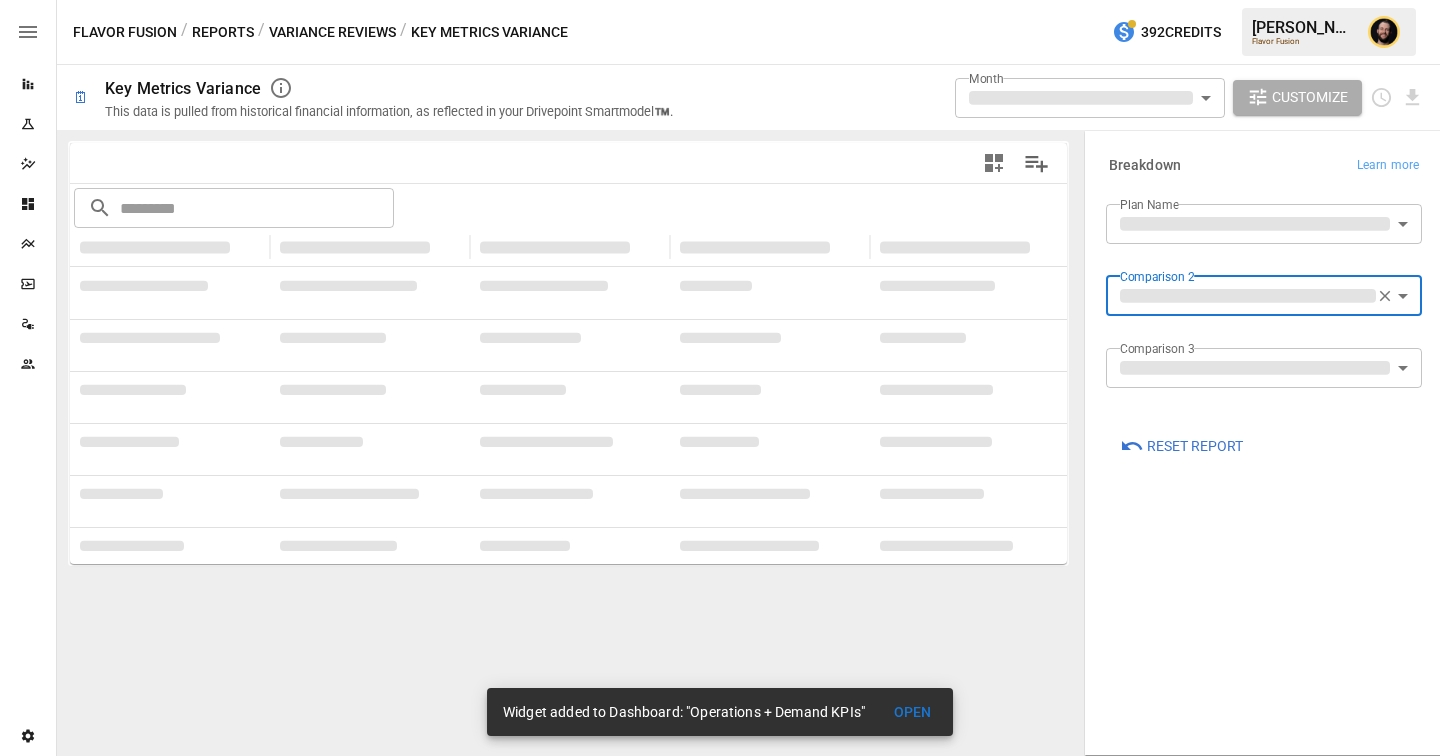click on "**********" at bounding box center [720, 0] 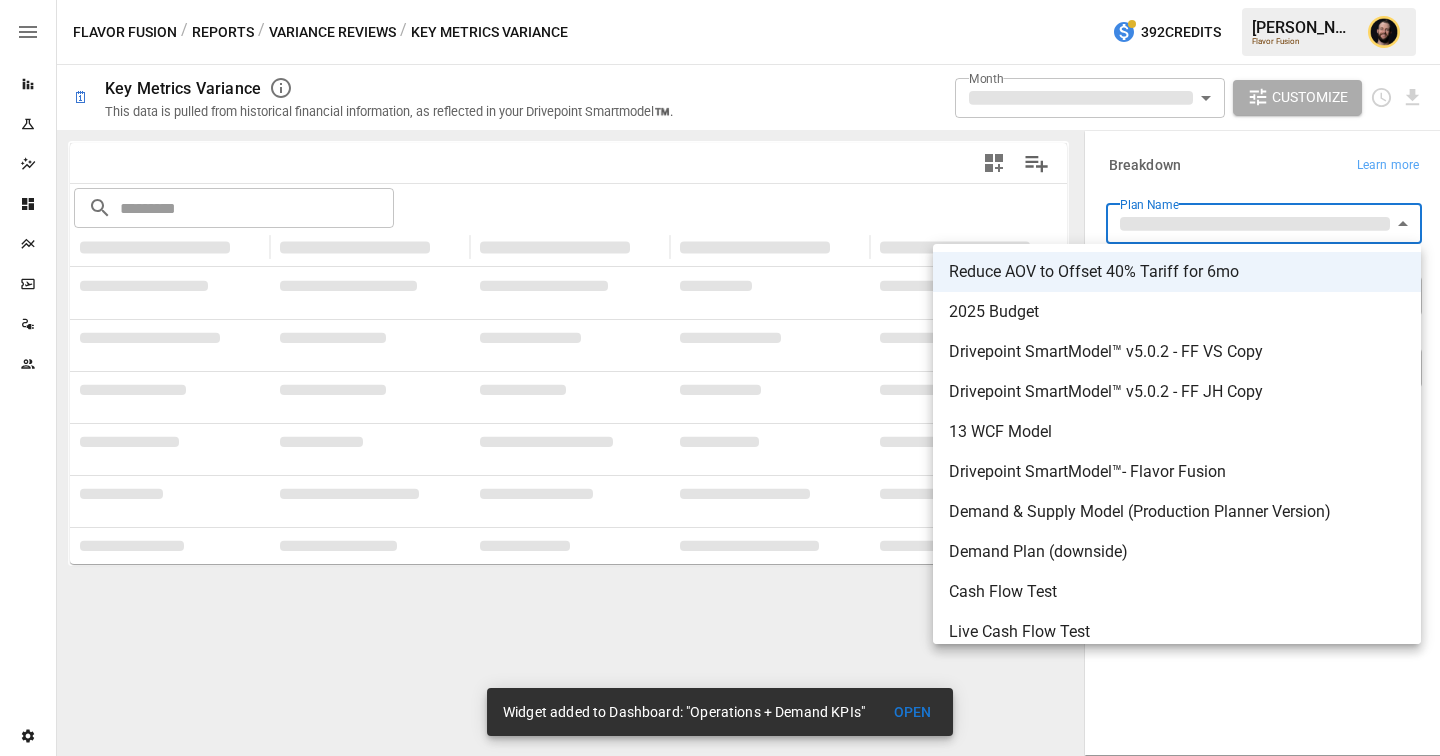 click on "2025 Budget" at bounding box center (1177, 312) 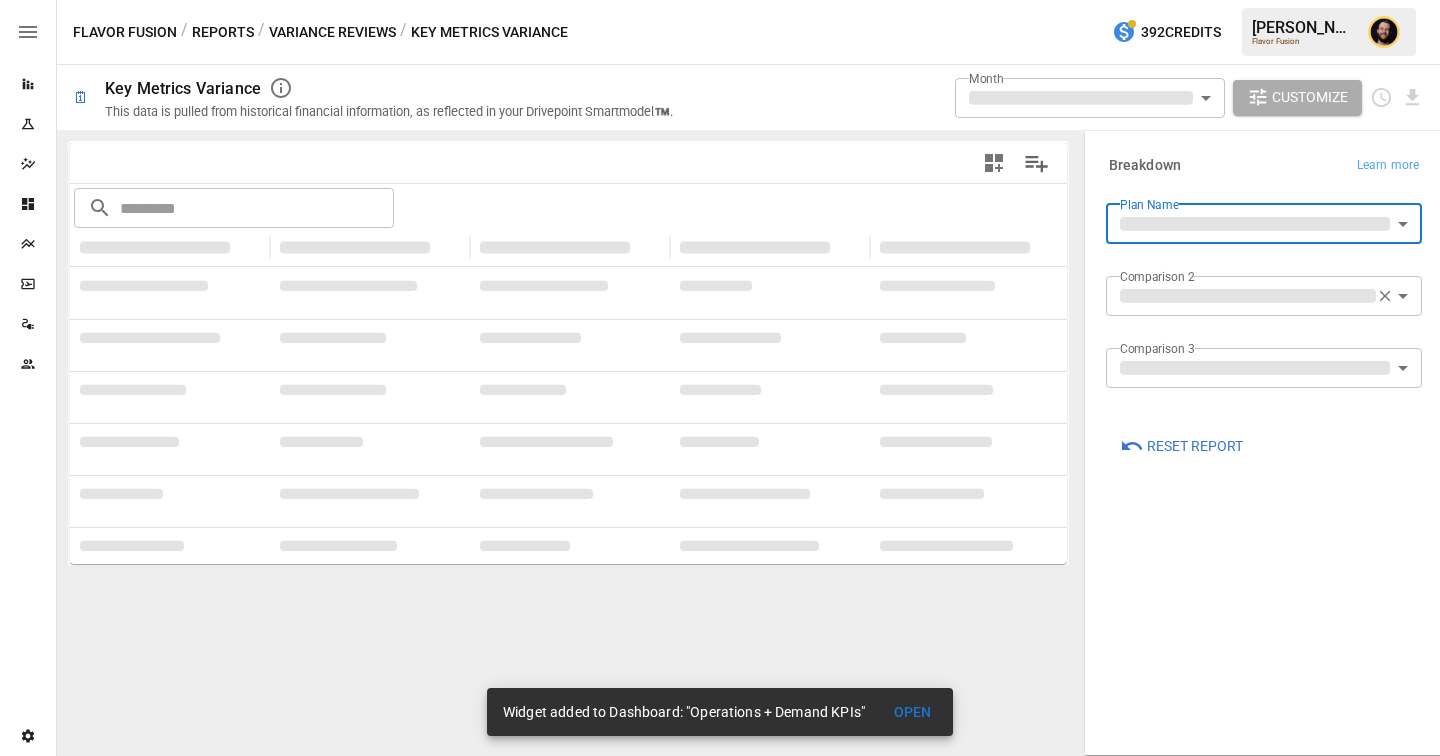 type on "**********" 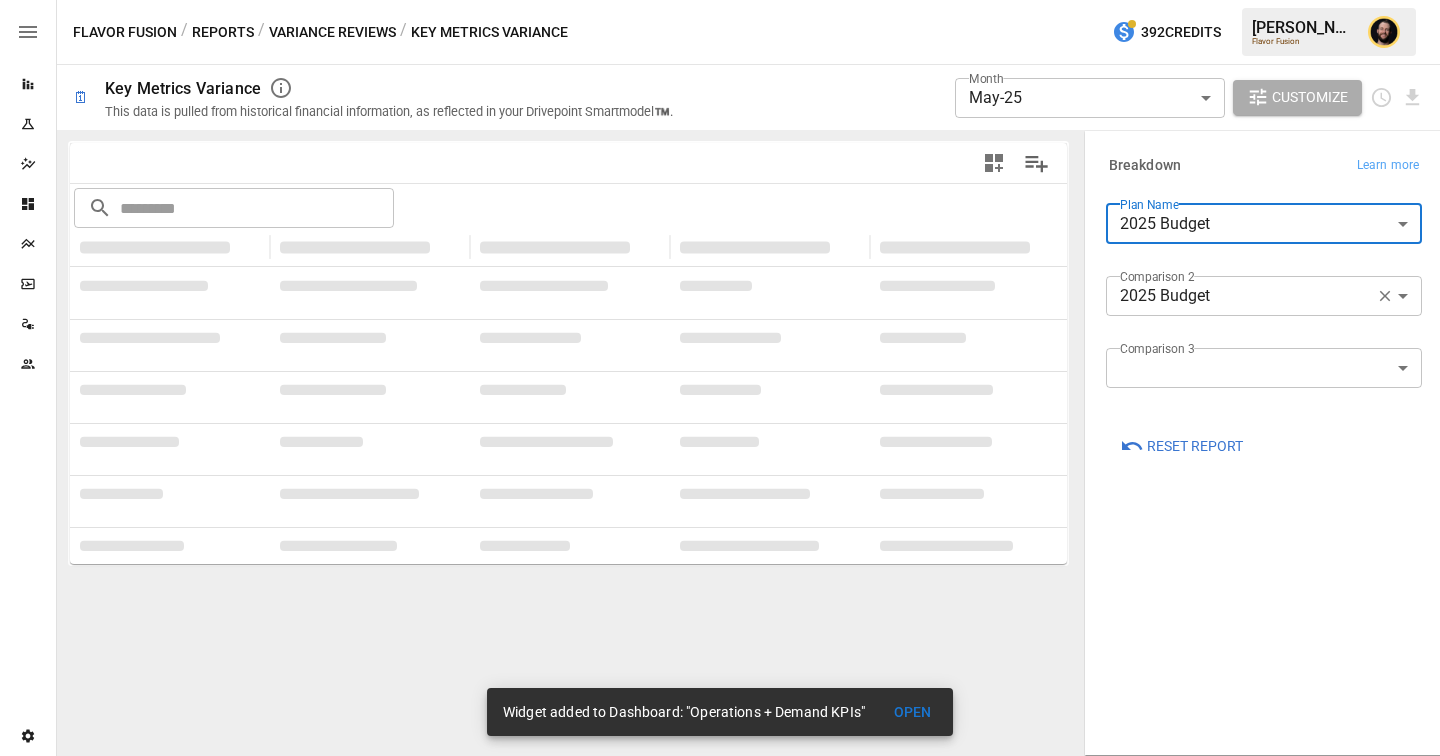 click on "**********" at bounding box center (720, 0) 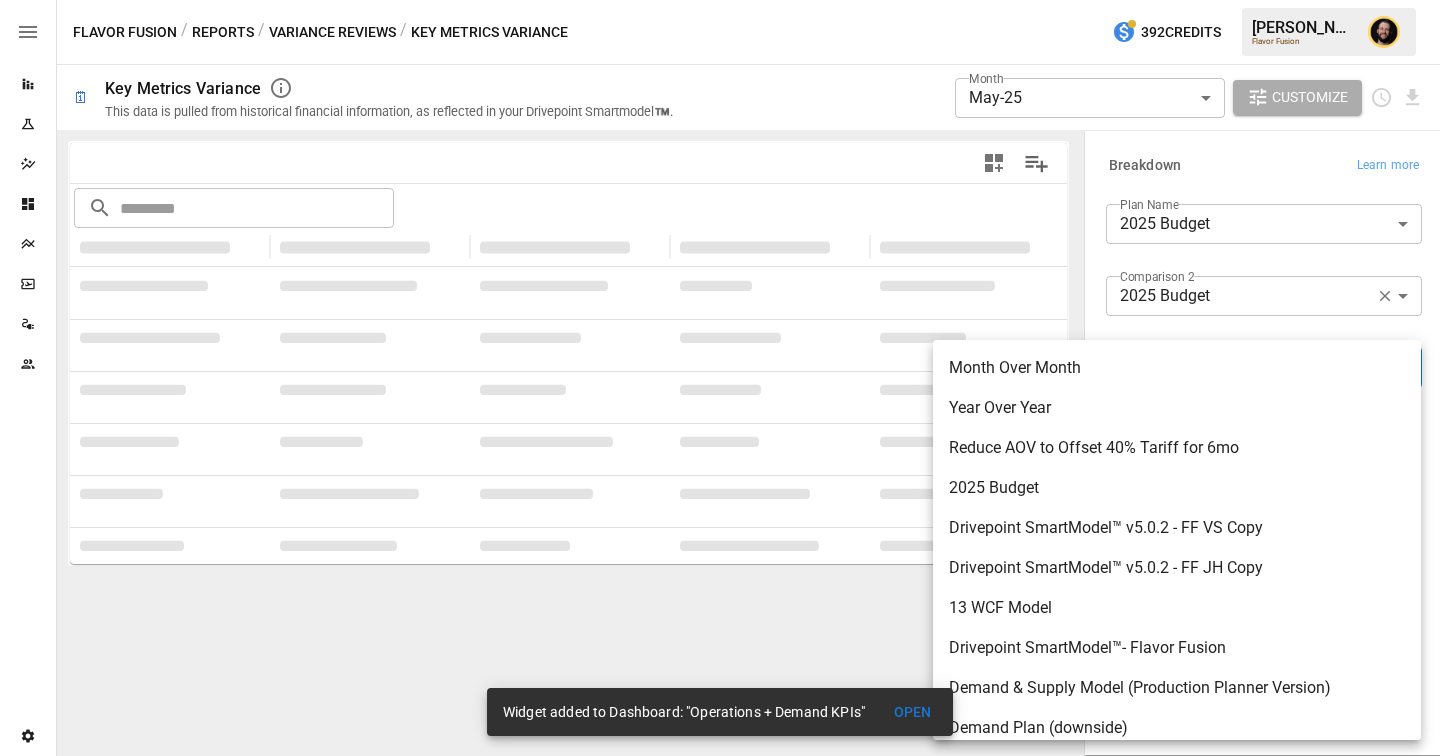 click on "Month Over Month" at bounding box center [1177, 368] 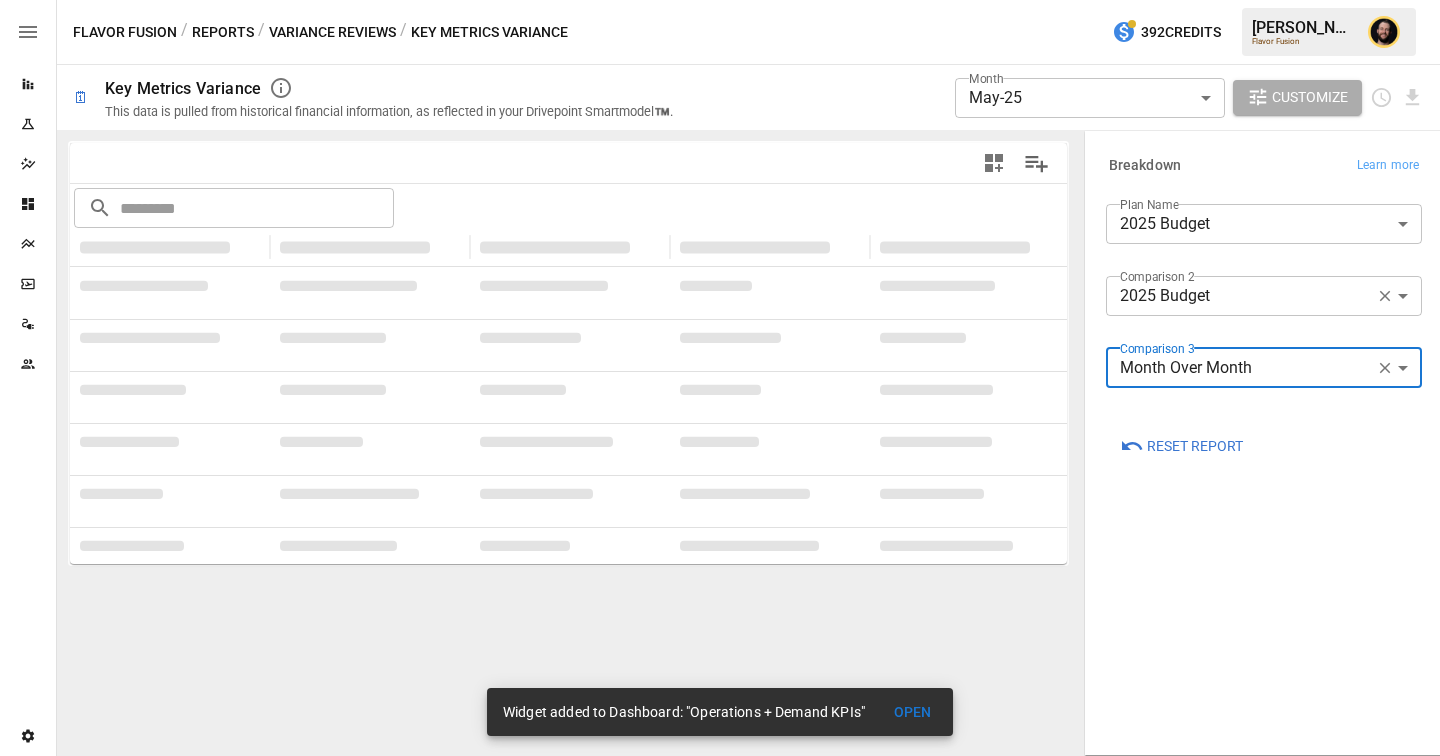 type on "**********" 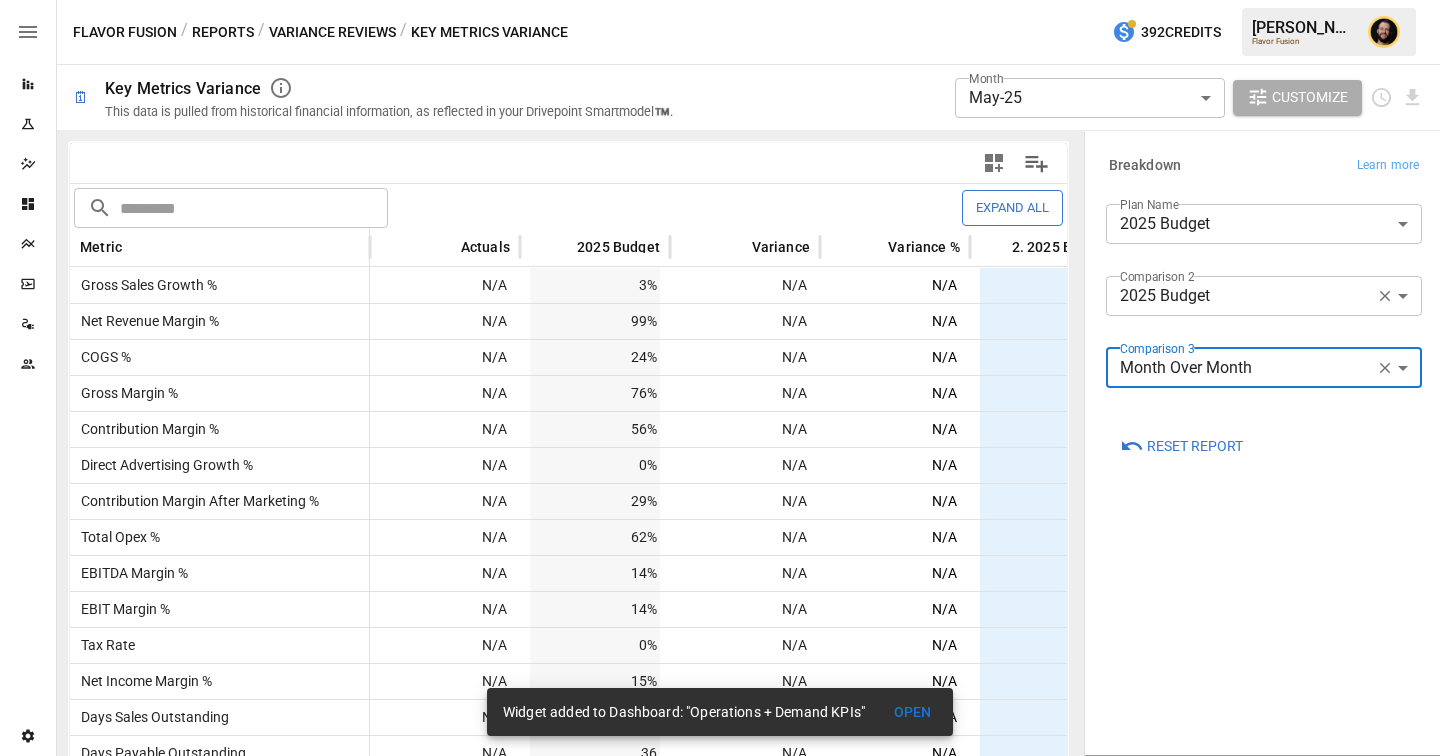 scroll, scrollTop: 4, scrollLeft: 0, axis: vertical 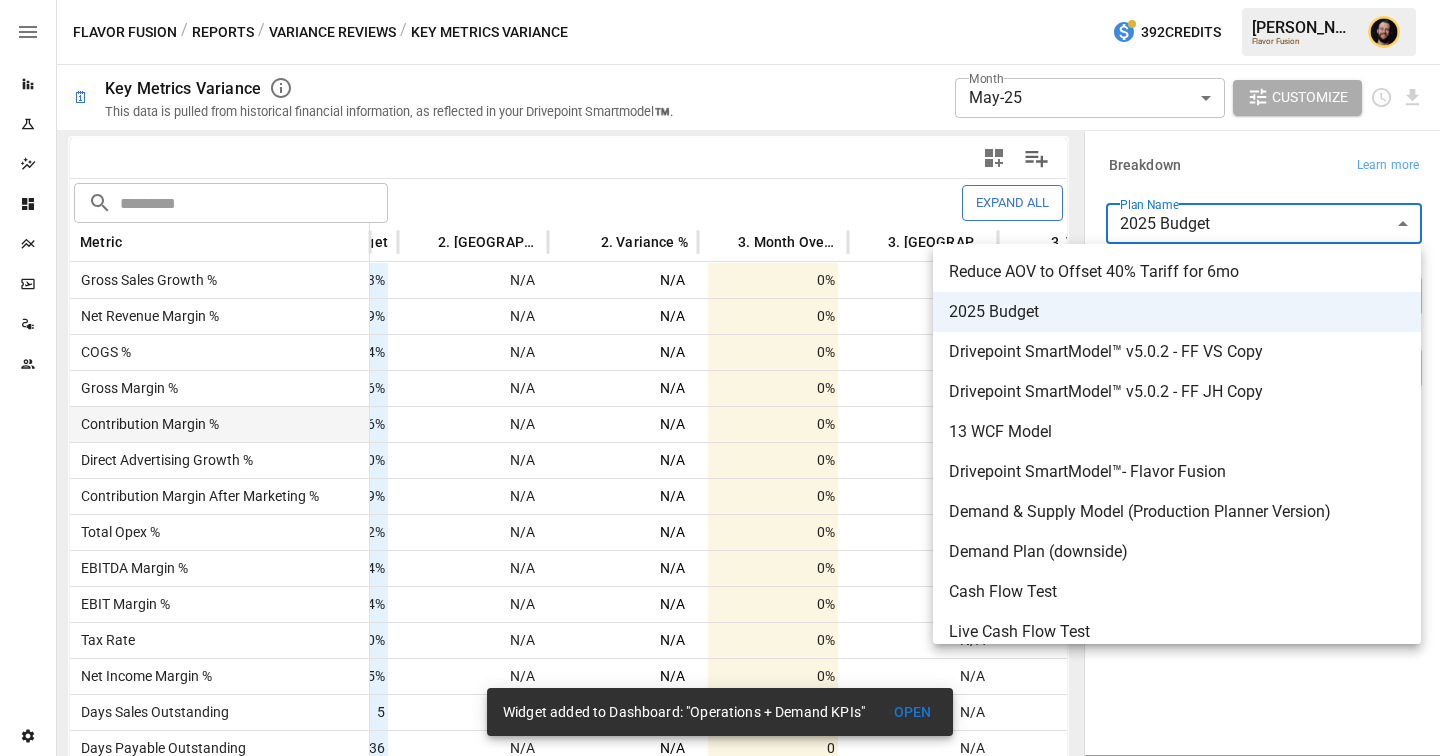 click on "**********" at bounding box center [720, 0] 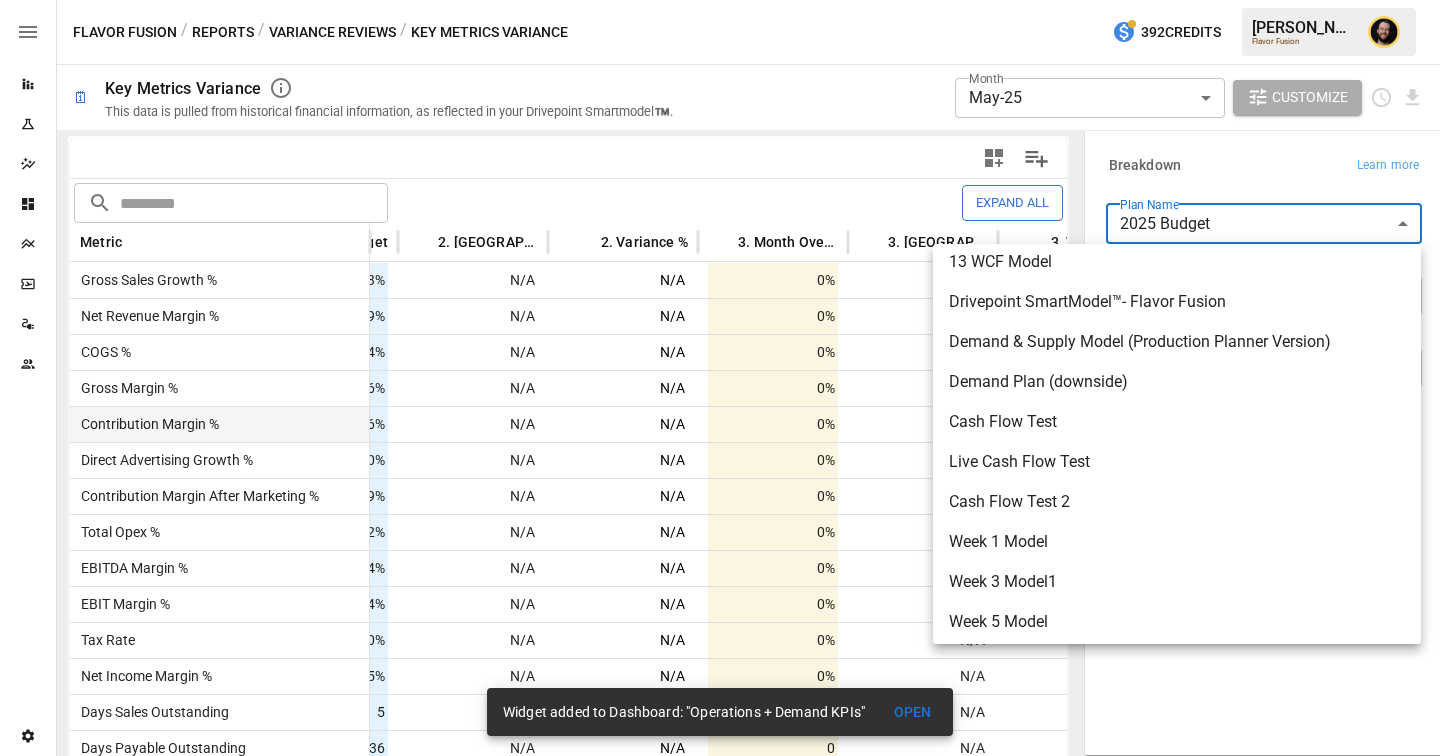 scroll, scrollTop: 129, scrollLeft: 0, axis: vertical 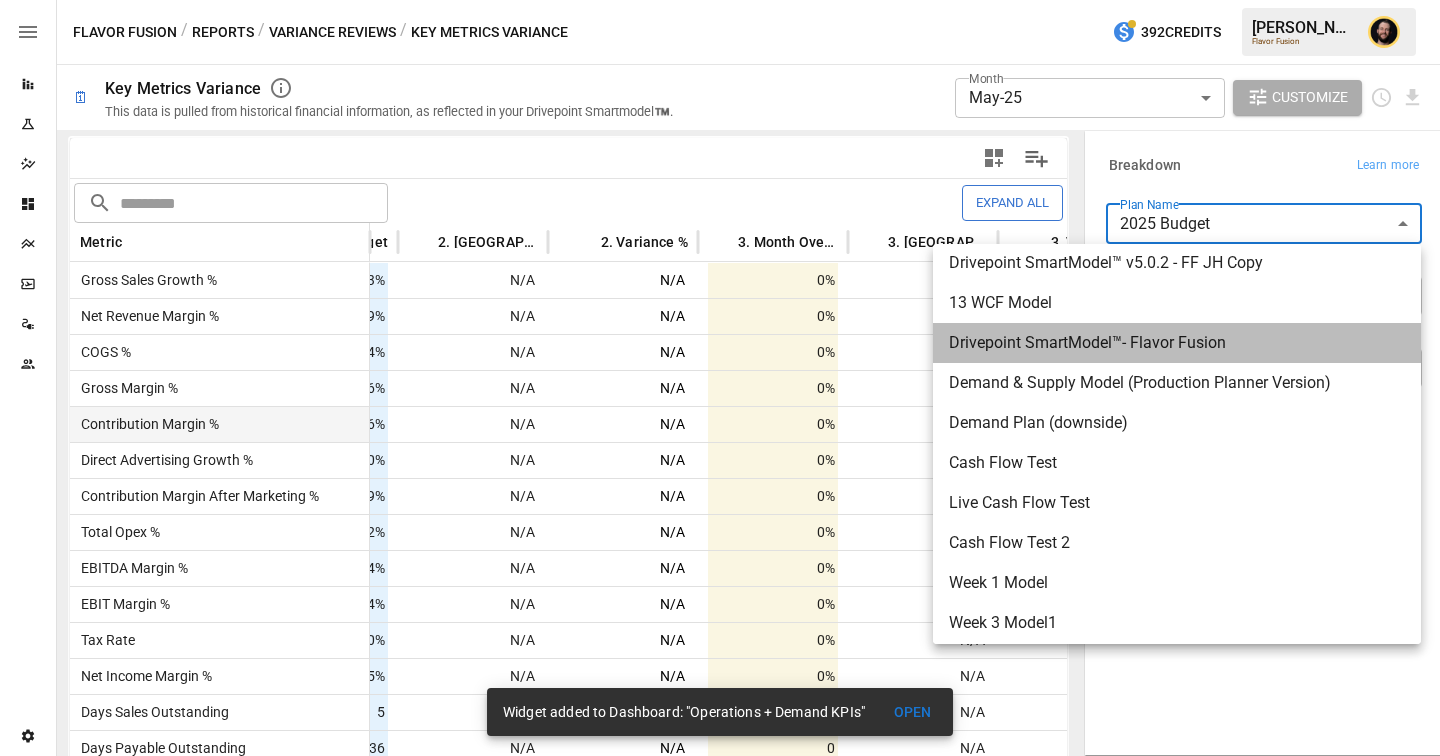 click on "Drivepoint SmartModel™- Flavor Fusion" at bounding box center (1177, 343) 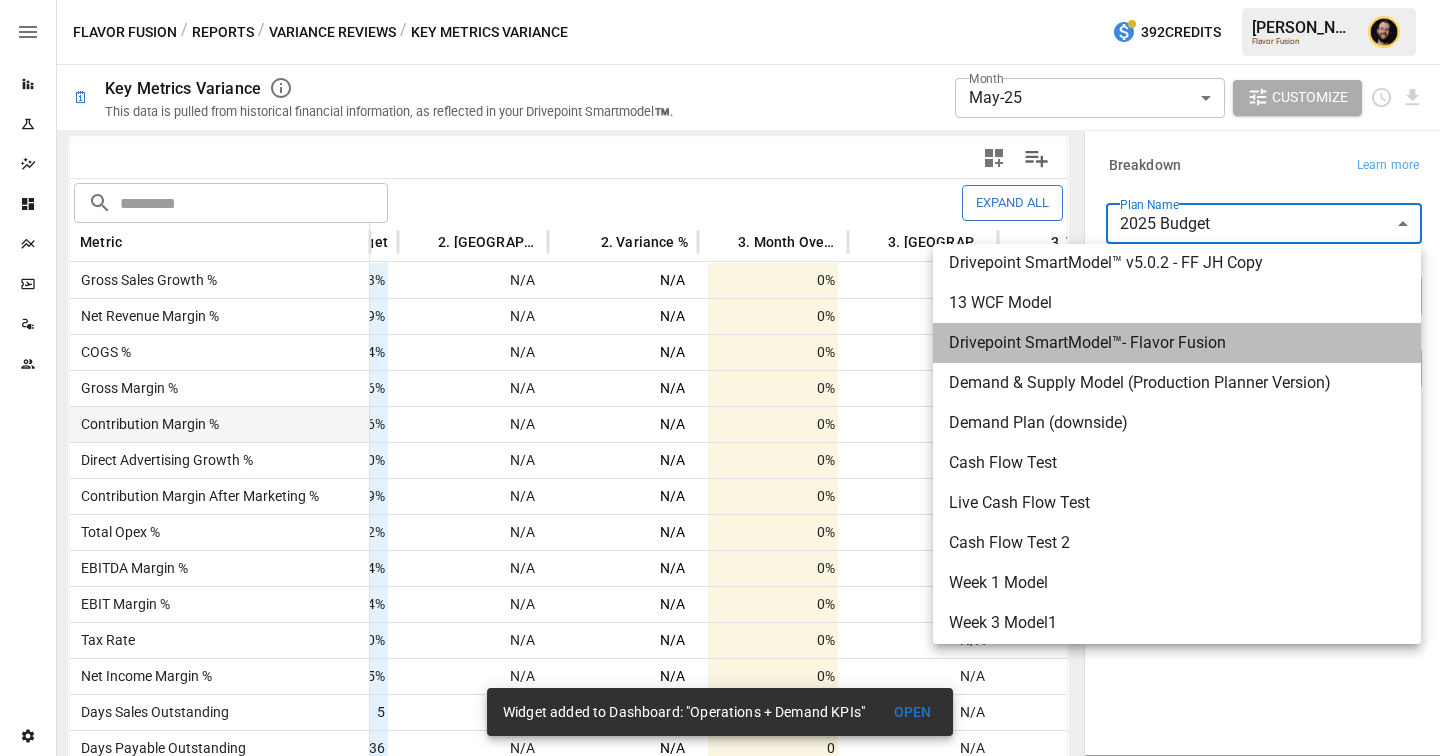 type on "**********" 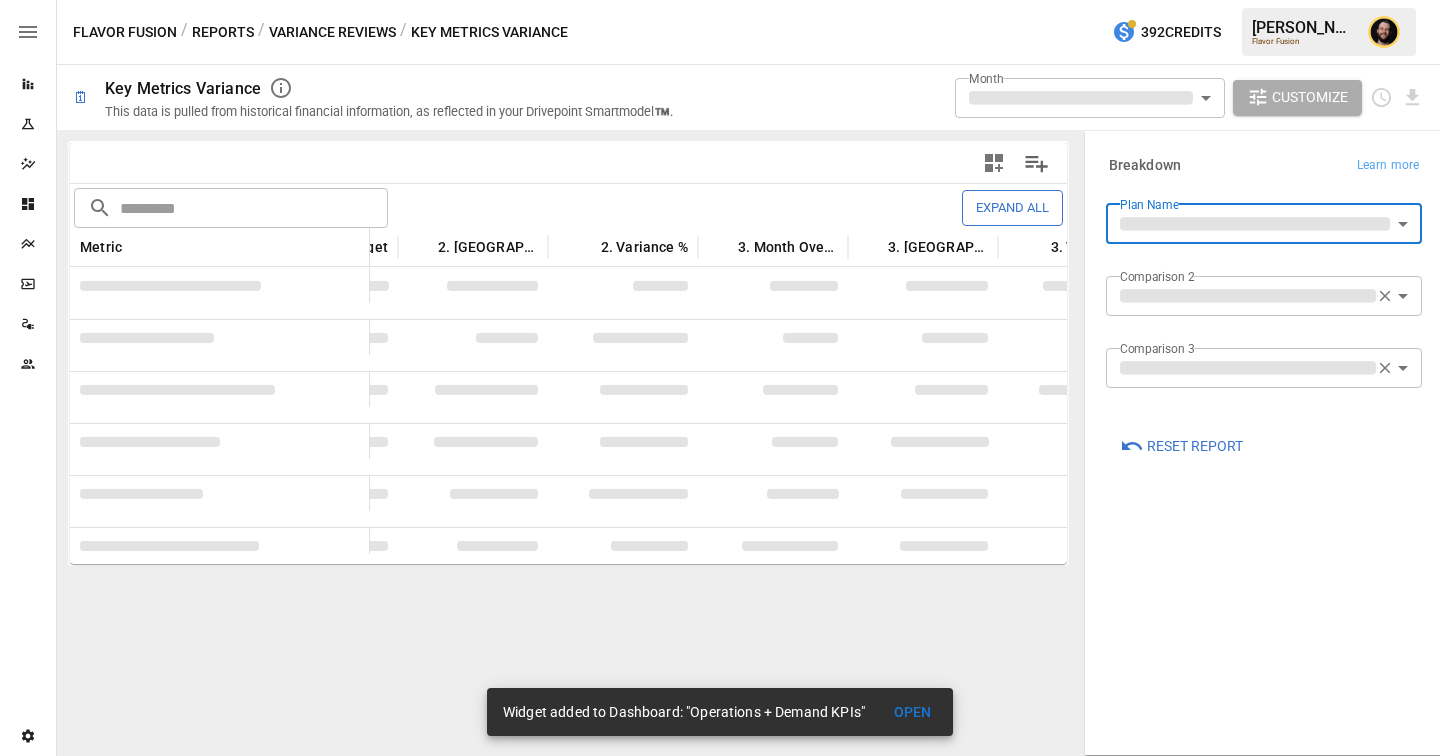 scroll, scrollTop: 0, scrollLeft: 0, axis: both 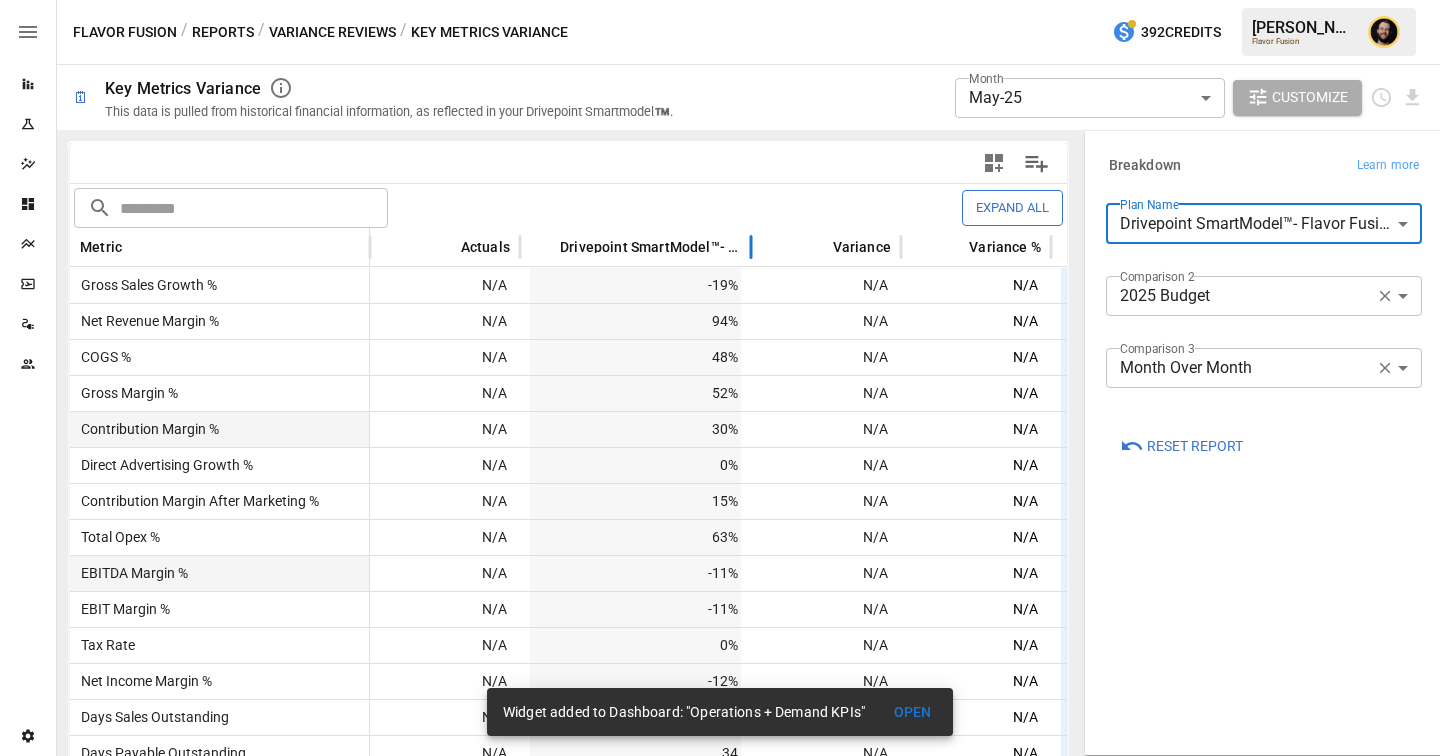 drag, startPoint x: 669, startPoint y: 246, endPoint x: 750, endPoint y: 246, distance: 81 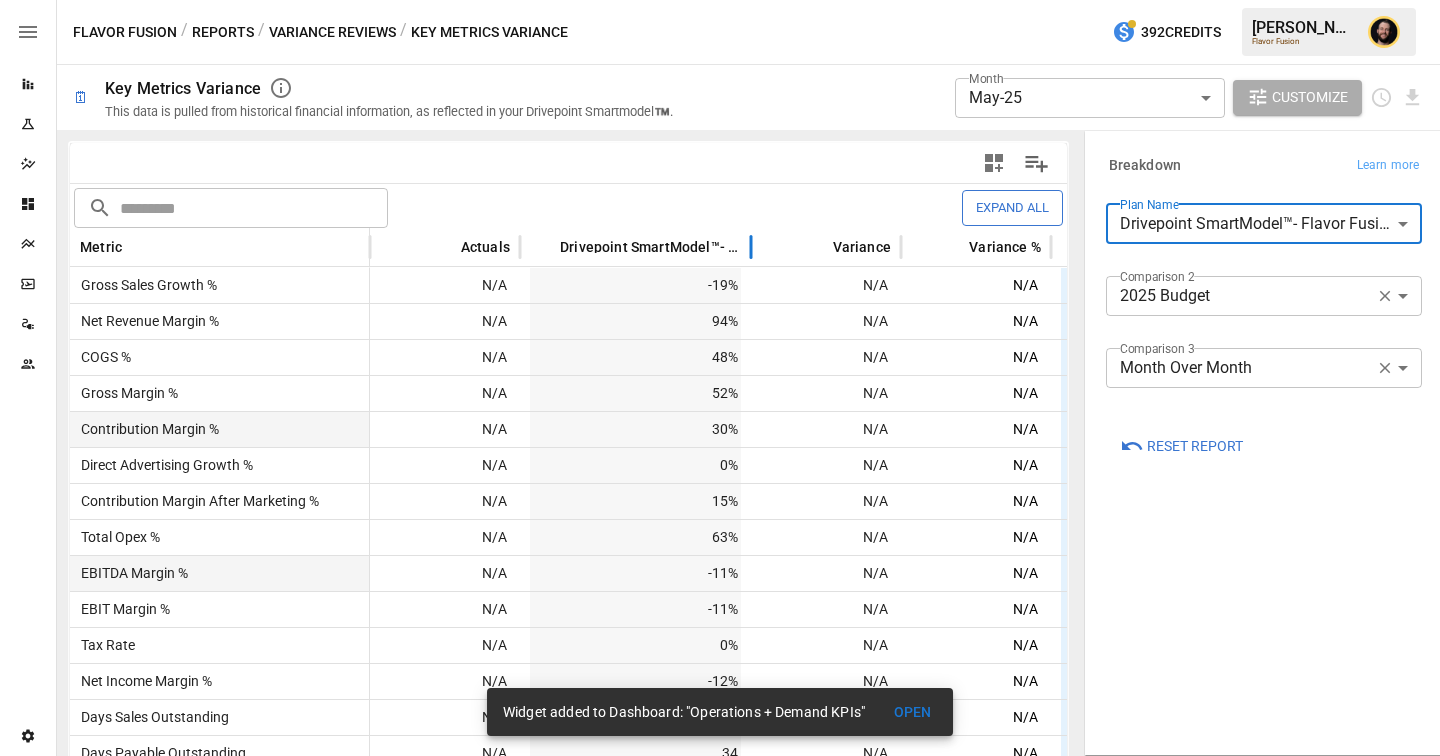 click at bounding box center (751, 247) 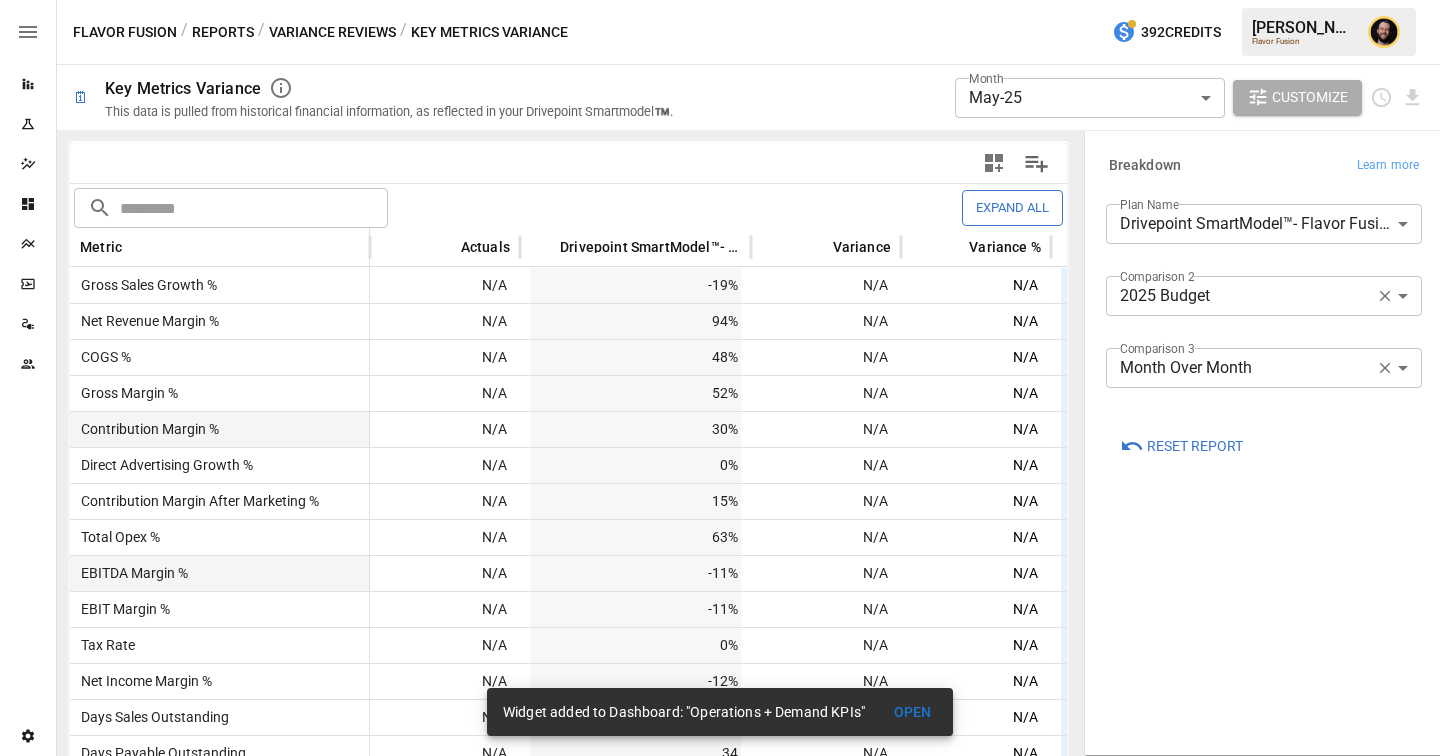 click on "Variance Reviews" at bounding box center [332, 32] 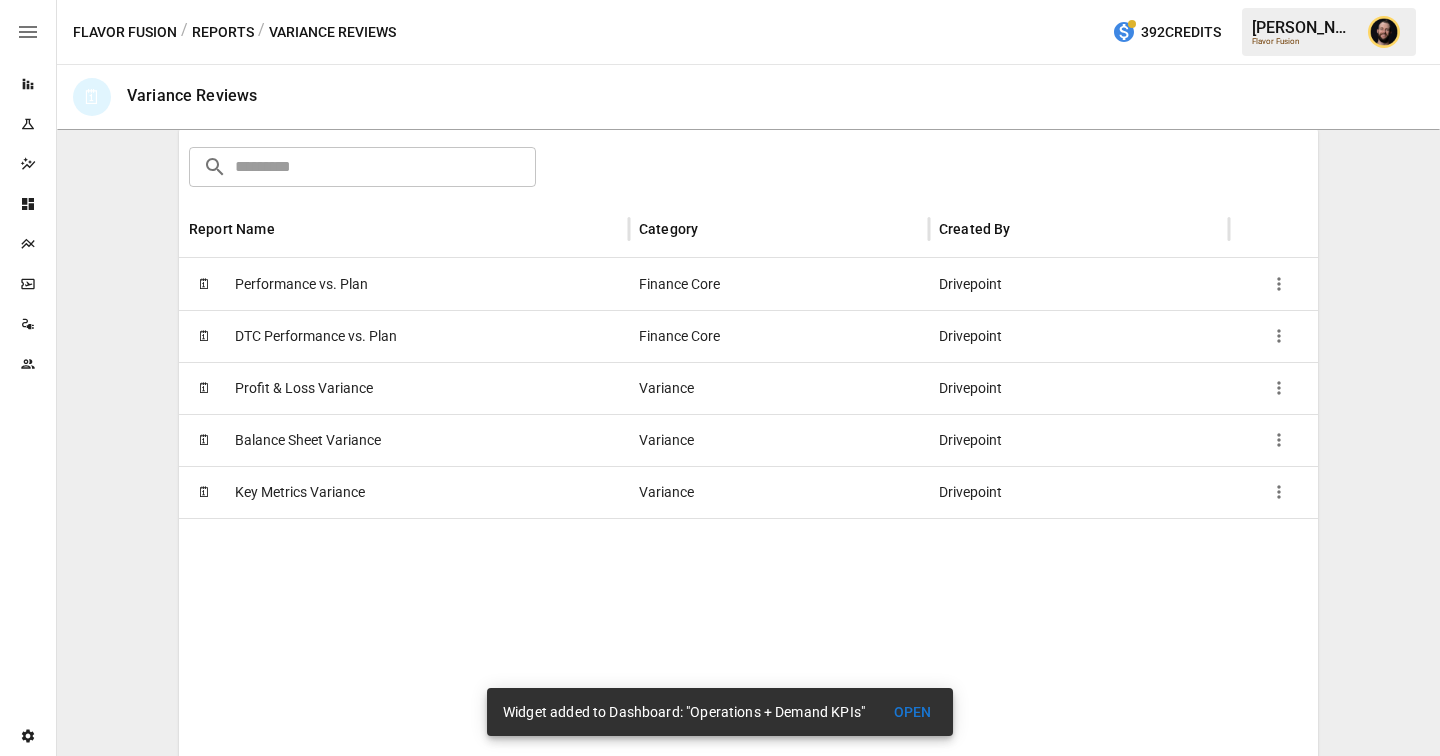 click on "Profit & Loss Variance" at bounding box center [304, 388] 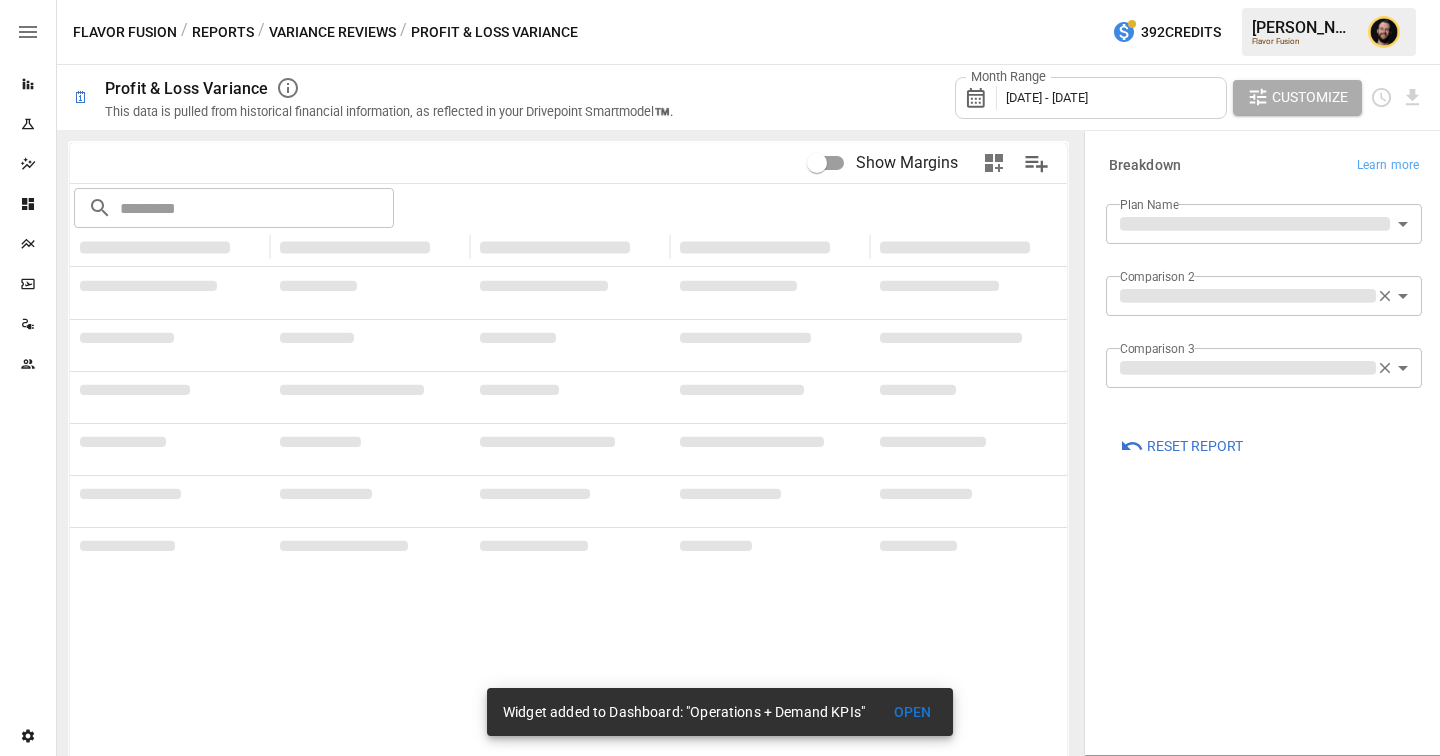 click on "**********" at bounding box center (720, 0) 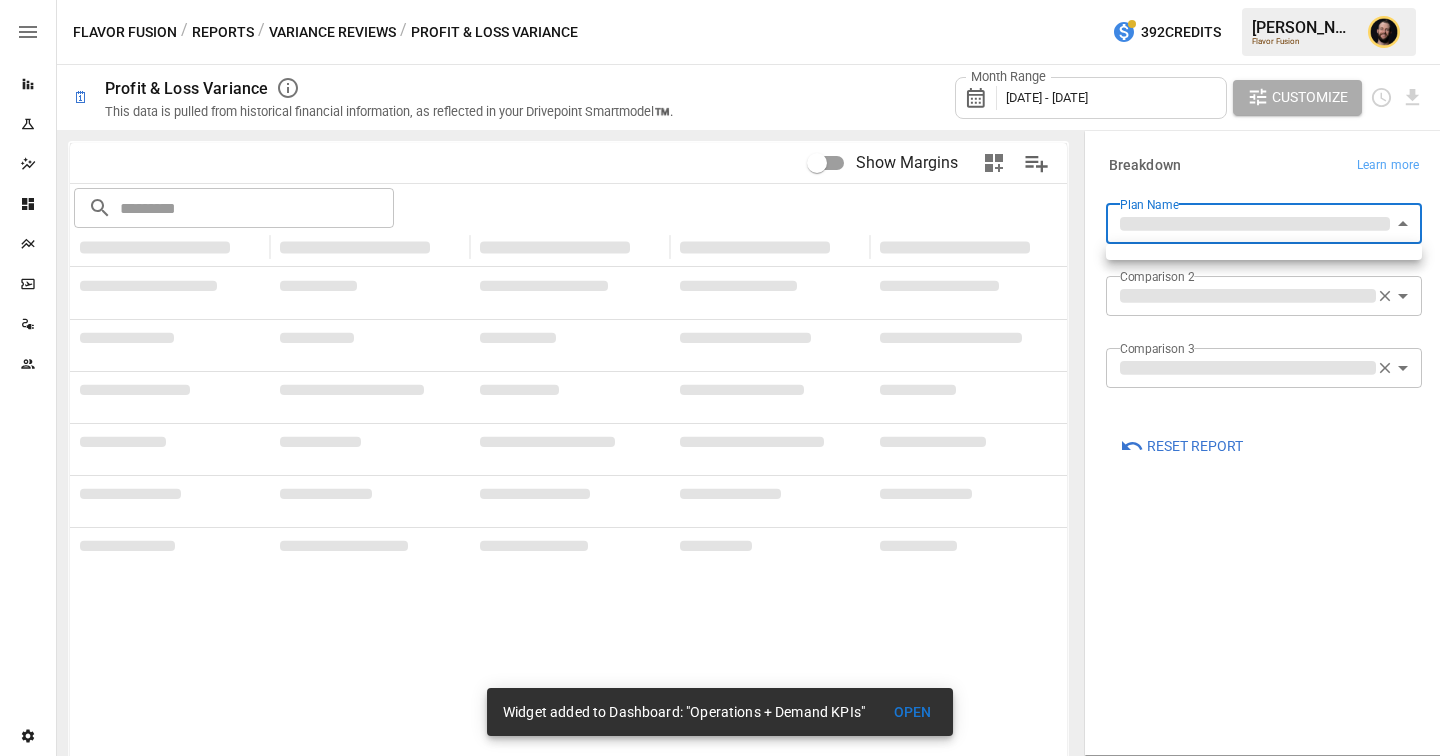 click at bounding box center [720, 378] 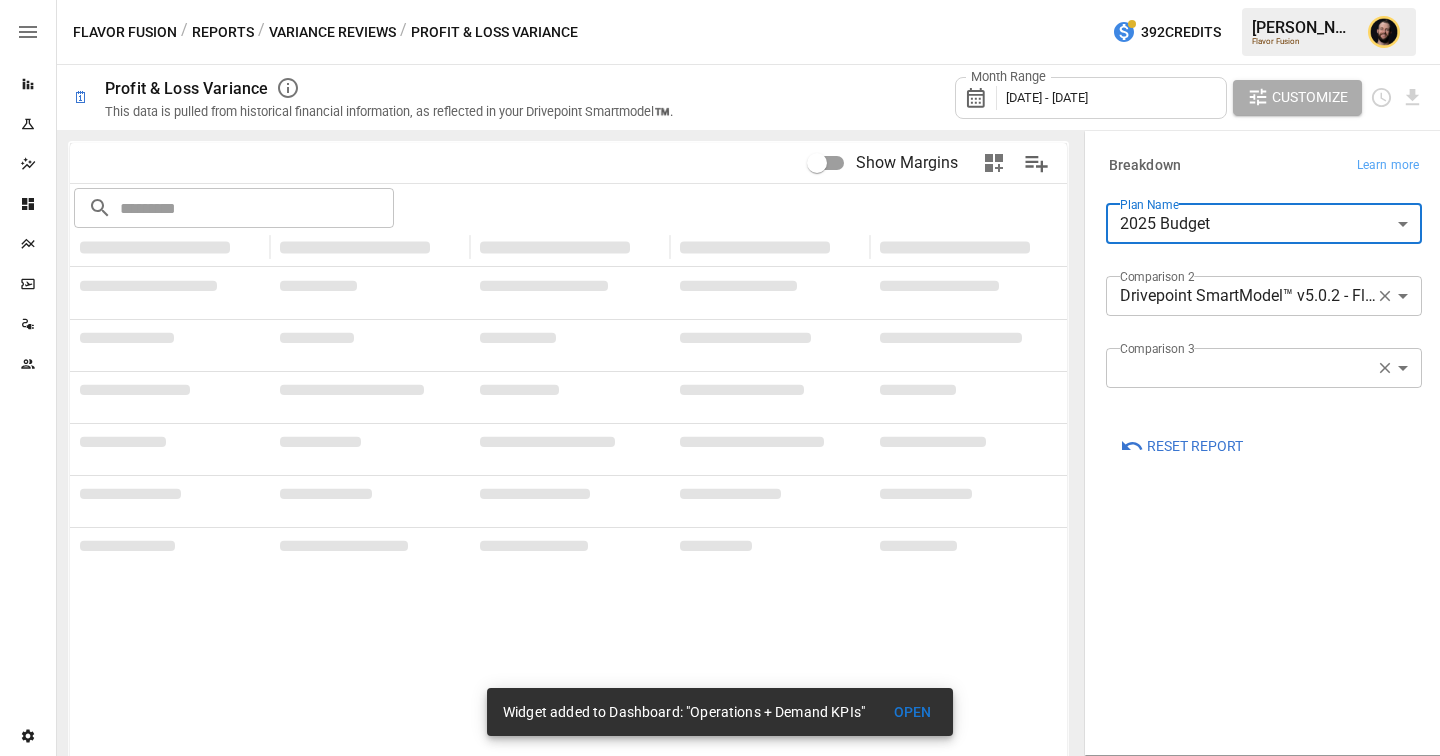 click on "**********" at bounding box center [720, 0] 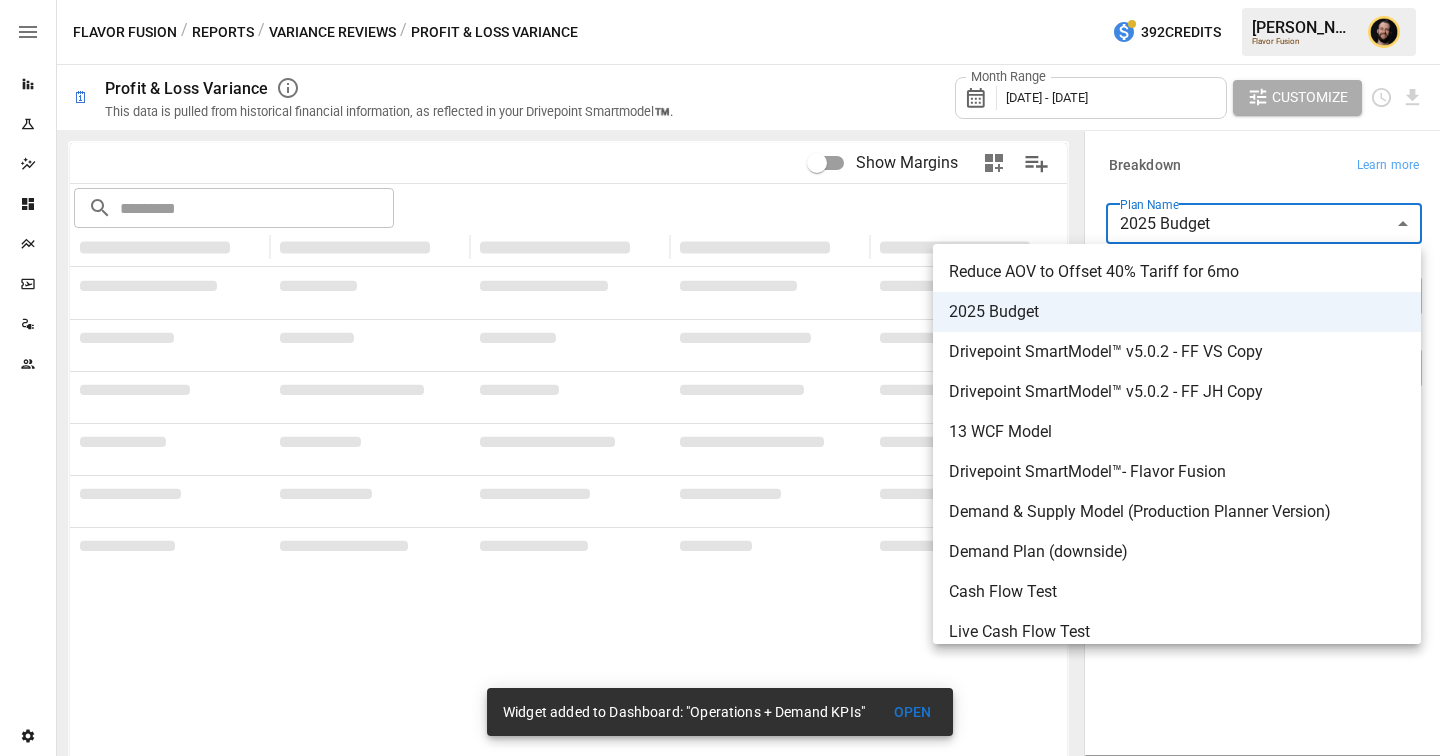 click at bounding box center [720, 378] 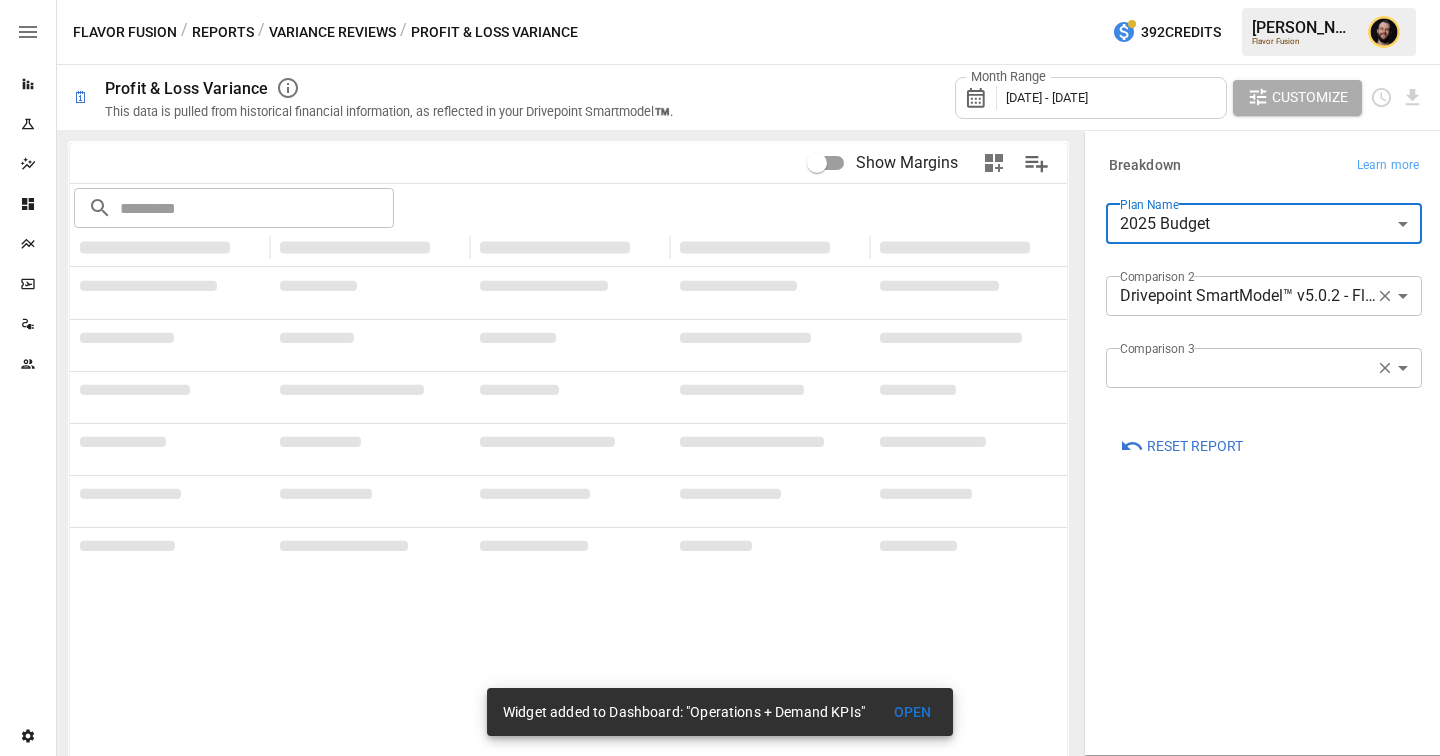 click on "**********" at bounding box center (720, 0) 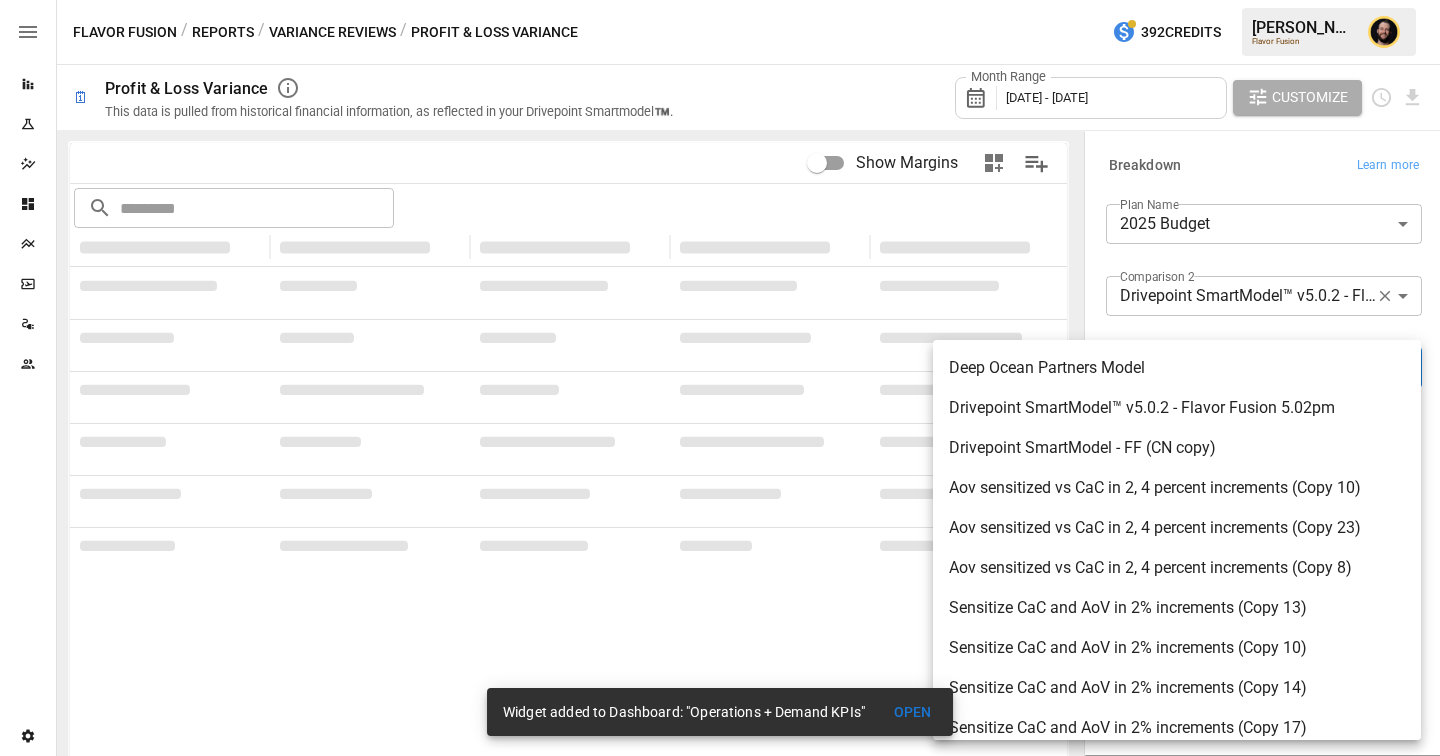 click at bounding box center (720, 378) 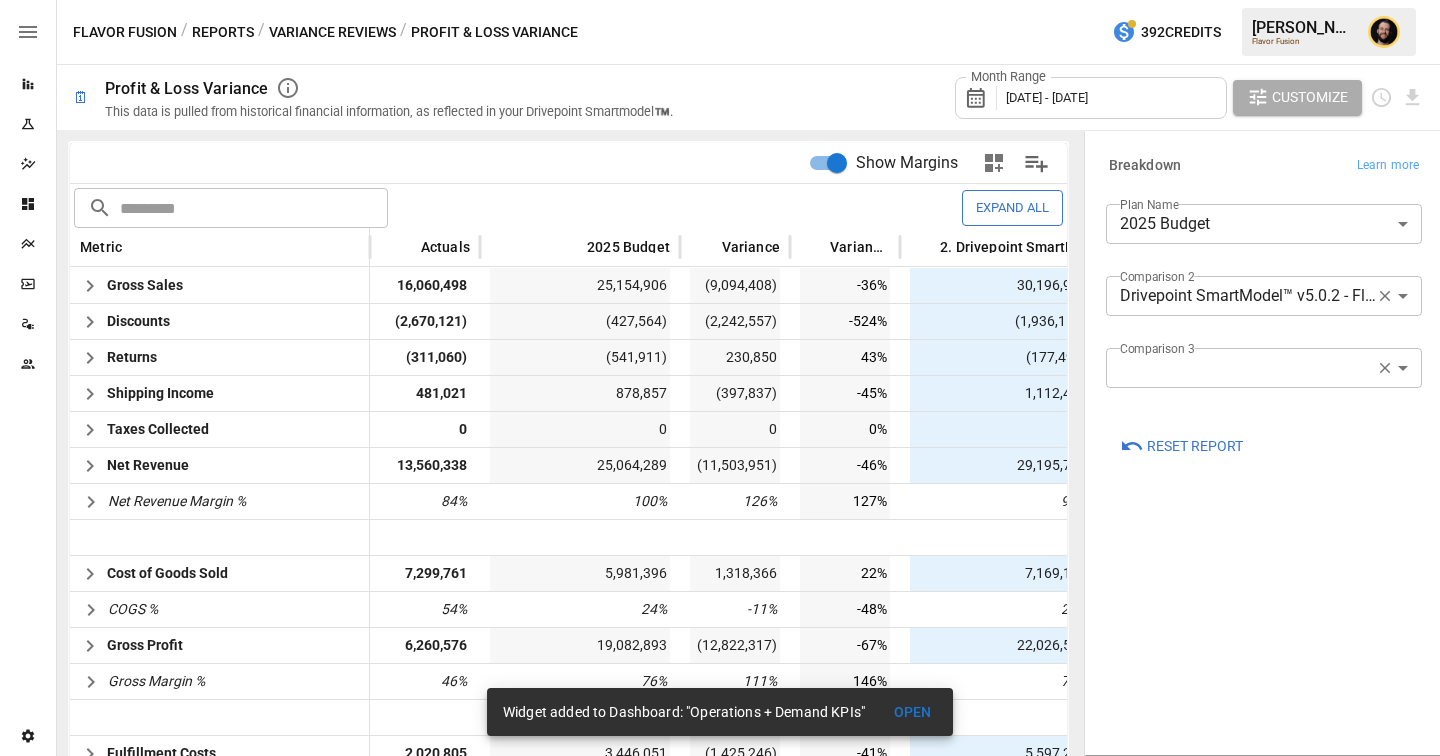 scroll, scrollTop: 1, scrollLeft: 299, axis: both 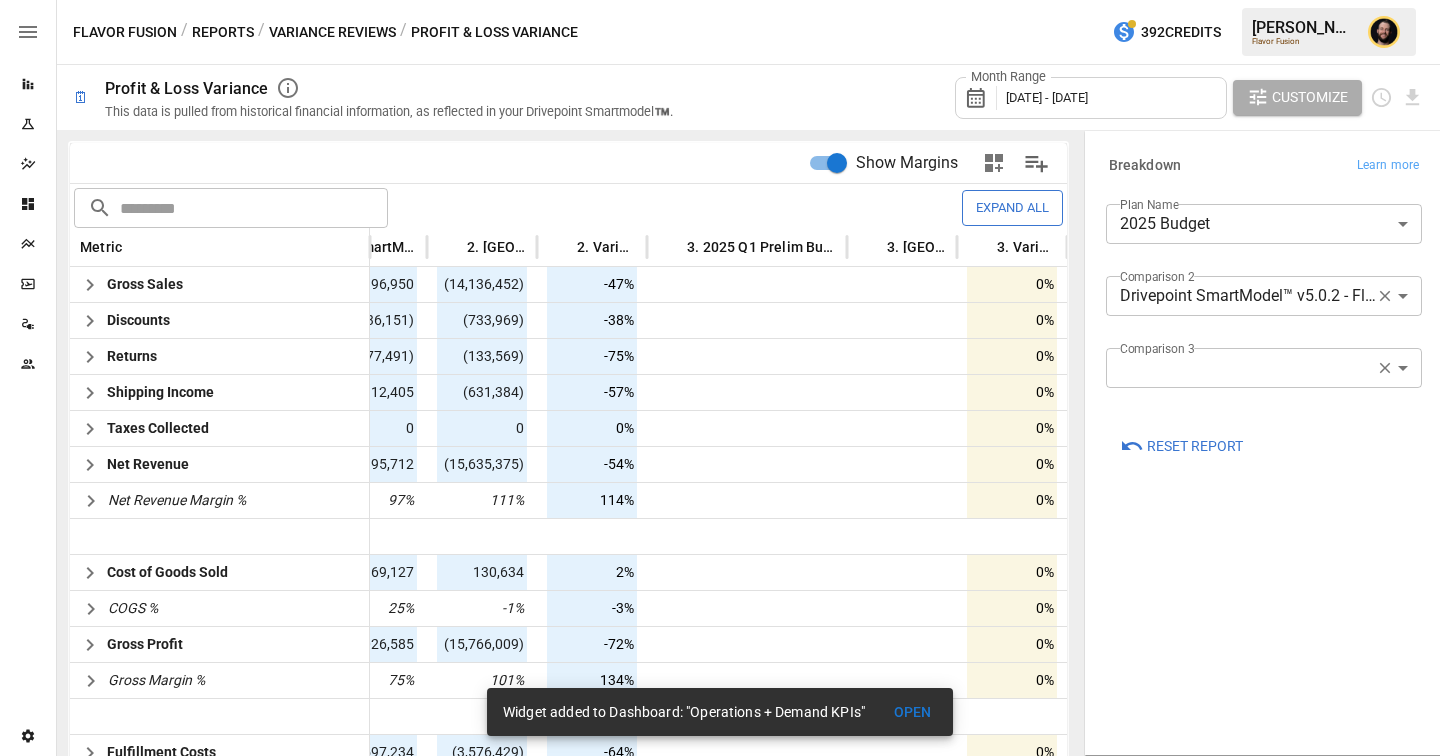 click on "Reports Experiments Dazzler Studio Dashboards Plans SmartModel ™ Data Sources Team Settings Flavor Fusion / Reports / Variance Reviews / Profit & Loss Variance 392  Credits Ciaran N. Flavor Fusion 🗓 Profit & Loss Variance This data is pulled from historical financial information, as reflected in your Drivepoint Smartmodel™️. Month Range August 2024 - July 2025 Customize Show Margins ​ ​ Expand All Metric Variance Variance % 2. Drivepoint SmartModel™ v5.0.2 - Flavor Fusion 5.02pm 2. Variance 2. Variance % 3. 2025 Q1 Prelim Budget 3. Variance 3. Variance % Gross Sales (9,094,408) -36% 30,196,950 (14,136,452) -47% 0% Discounts (2,242,557) -524% (1,936,151) (733,969) -38% 0% Returns 230,850 43% (177,491) (133,569) -75% 0% Shipping Income (397,837) -45% 1,112,405 (631,384) -57% 0% Taxes Collected 0 0% 0 0 0% 0% Net Revenue (11,503,951) -46% 29,195,712 (15,635,375) -54% 0% Net Revenue Margin % 126% 127% 97% 111% 114% 0% Cost of Goods Sold 1,318,366 22% 7,169,127 130,634 2% 0% COGS % -11% -48% 25% -1%" at bounding box center (720, 0) 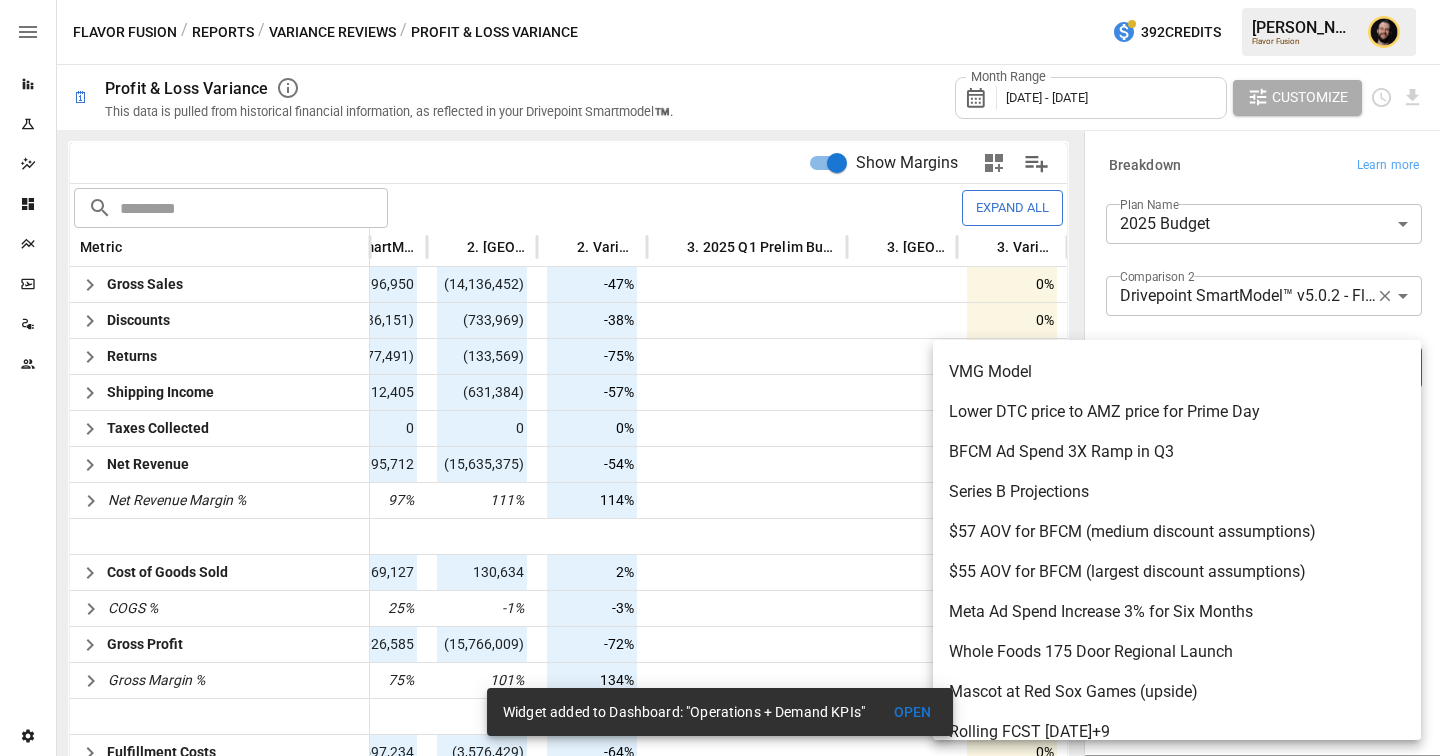 scroll, scrollTop: 1748, scrollLeft: 0, axis: vertical 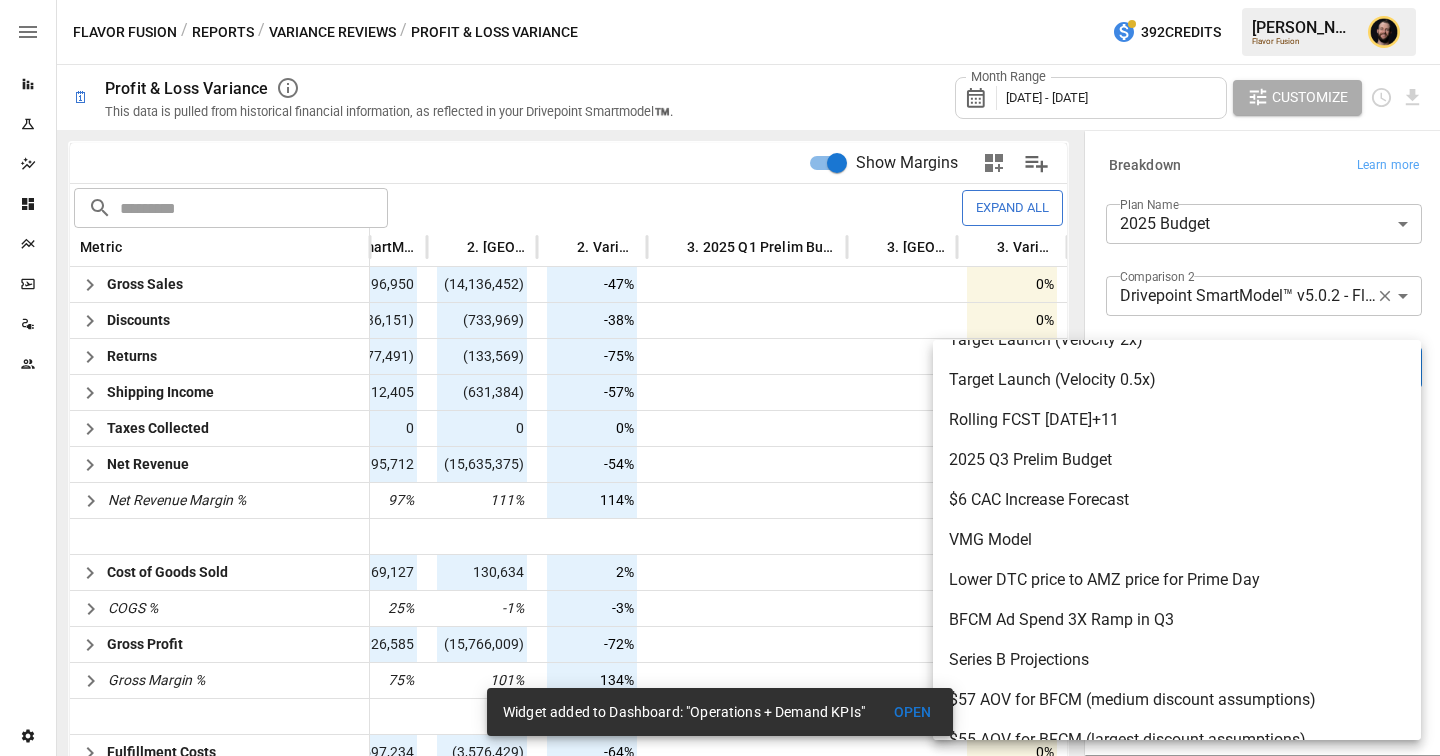 click on "Rolling FCST May 1+11" at bounding box center (1177, 420) 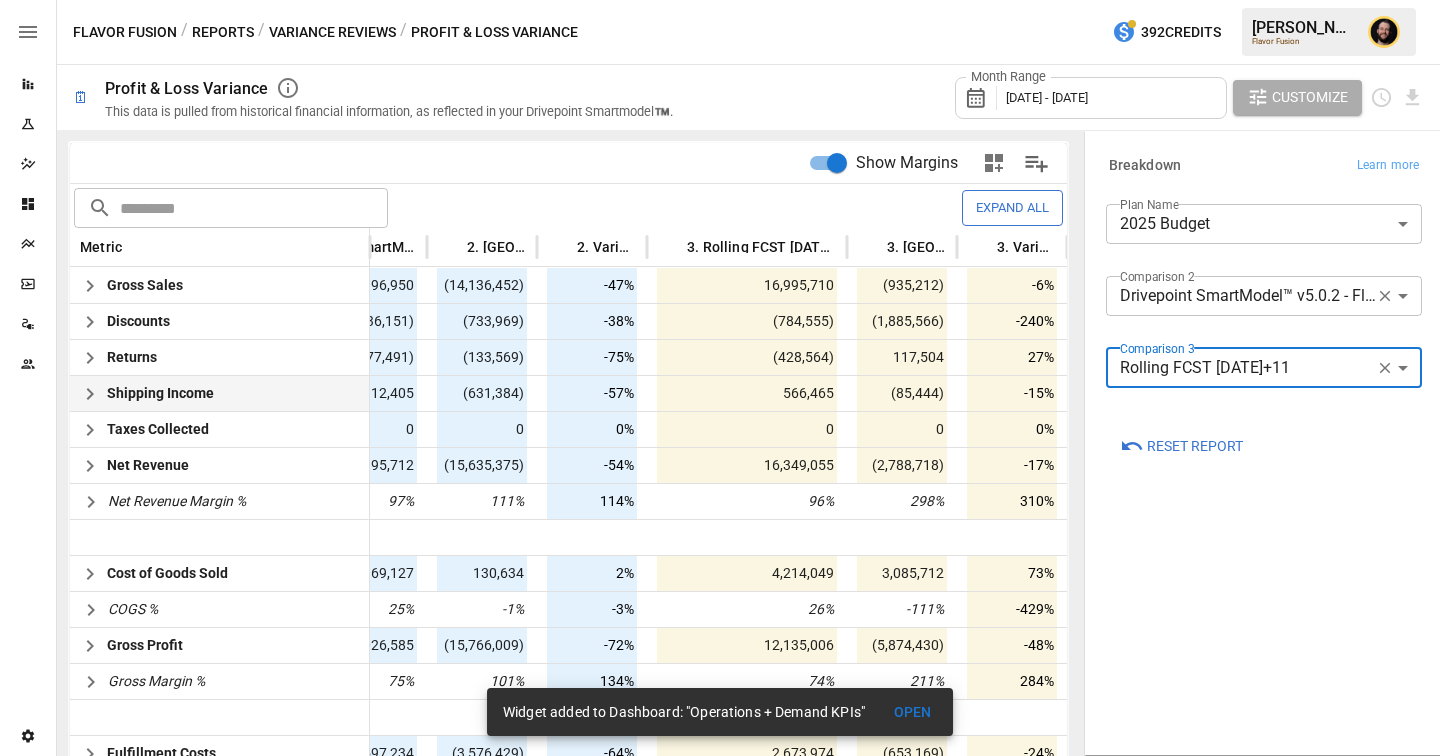 scroll, scrollTop: 1, scrollLeft: 0, axis: vertical 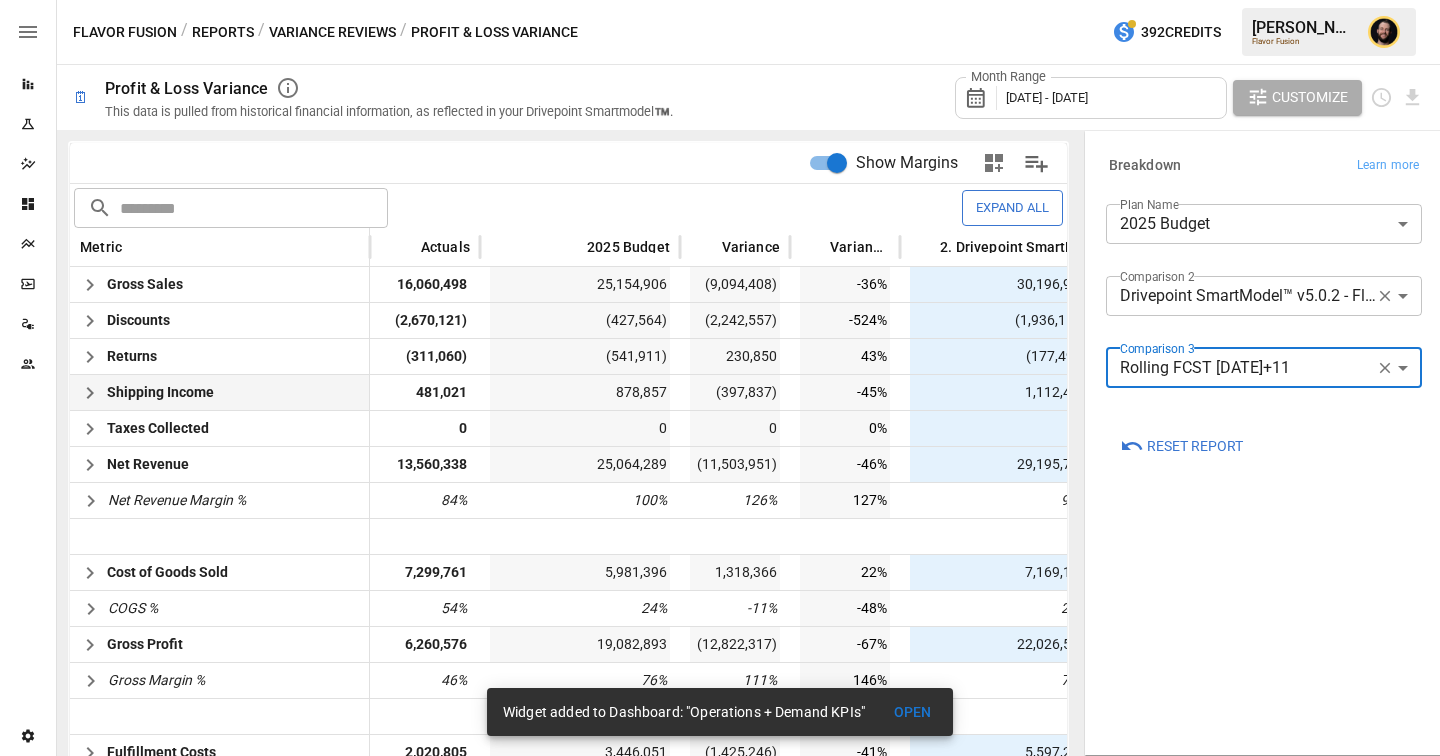 click 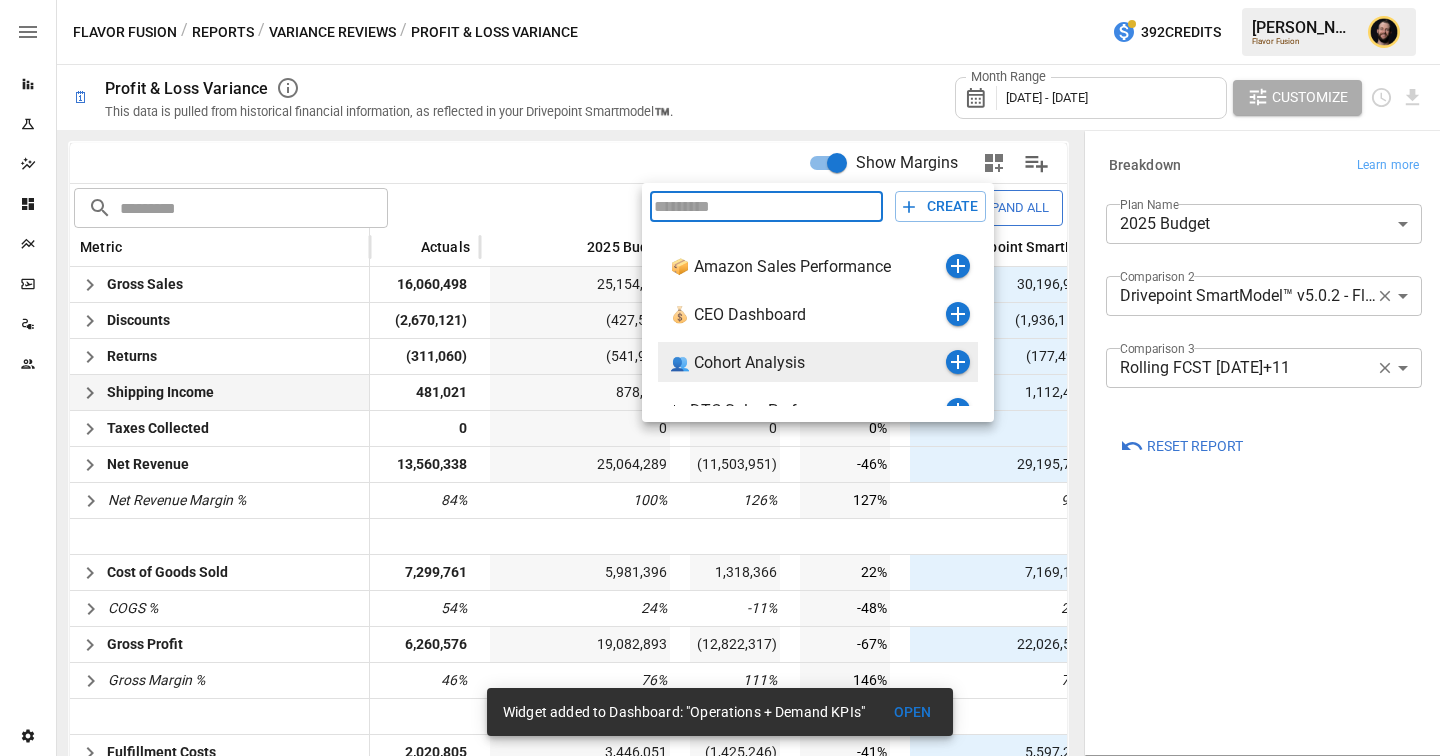 scroll, scrollTop: 264, scrollLeft: 0, axis: vertical 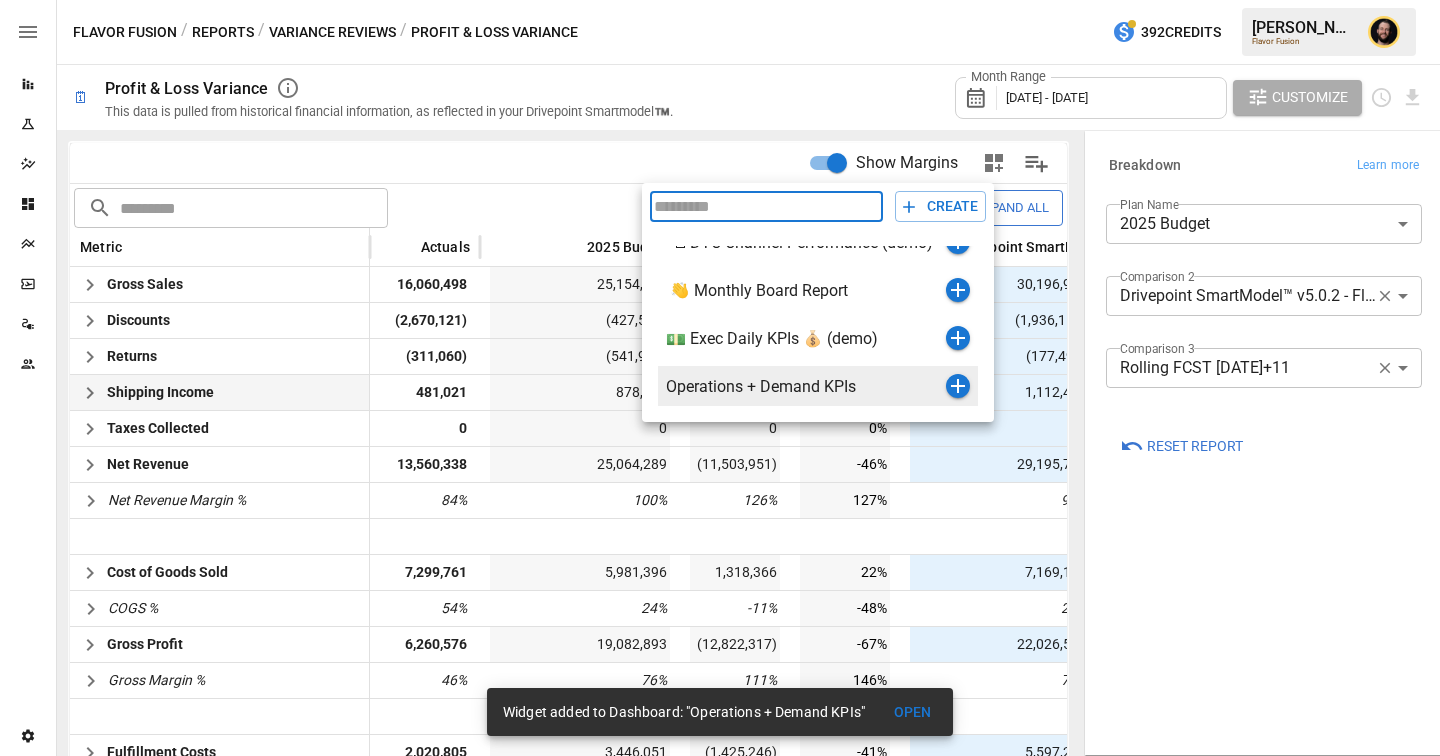 click 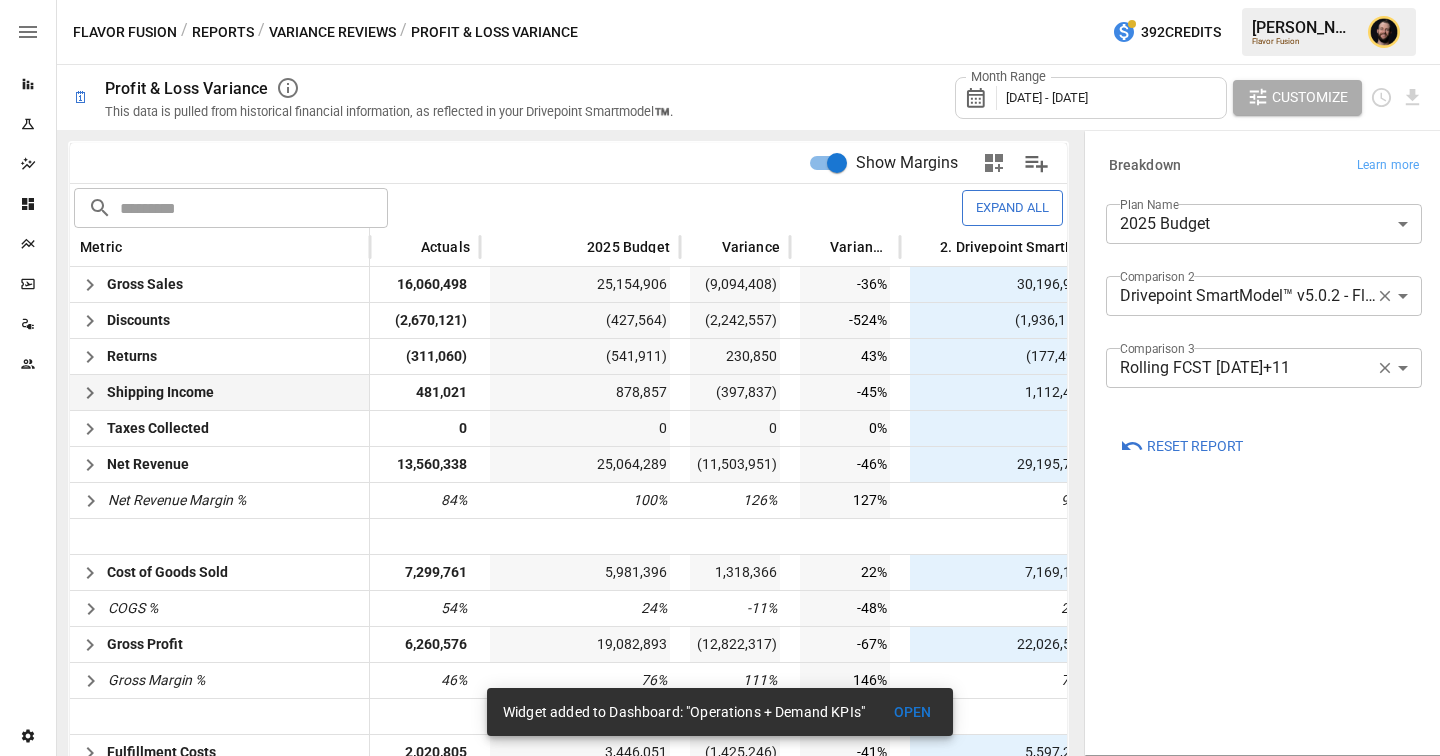 click on "Reports" at bounding box center [223, 32] 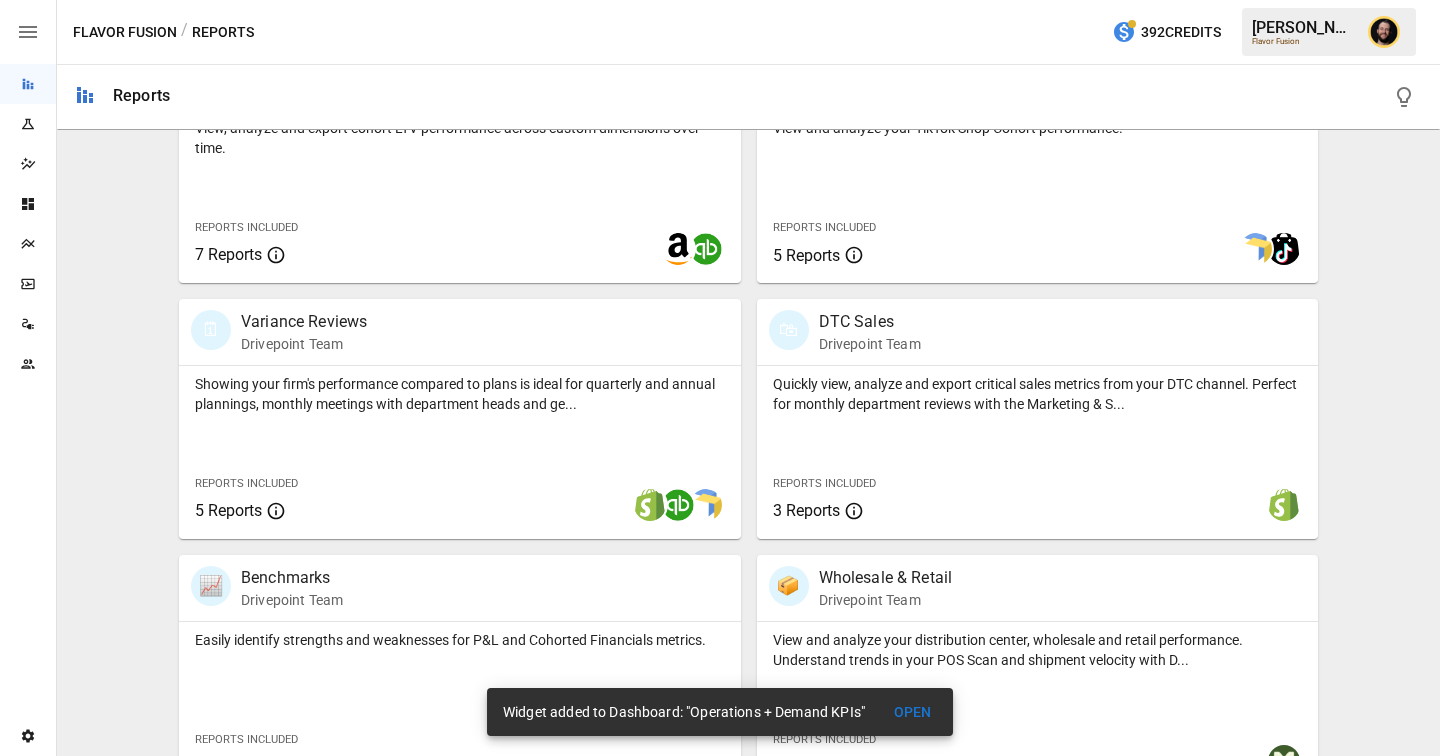 scroll, scrollTop: 1306, scrollLeft: 0, axis: vertical 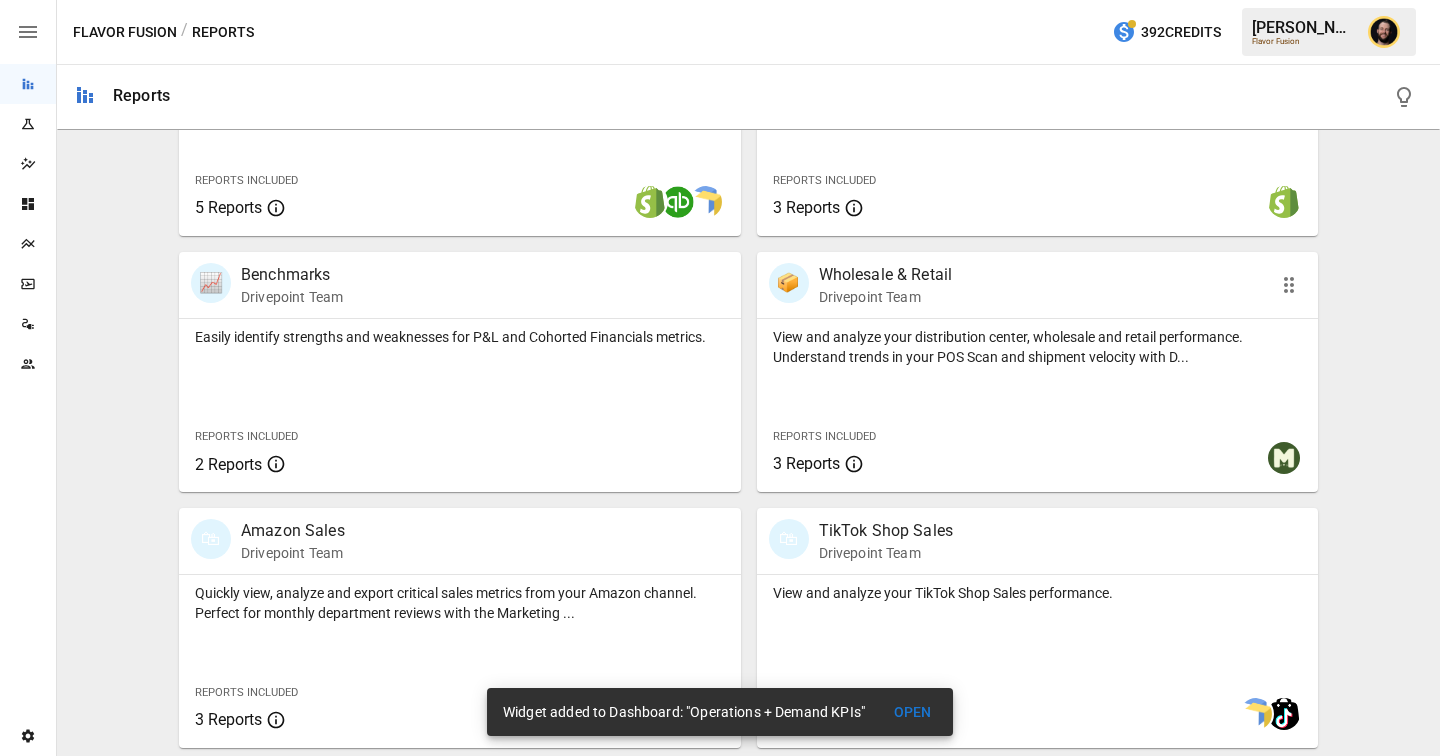click on "View and analyze your distribution center, wholesale and retail performance. Understand trends in your POS Scan and shipment velocity with D... Reports Included 3 Reports" at bounding box center [1038, 405] 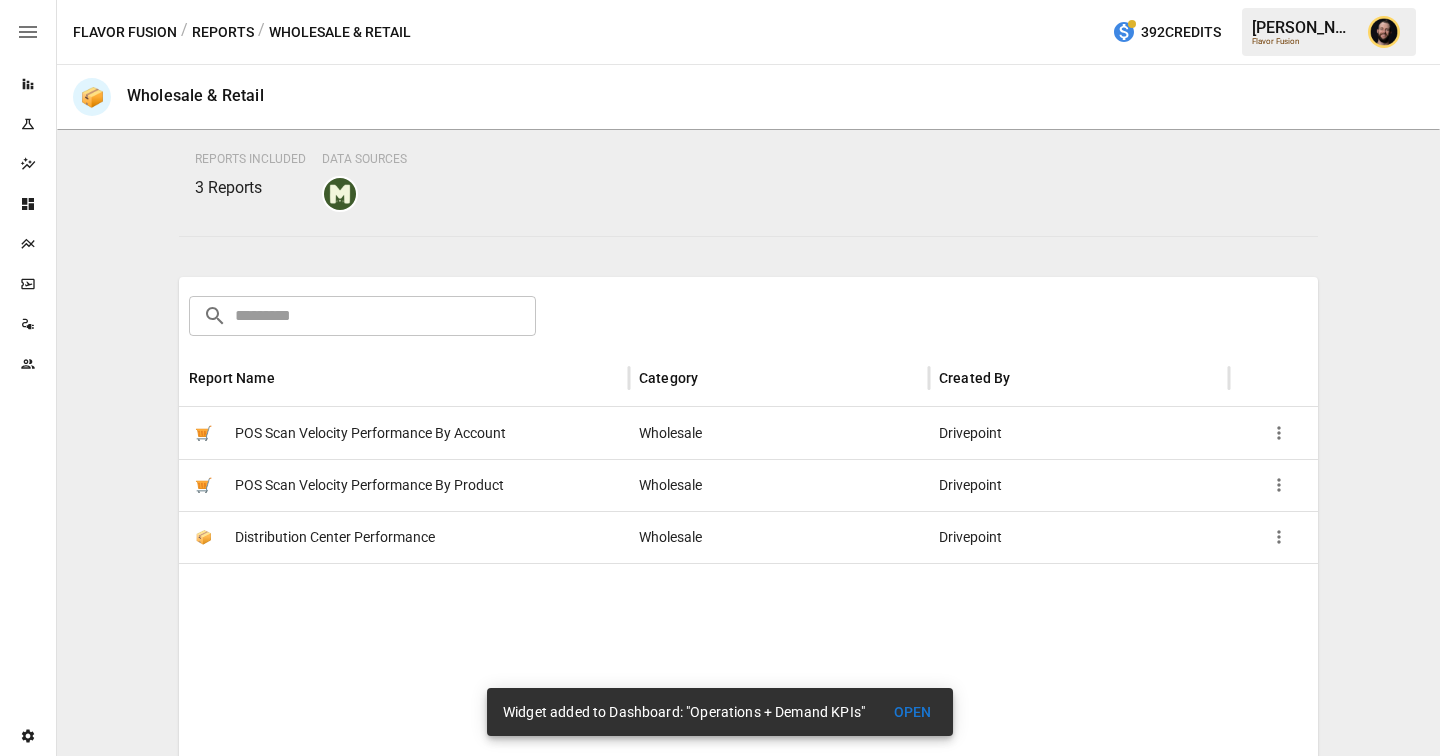 scroll, scrollTop: 210, scrollLeft: 0, axis: vertical 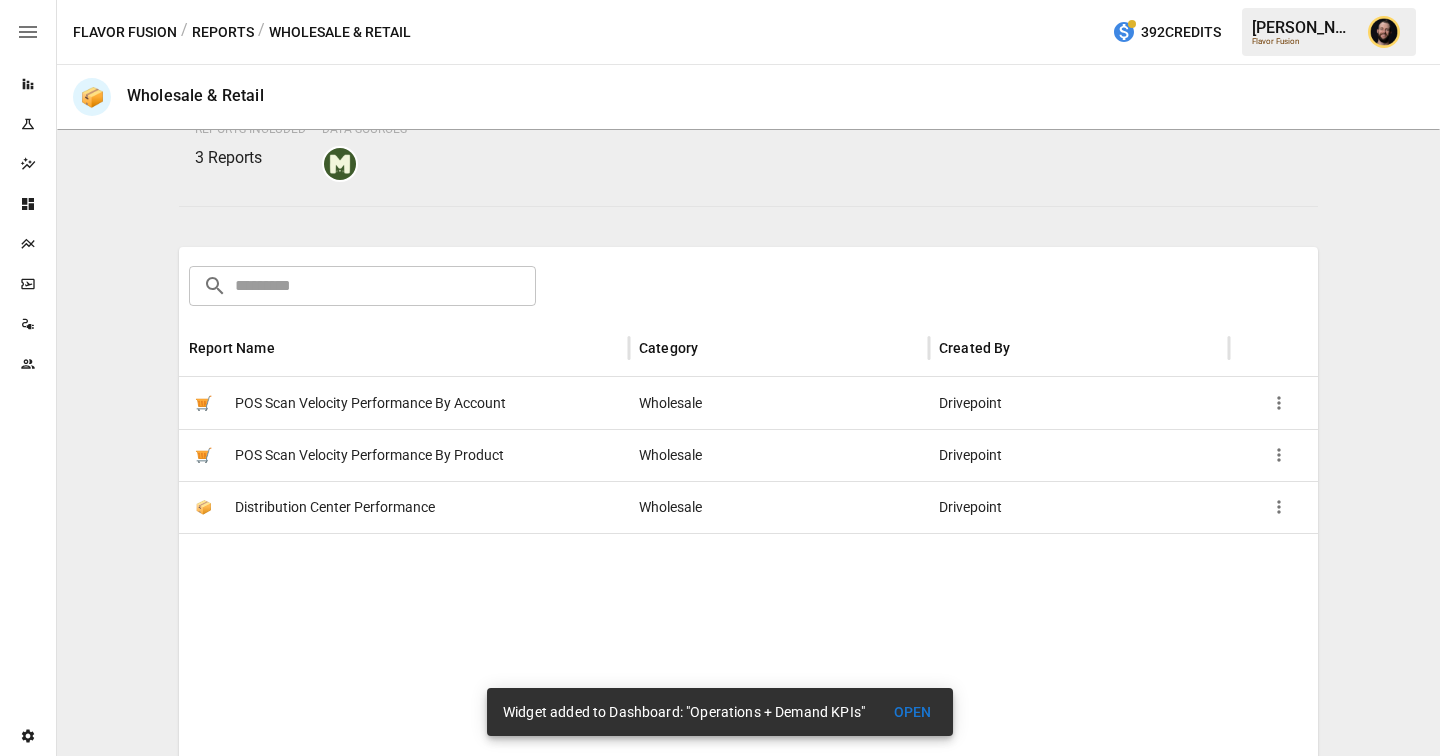 click on "POS Scan Velocity Performance By Product" at bounding box center (369, 455) 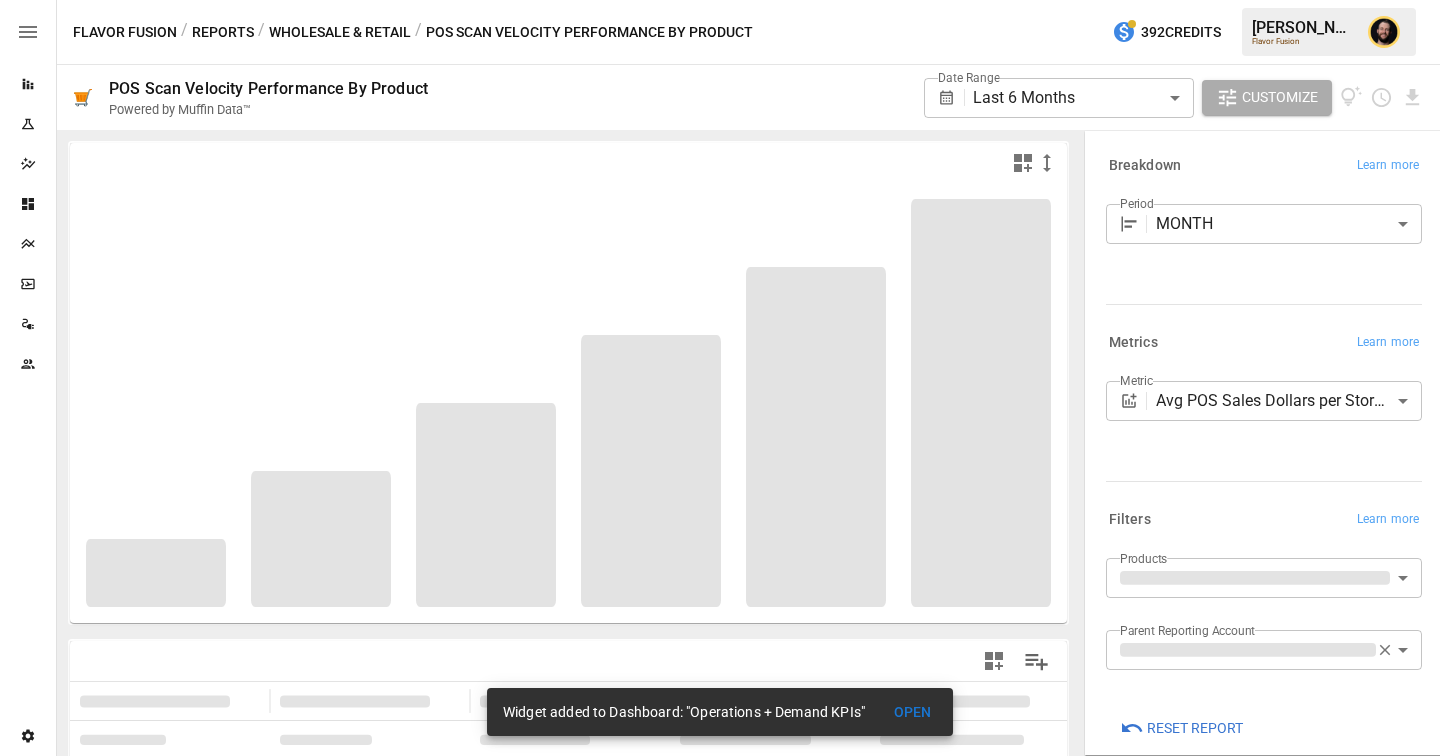 scroll, scrollTop: 90, scrollLeft: 0, axis: vertical 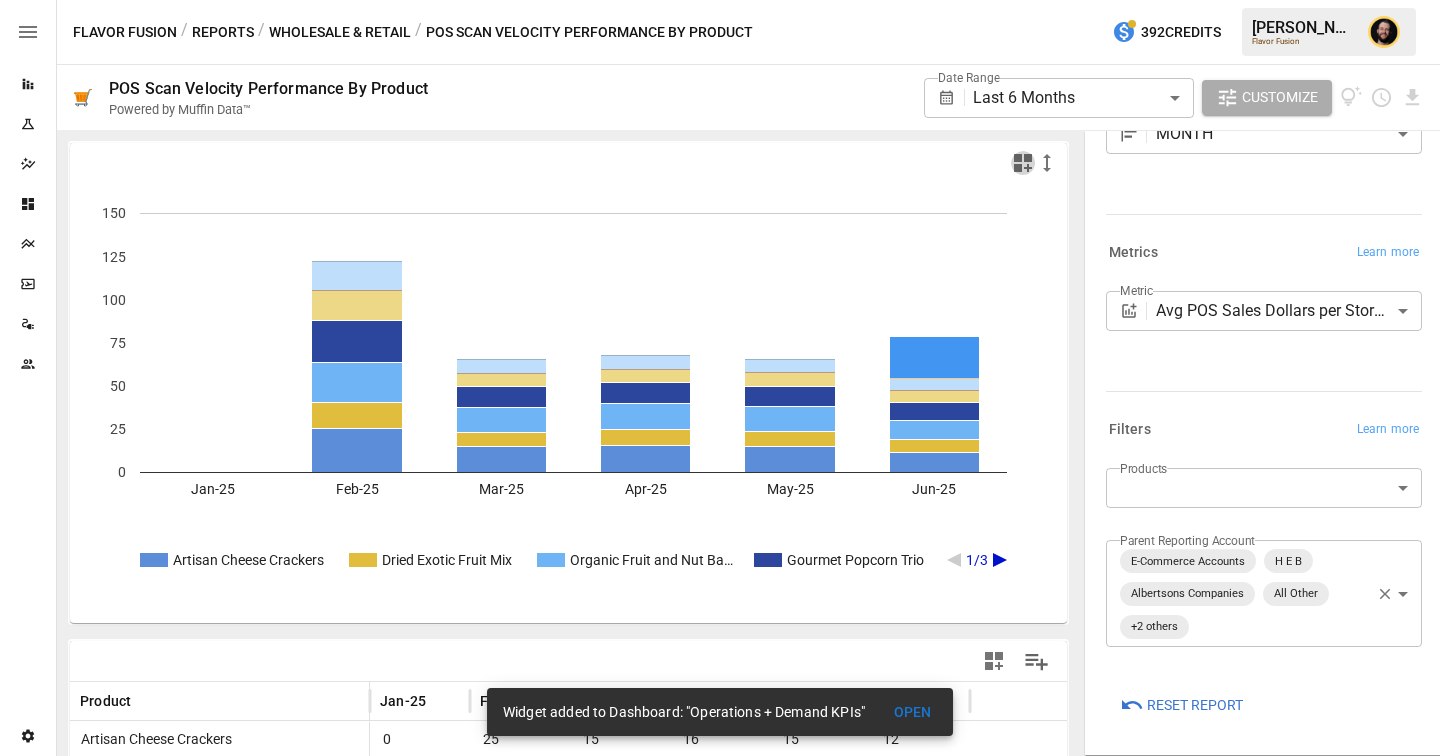 click 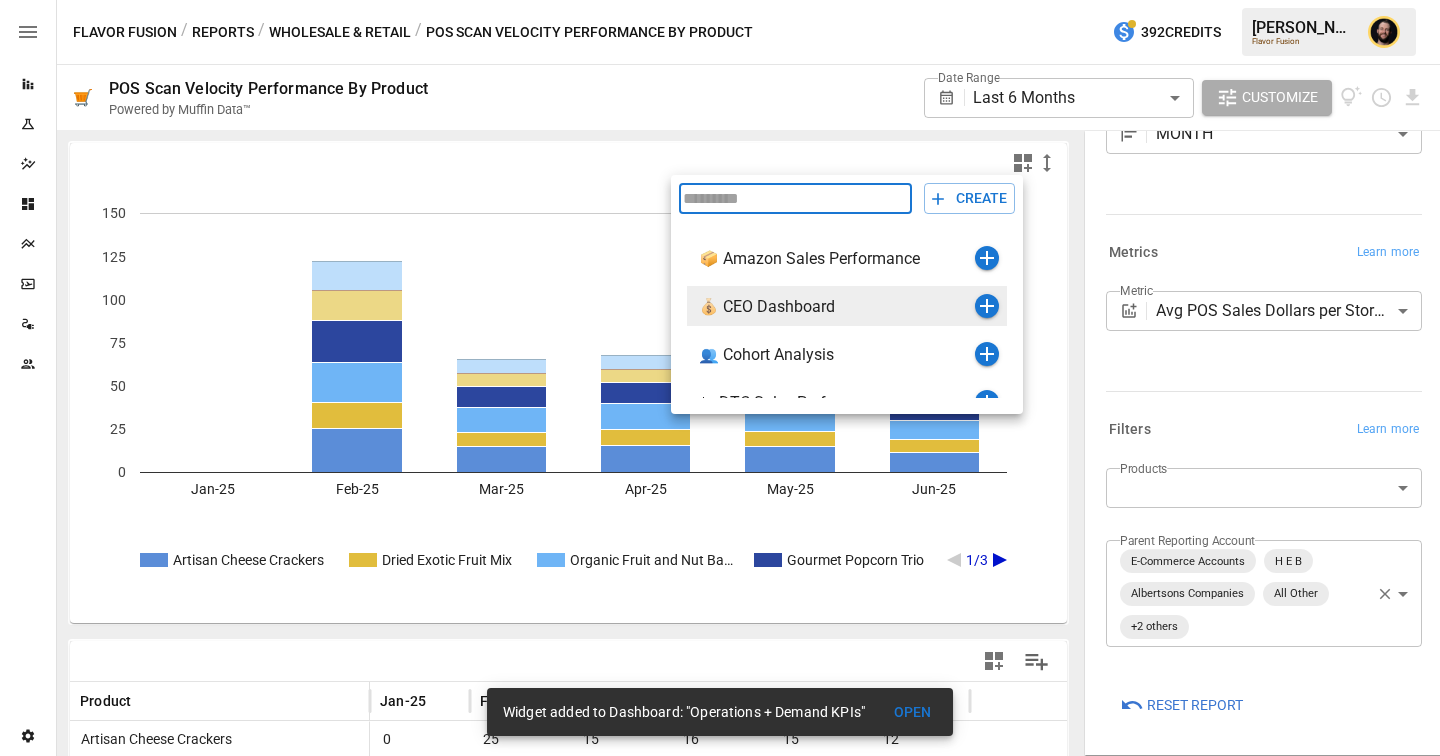 scroll, scrollTop: 264, scrollLeft: 0, axis: vertical 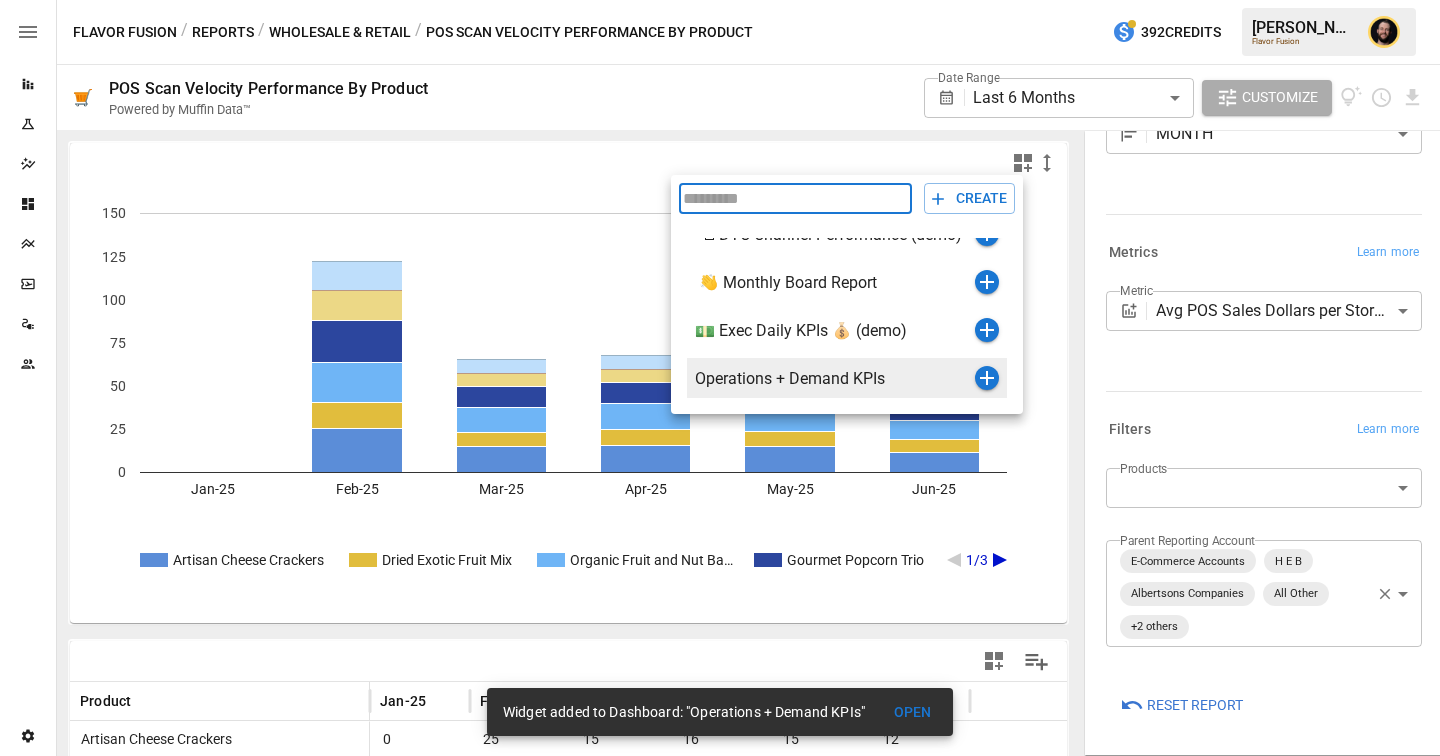 click 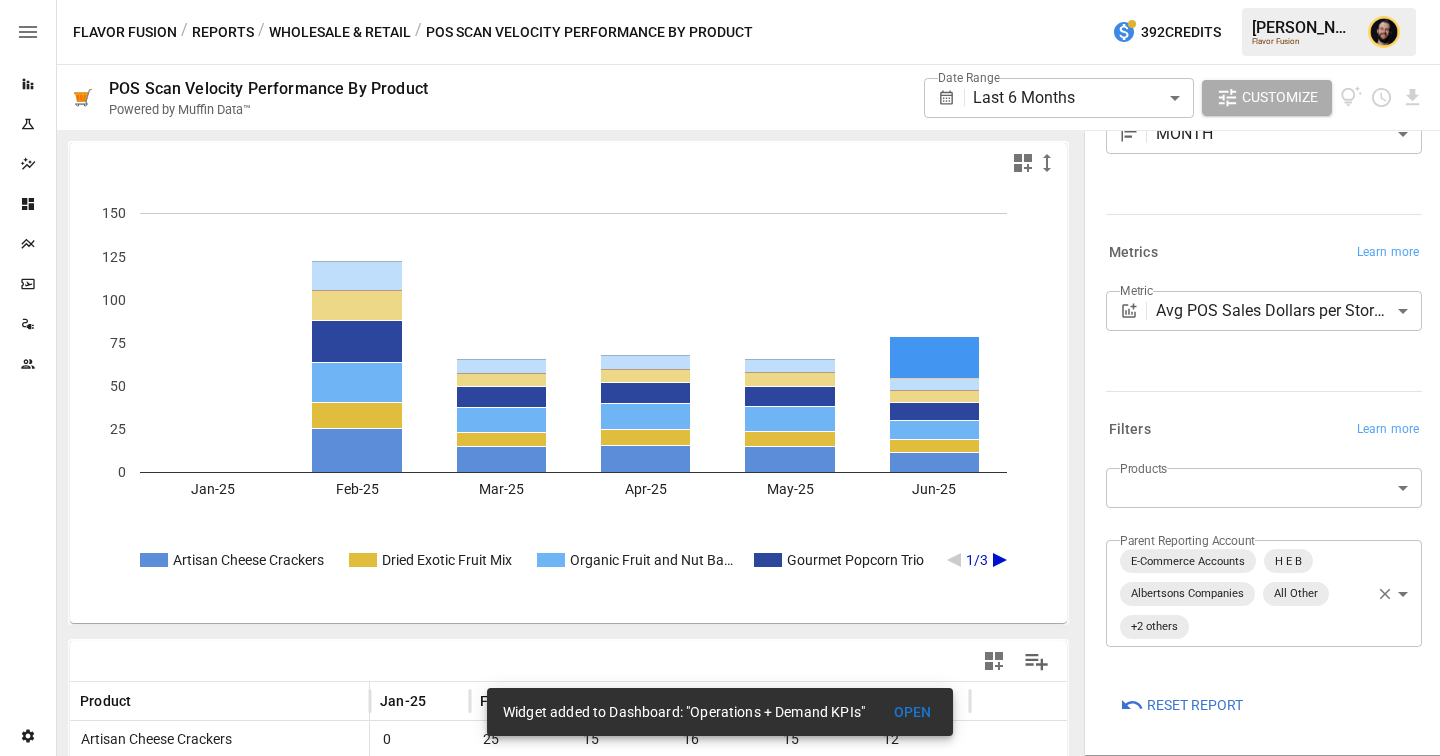 click on "Reports" at bounding box center [223, 32] 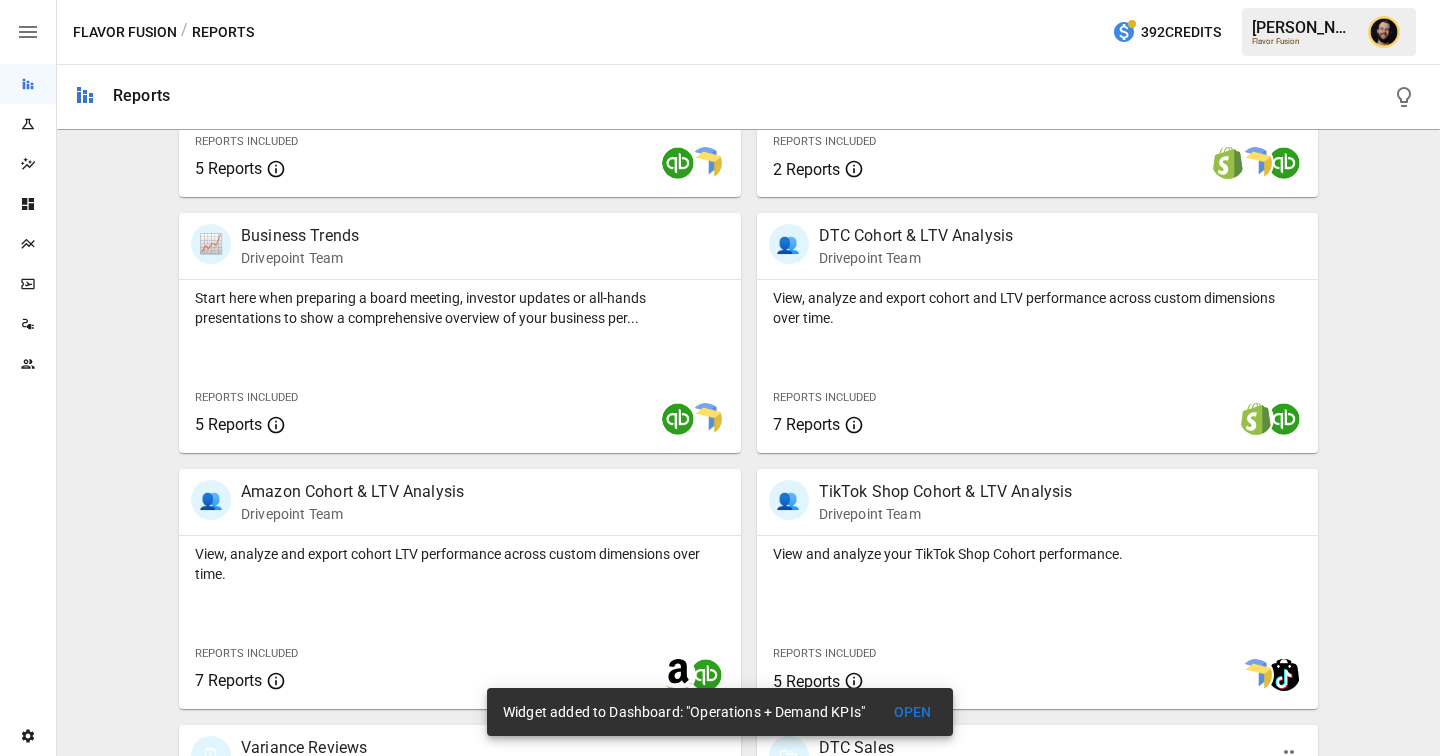 scroll, scrollTop: 353, scrollLeft: 0, axis: vertical 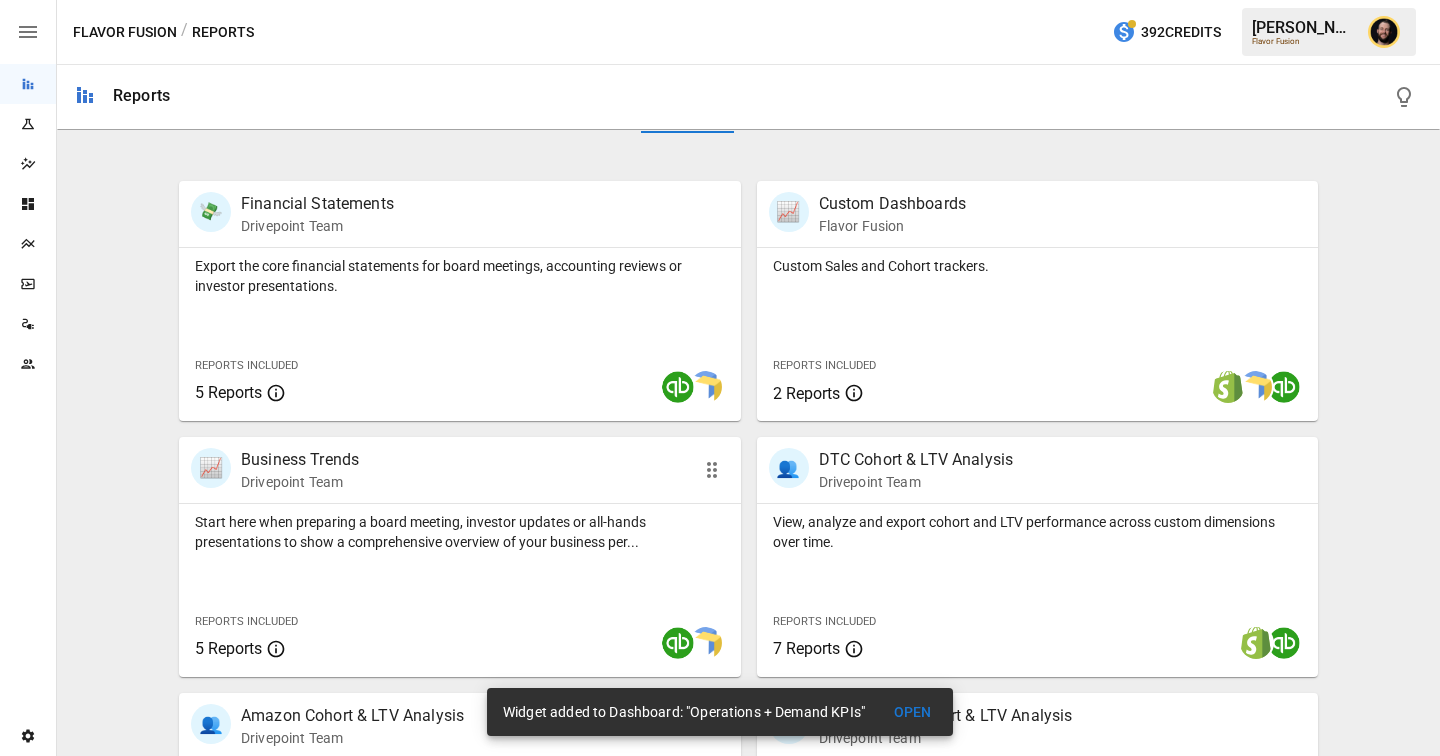 click on "📈 Business Trends Drivepoint Team" at bounding box center (460, 470) 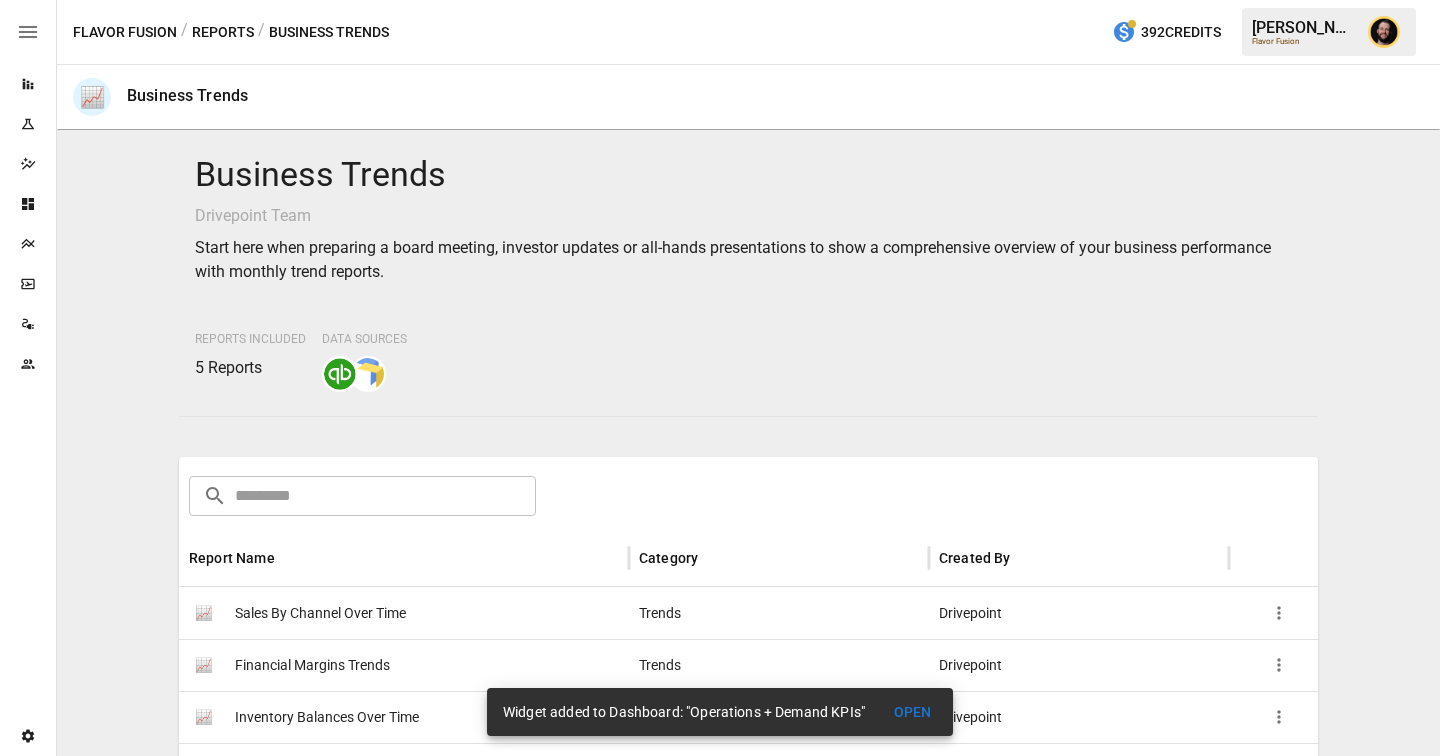 scroll, scrollTop: 339, scrollLeft: 0, axis: vertical 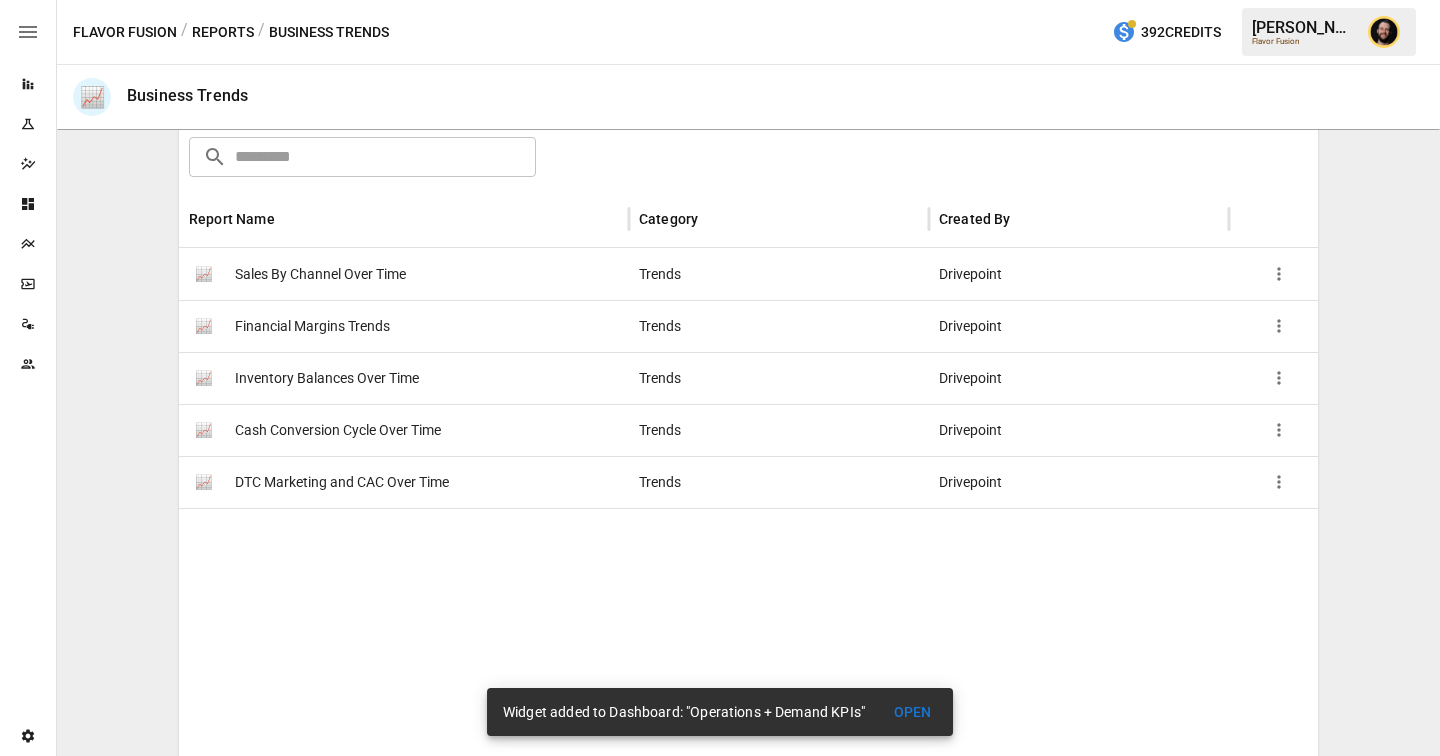 click on "📈 Inventory Balances Over Time" at bounding box center (404, 378) 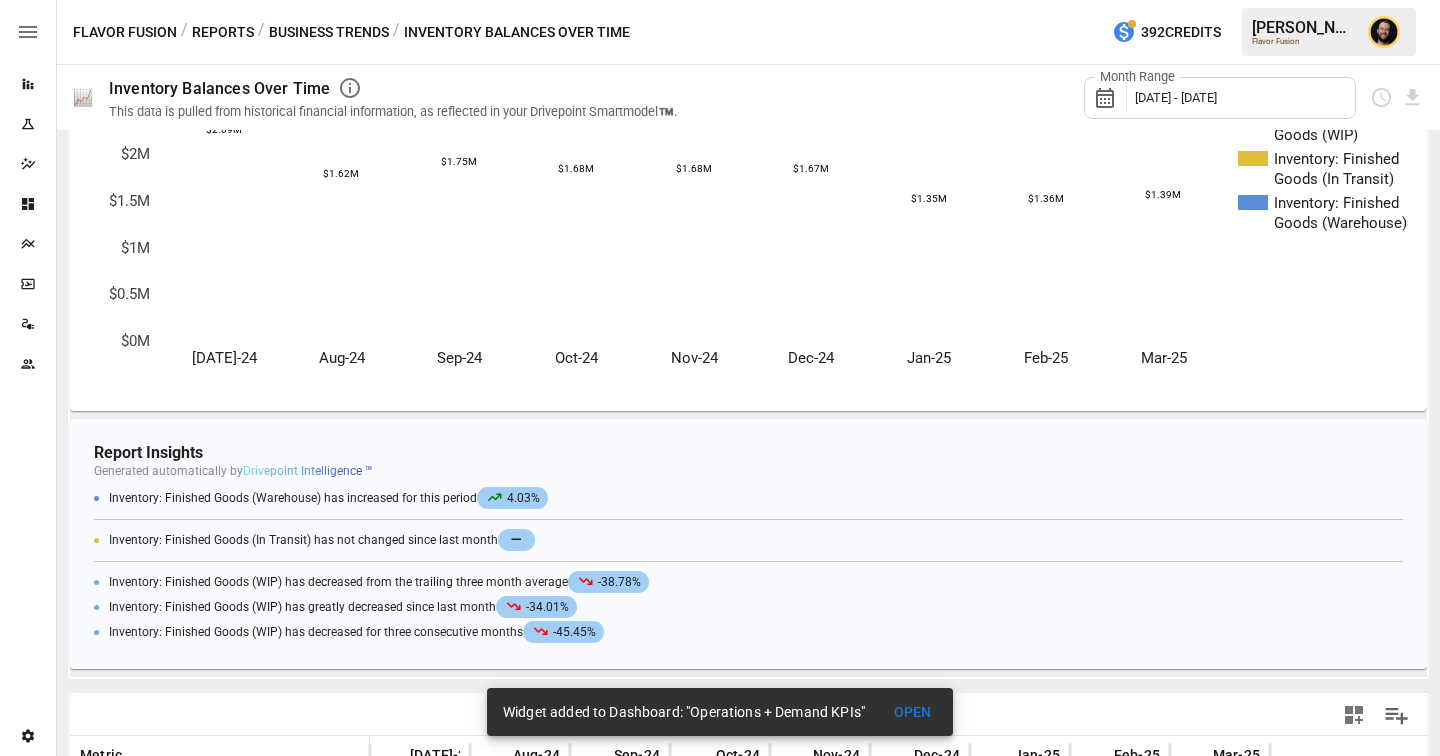 scroll, scrollTop: 0, scrollLeft: 0, axis: both 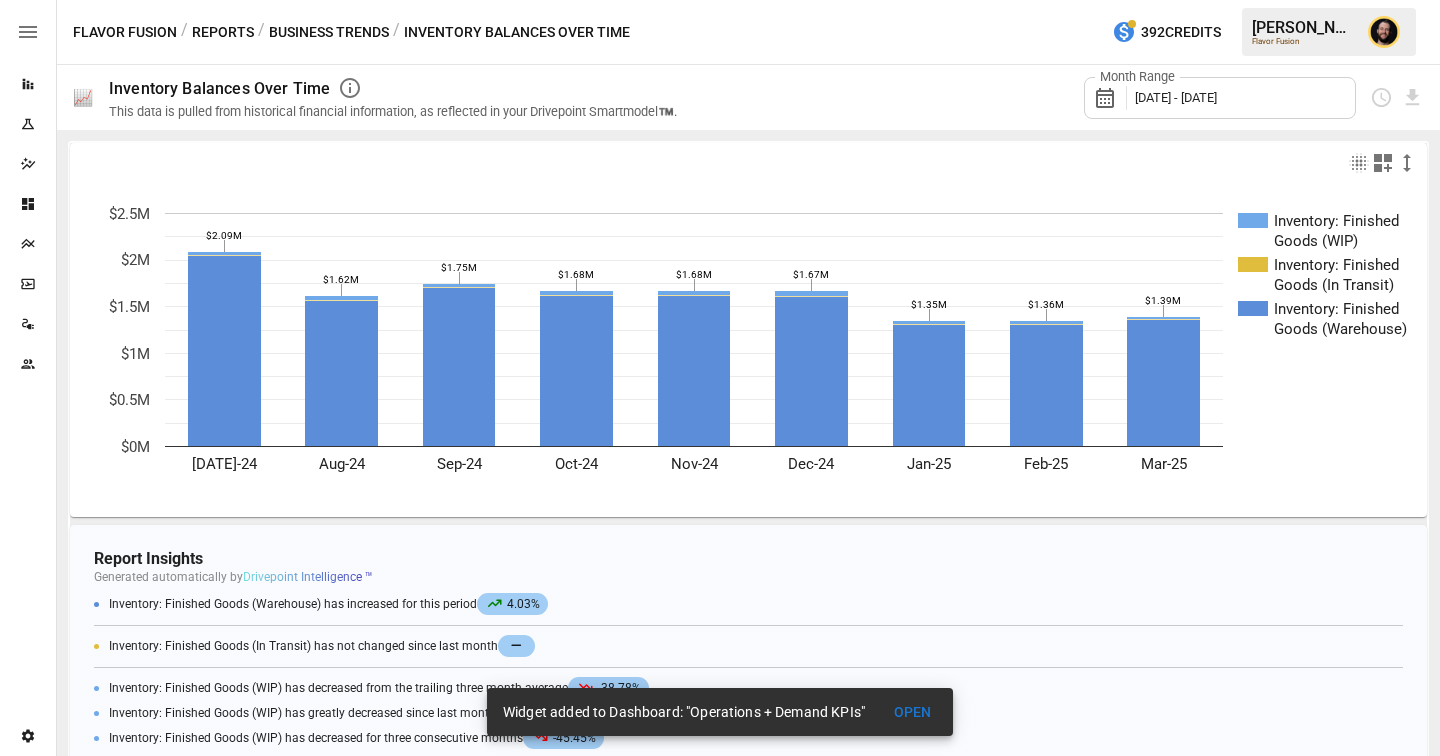 click 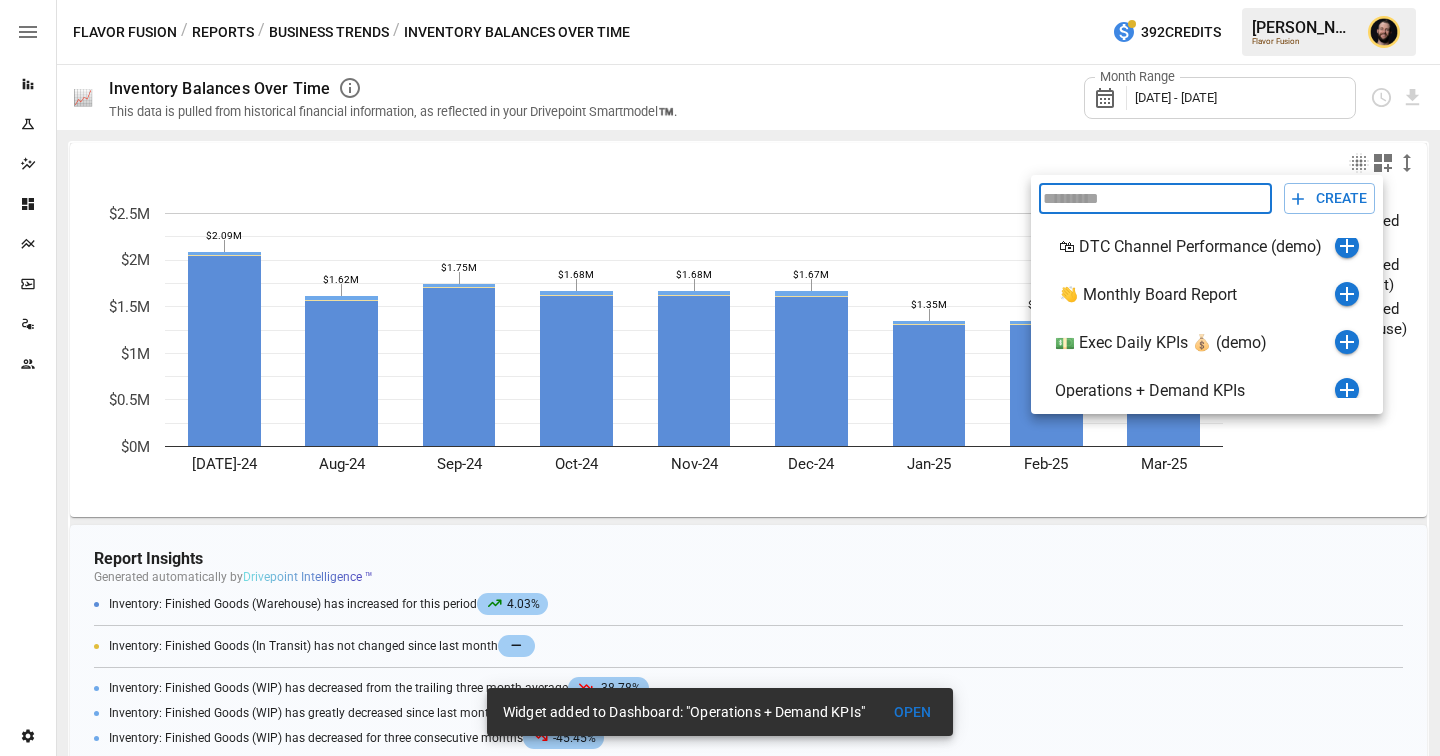 scroll, scrollTop: 264, scrollLeft: 0, axis: vertical 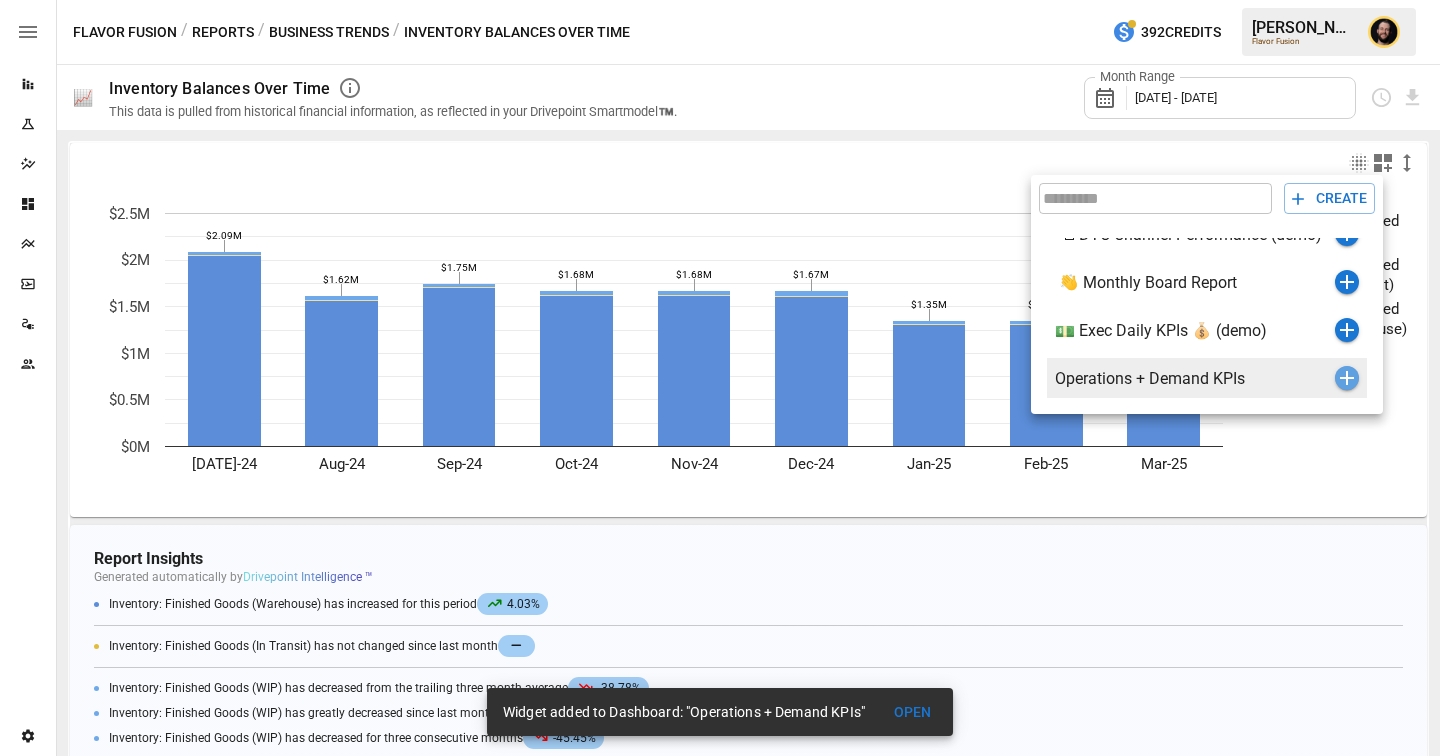 click 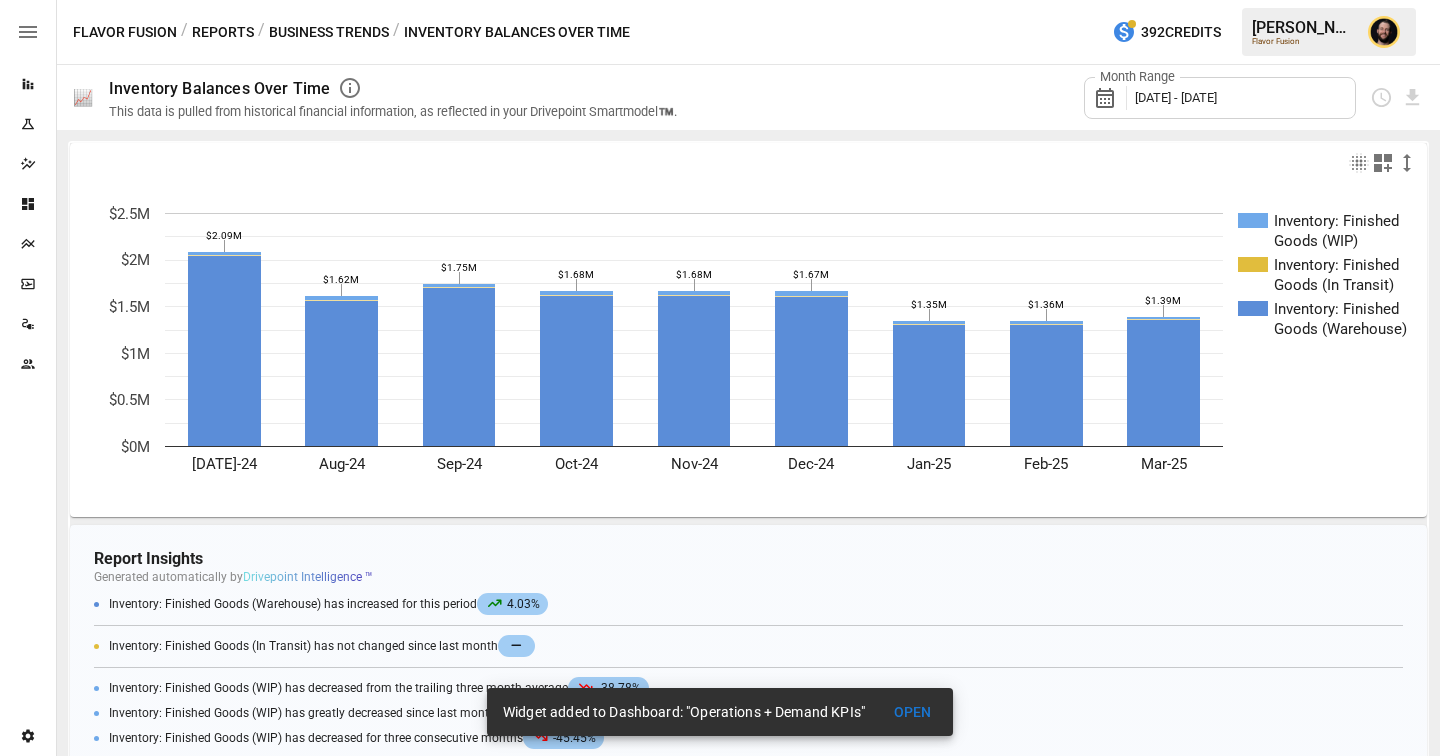 click on "Business Trends" at bounding box center [329, 32] 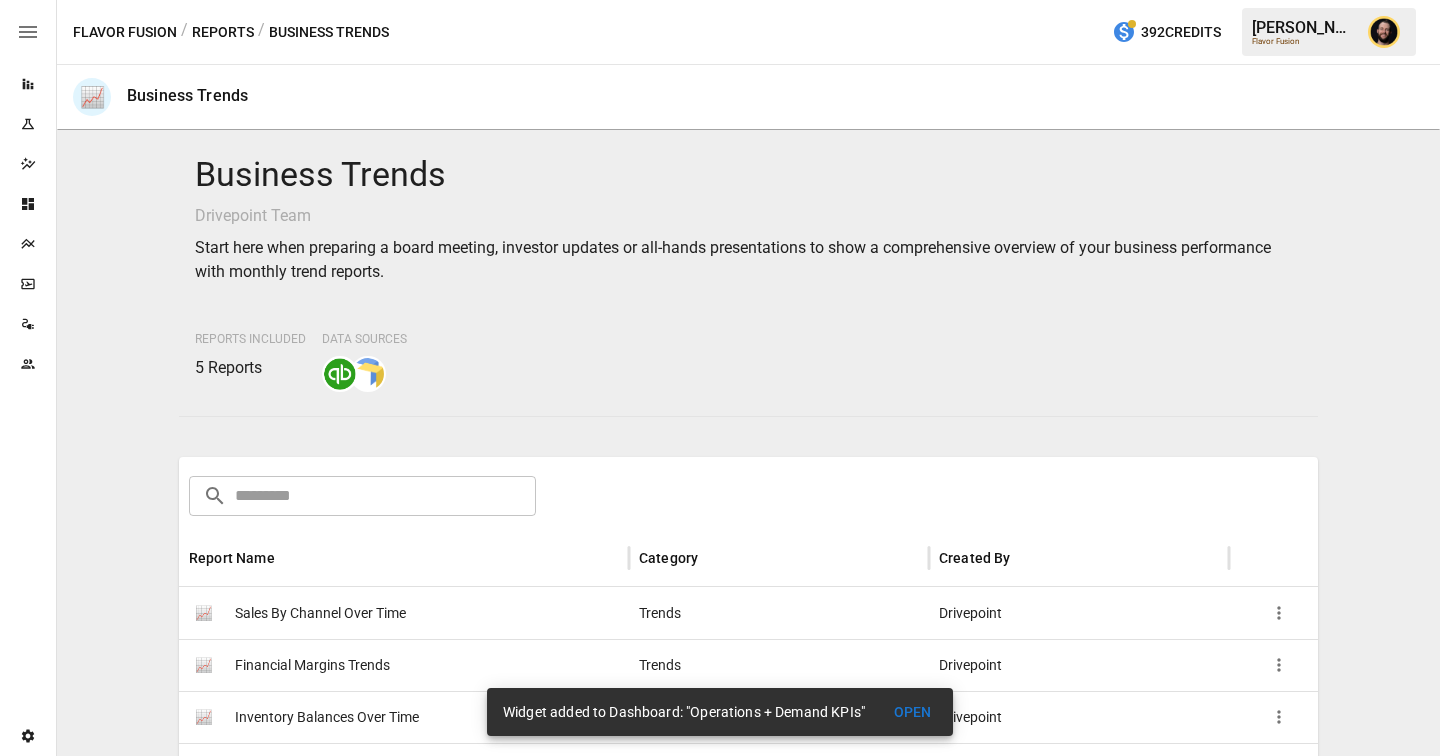 scroll, scrollTop: 418, scrollLeft: 0, axis: vertical 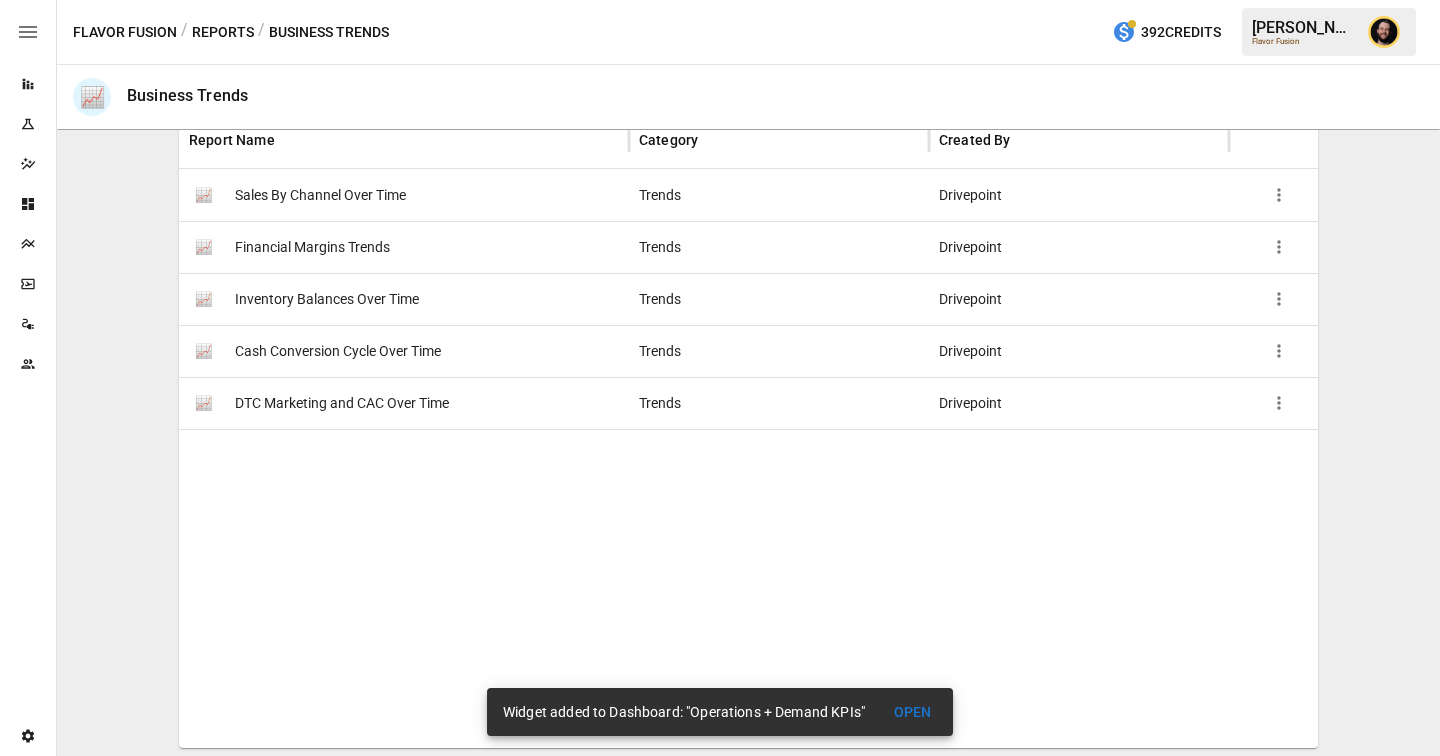 click on "Cash Conversion Cycle Over Time" at bounding box center [338, 351] 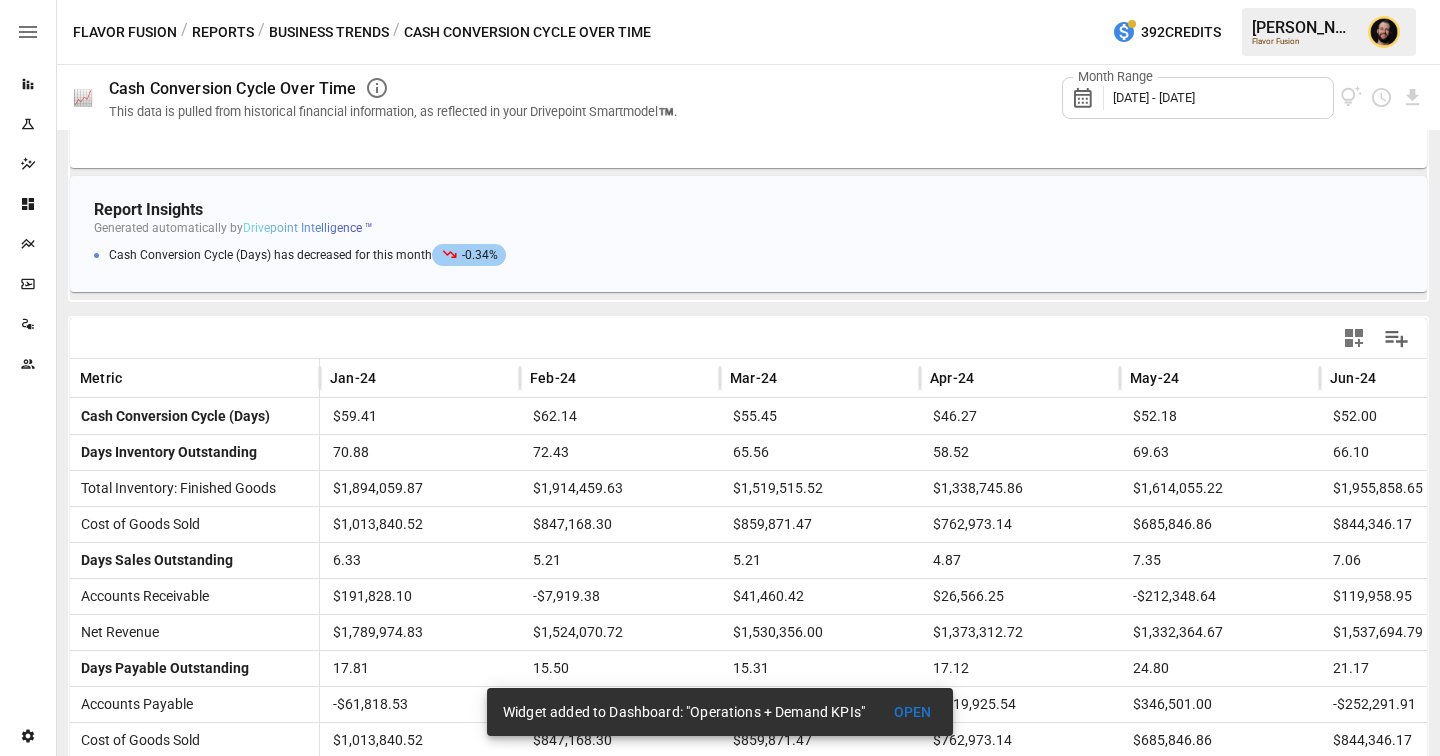 scroll, scrollTop: 338, scrollLeft: 0, axis: vertical 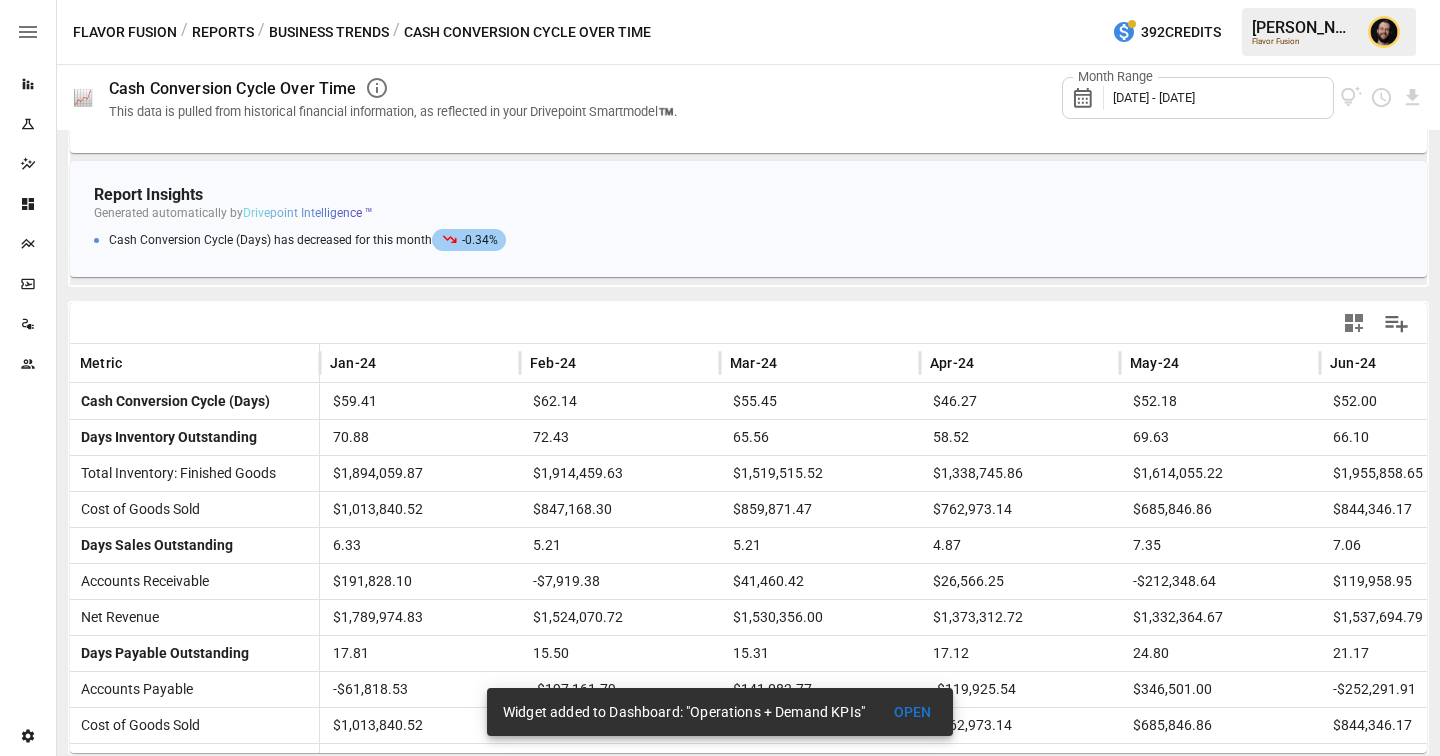 click 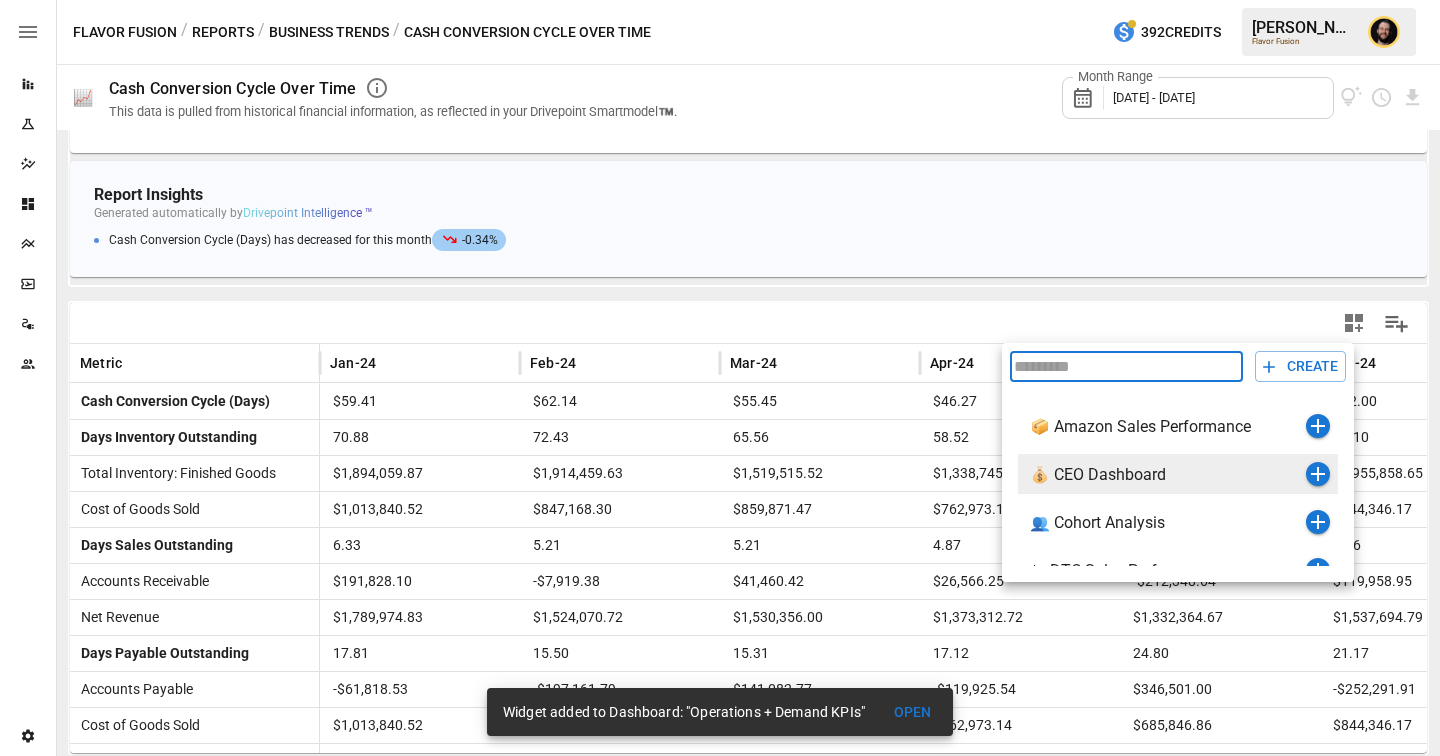 scroll, scrollTop: 264, scrollLeft: 0, axis: vertical 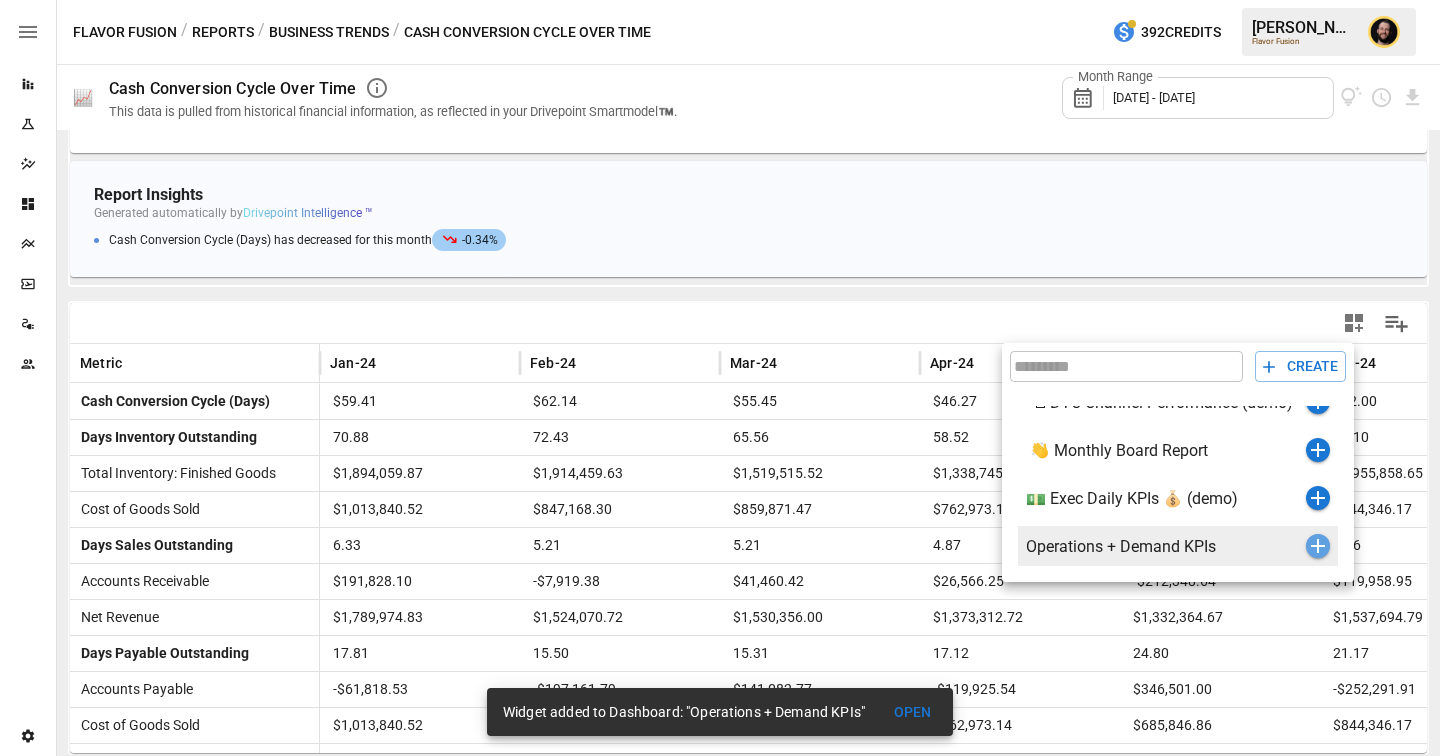 click 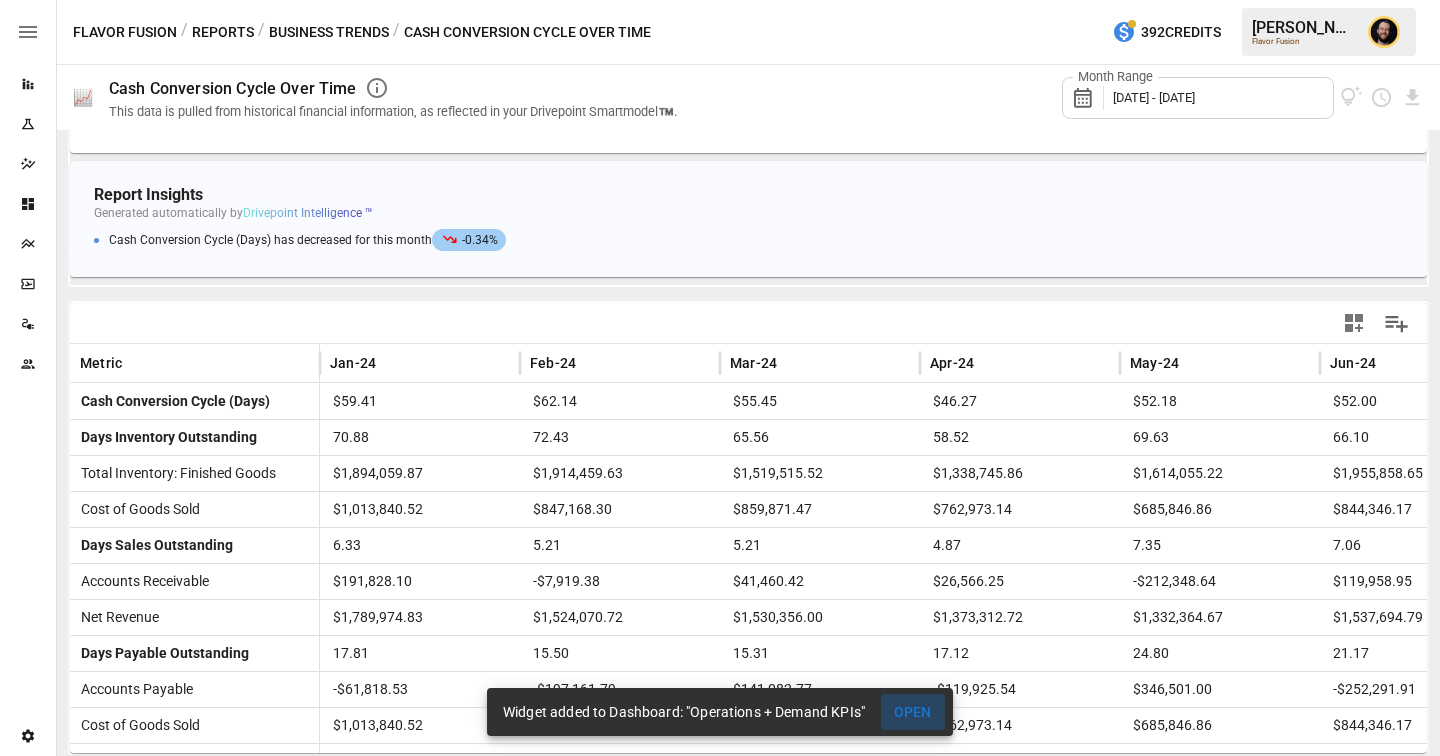 click on "OPEN" at bounding box center [913, 712] 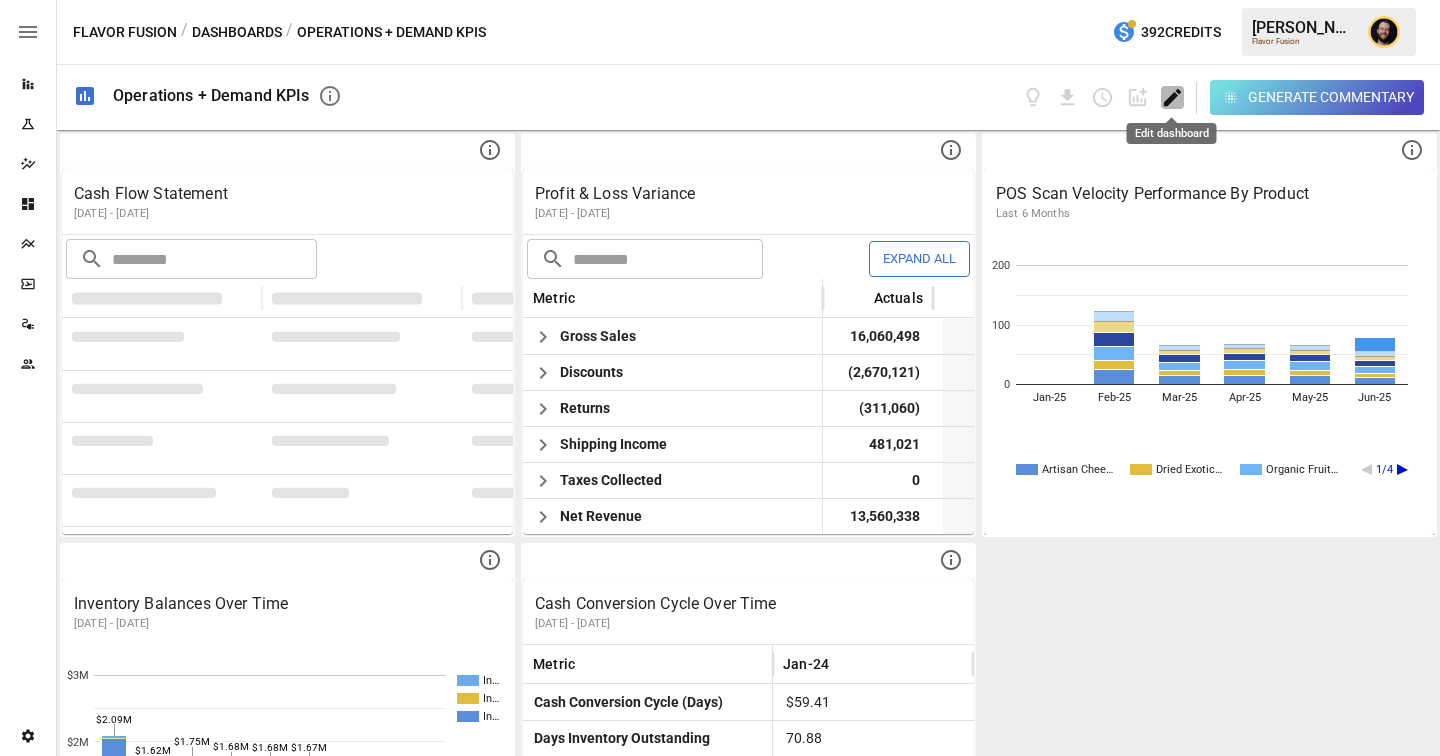 click 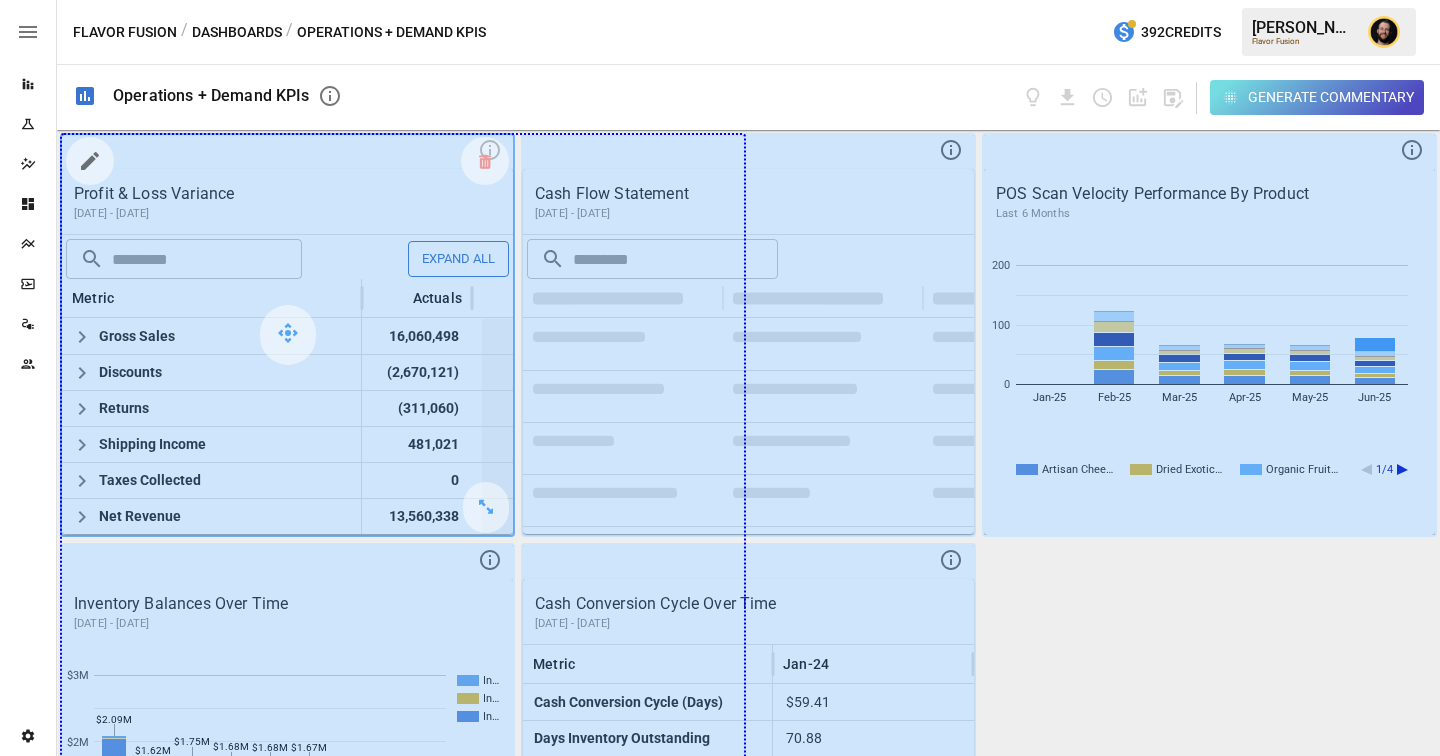 drag, startPoint x: 485, startPoint y: 504, endPoint x: 652, endPoint y: 701, distance: 258.25955 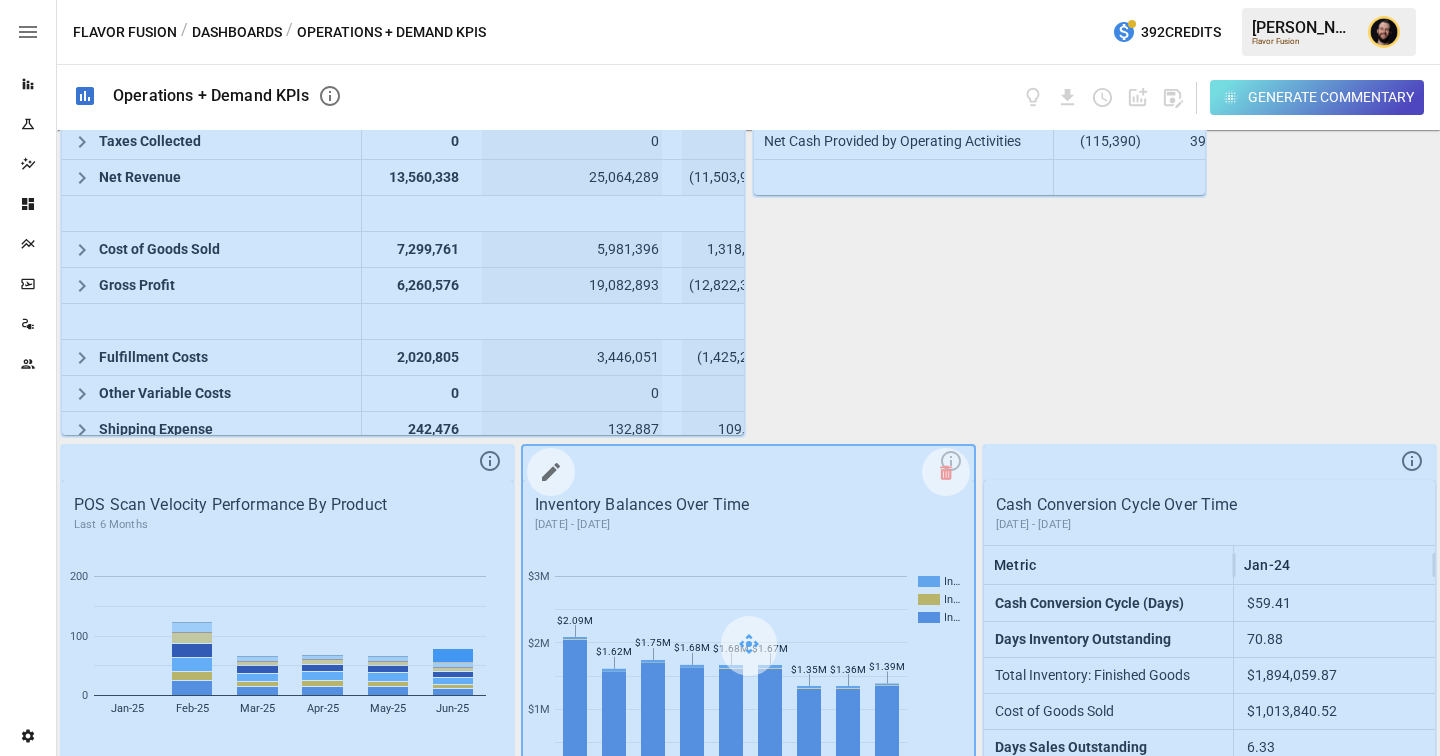 scroll, scrollTop: 433, scrollLeft: 0, axis: vertical 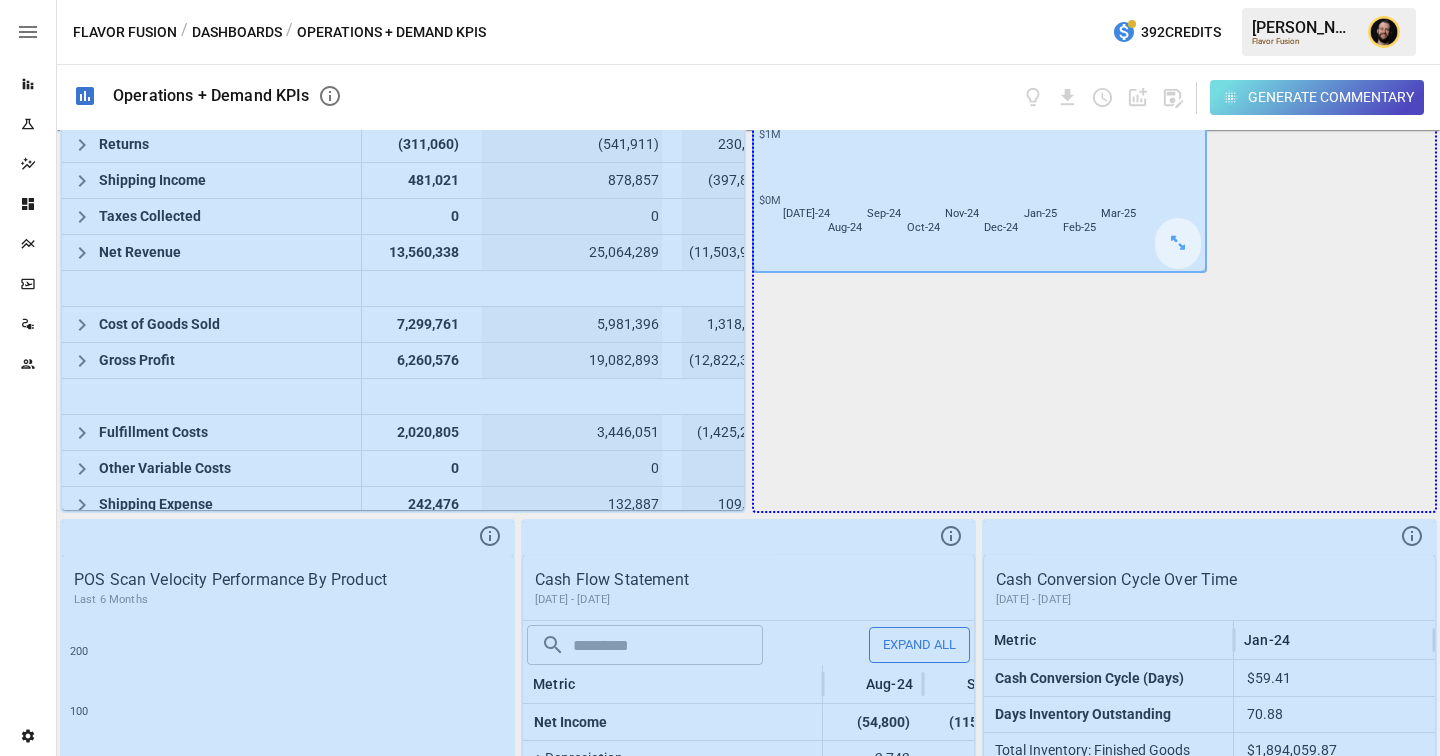 drag, startPoint x: 1179, startPoint y: 249, endPoint x: 1374, endPoint y: 494, distance: 313.12936 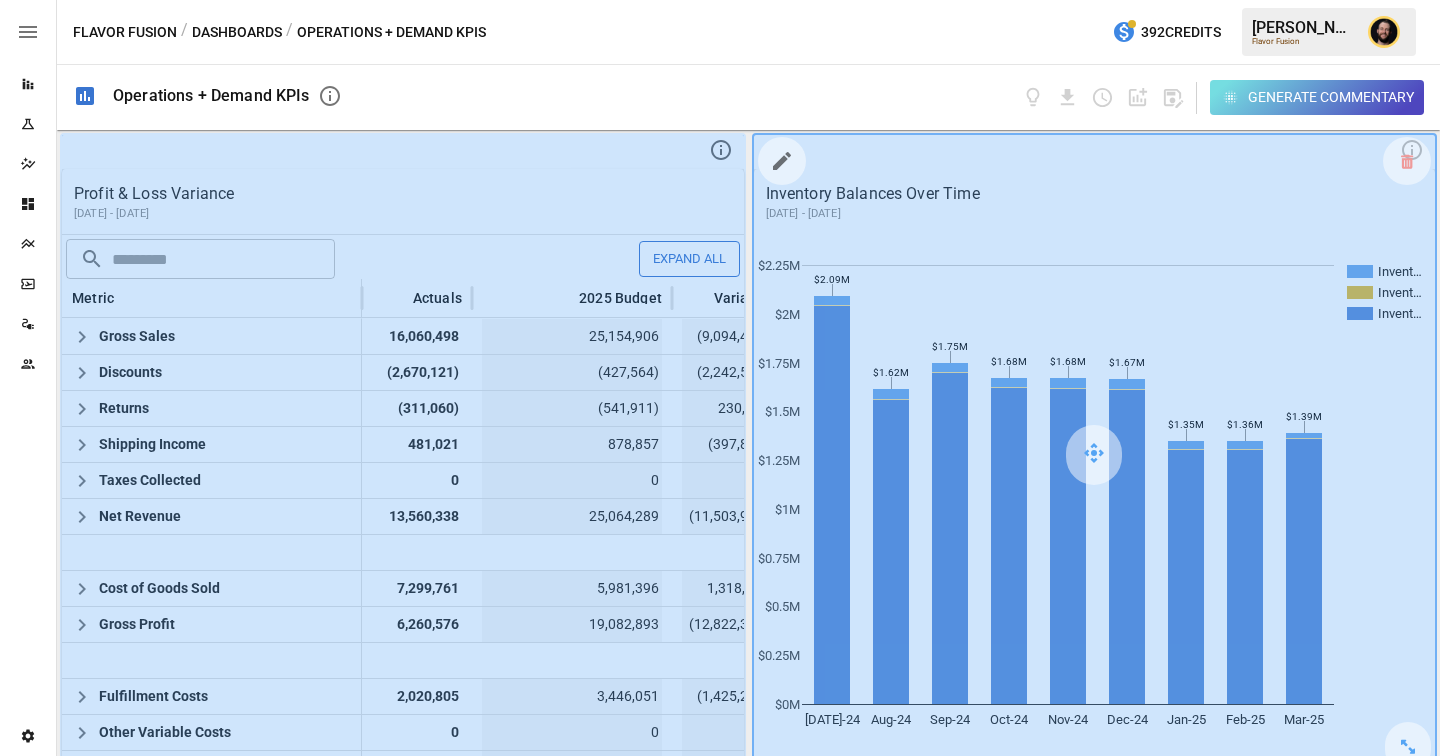 scroll, scrollTop: 434, scrollLeft: 0, axis: vertical 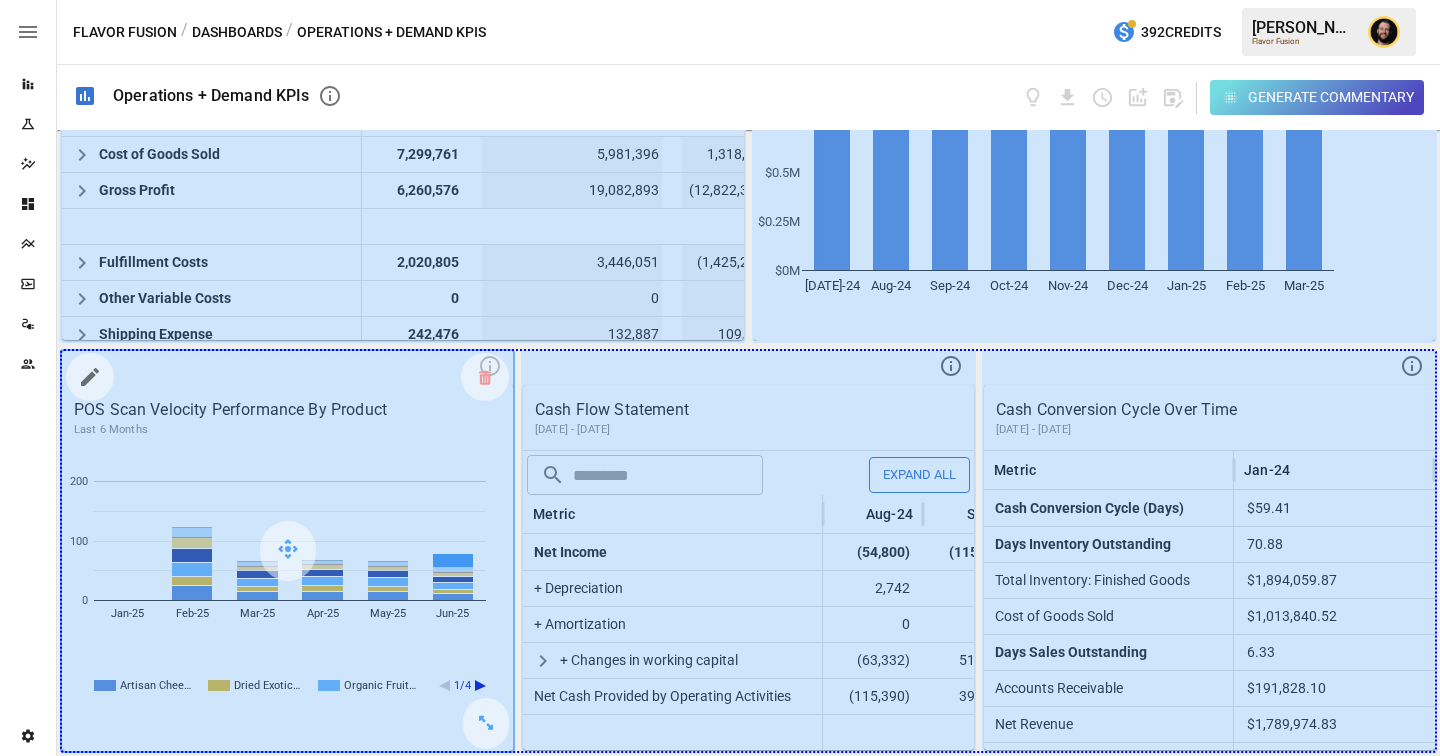 drag, startPoint x: 480, startPoint y: 722, endPoint x: 1242, endPoint y: 681, distance: 763.10223 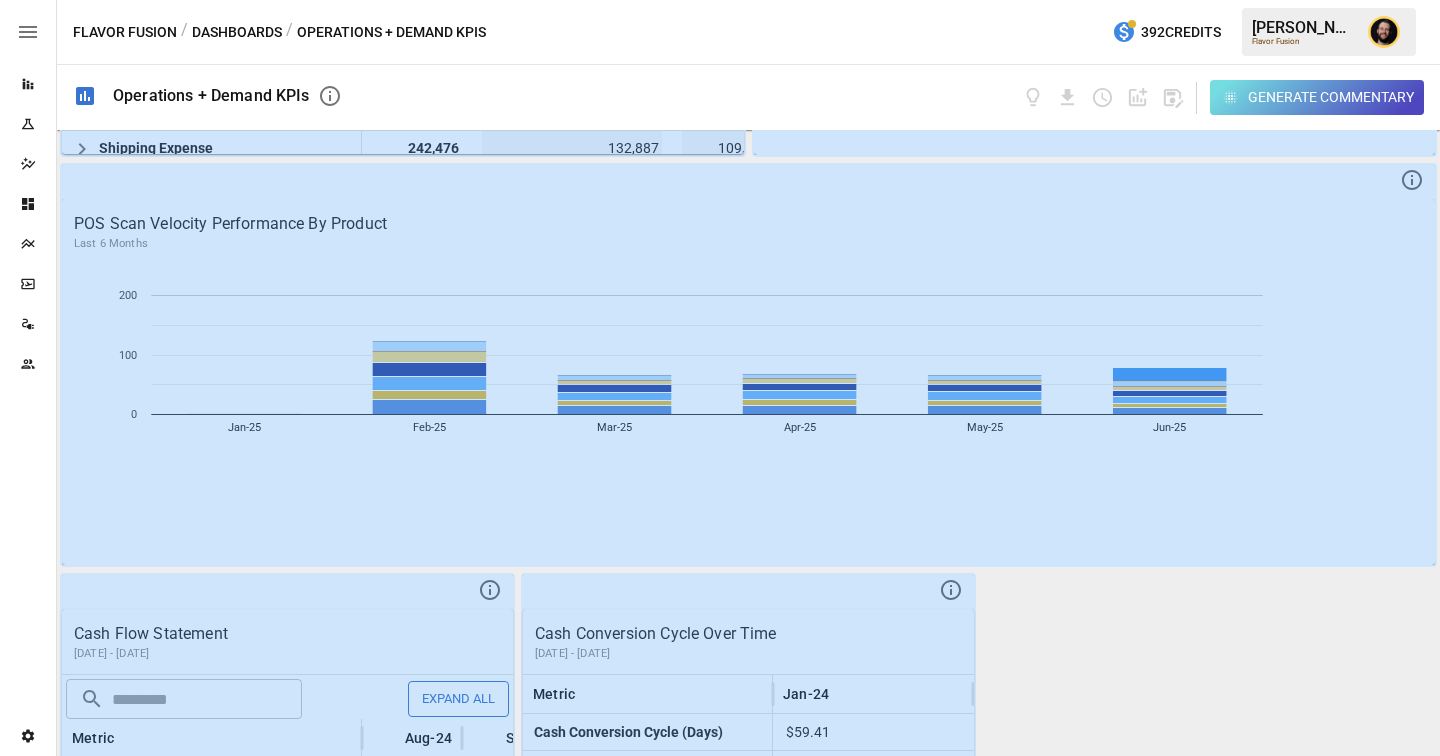 scroll, scrollTop: 844, scrollLeft: 0, axis: vertical 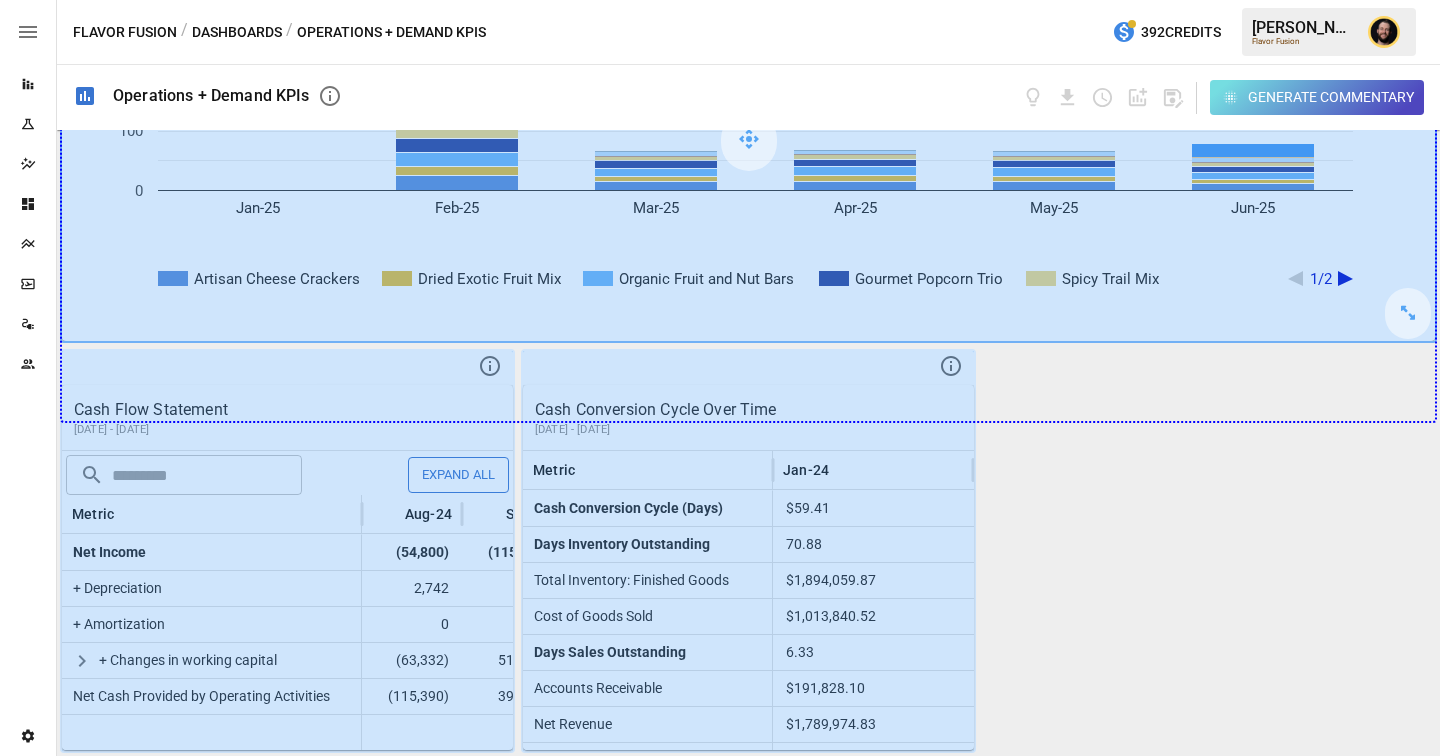 drag, startPoint x: 1402, startPoint y: 301, endPoint x: 1396, endPoint y: 404, distance: 103.17461 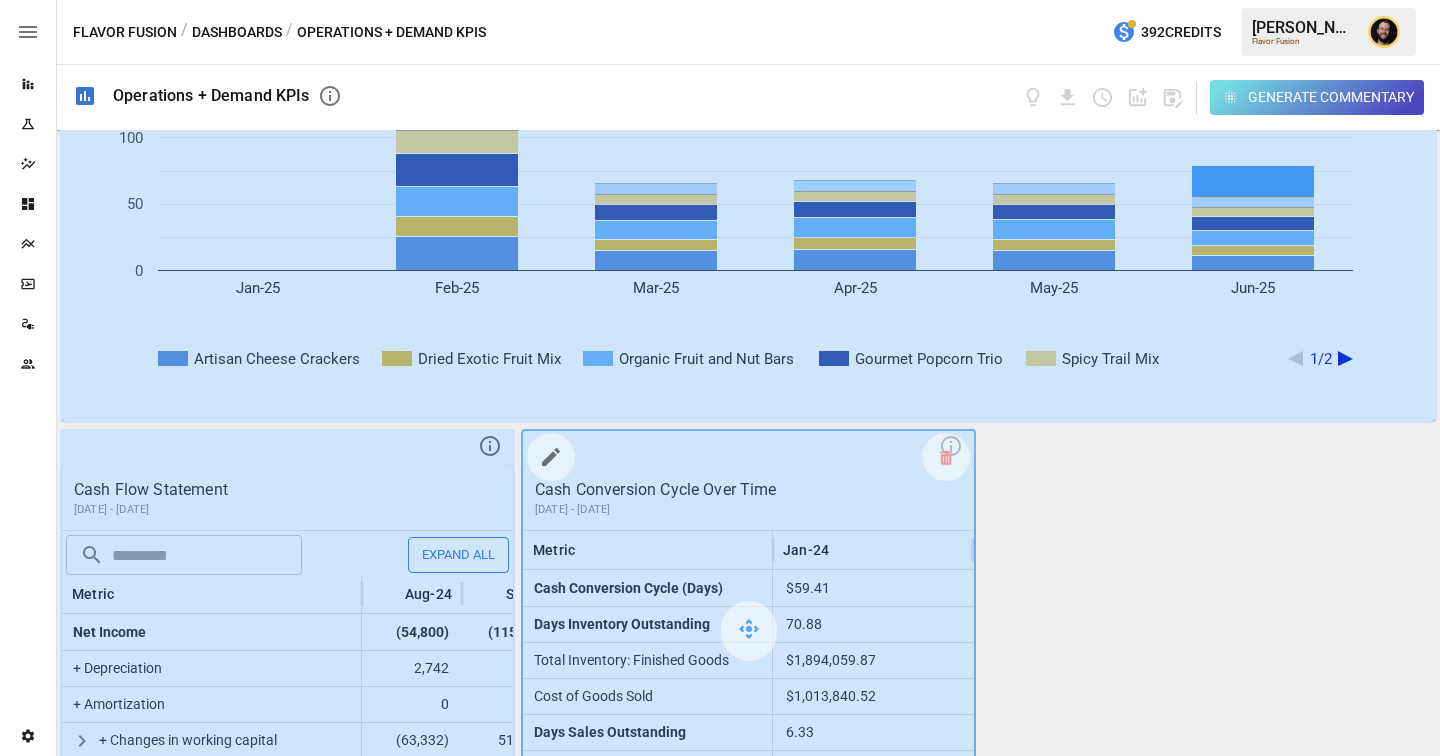 scroll, scrollTop: 924, scrollLeft: 0, axis: vertical 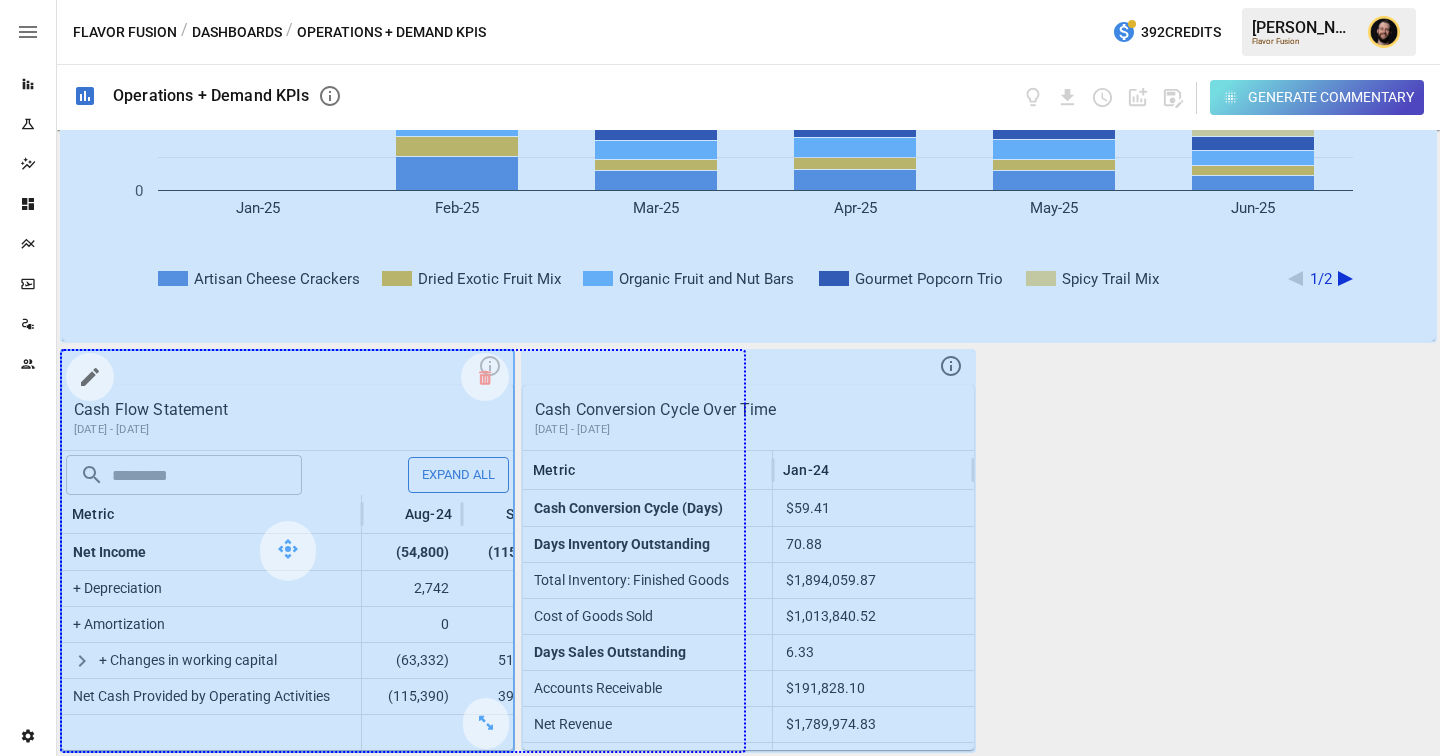drag, startPoint x: 474, startPoint y: 723, endPoint x: 702, endPoint y: 714, distance: 228.17757 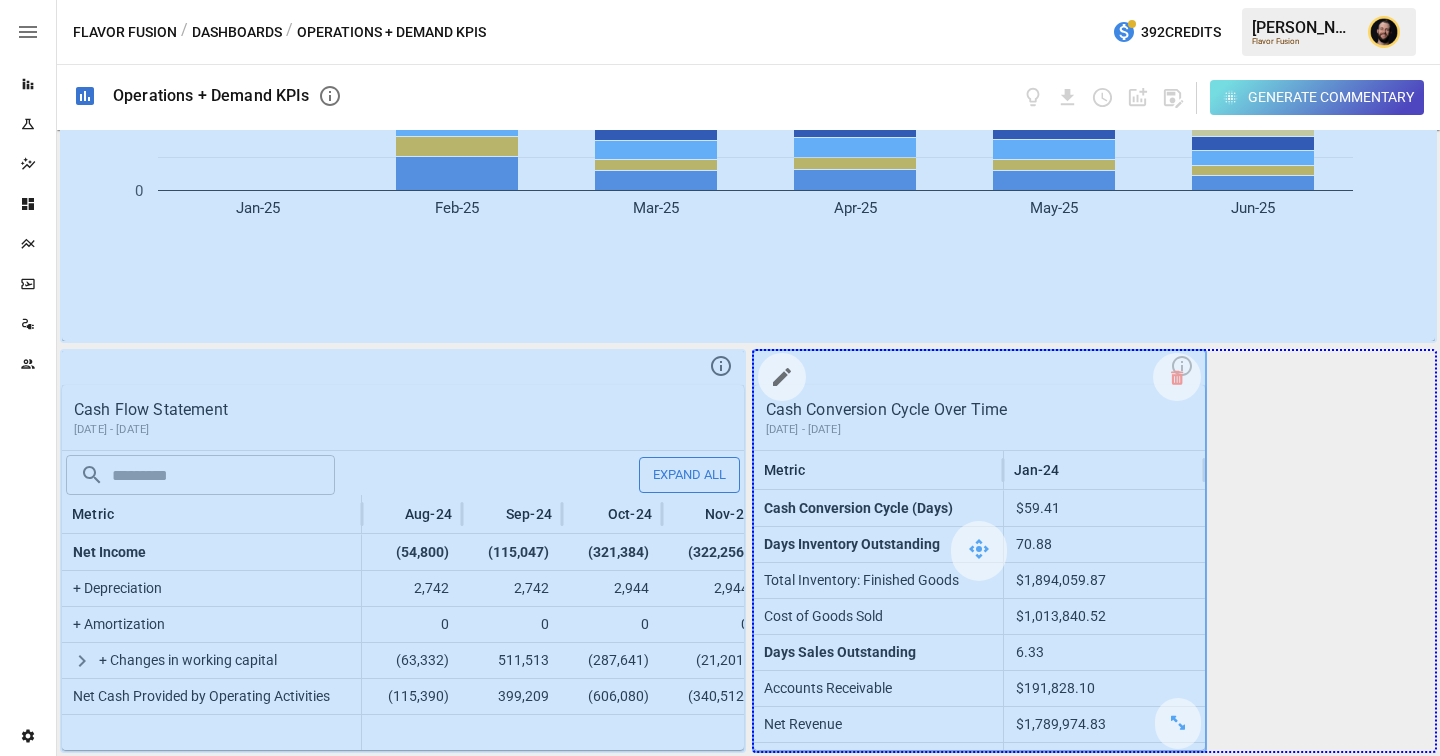 drag, startPoint x: 1169, startPoint y: 720, endPoint x: 1356, endPoint y: 723, distance: 187.02406 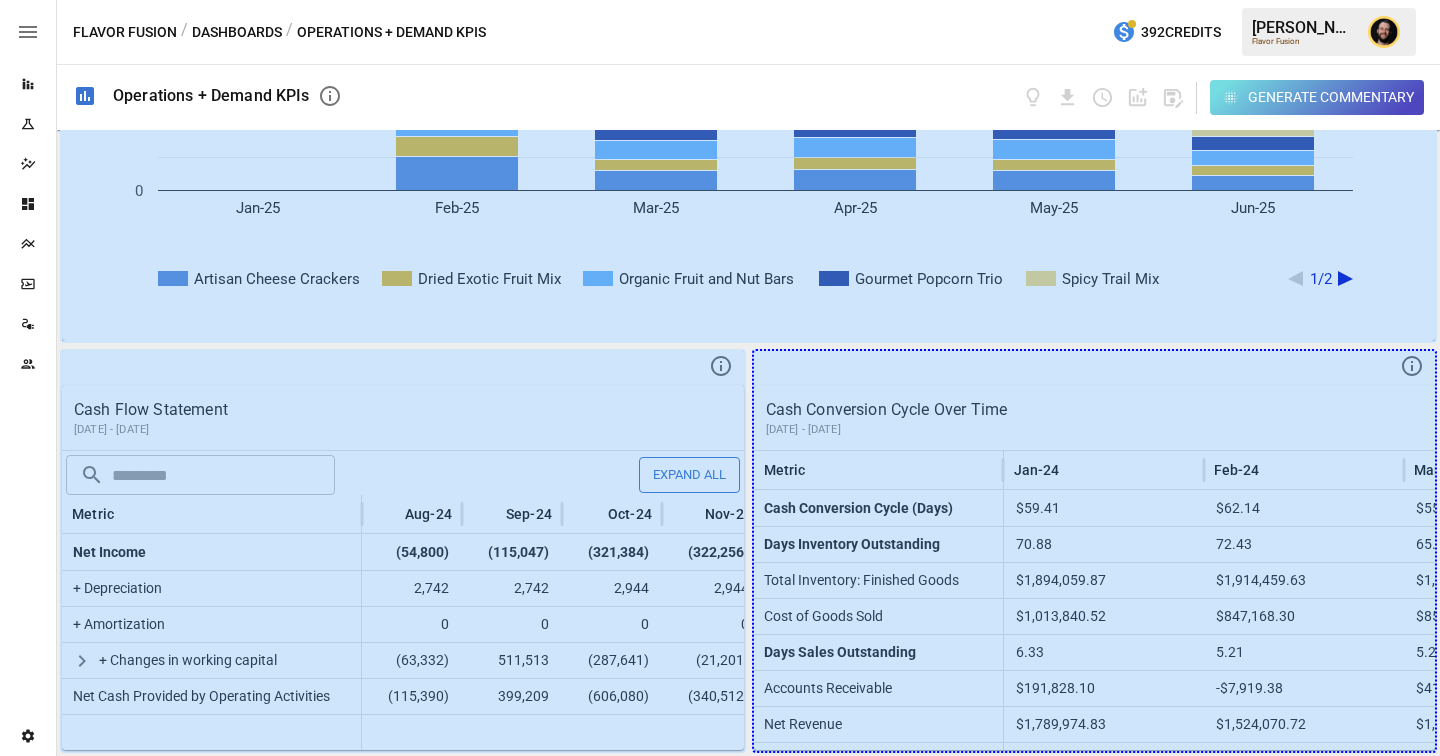 drag, startPoint x: 1400, startPoint y: 722, endPoint x: 1401, endPoint y: 785, distance: 63.007935 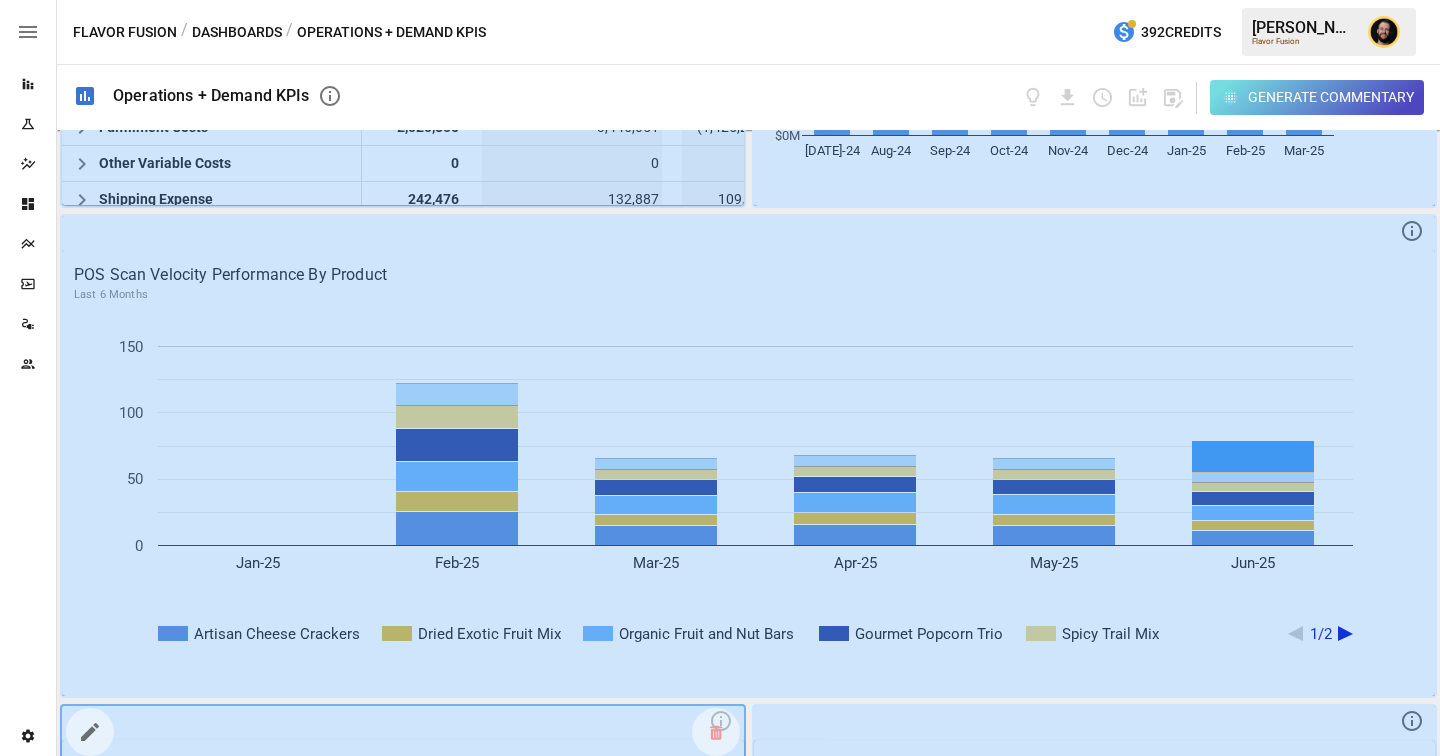 scroll, scrollTop: 554, scrollLeft: 0, axis: vertical 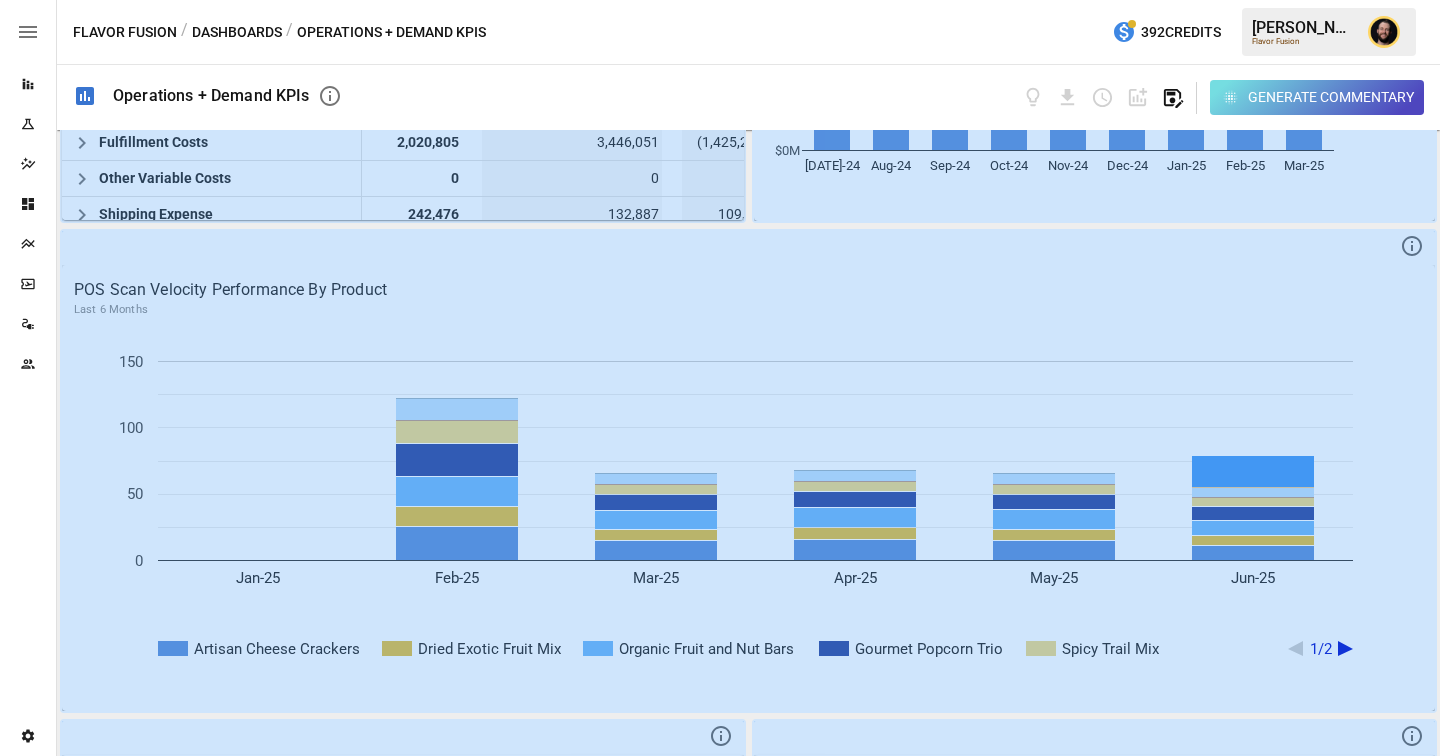 click 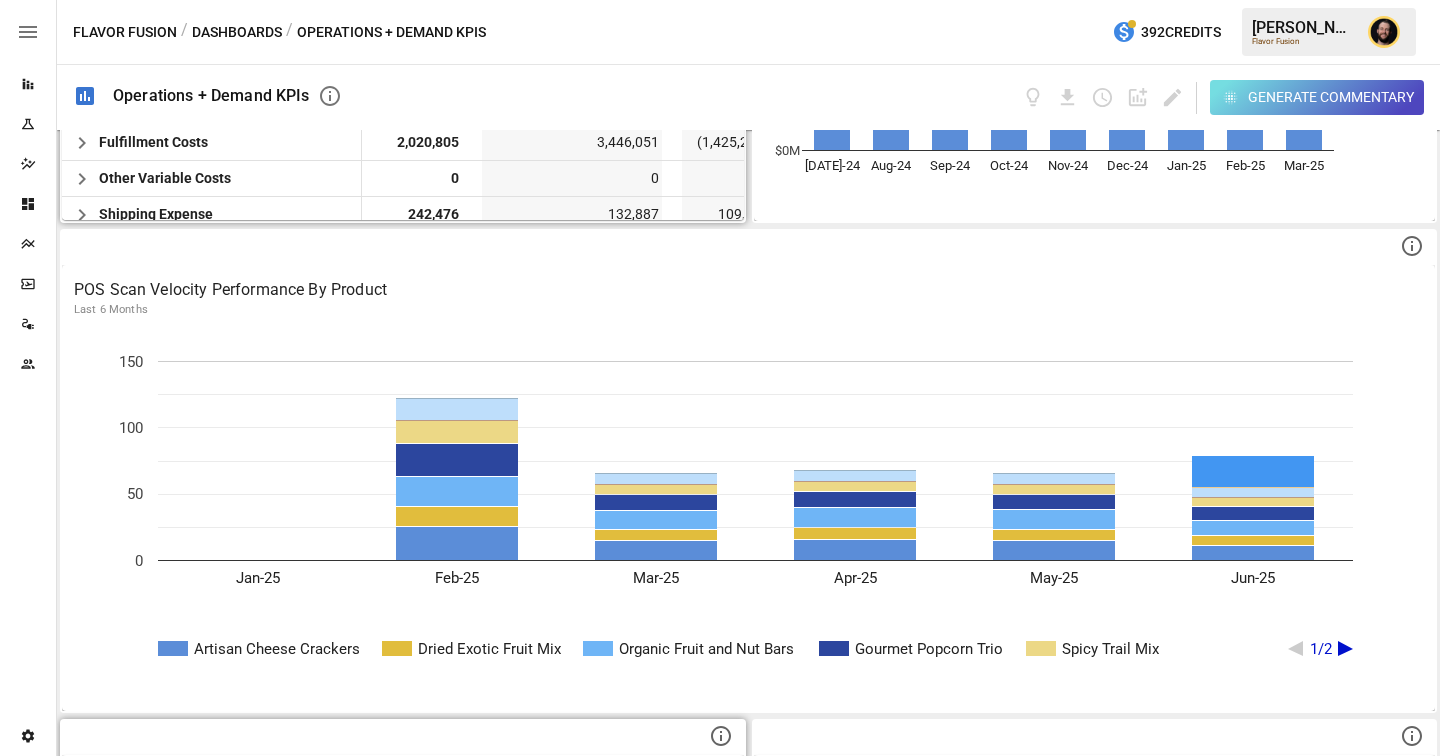 click on "Dashboards" at bounding box center [237, 32] 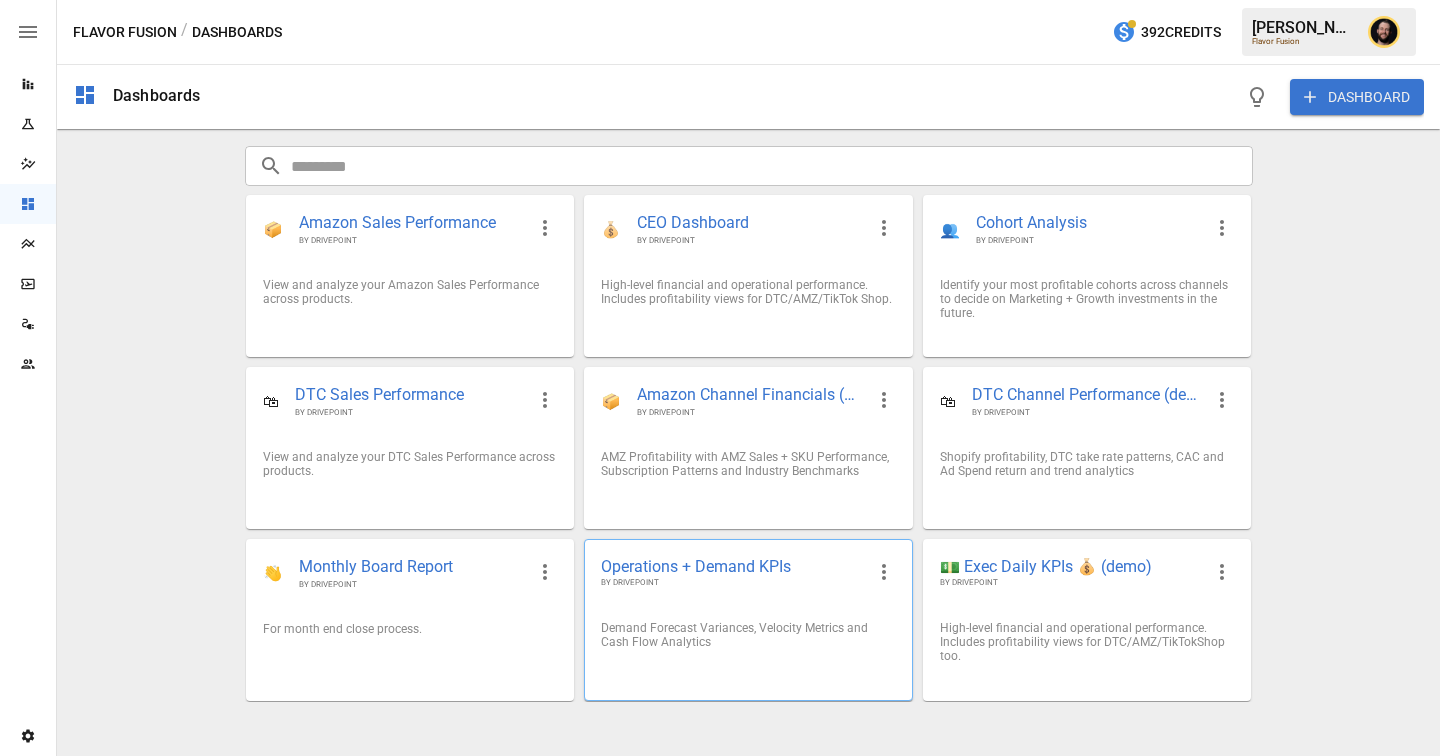 click 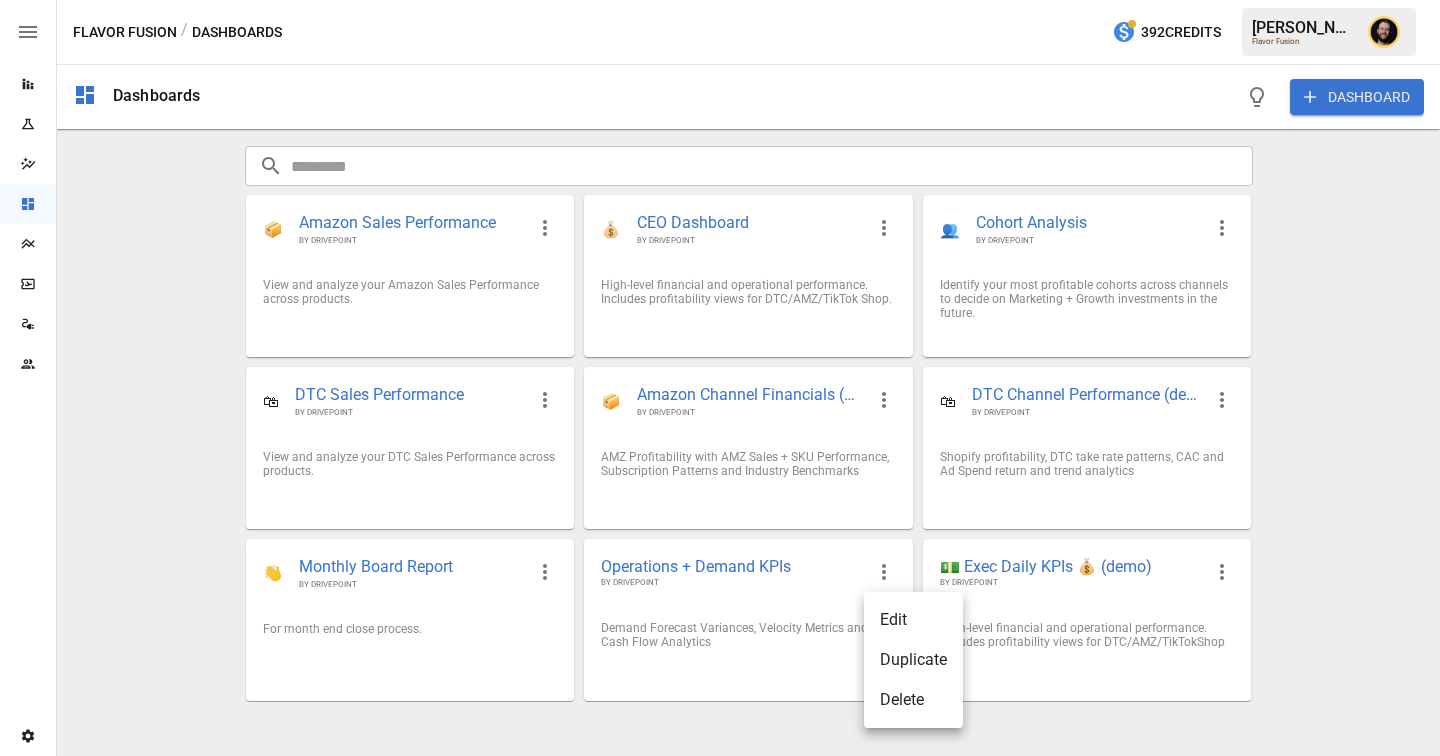 click on "Edit" at bounding box center (913, 620) 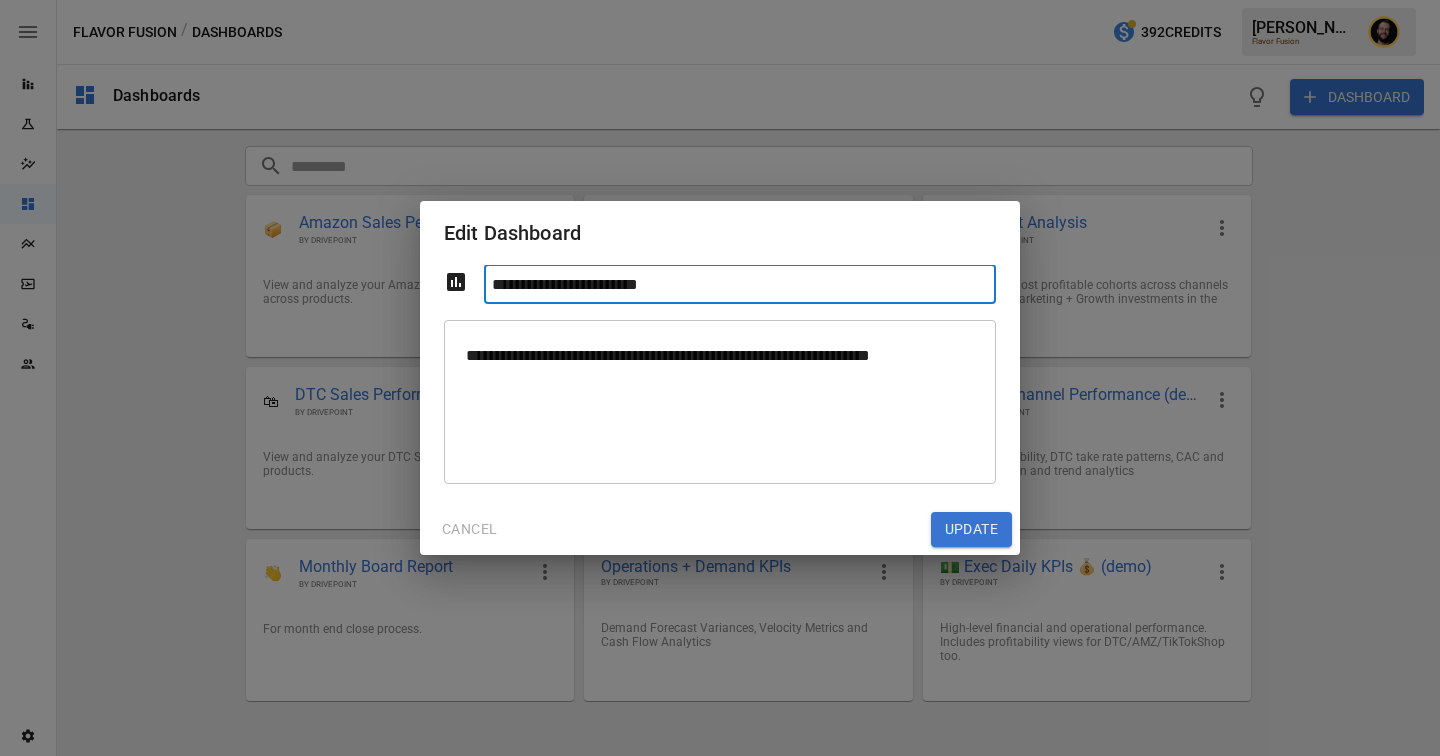 click on "**********" at bounding box center [740, 284] 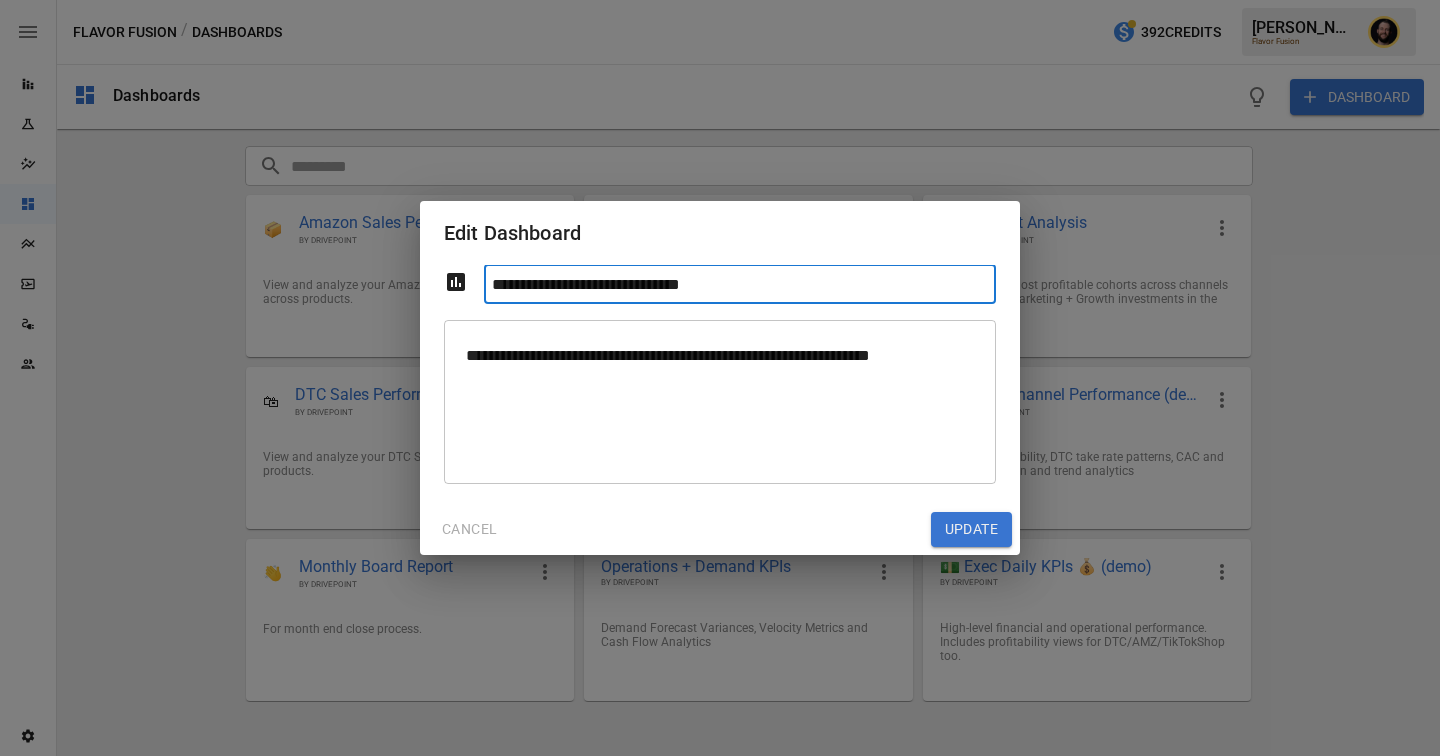 type on "**********" 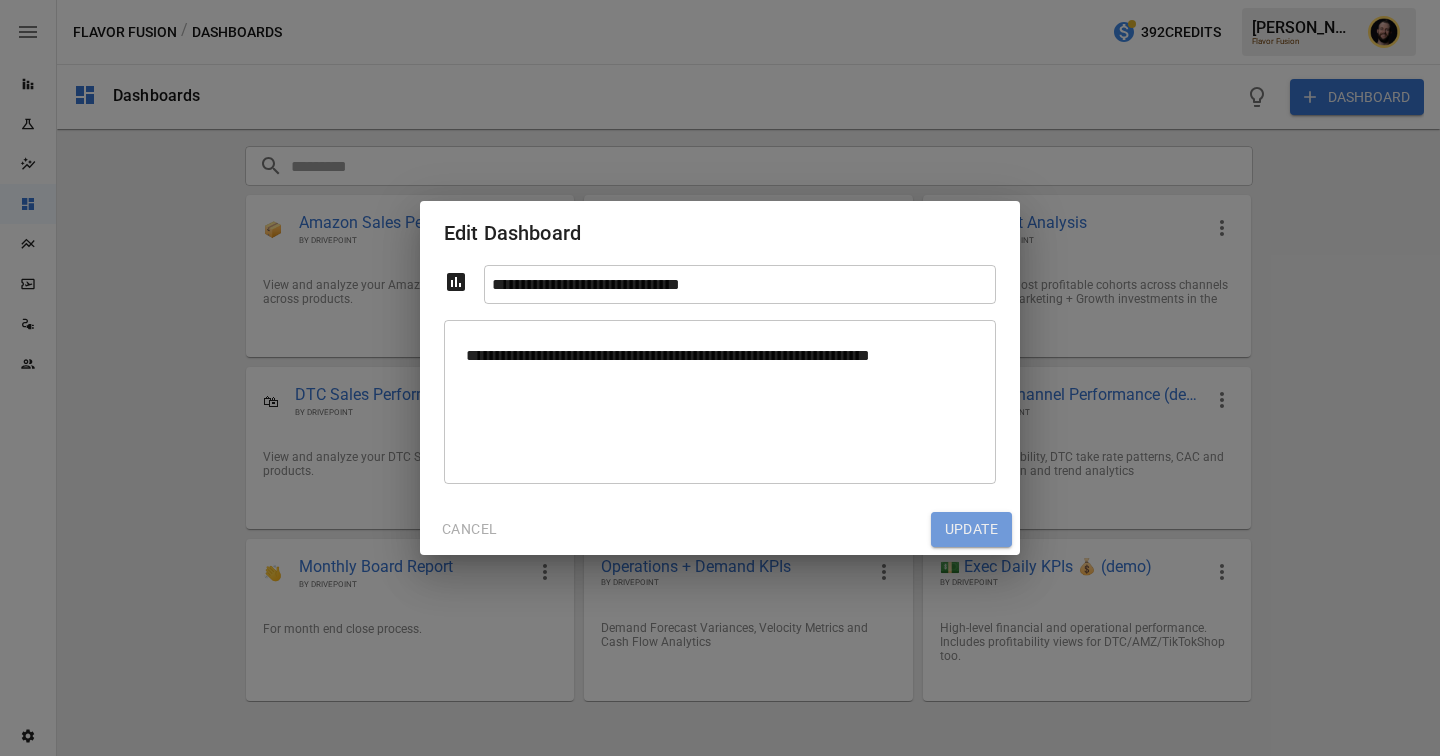 click on "Update" at bounding box center [971, 530] 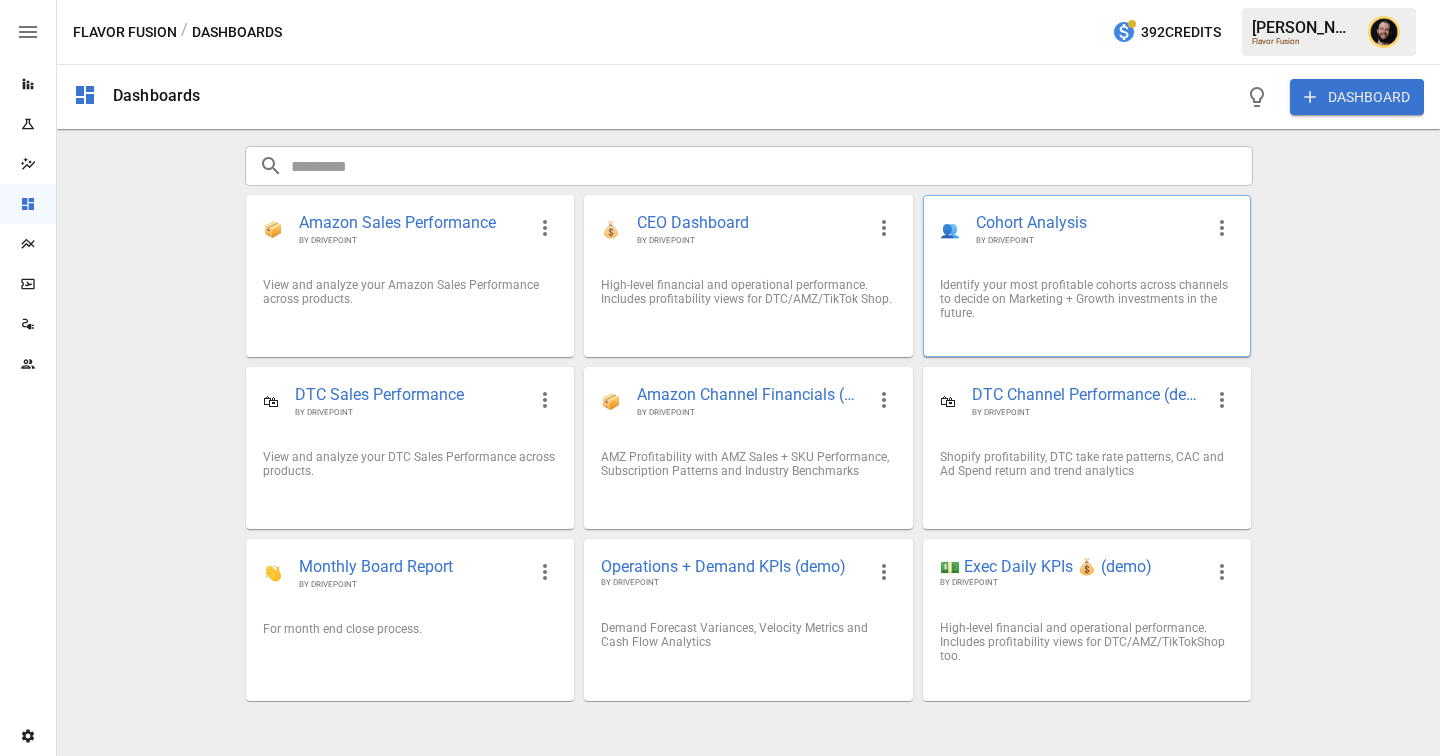 click on "👥 Cohort Analysis BY DRIVEPOINT" at bounding box center (1087, 229) 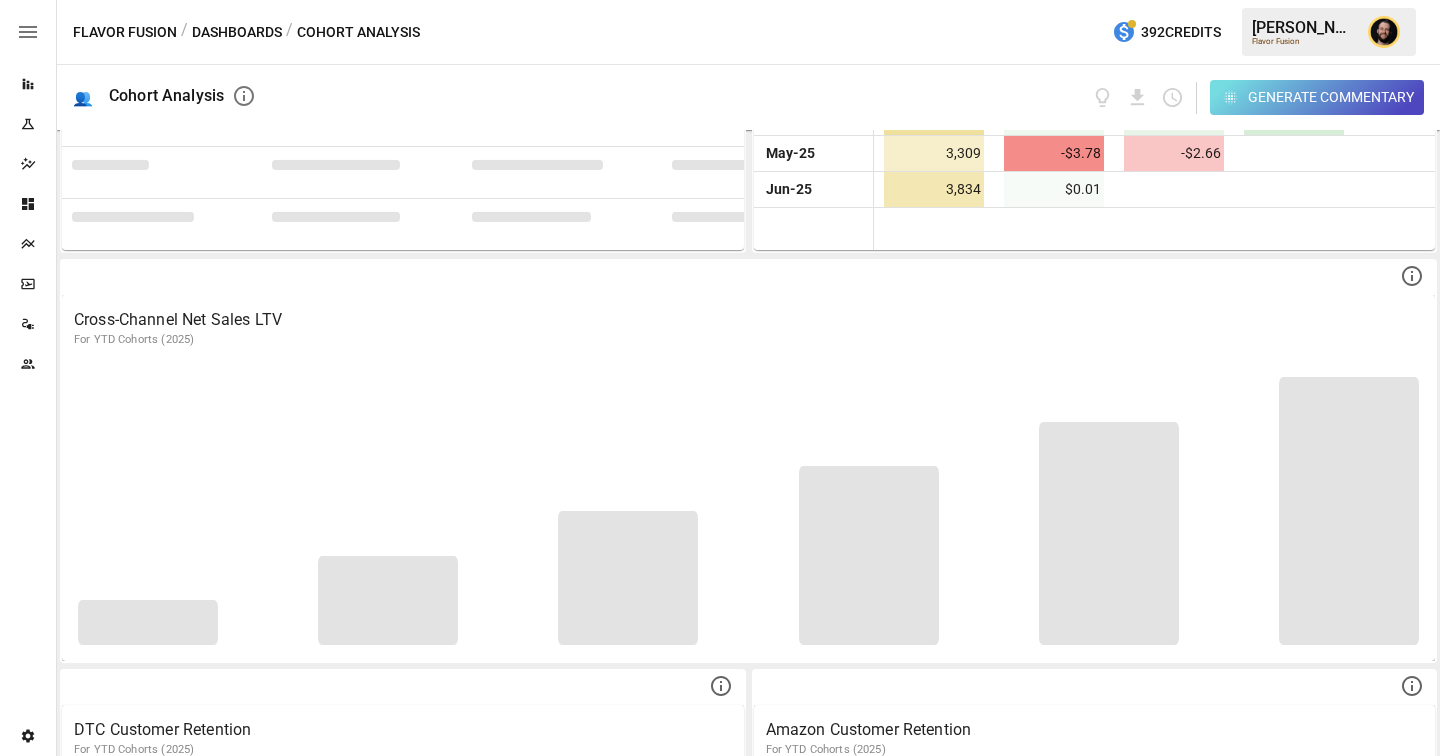 scroll, scrollTop: 0, scrollLeft: 0, axis: both 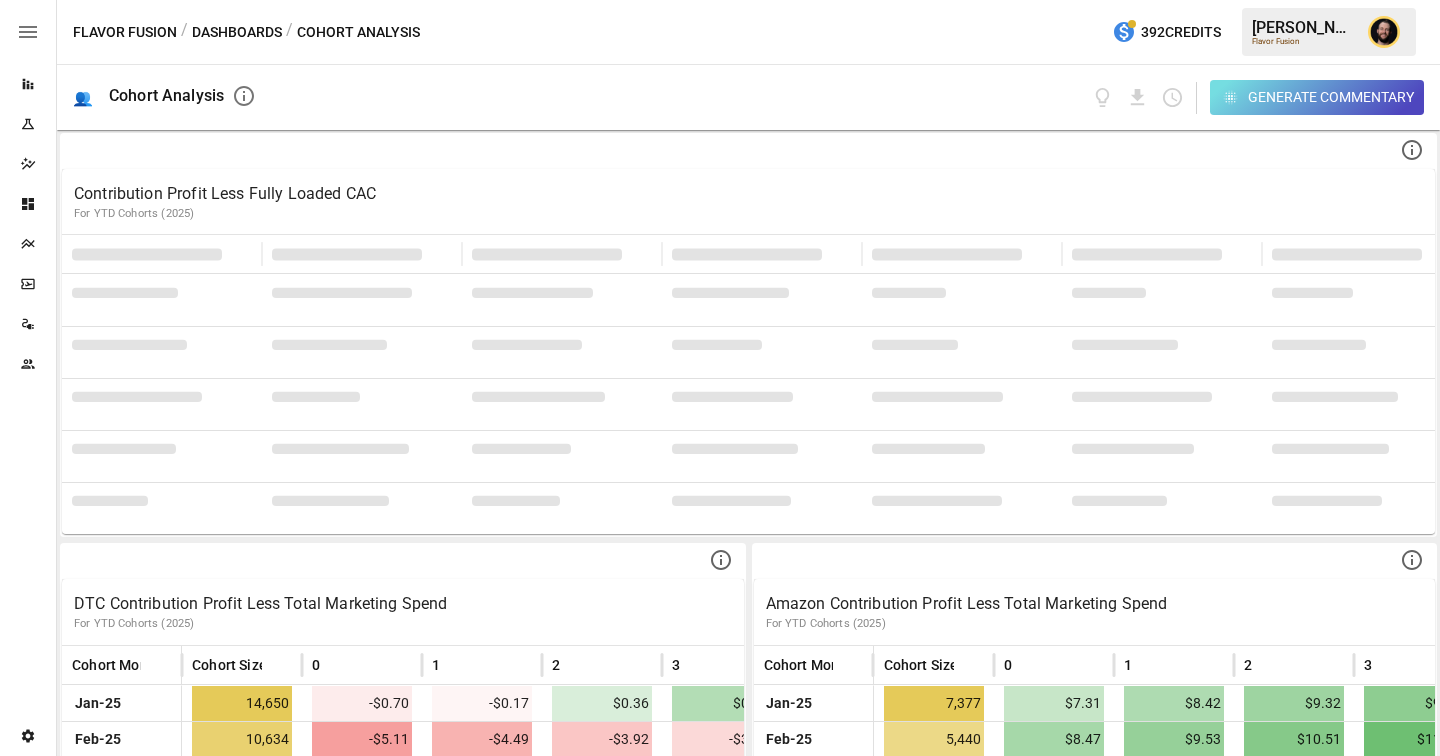 click on "Dashboards" at bounding box center (237, 32) 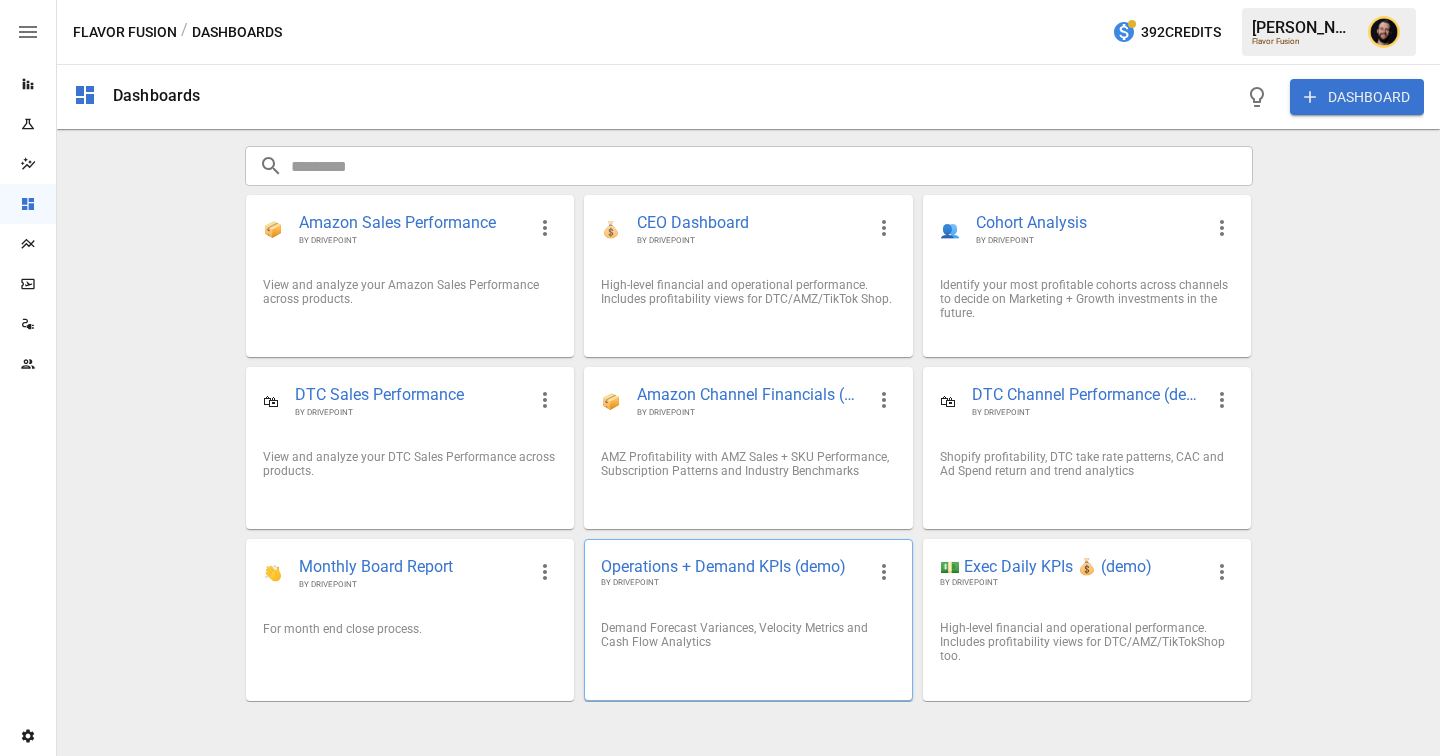 click 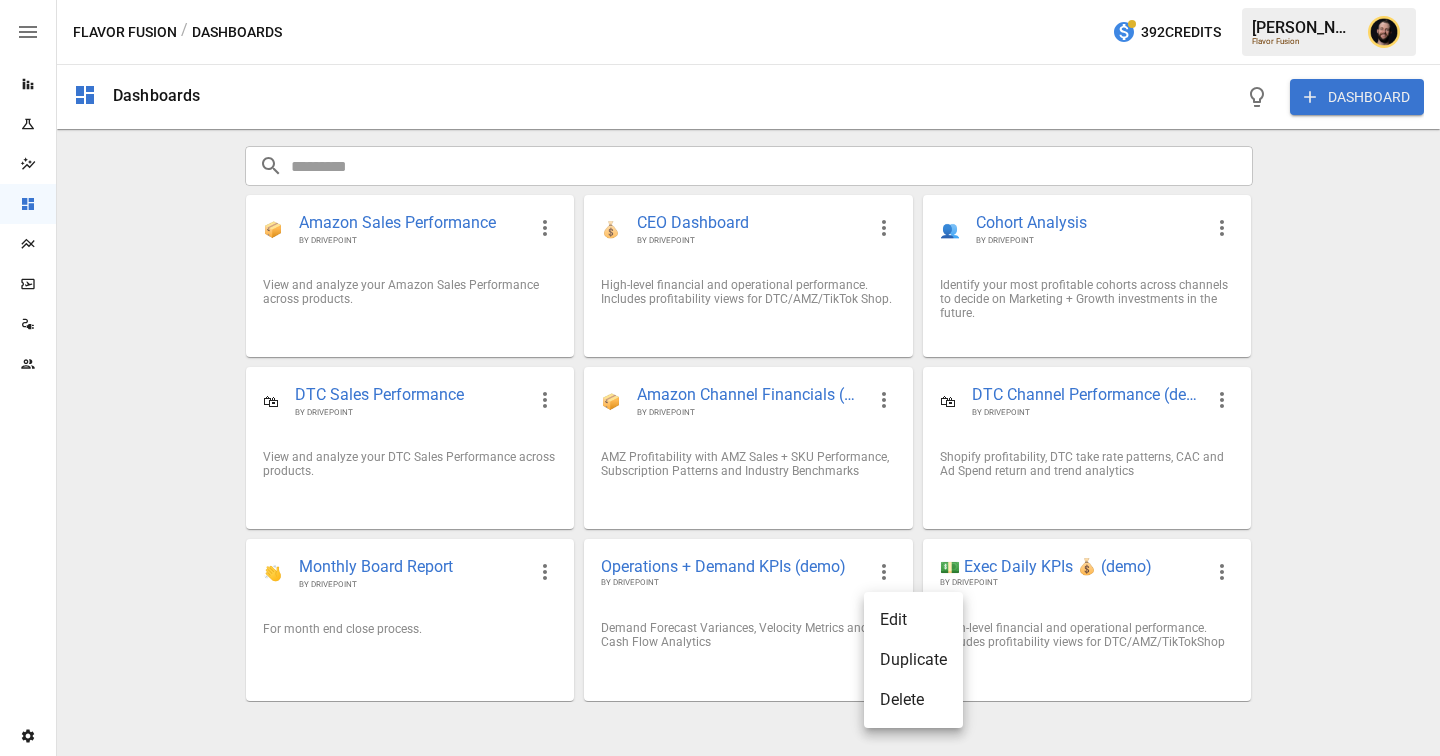 click at bounding box center (720, 378) 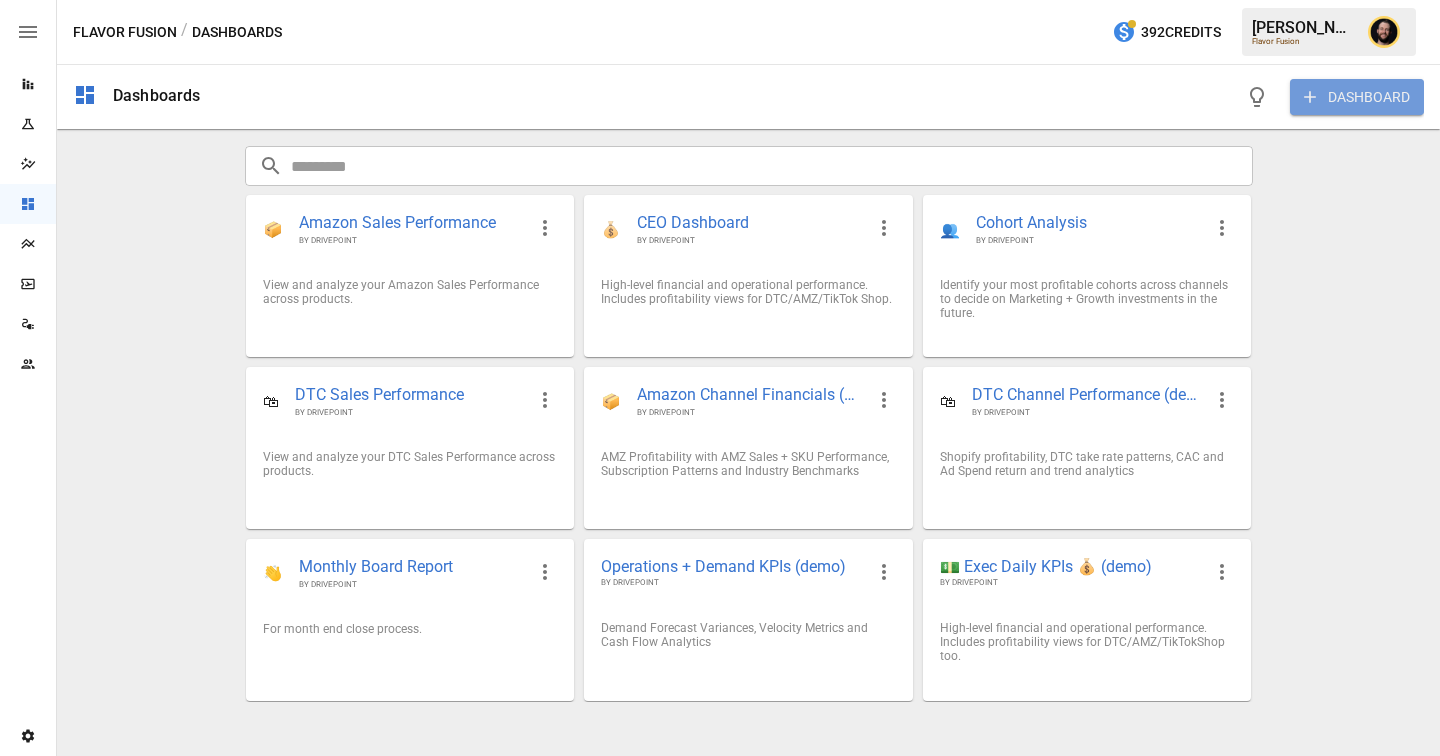 click on "DASHBOARD" at bounding box center [1357, 97] 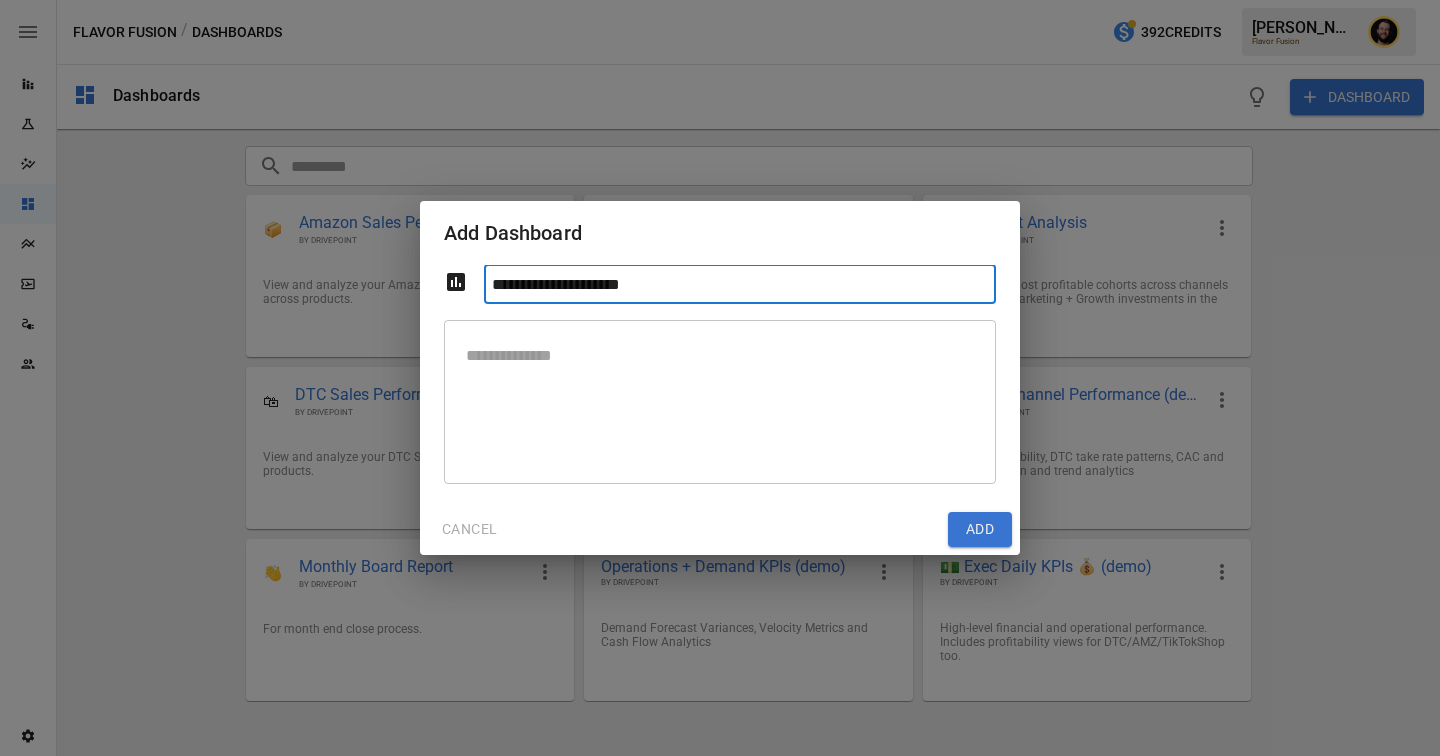 type on "**********" 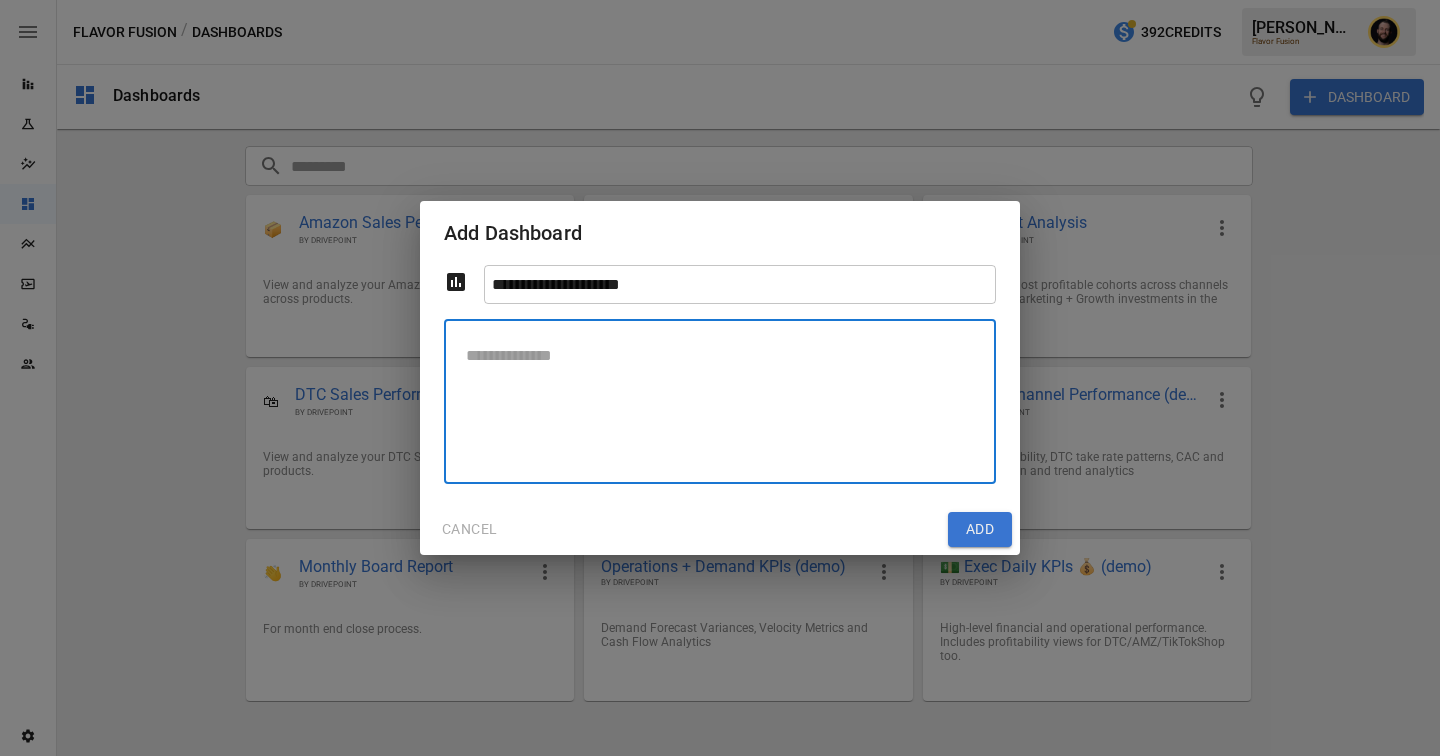 click at bounding box center (720, 401) 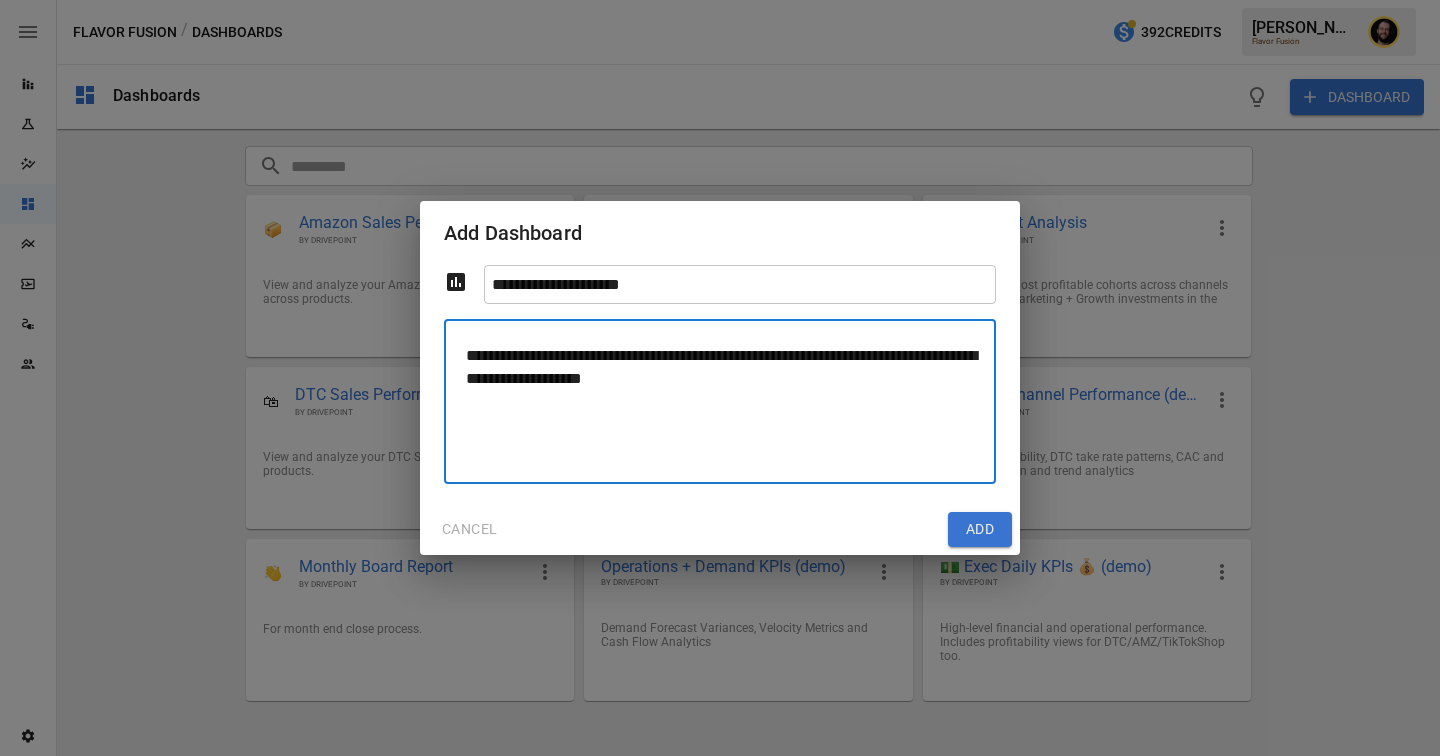 type on "**********" 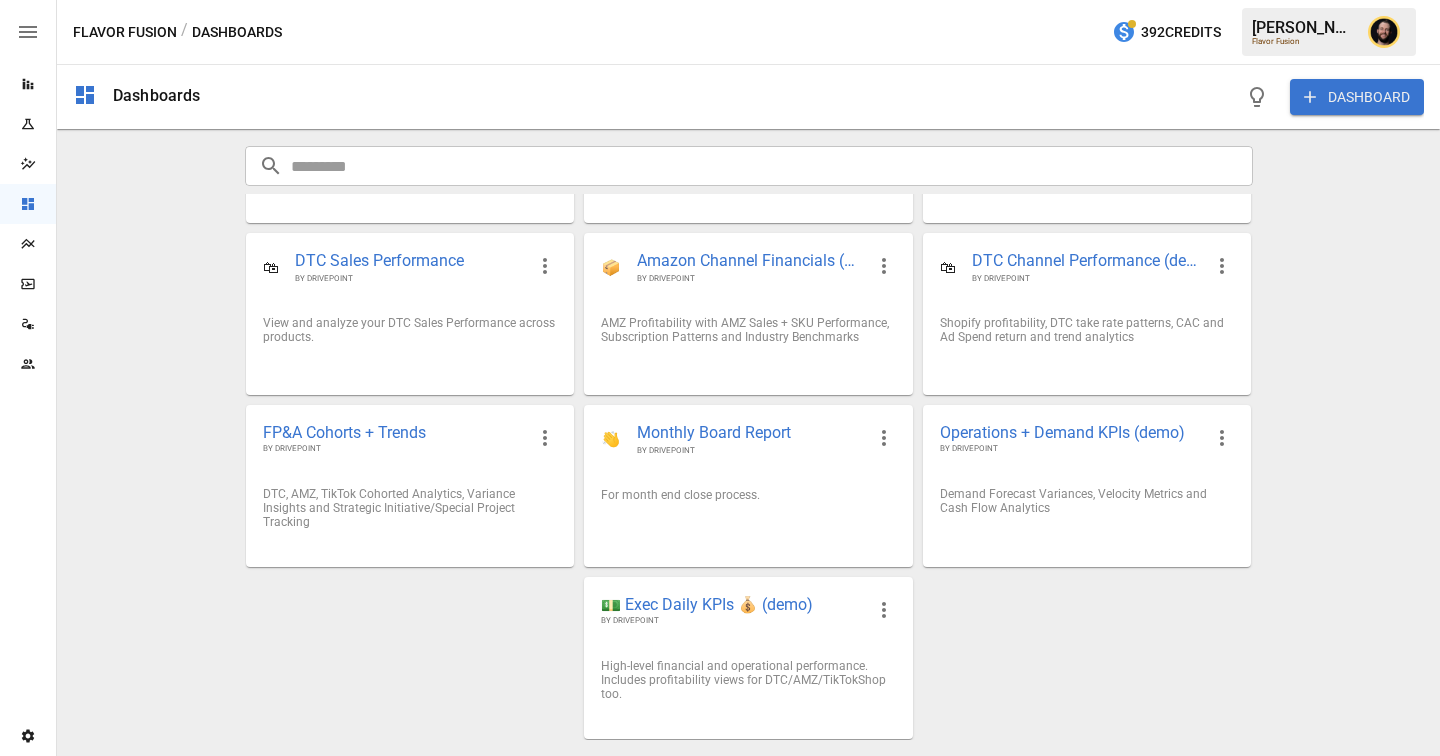 scroll, scrollTop: 0, scrollLeft: 0, axis: both 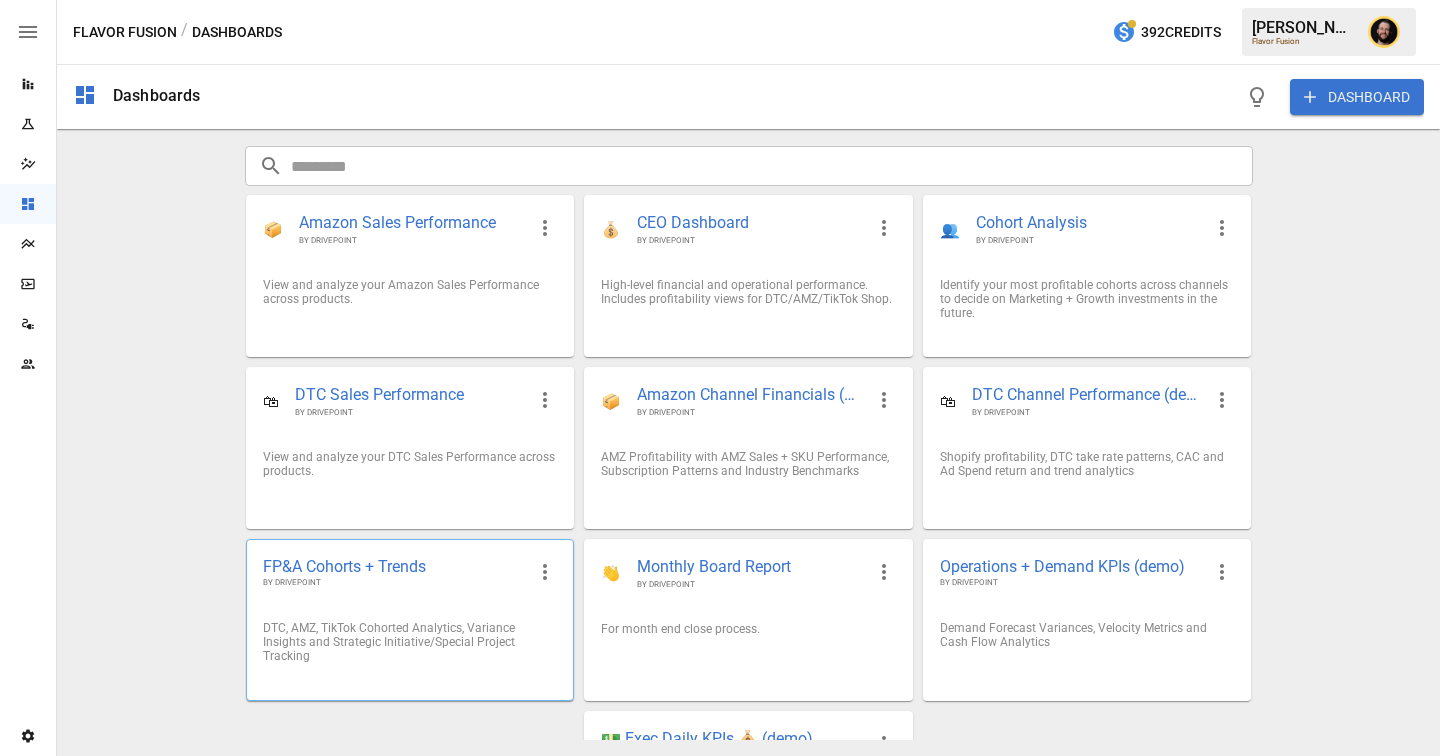 click 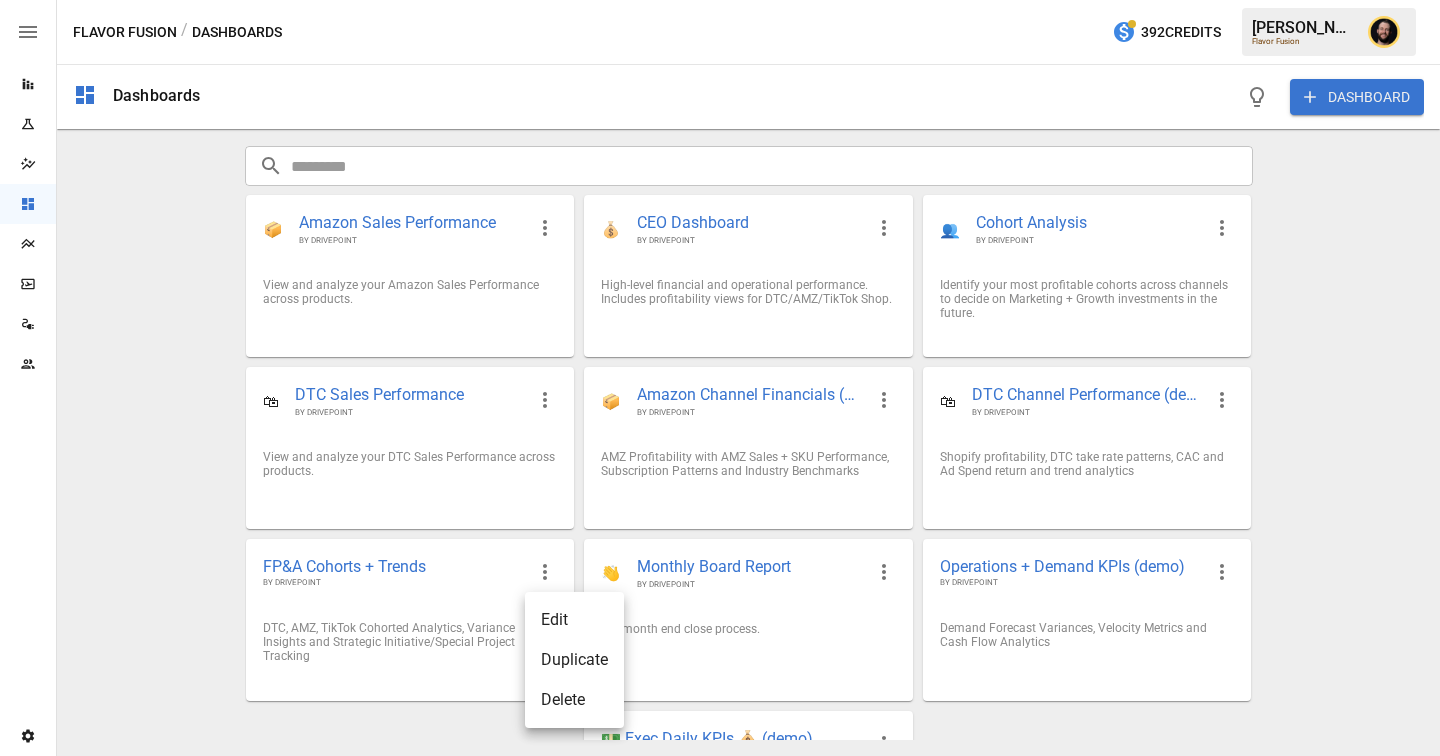 click on "Edit" at bounding box center (574, 620) 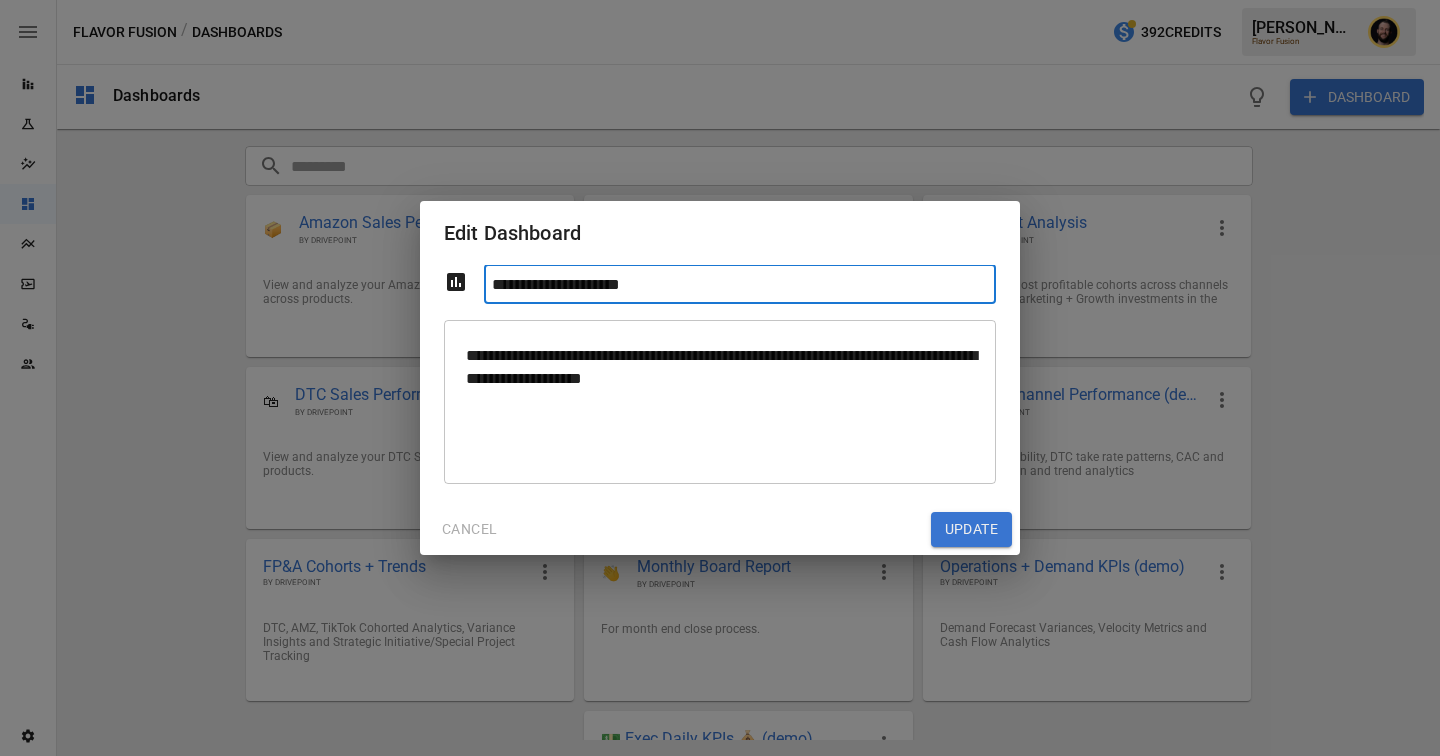 click on "**********" at bounding box center [740, 284] 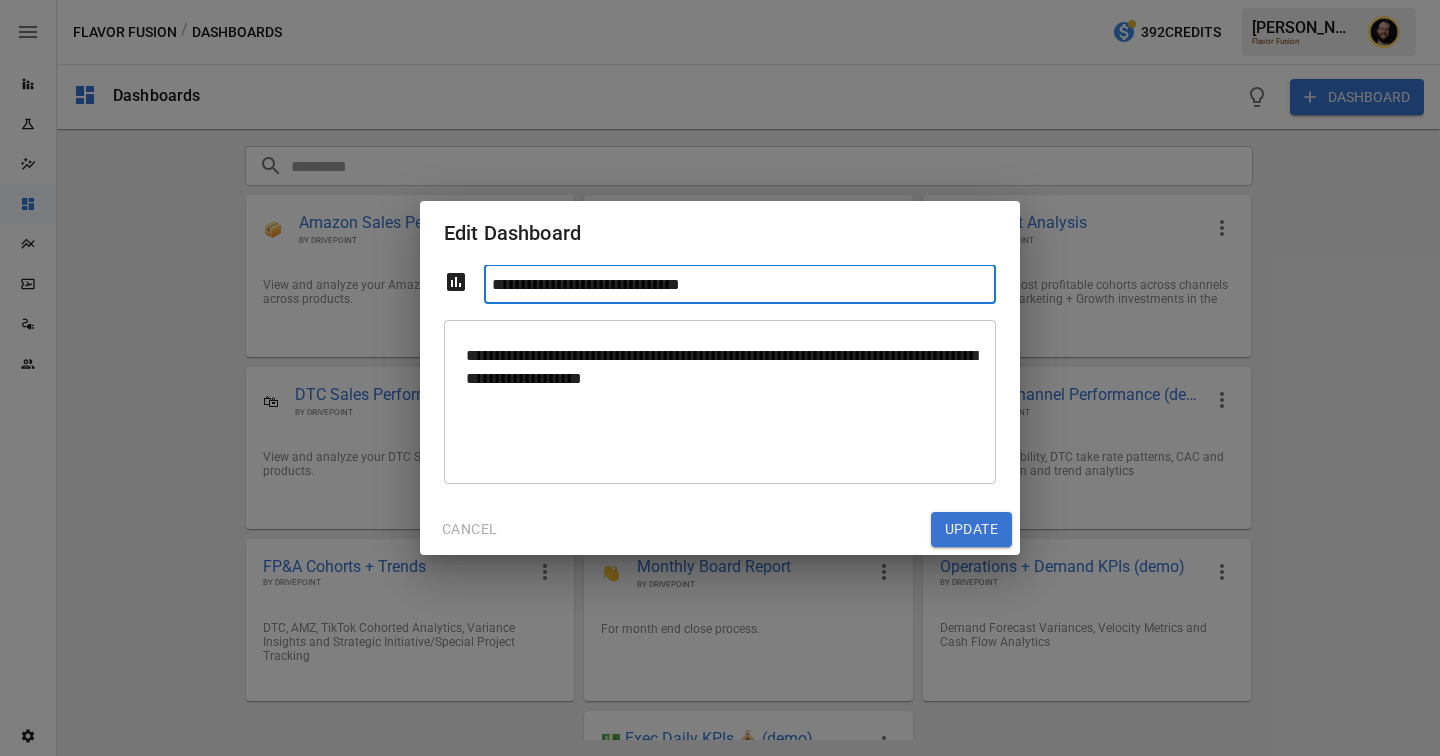 drag, startPoint x: 763, startPoint y: 288, endPoint x: 621, endPoint y: 286, distance: 142.01408 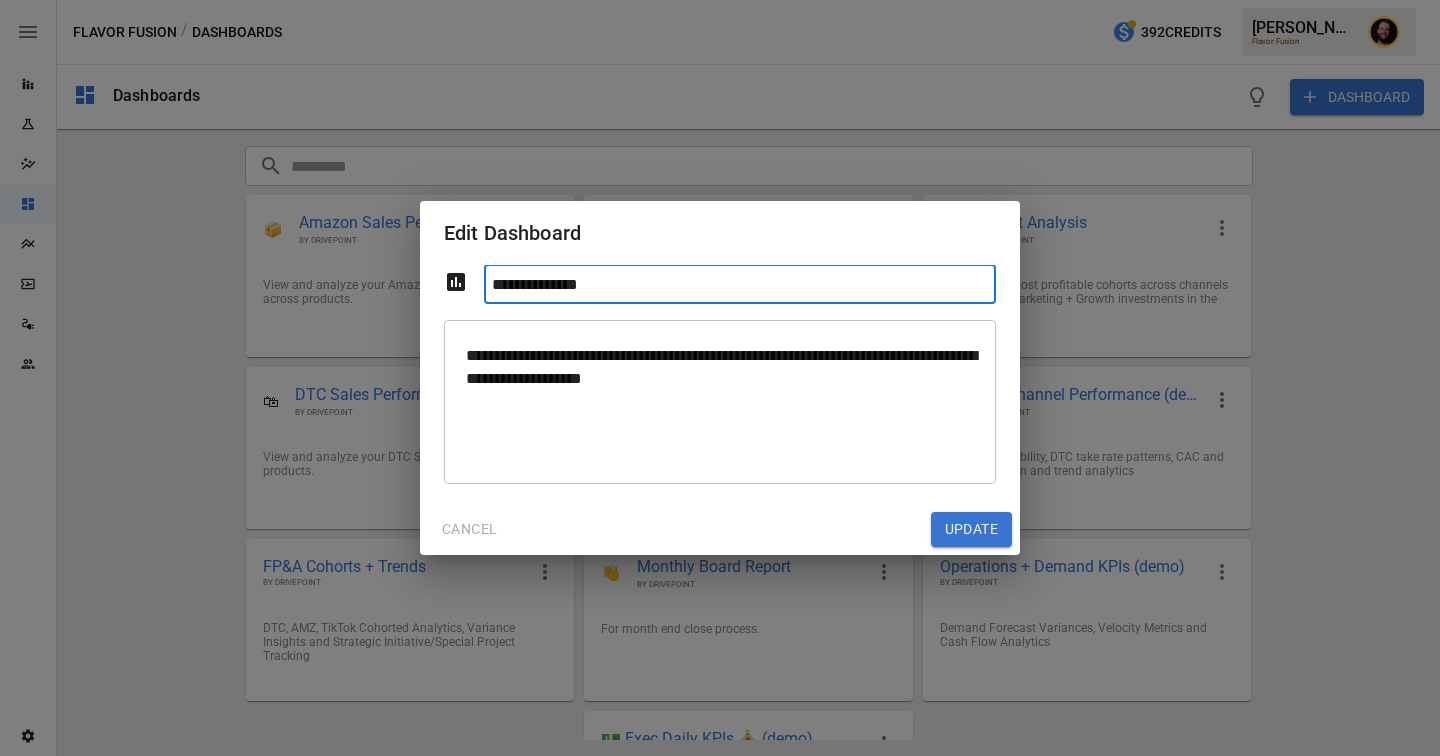 type on "**********" 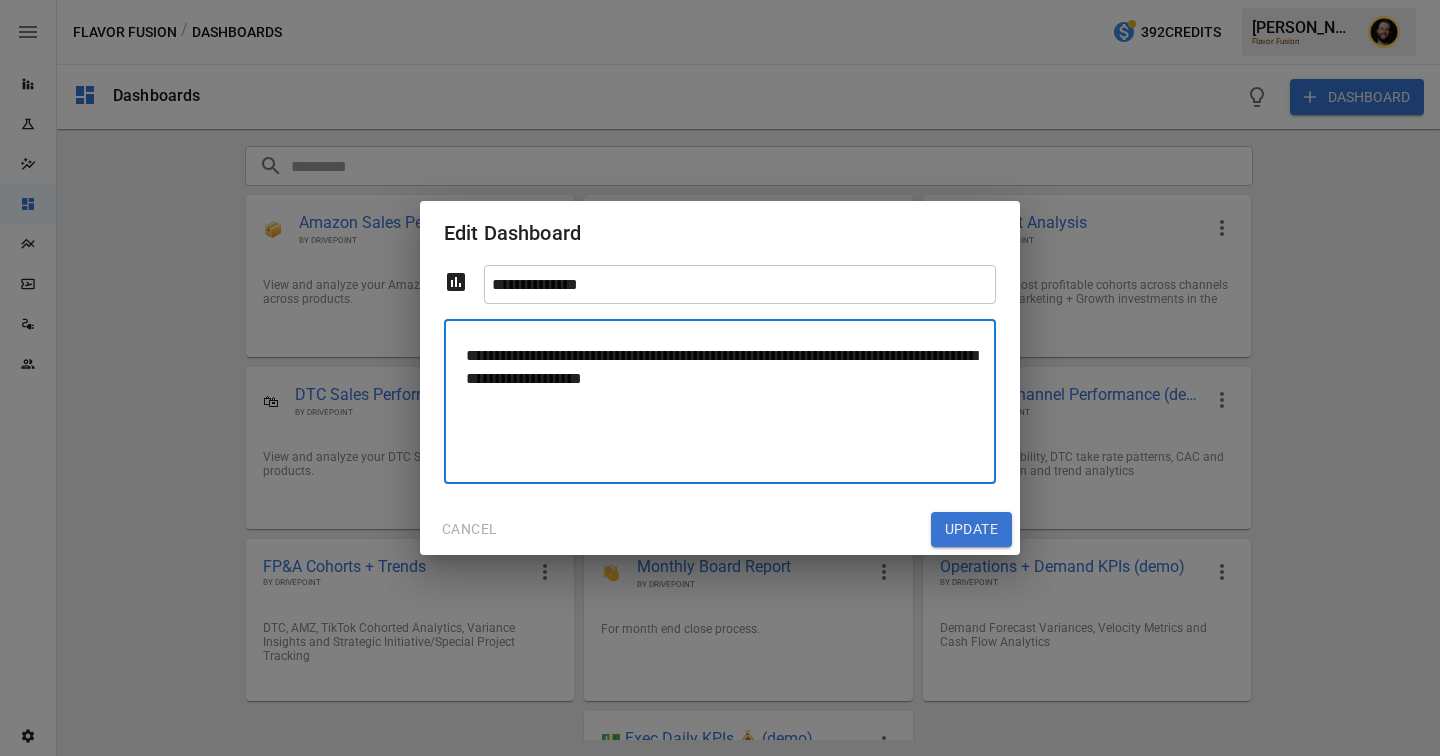 click on "**********" at bounding box center (720, 401) 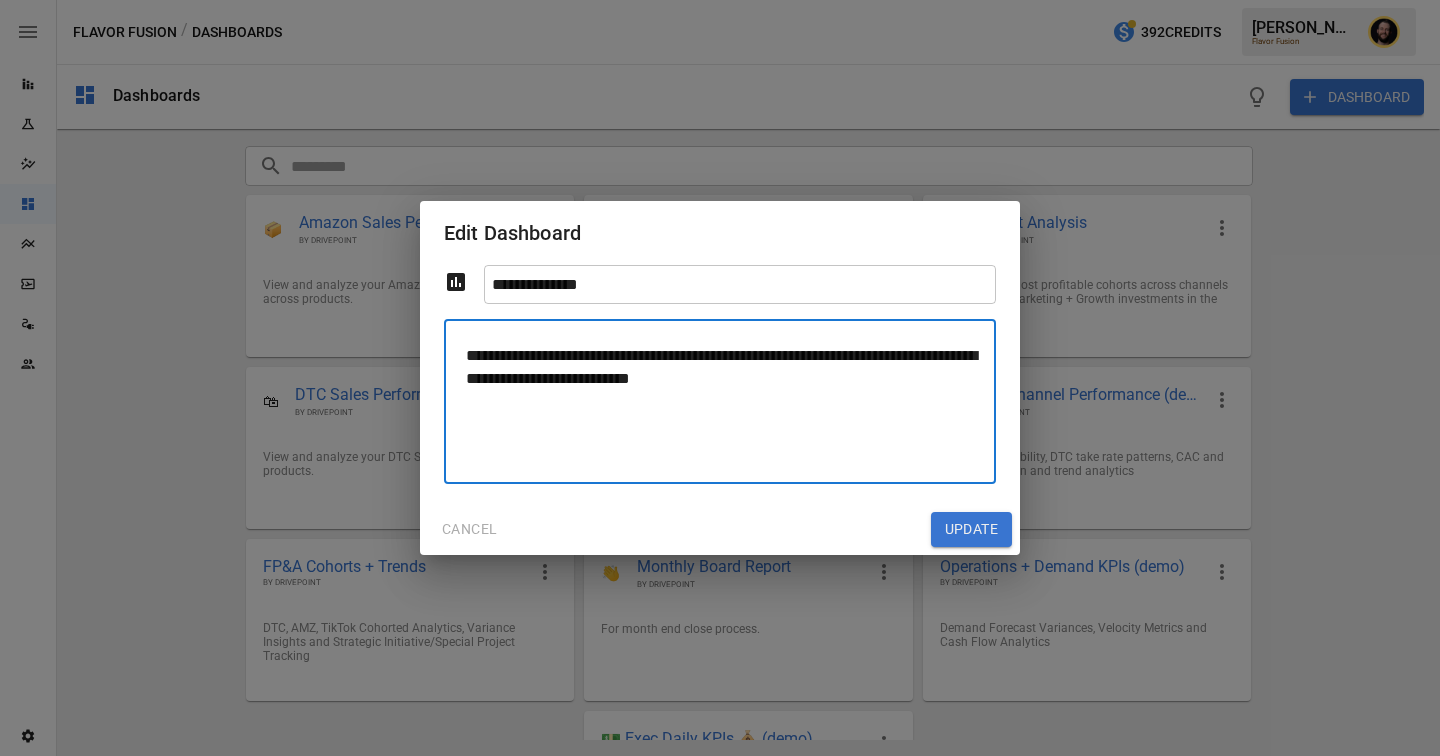 type on "**********" 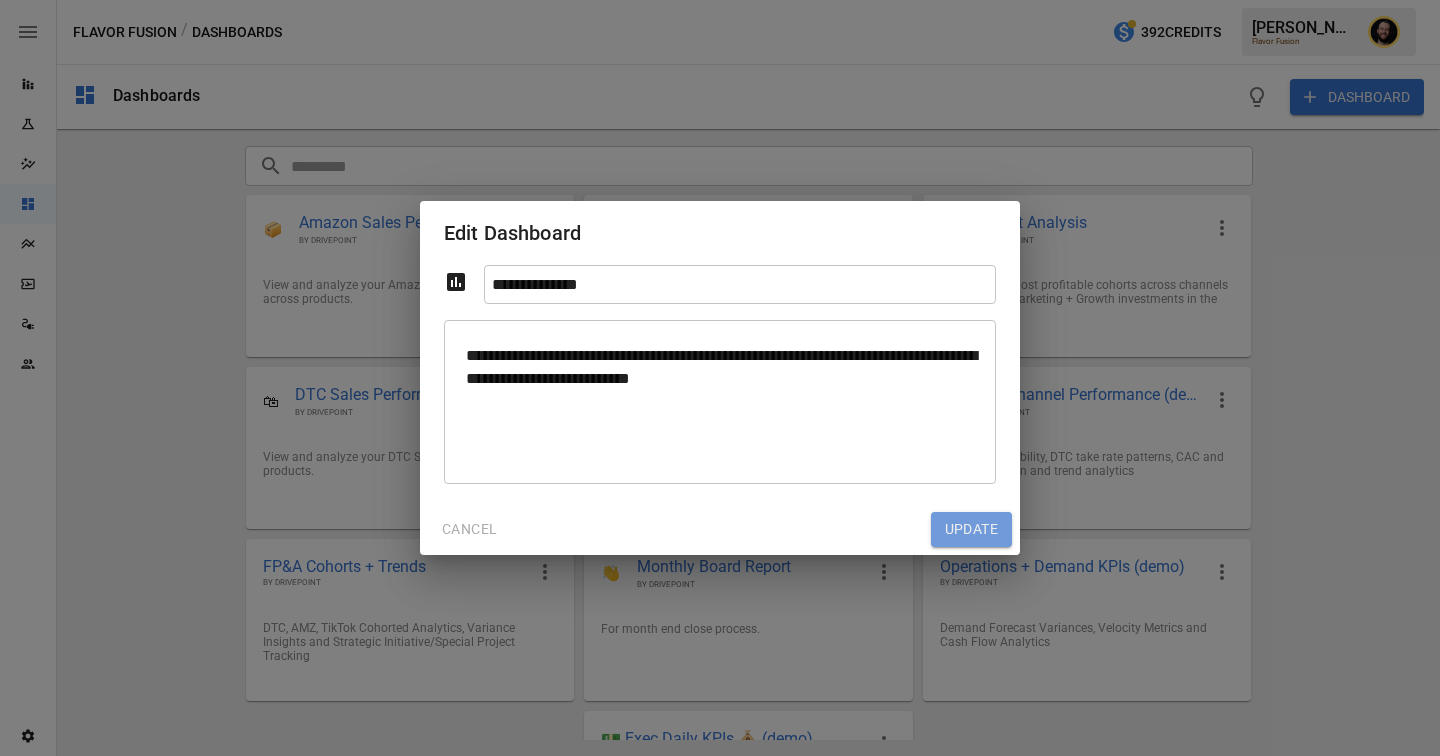 click on "Update" at bounding box center (971, 530) 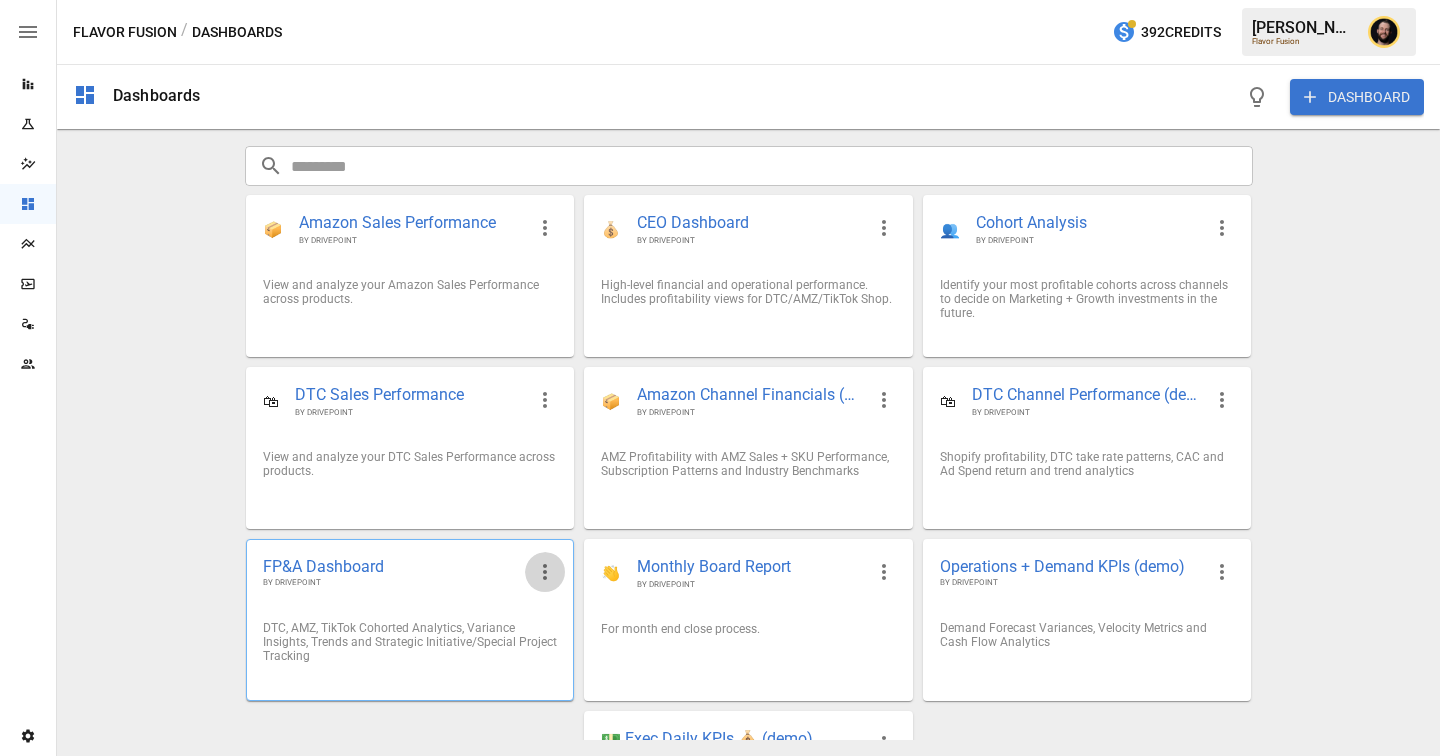 click 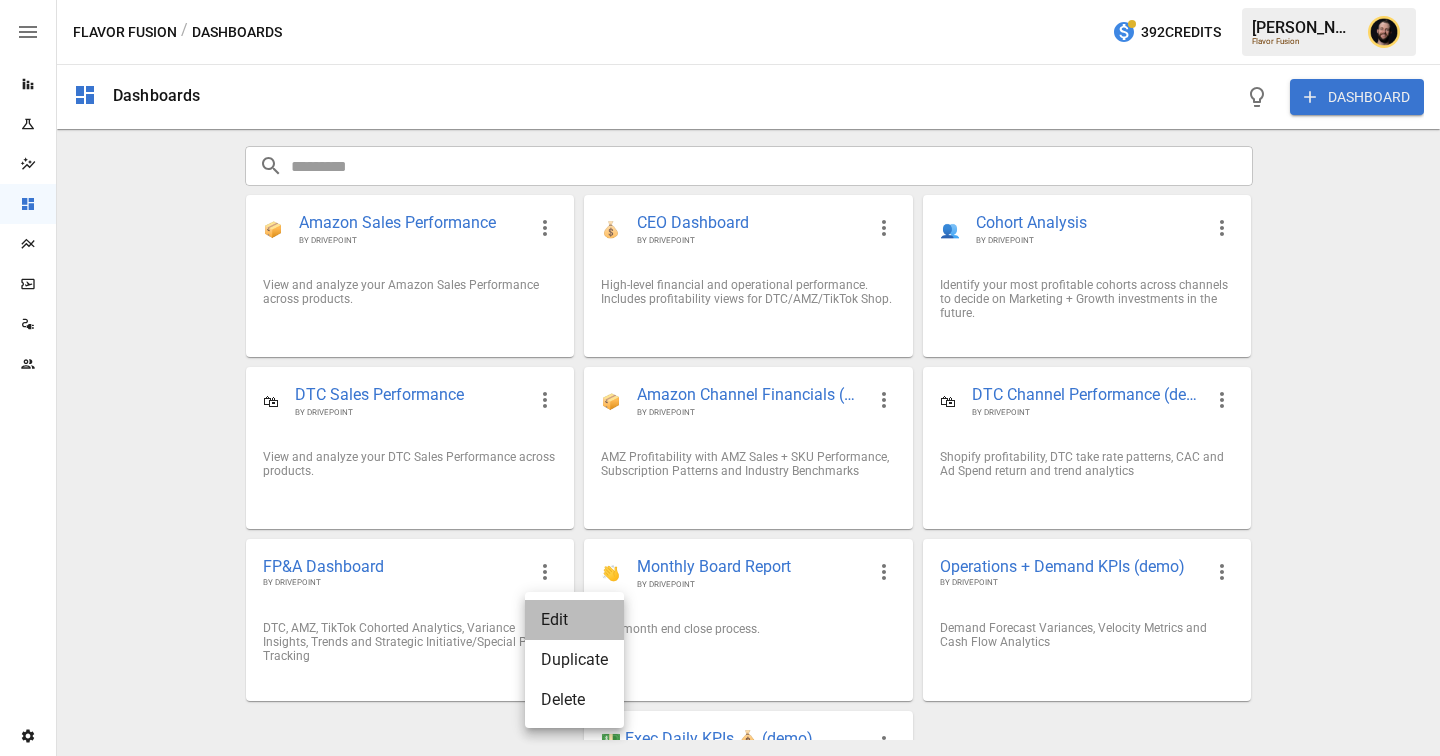 click on "Edit" at bounding box center [574, 620] 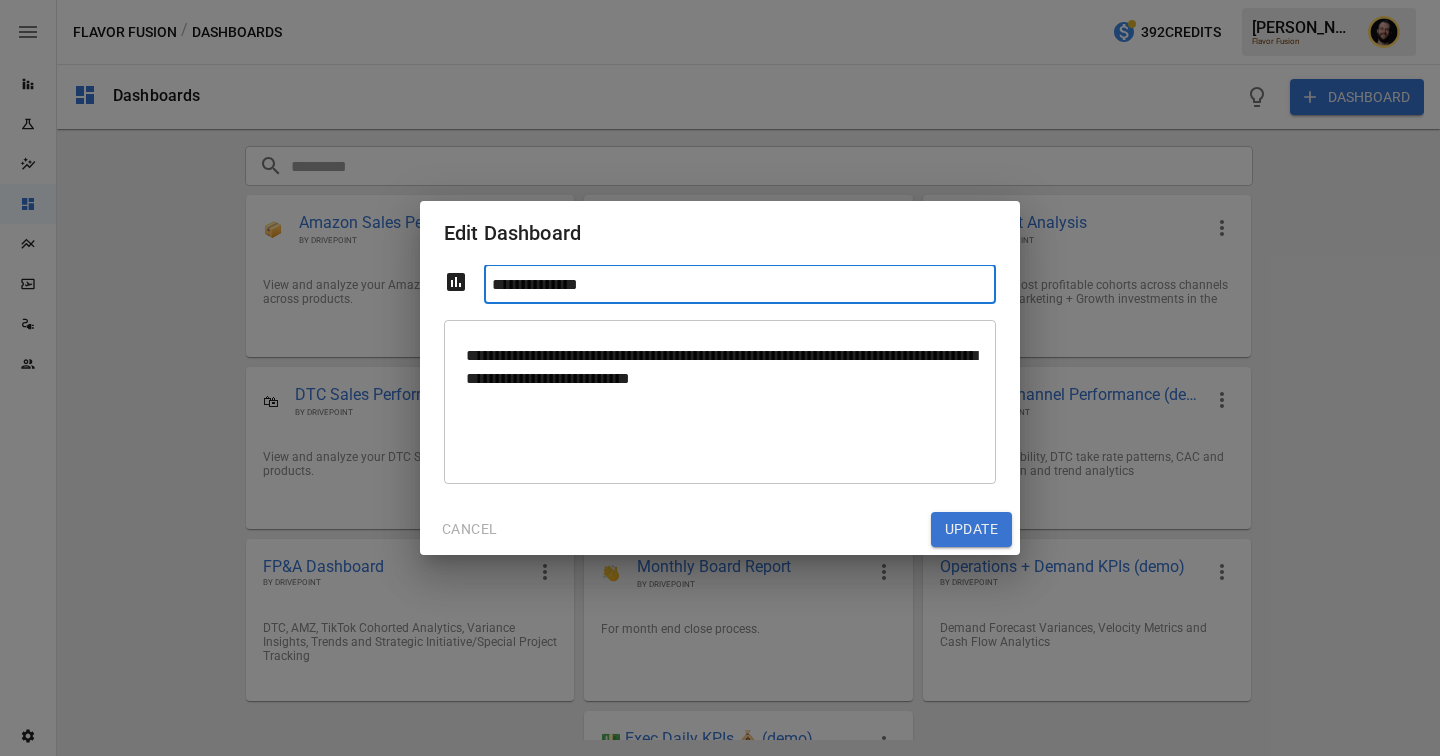 click on "**********" at bounding box center [740, 284] 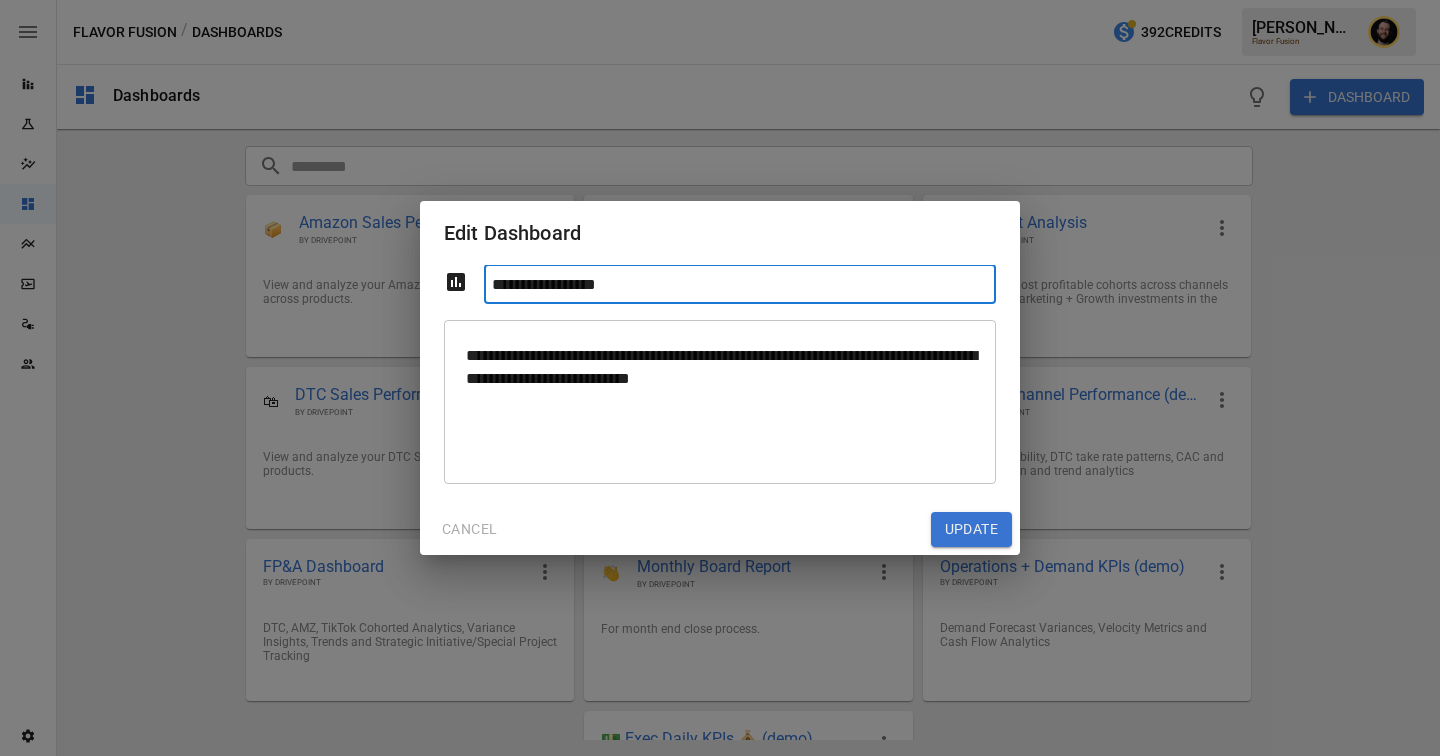 type on "**********" 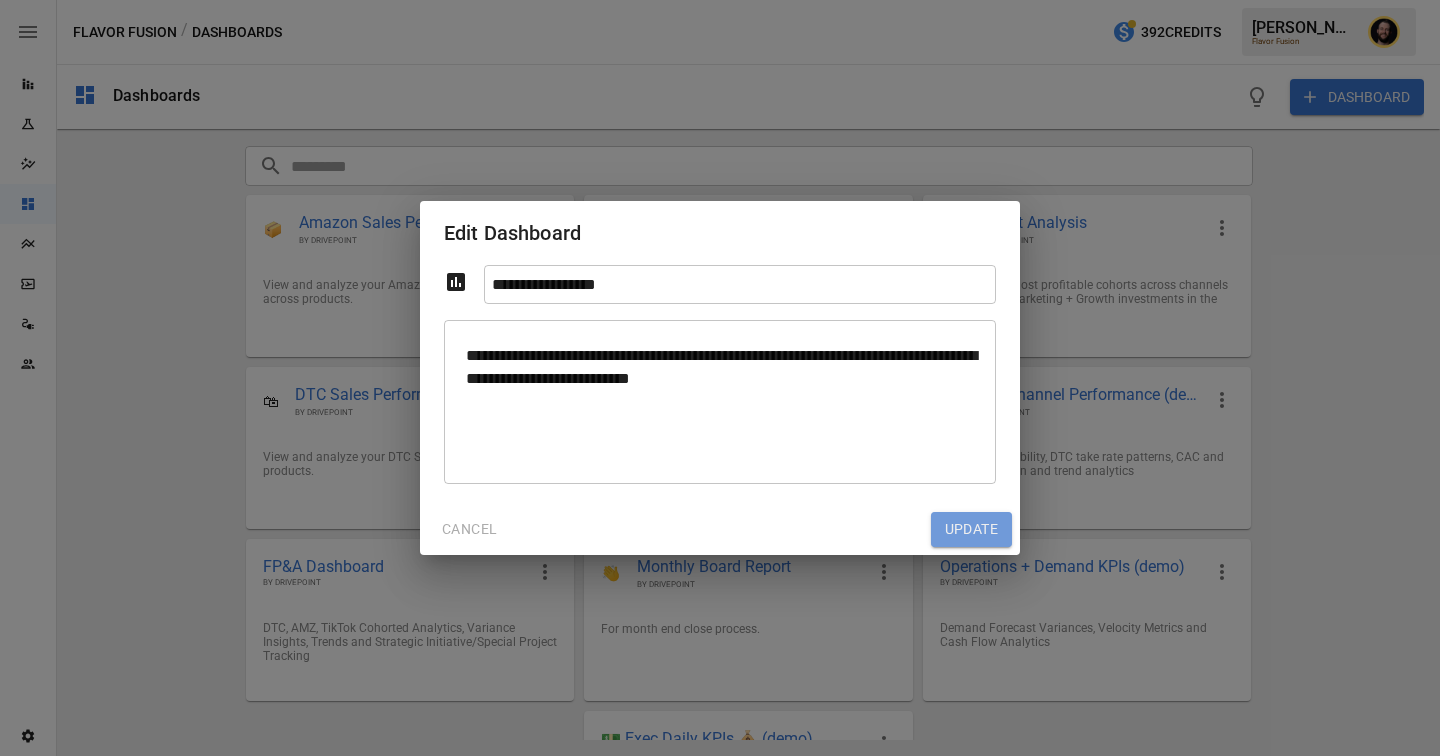 click on "Update" at bounding box center (971, 530) 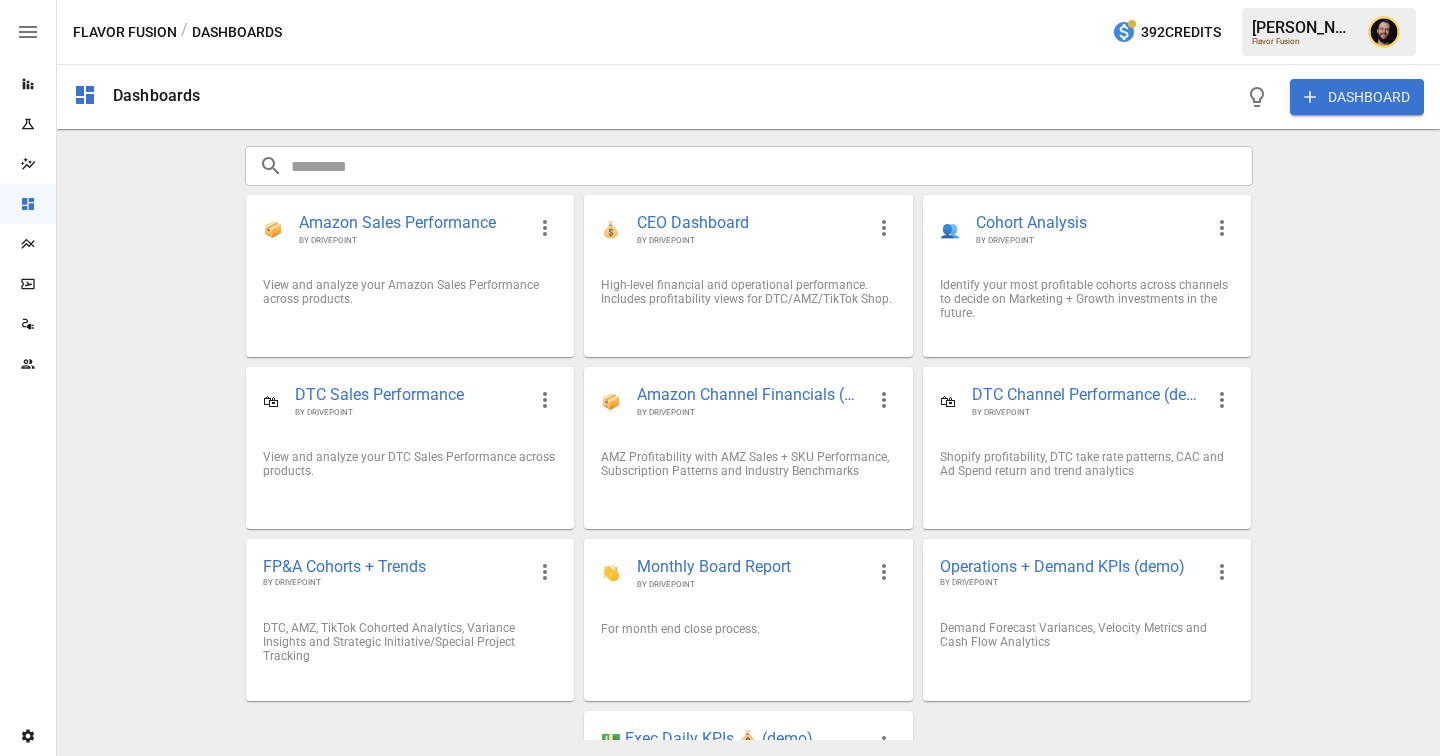 scroll, scrollTop: 134, scrollLeft: 0, axis: vertical 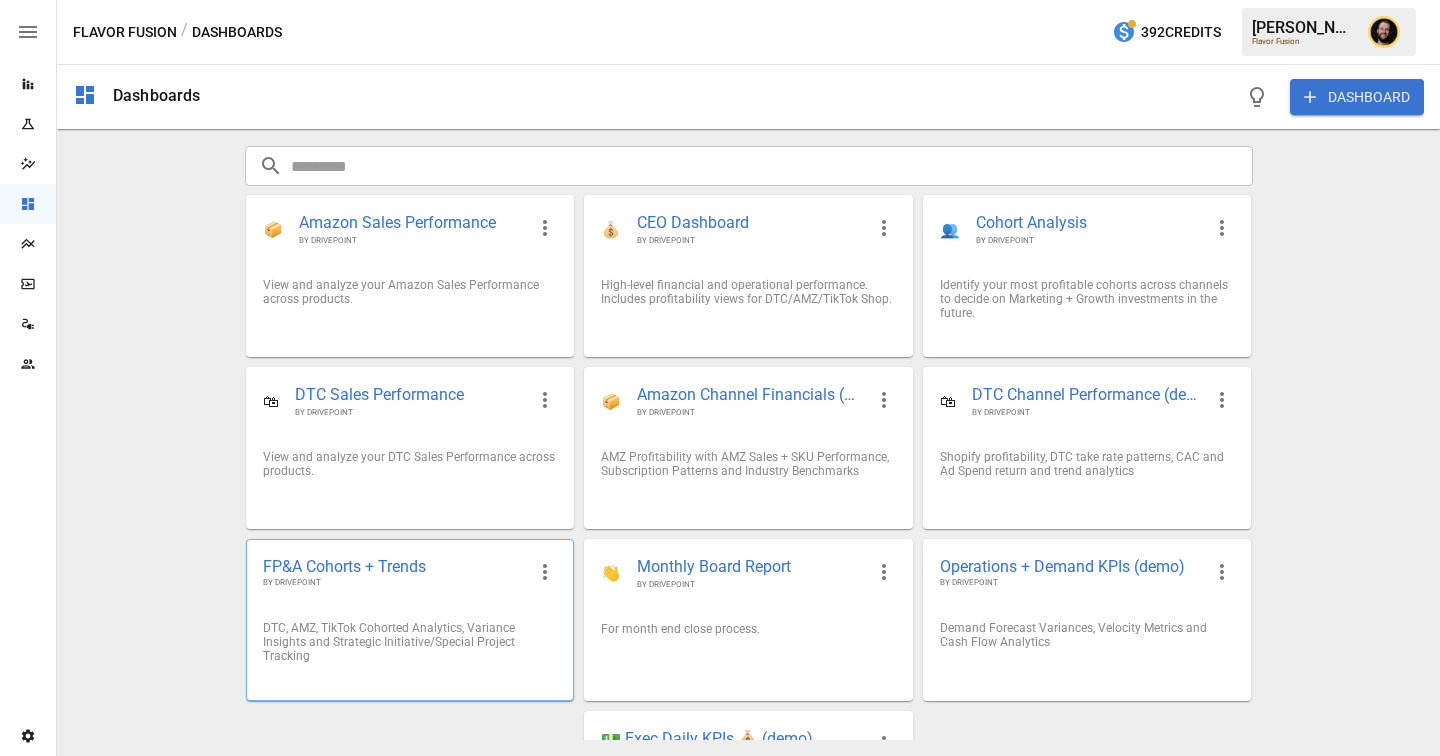 click at bounding box center (545, 572) 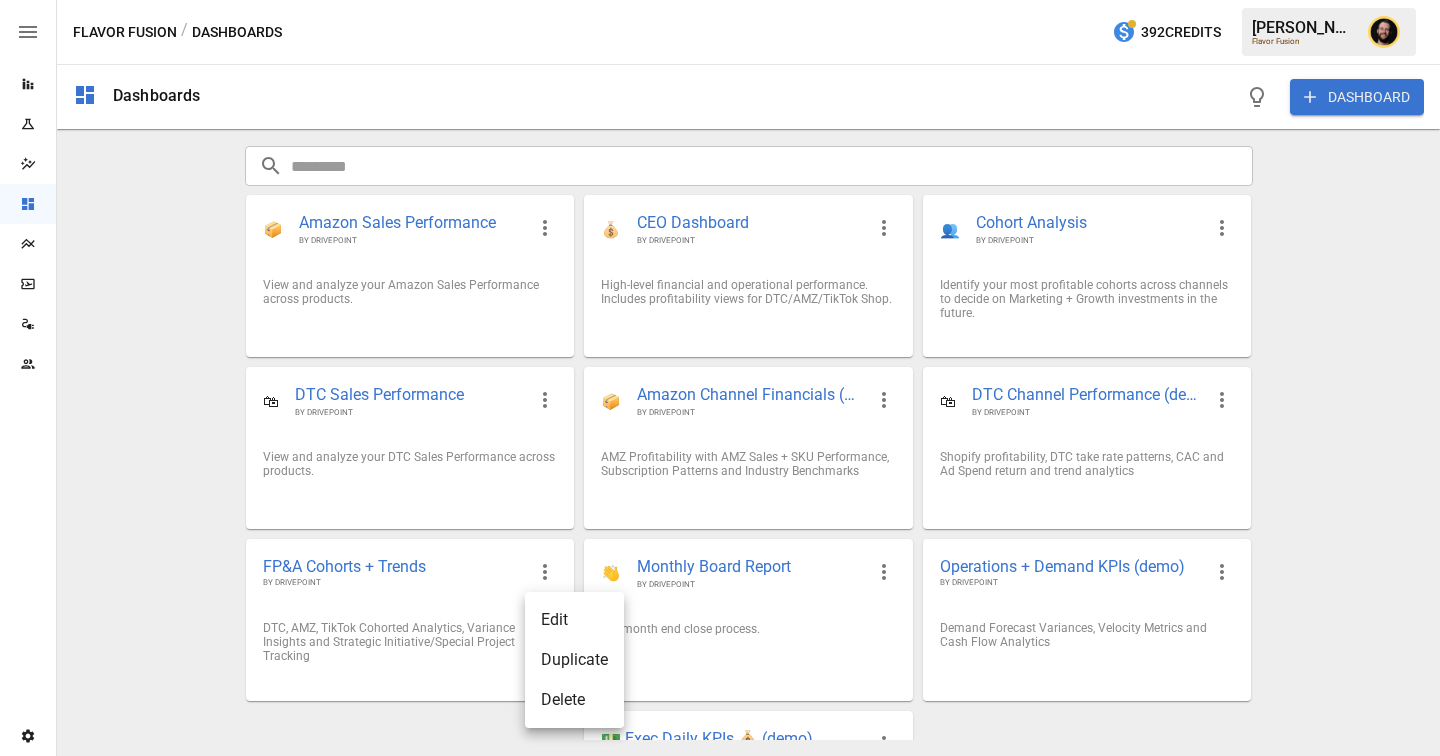 click on "Edit" at bounding box center (574, 620) 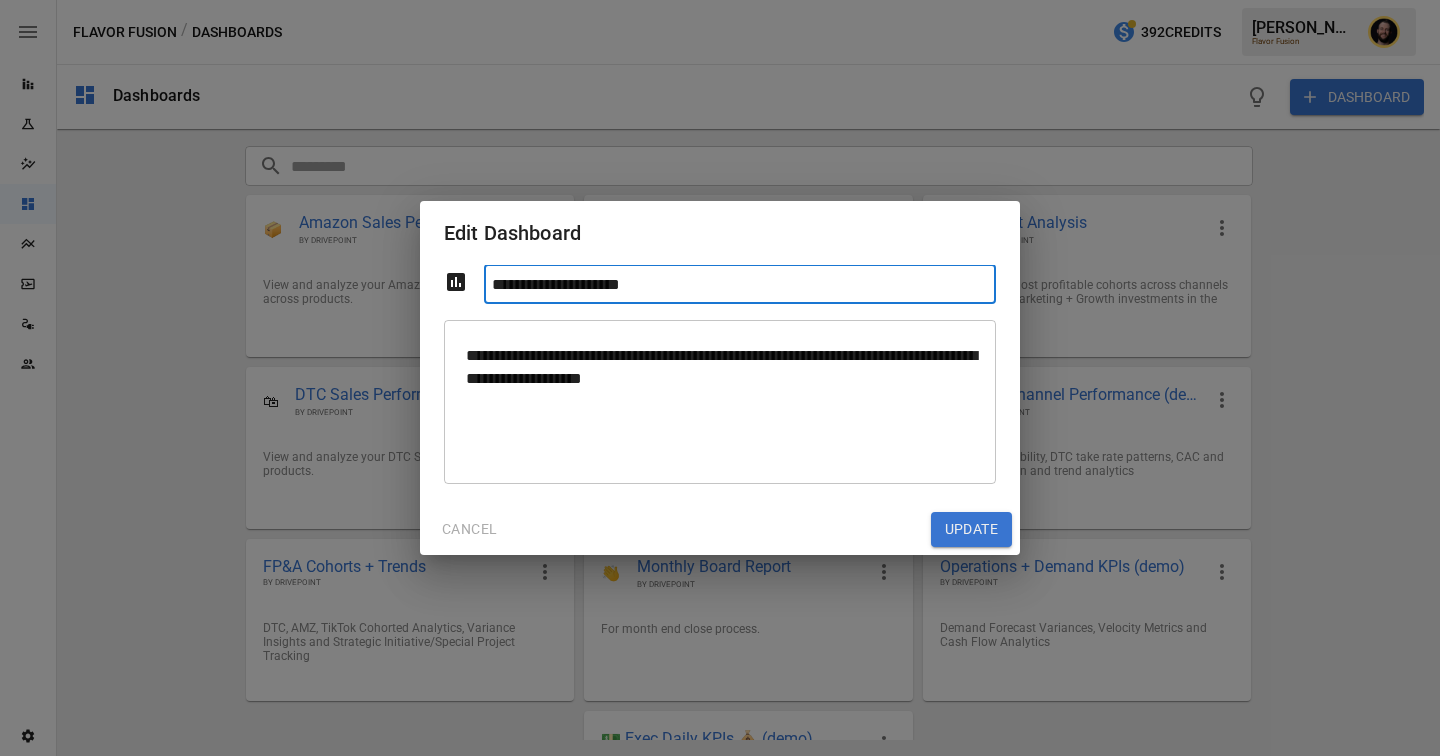 click on "**********" at bounding box center [740, 284] 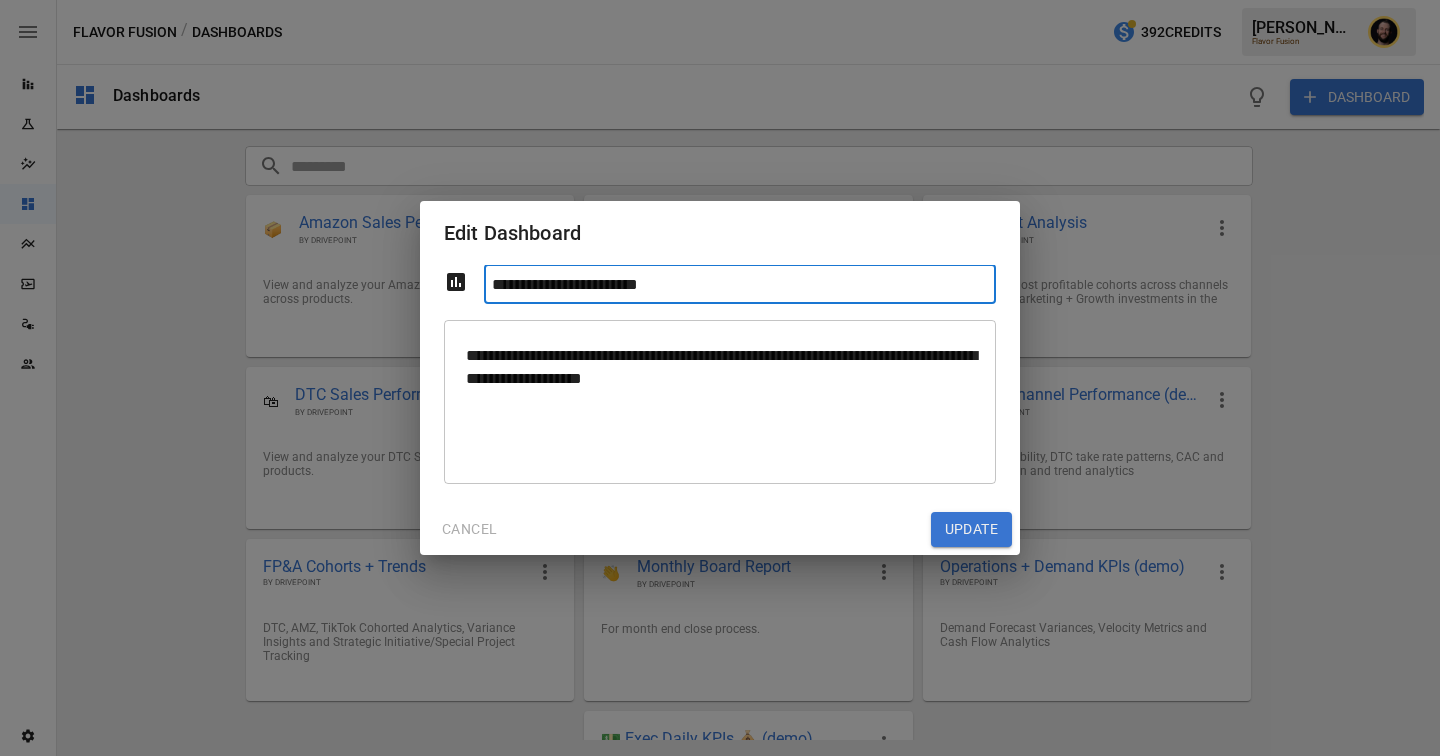type on "**********" 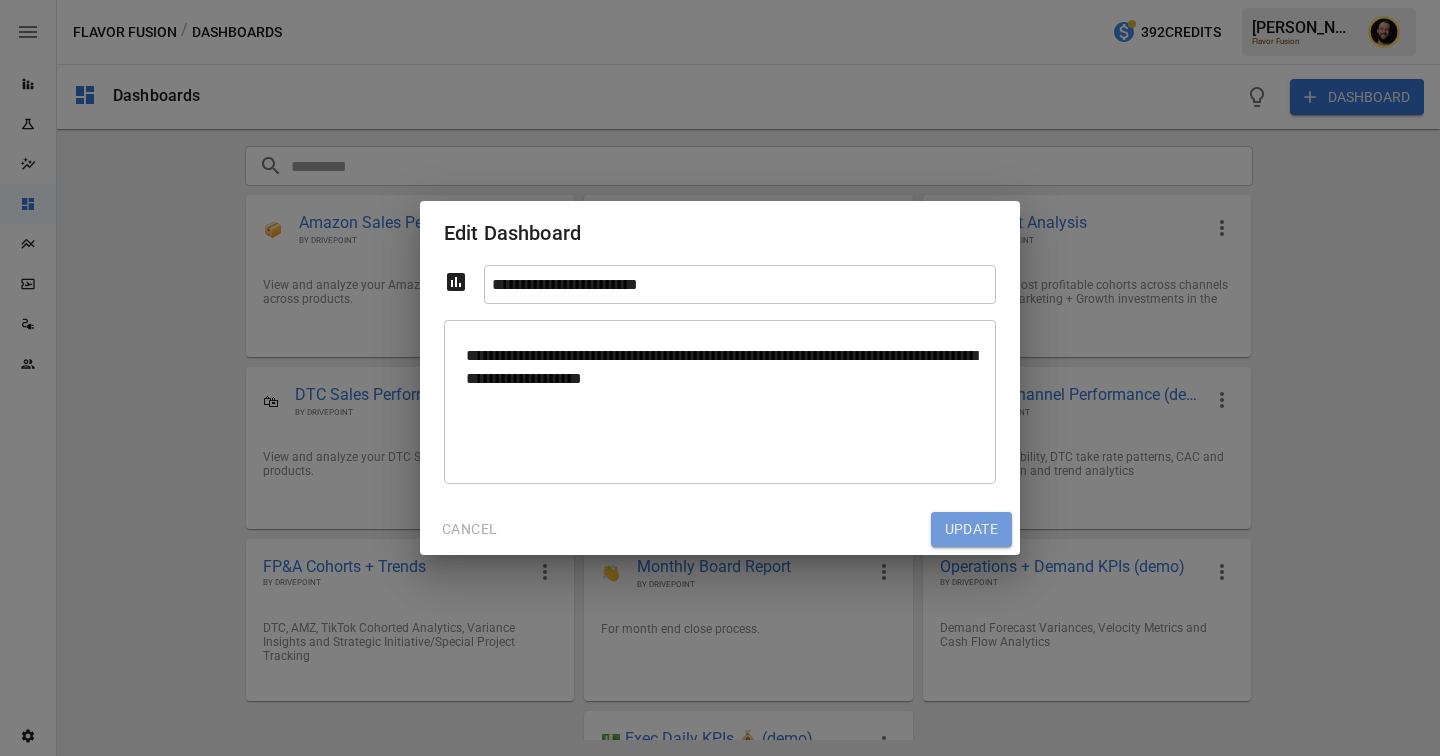 click on "Update" at bounding box center (971, 530) 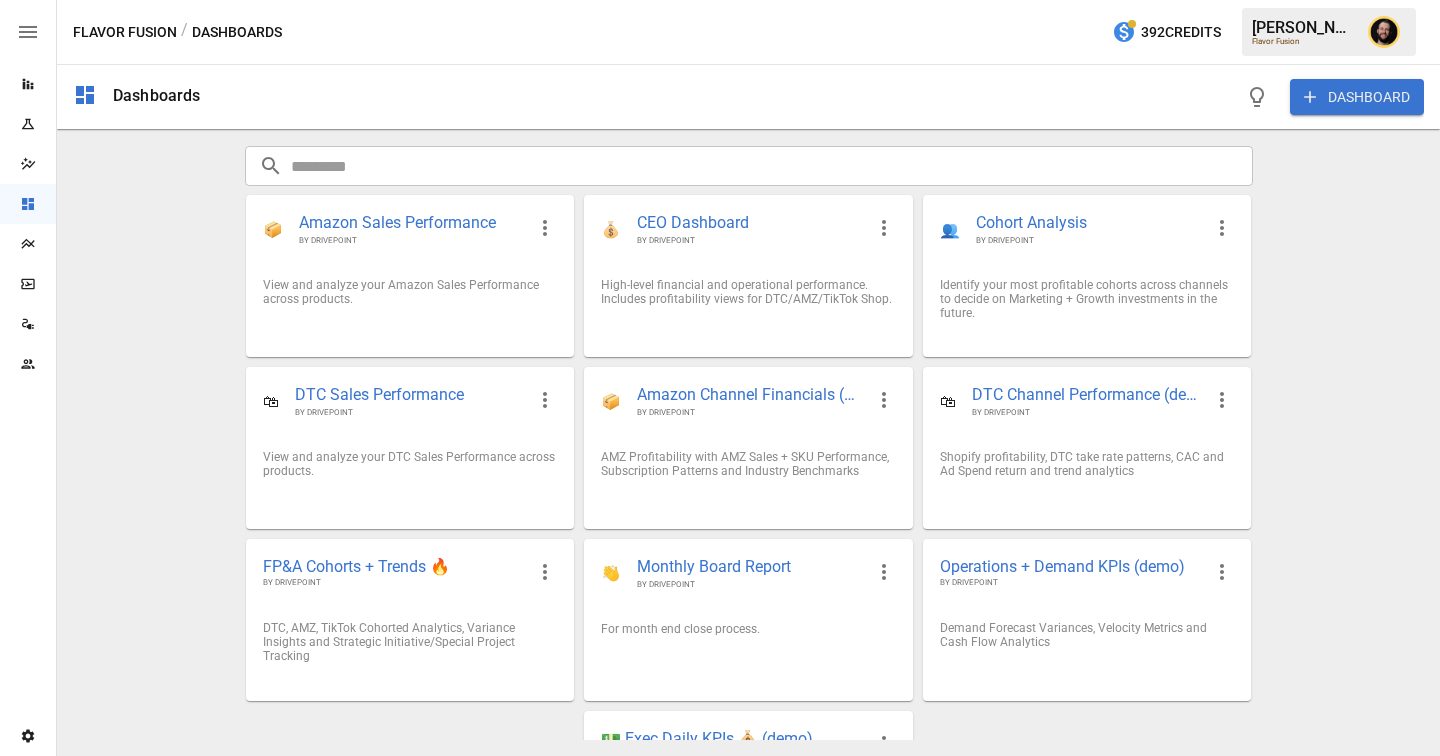 click on "FP&A Cohorts + Trends 🔥" at bounding box center (394, 566) 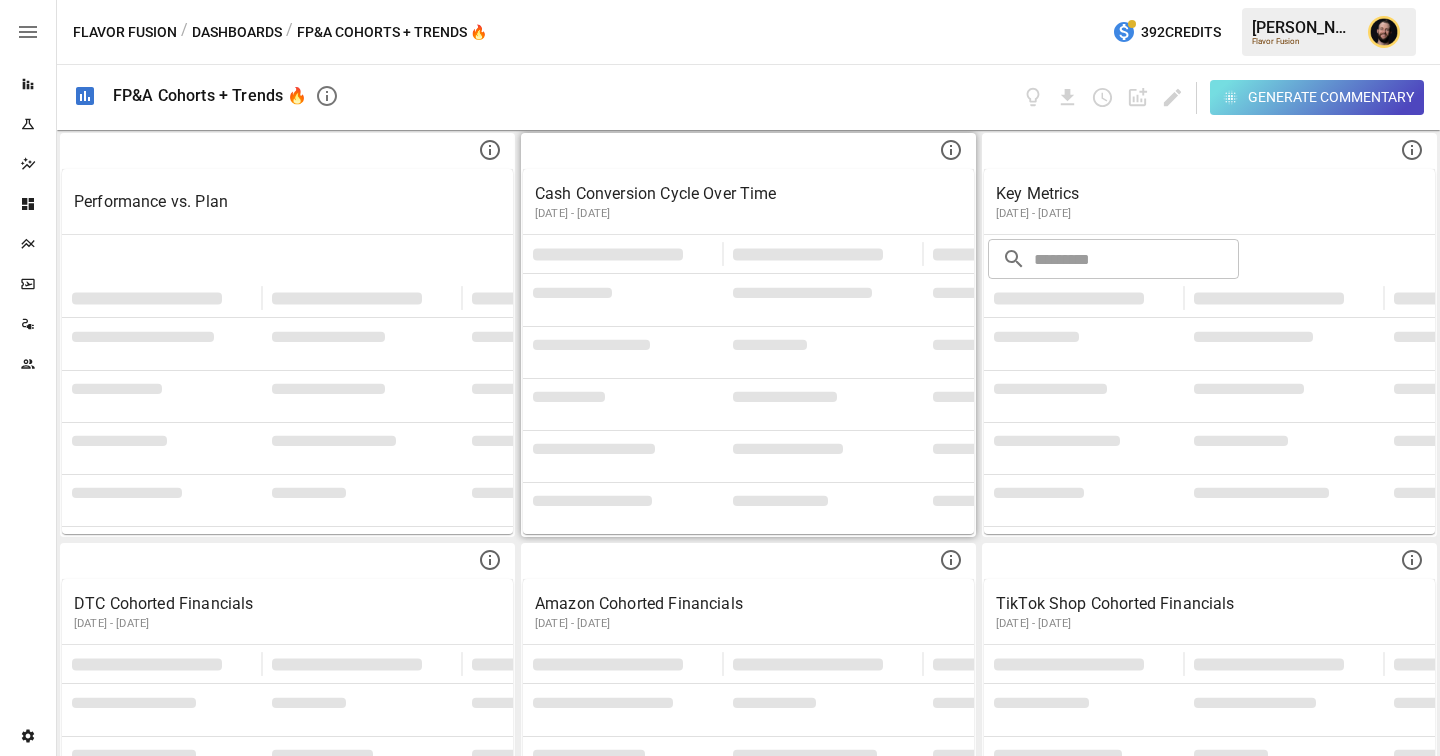click 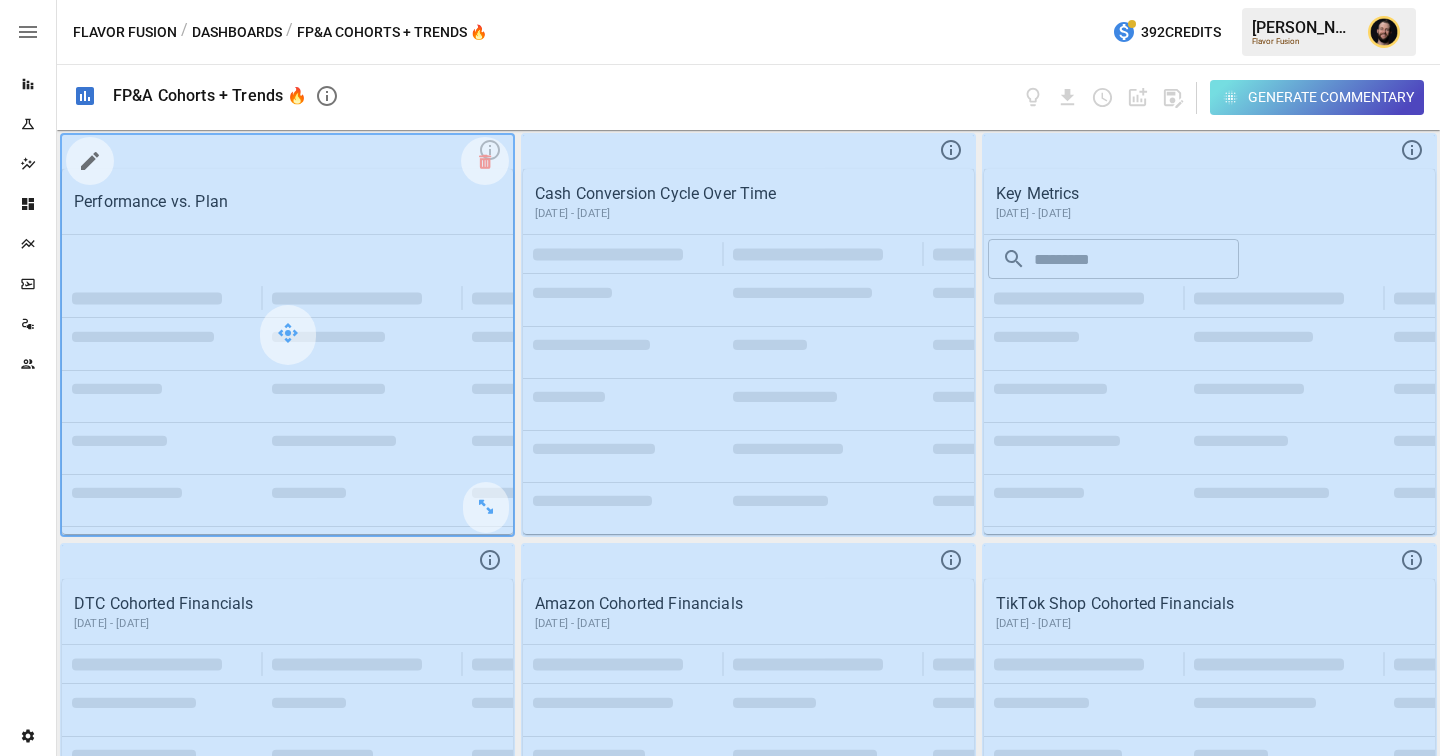 scroll, scrollTop: 0, scrollLeft: 0, axis: both 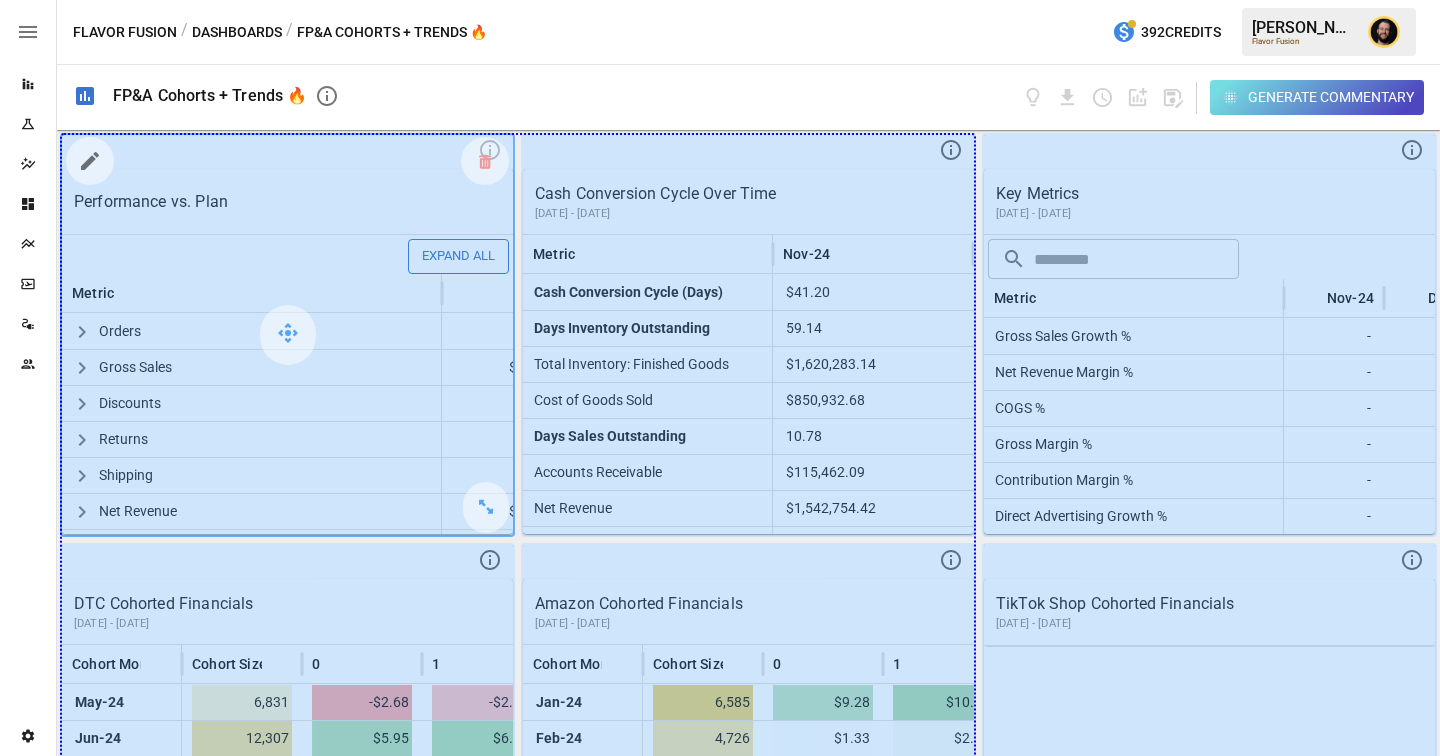 drag, startPoint x: 487, startPoint y: 510, endPoint x: 896, endPoint y: 709, distance: 454.84283 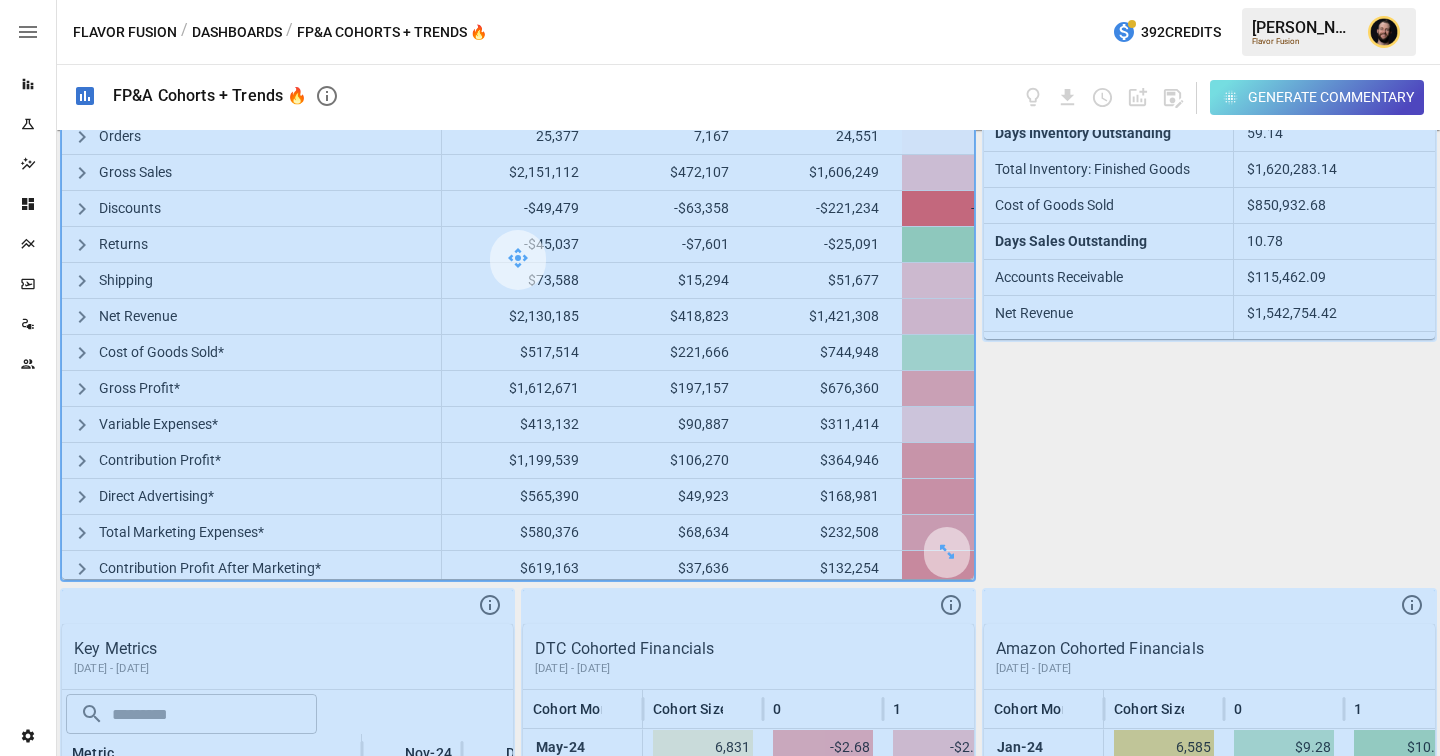 scroll, scrollTop: 320, scrollLeft: 0, axis: vertical 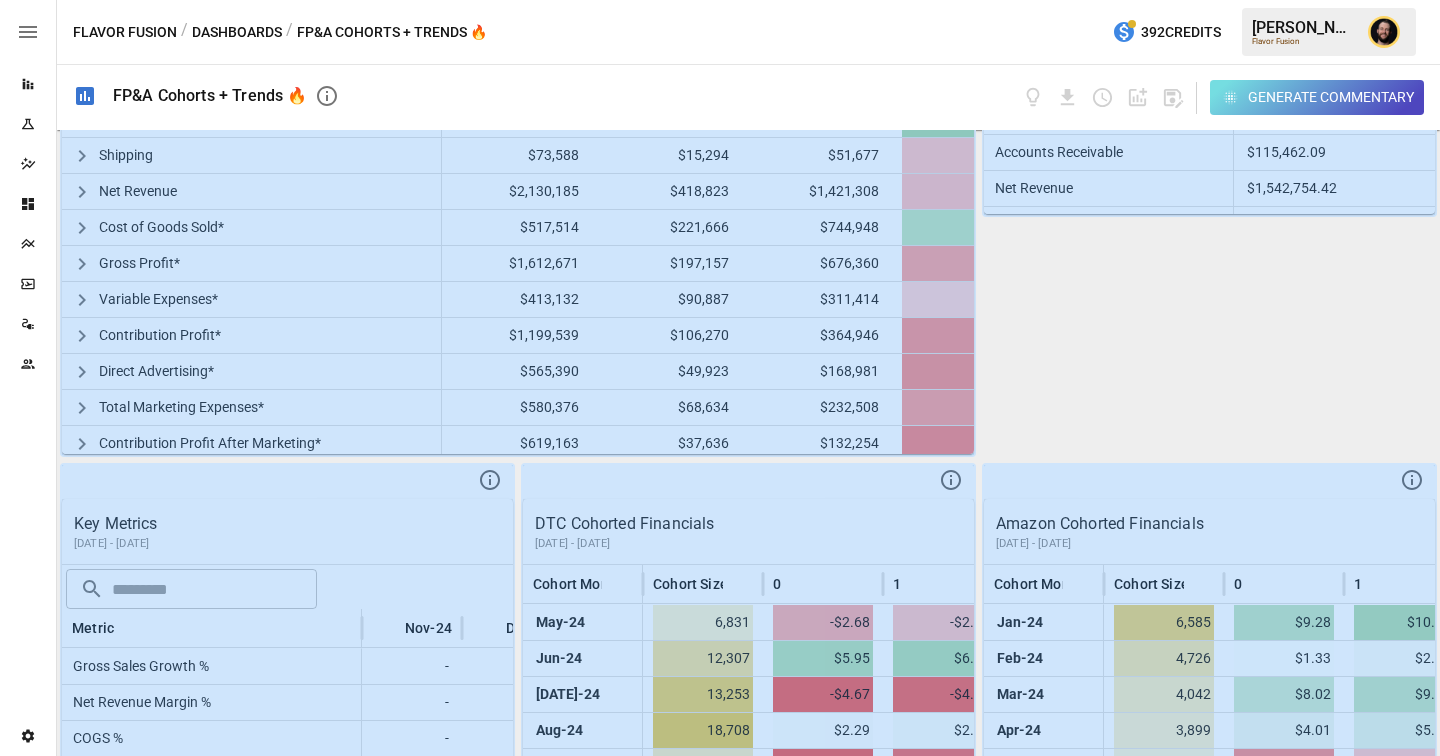 drag, startPoint x: 960, startPoint y: 425, endPoint x: 1149, endPoint y: 437, distance: 189.38057 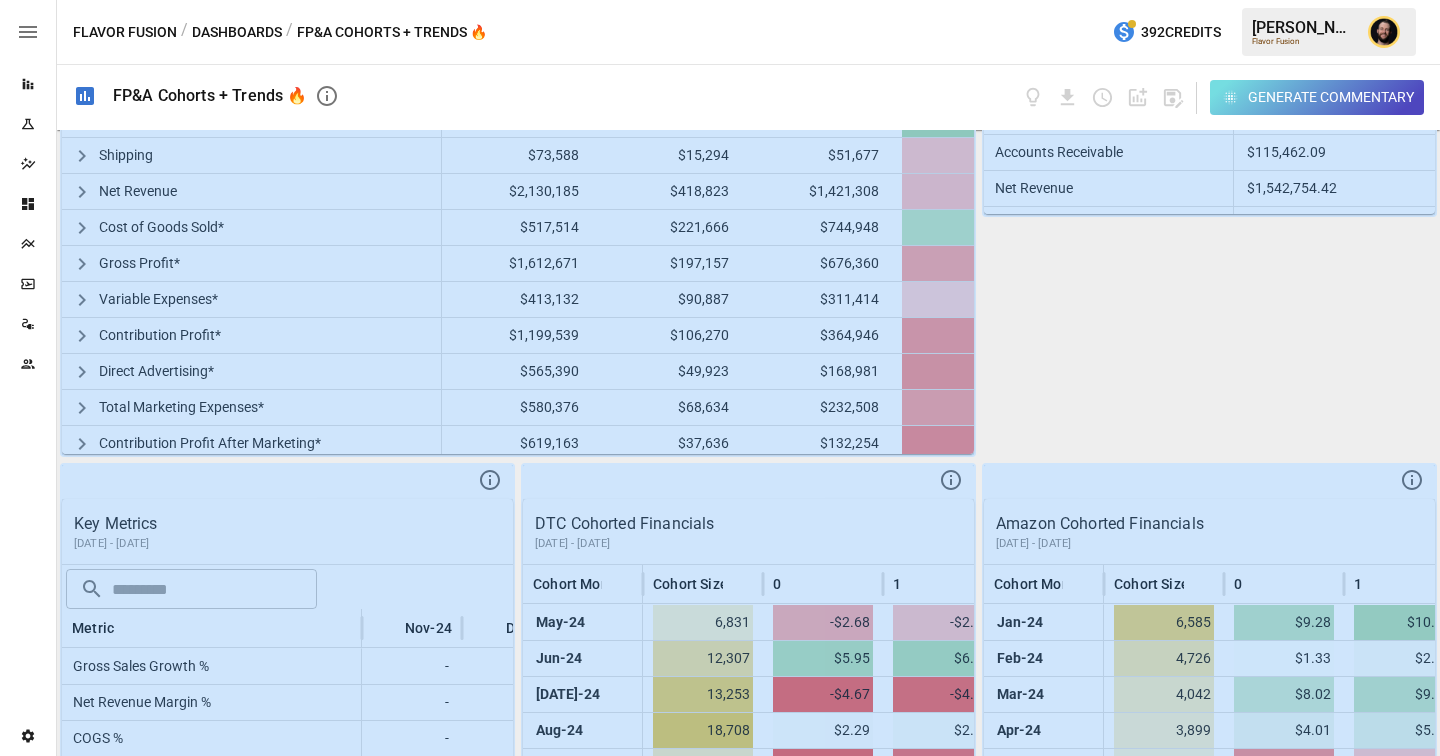 click on "Performance vs. Plan Expand All Metric Plan MTD Actuals EOM Projected Projected vs. Plan Data Source Orders 25,377 7,167 24,551 -3.26% SmartModel, Amazon, Shopify Gross Sales $2,151,112 $472,107 $1,606,249 -25.33% SmartModel, Amazon, Shopify Discounts -$49,479 -$63,358 -$221,234 -347.13% SmartModel, Amazon, Shopify Returns -$45,037 -$7,601 -$25,091 44.29% SmartModel, Amazon, Shopify Shipping $73,588 $15,294 $51,677 -29.78% SmartModel, Amazon, Shopify Net Revenue $2,130,185 $418,823 $1,421,308 -33.28% SmartModel, Amazon, Shopify Cost of Goods Sold* $517,514 $221,666 $744,948 43.95% SmartModel Gross Profit* $1,612,671 $197,157 $676,360 -58.06% SmartModel Variable Expenses* $413,132 $90,887 $311,414 -24.62% SmartModel Contribution Profit* $1,199,539 $106,270 $364,946 -69.58% SmartModel Direct Advertising* $565,390 $49,923 $168,981 -70.11% SmartModel Total Marketing Expenses* $580,376 $68,634 $232,508 -59.94% SmartModel Contribution Profit After Marketing* $619,163 $37,636 $132,254 -78.64% SmartModel $1,315,287 -" at bounding box center [748, 443] 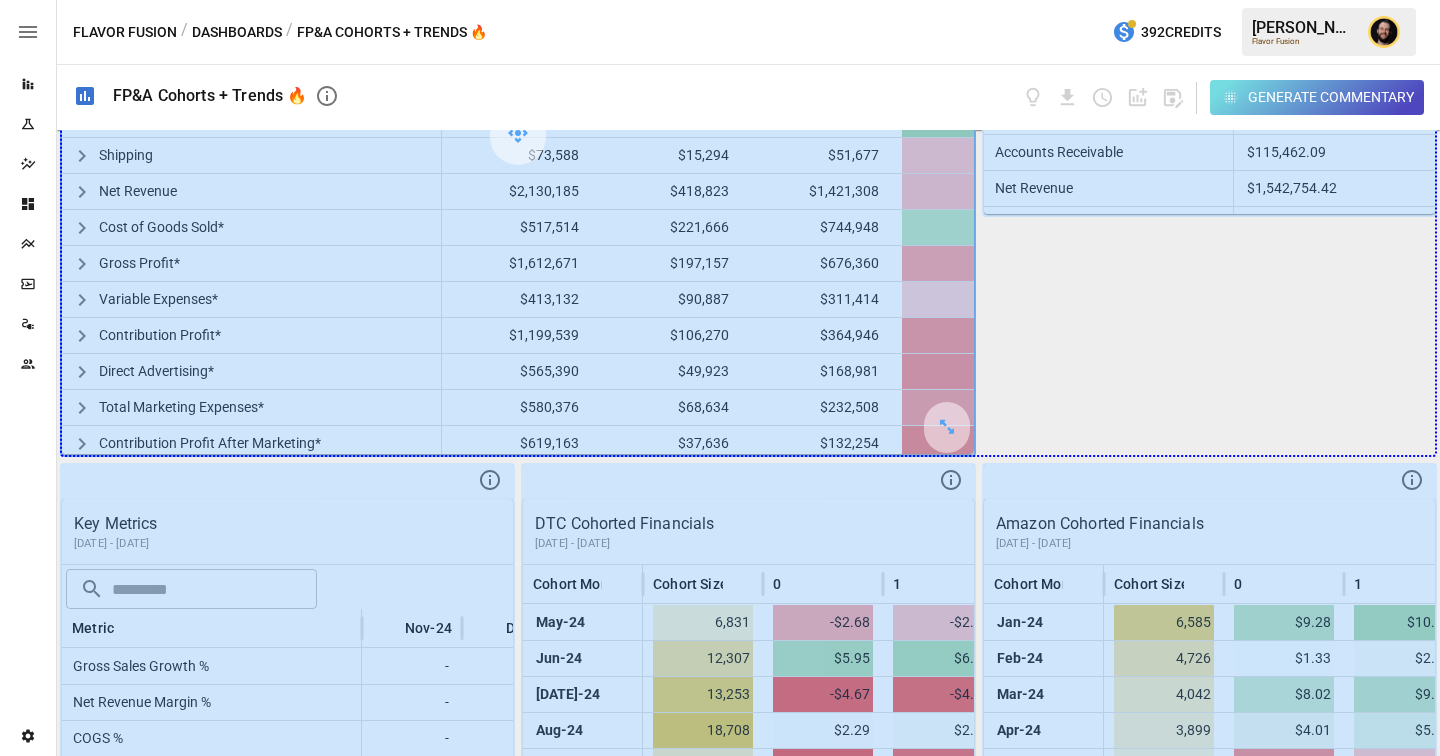 drag, startPoint x: 945, startPoint y: 427, endPoint x: 1286, endPoint y: 428, distance: 341.00146 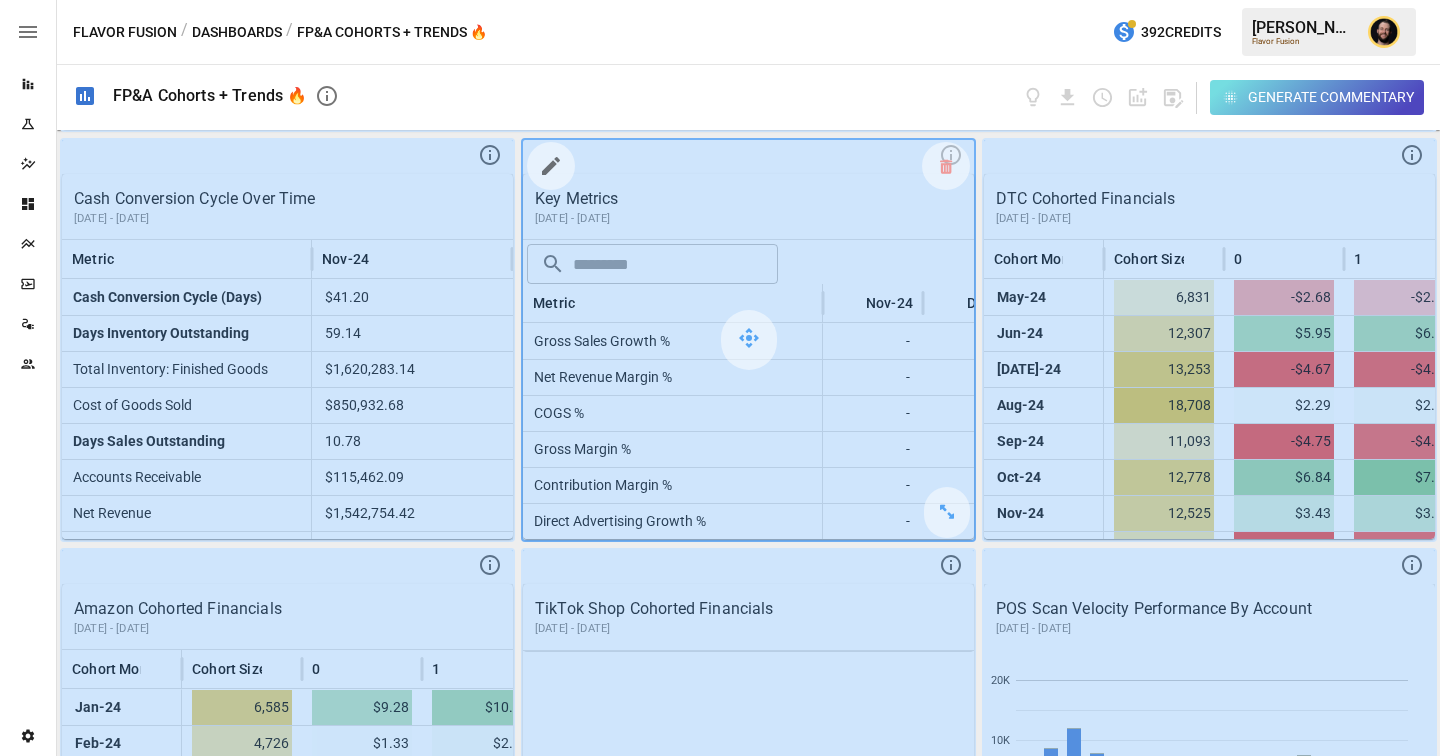 scroll, scrollTop: 638, scrollLeft: 0, axis: vertical 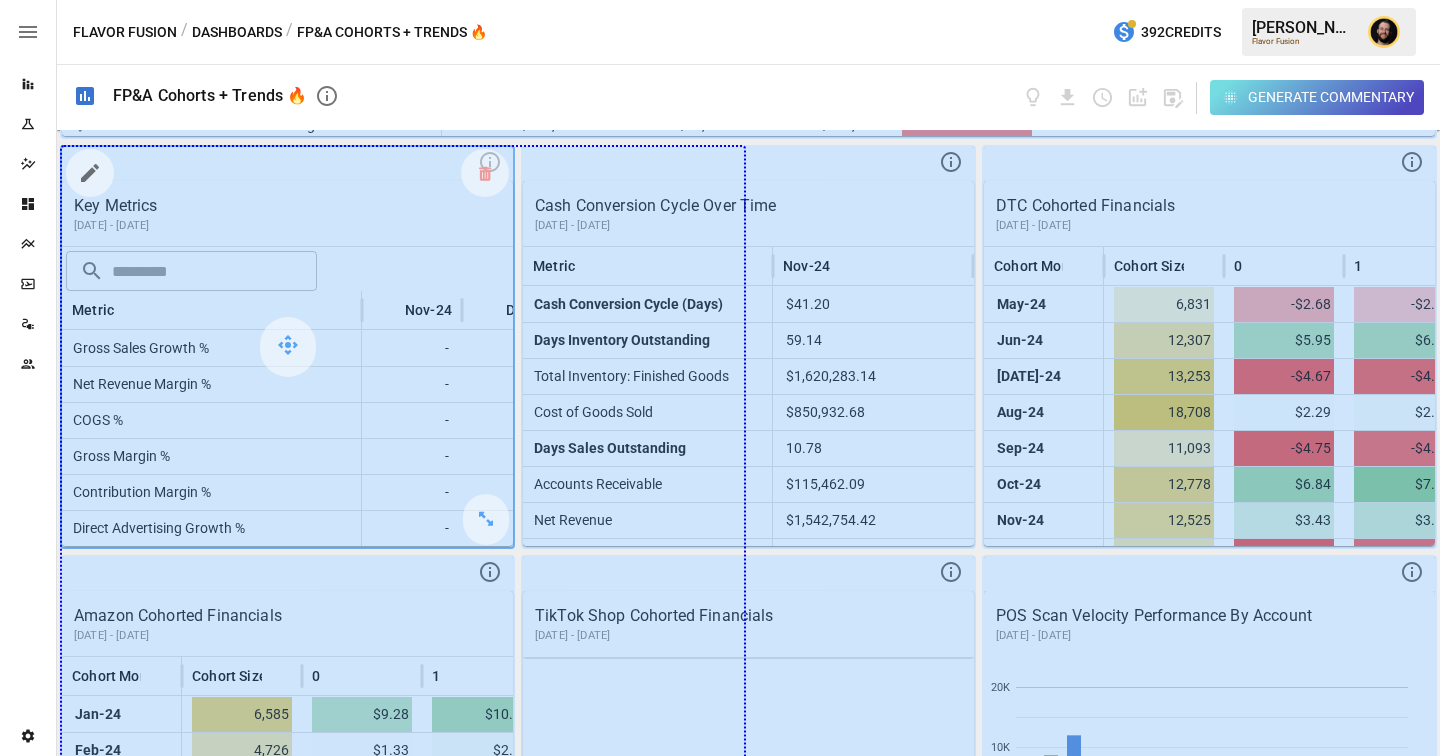 drag, startPoint x: 489, startPoint y: 524, endPoint x: 741, endPoint y: 726, distance: 322.9675 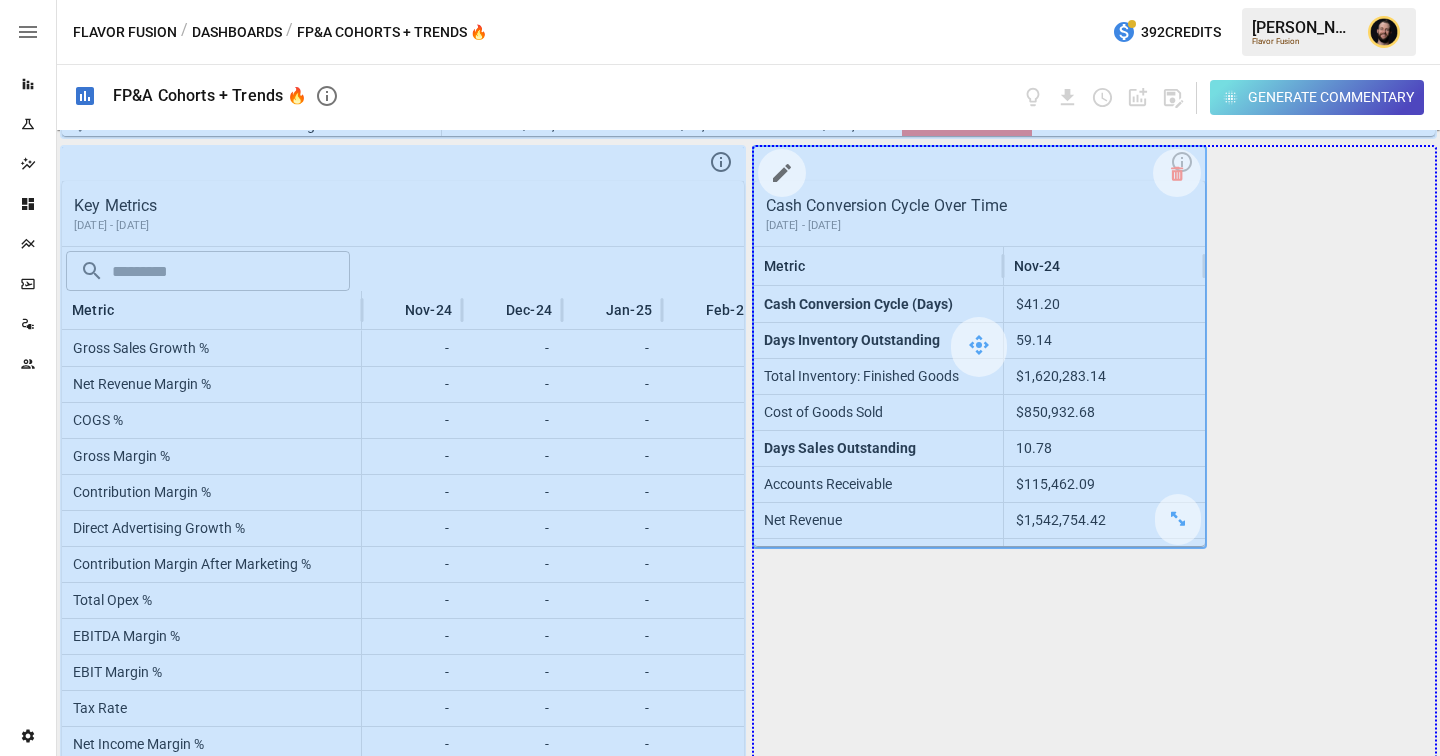 drag, startPoint x: 1169, startPoint y: 524, endPoint x: 1351, endPoint y: 708, distance: 258.80493 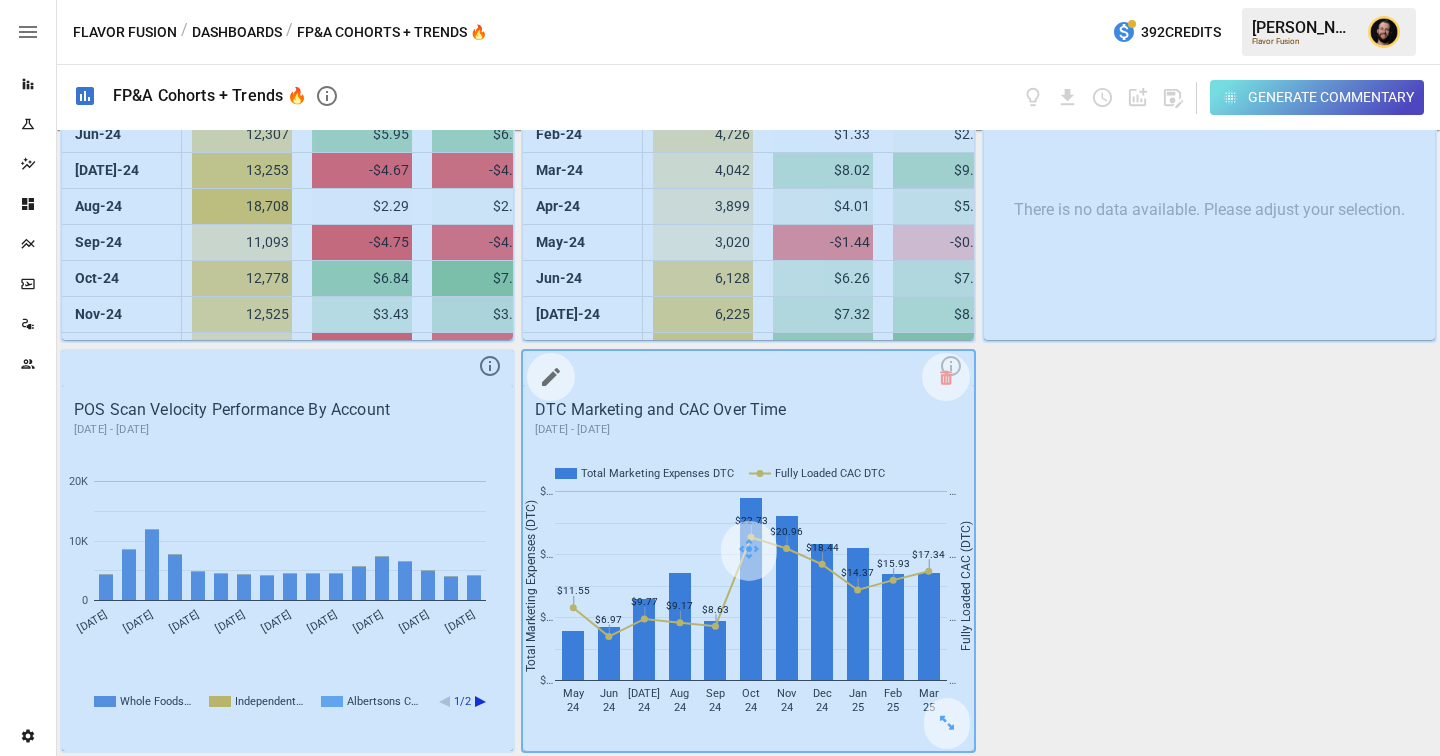 scroll, scrollTop: 1302, scrollLeft: 0, axis: vertical 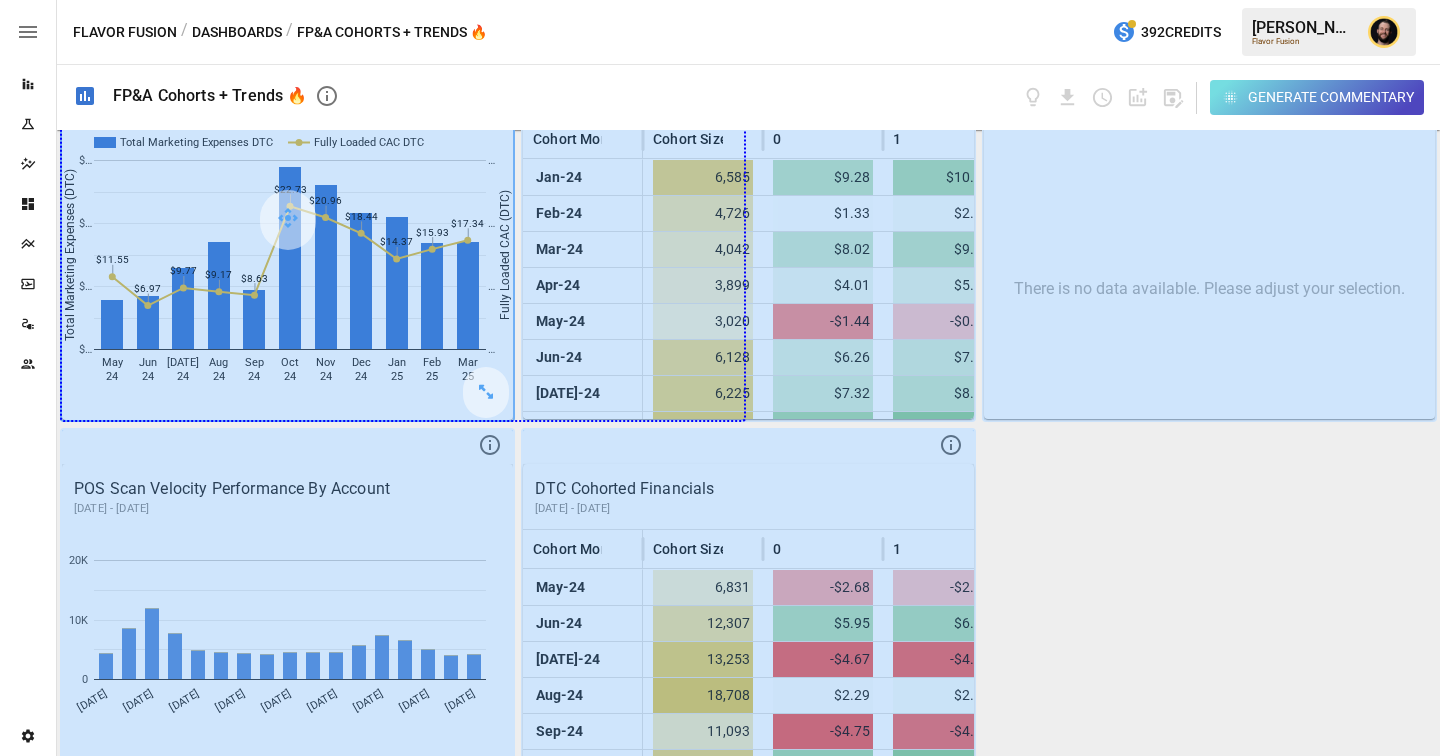 drag, startPoint x: 491, startPoint y: 386, endPoint x: 717, endPoint y: 415, distance: 227.85303 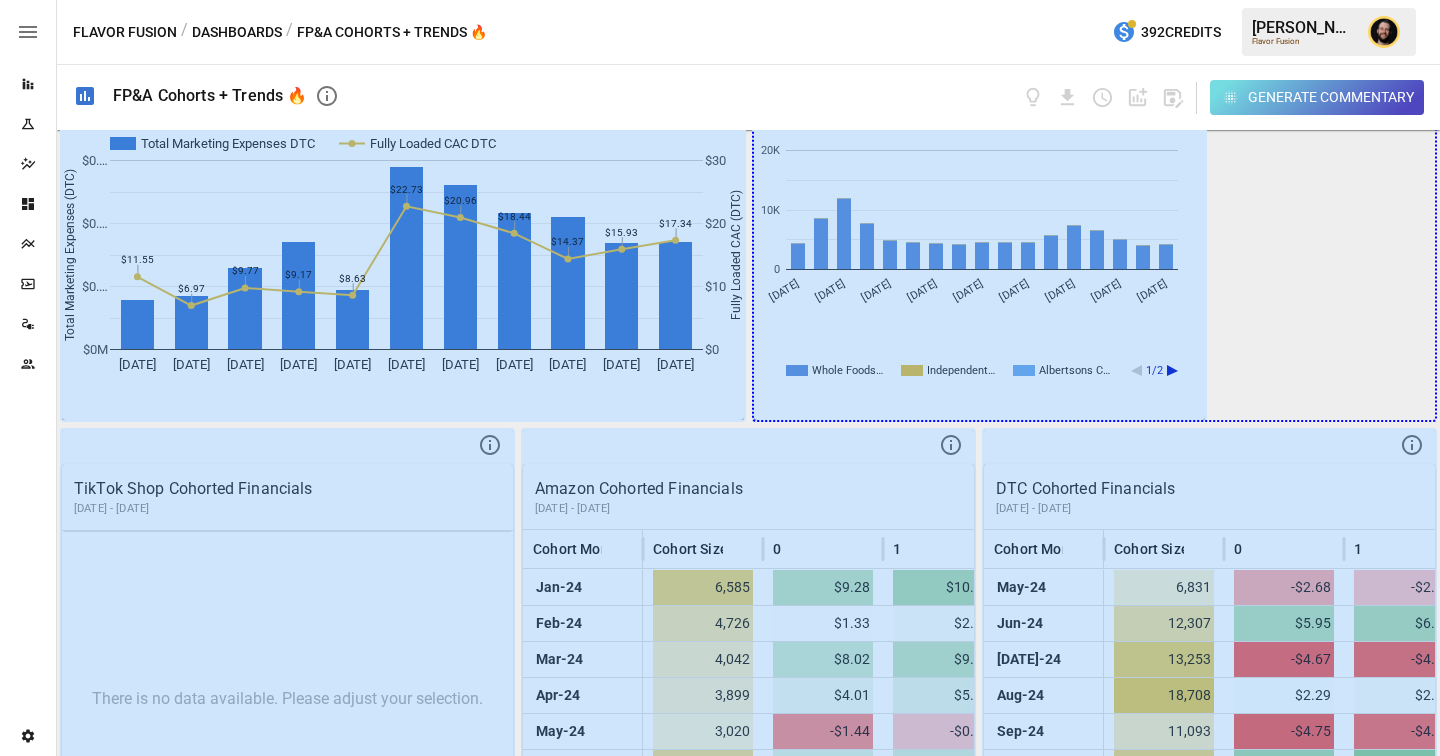drag, startPoint x: 1182, startPoint y: 393, endPoint x: 1344, endPoint y: 386, distance: 162.15117 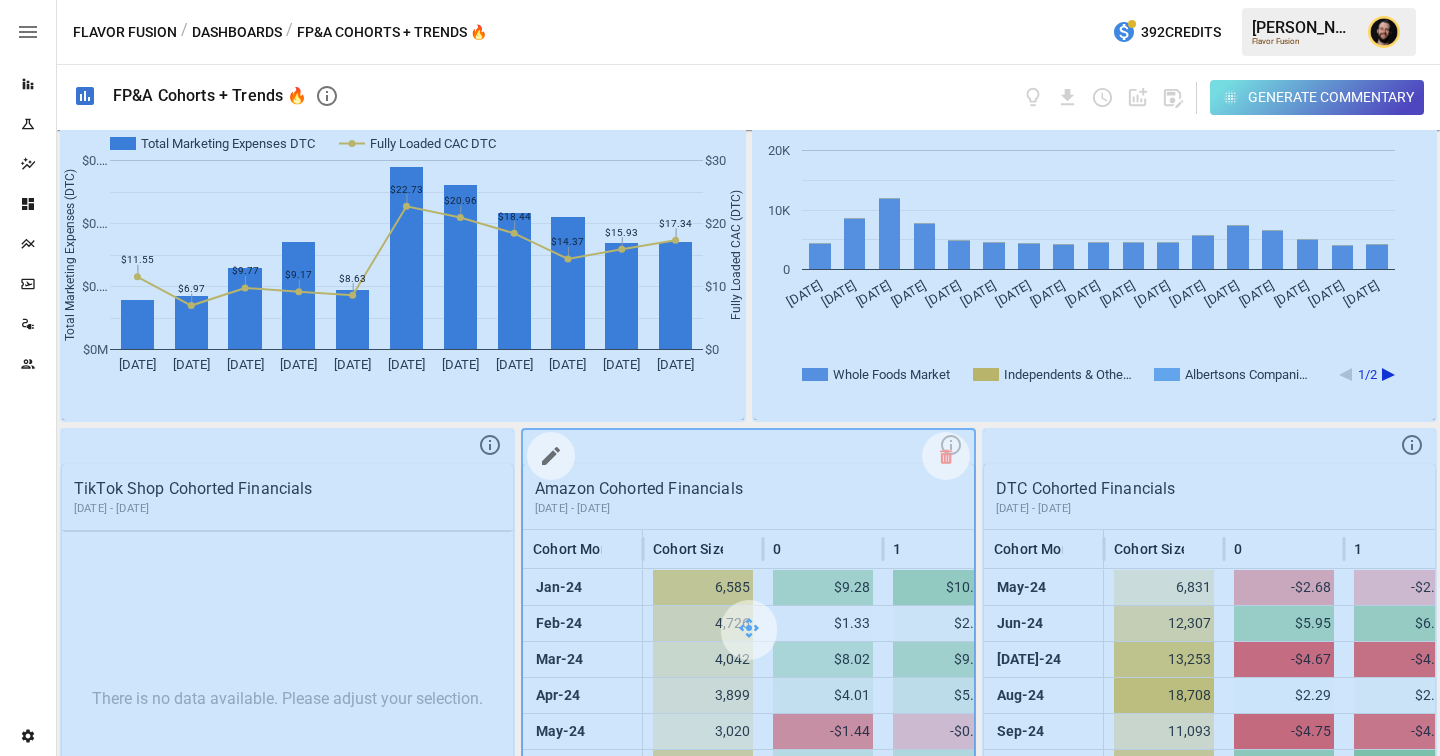scroll, scrollTop: 1494, scrollLeft: 0, axis: vertical 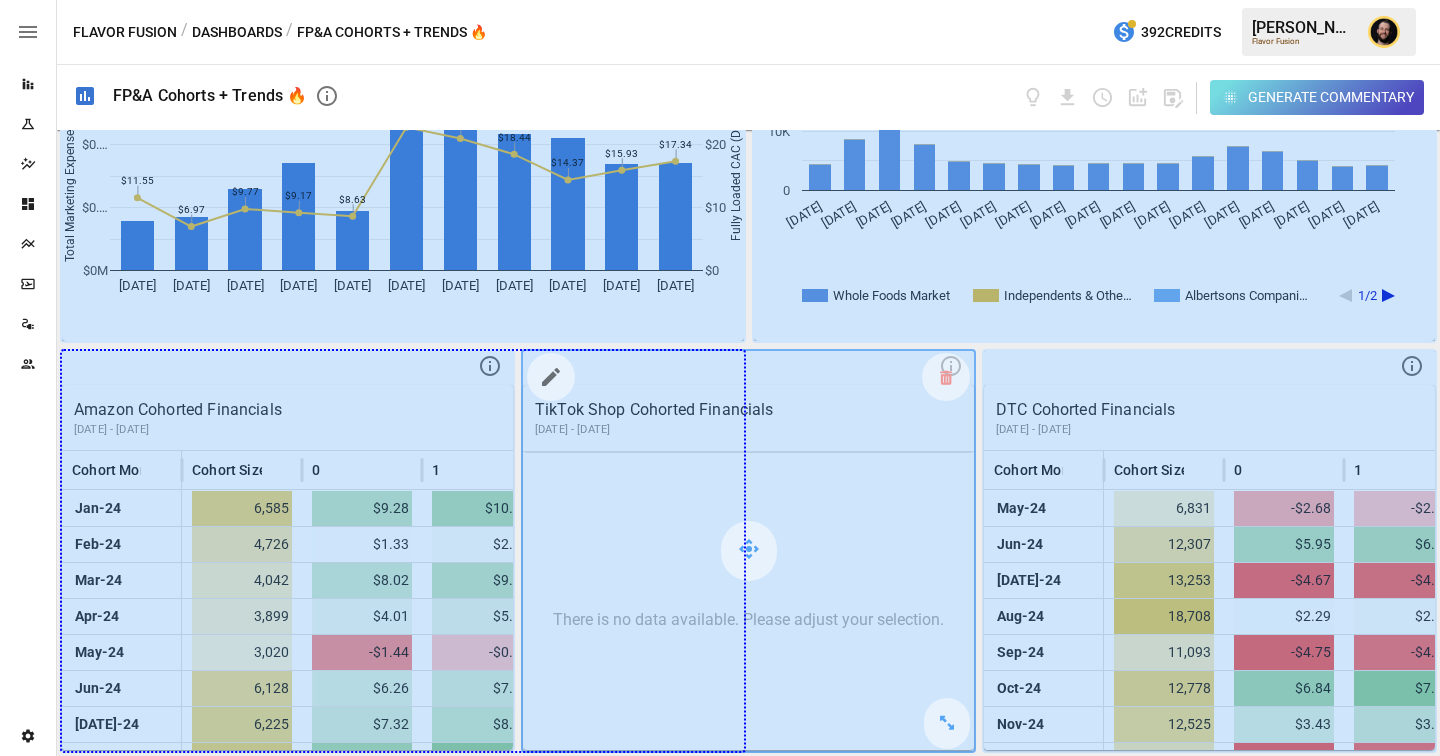 drag, startPoint x: 476, startPoint y: 724, endPoint x: 776, endPoint y: 719, distance: 300.04166 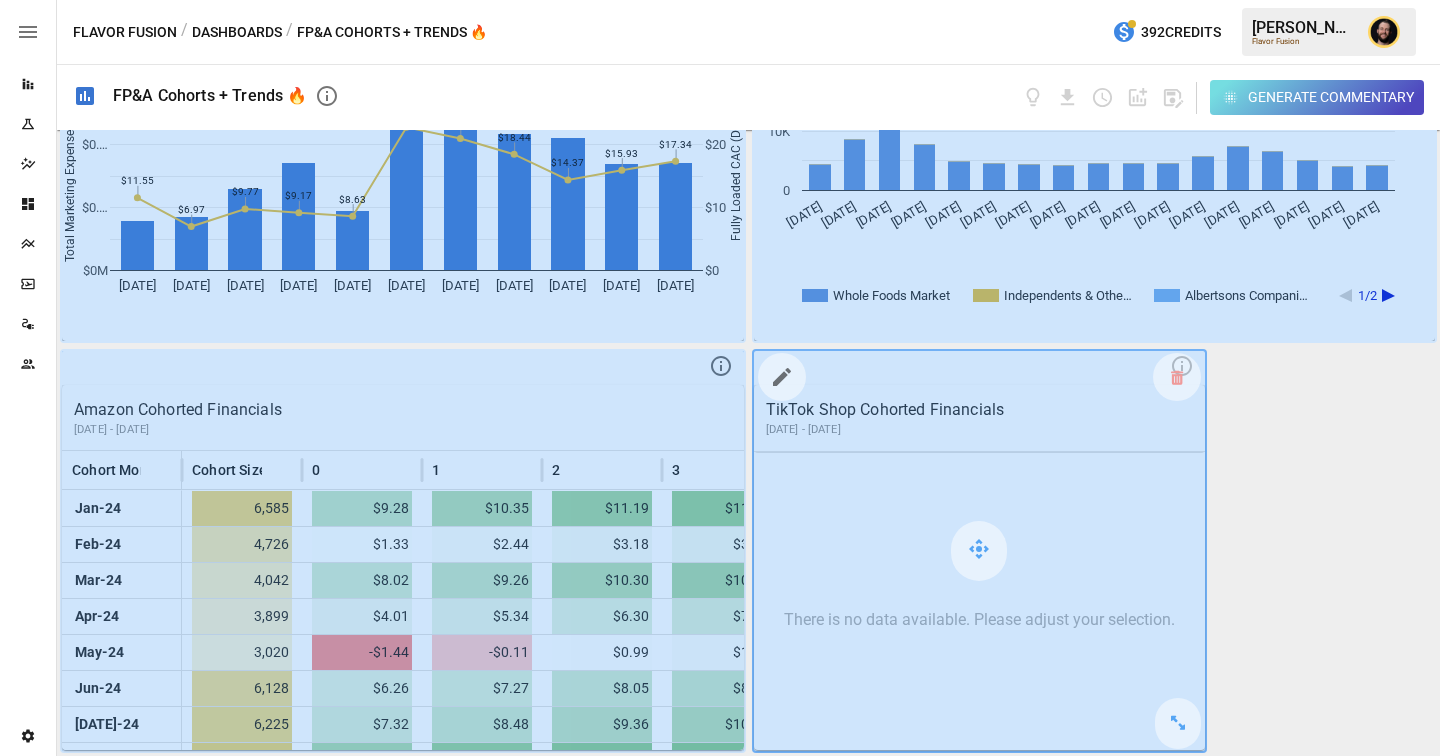 scroll, scrollTop: 1904, scrollLeft: 0, axis: vertical 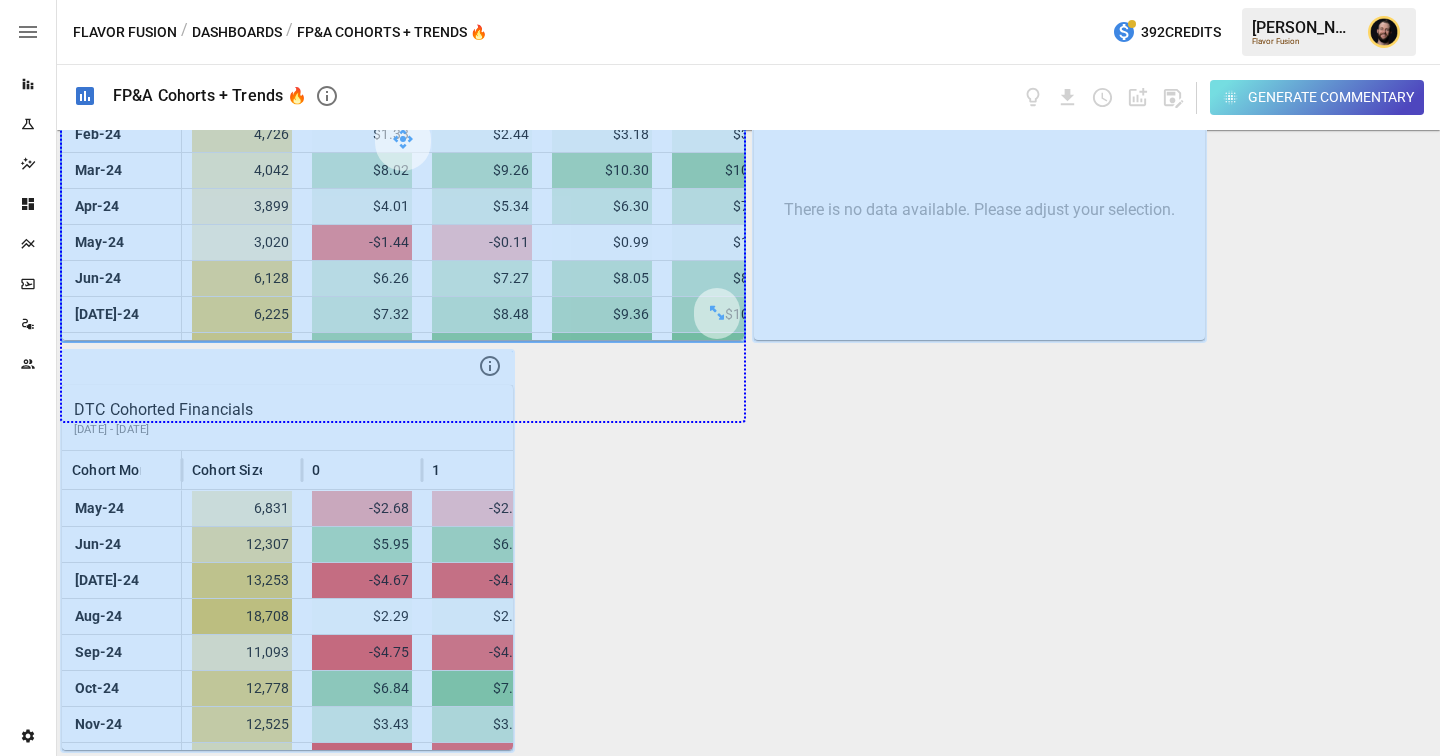drag, startPoint x: 716, startPoint y: 312, endPoint x: 713, endPoint y: 413, distance: 101.04455 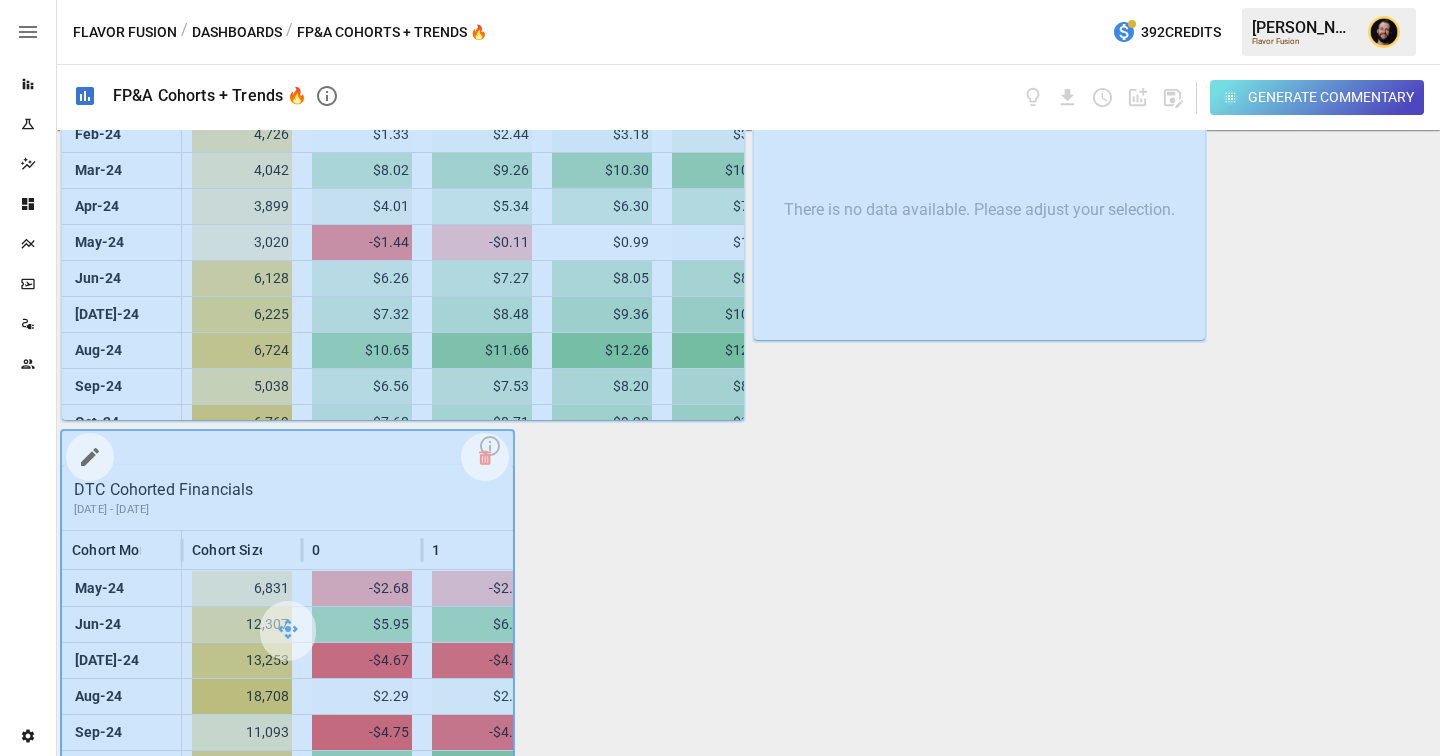 scroll, scrollTop: 1939, scrollLeft: 0, axis: vertical 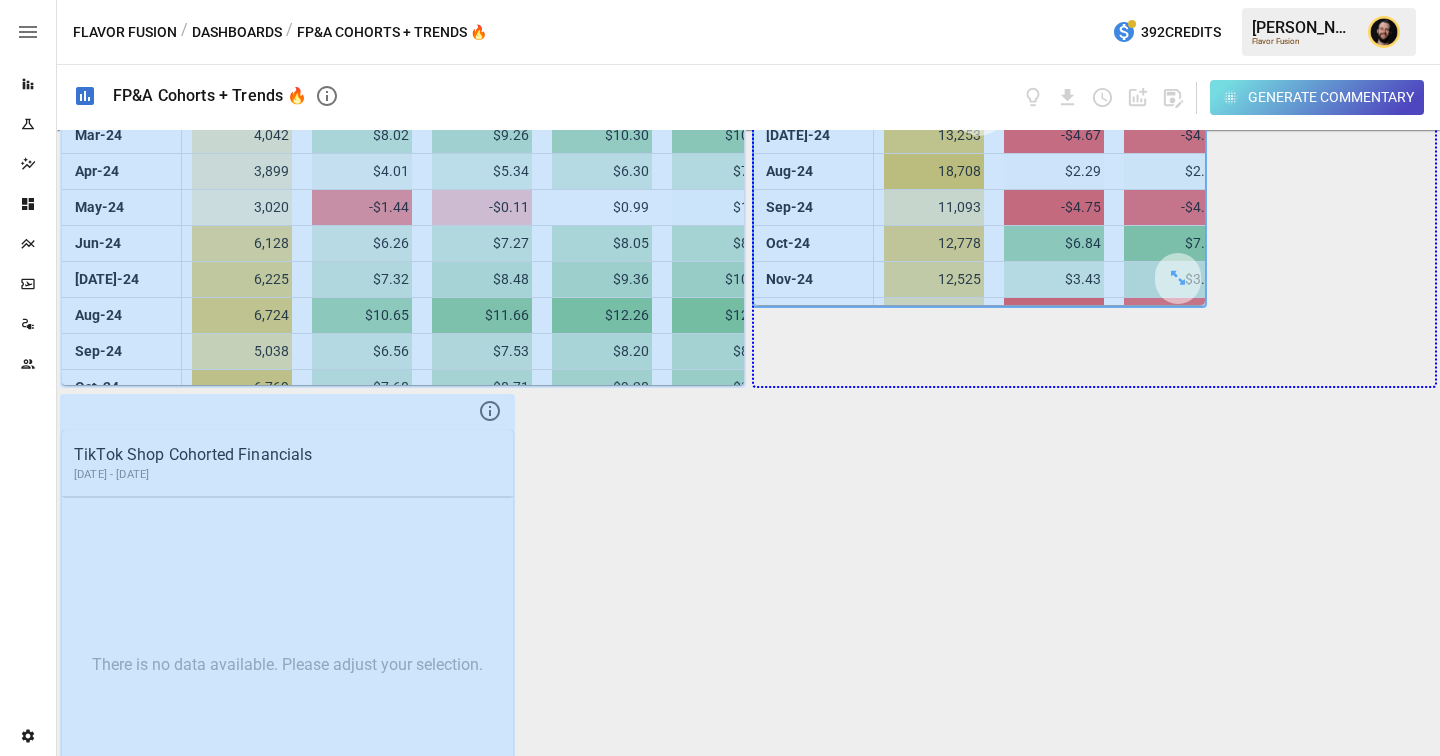 drag, startPoint x: 1175, startPoint y: 283, endPoint x: 1362, endPoint y: 375, distance: 208.40585 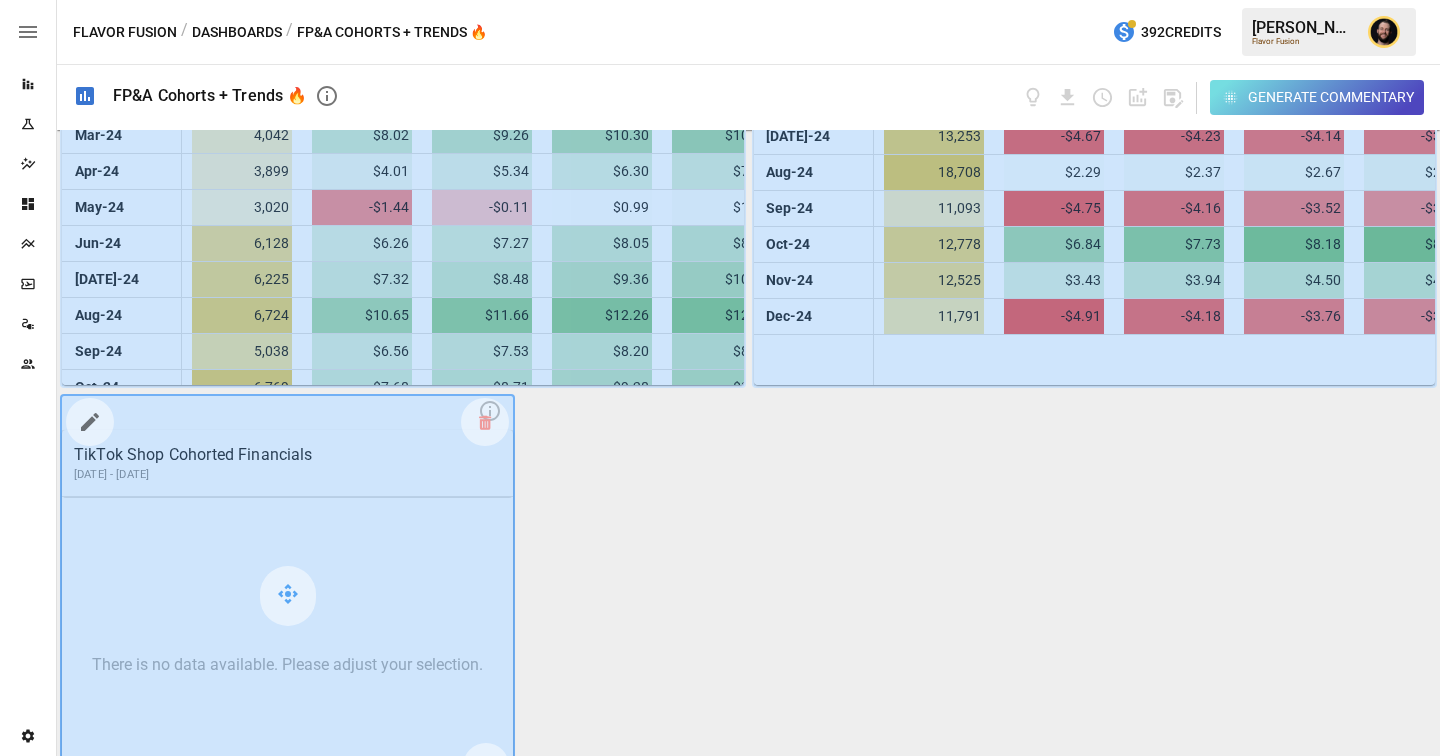 scroll, scrollTop: 1984, scrollLeft: 0, axis: vertical 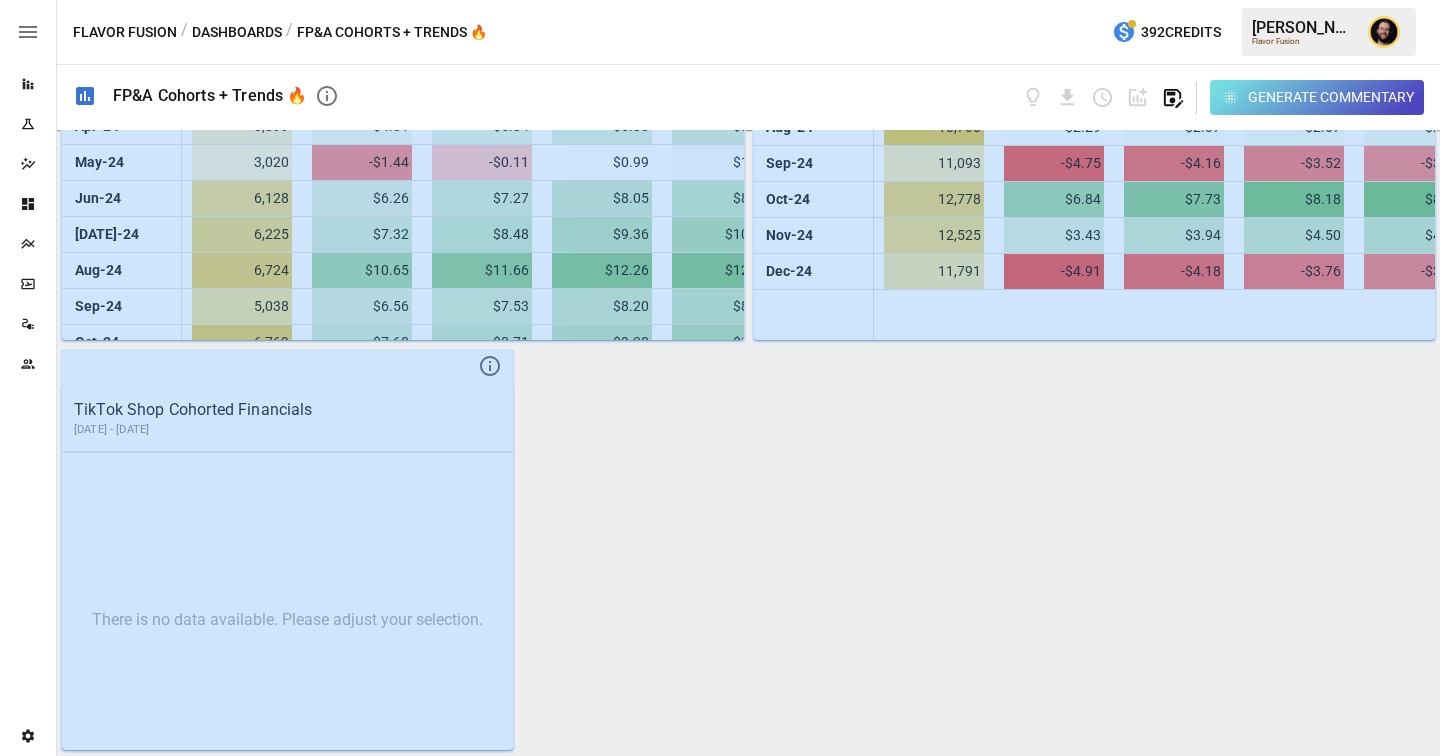 click 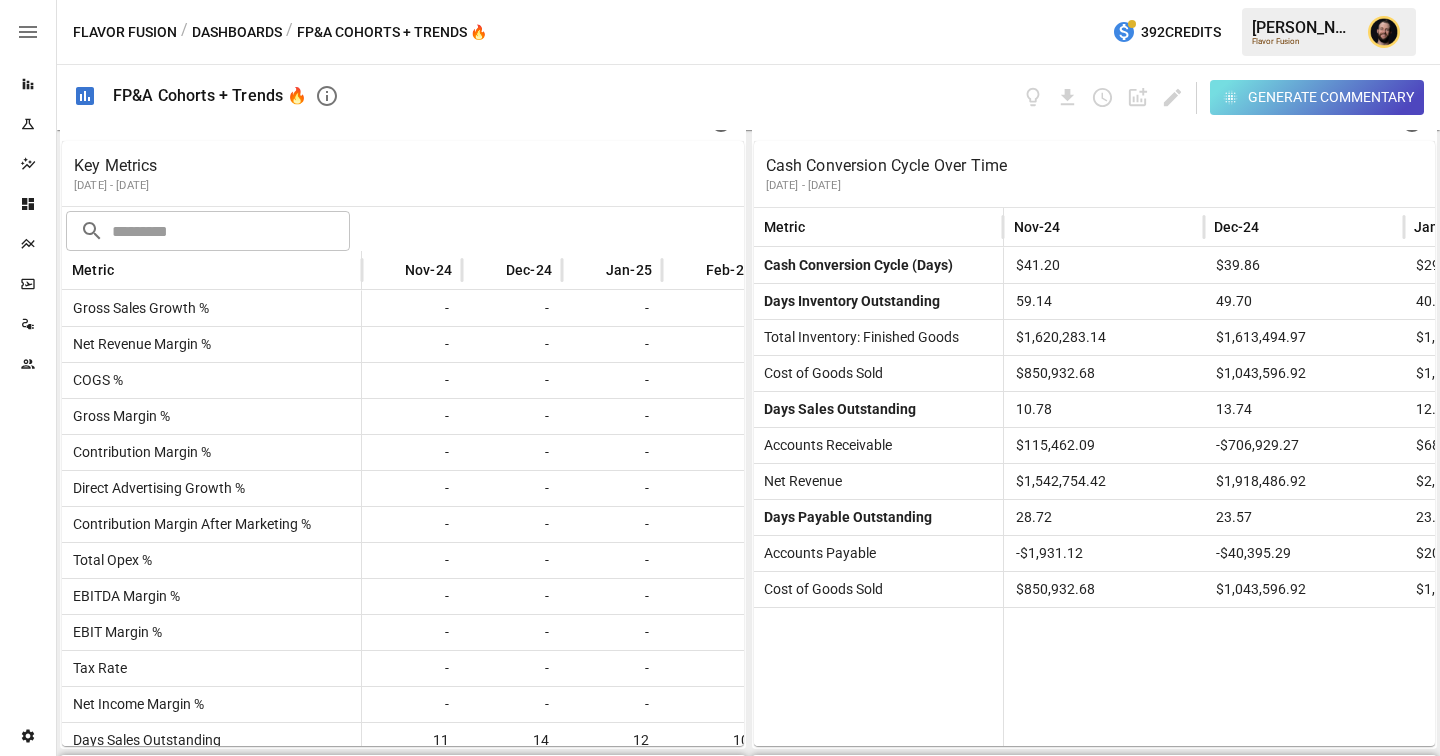 scroll, scrollTop: 0, scrollLeft: 0, axis: both 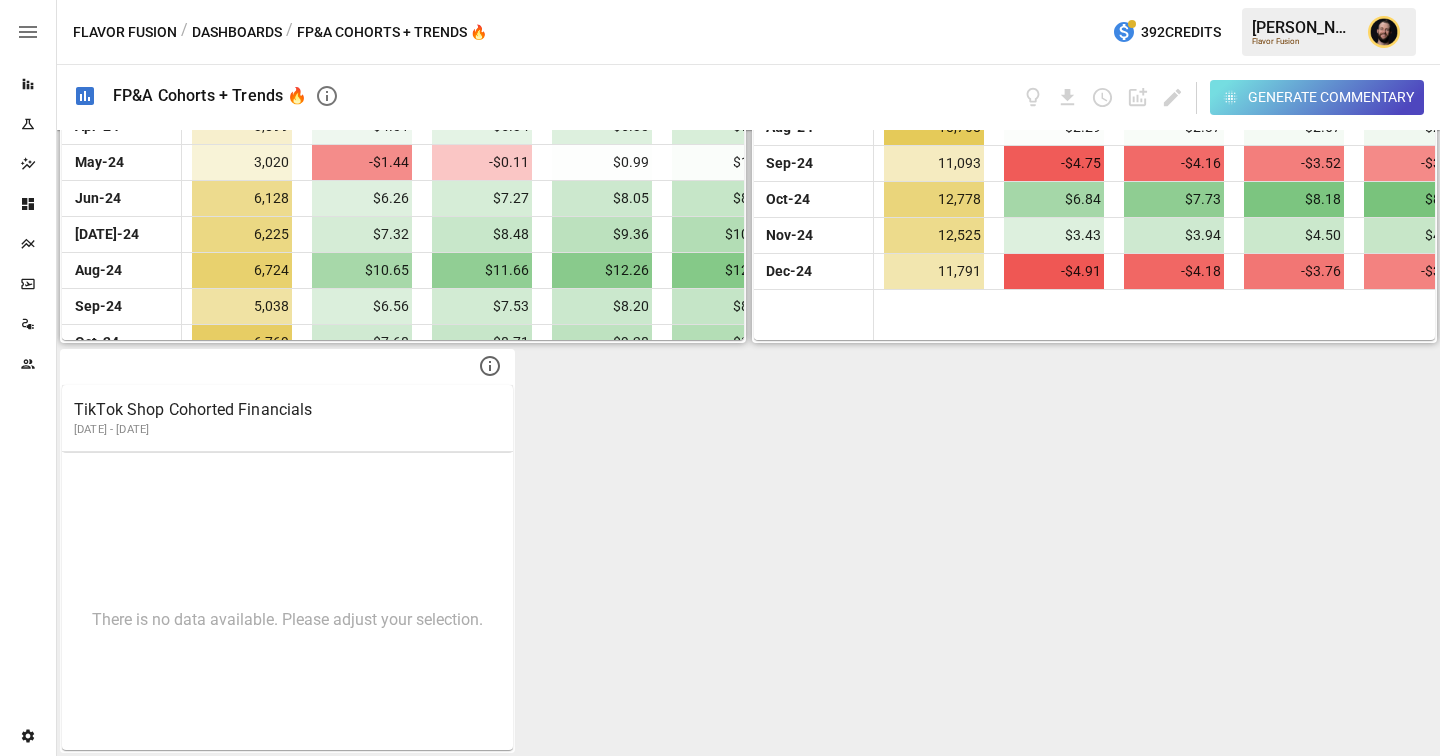 click on "Dashboards" at bounding box center [237, 32] 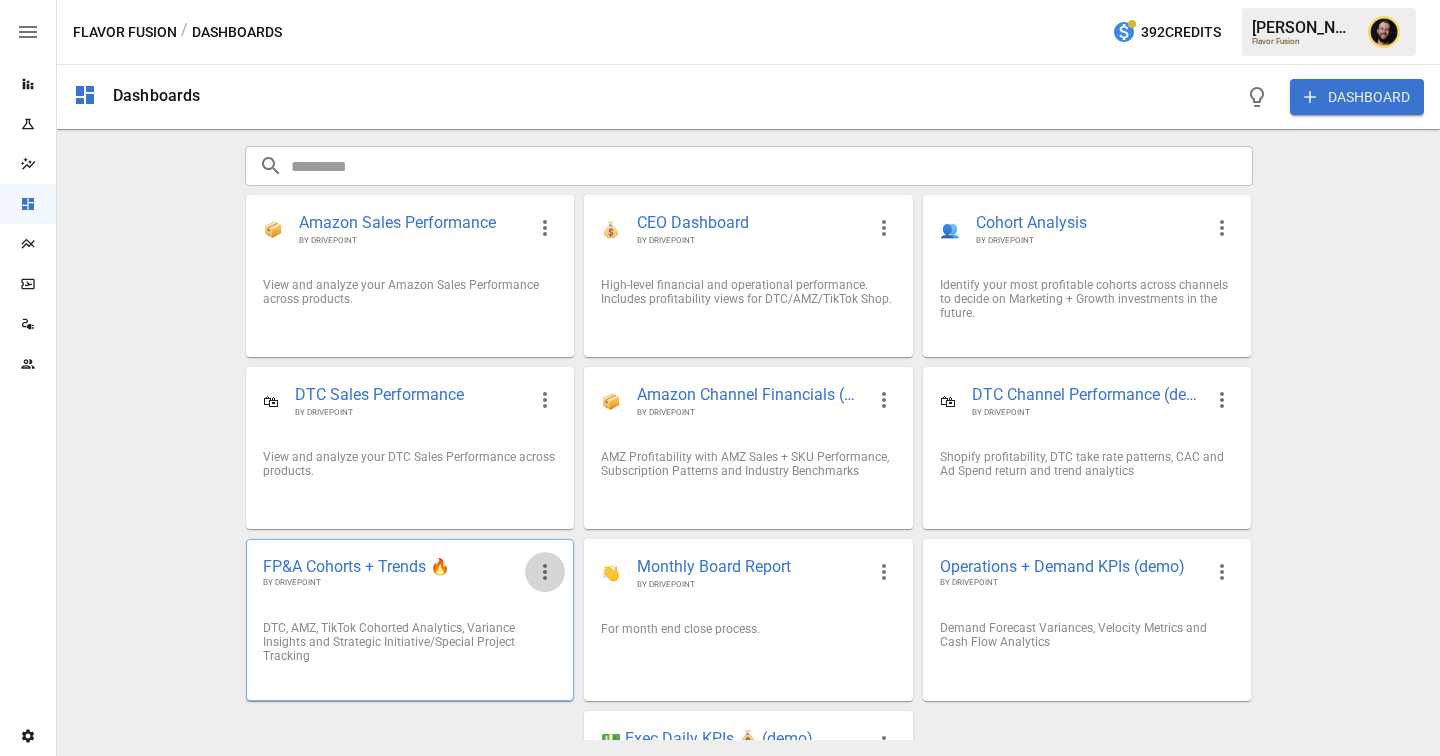 click 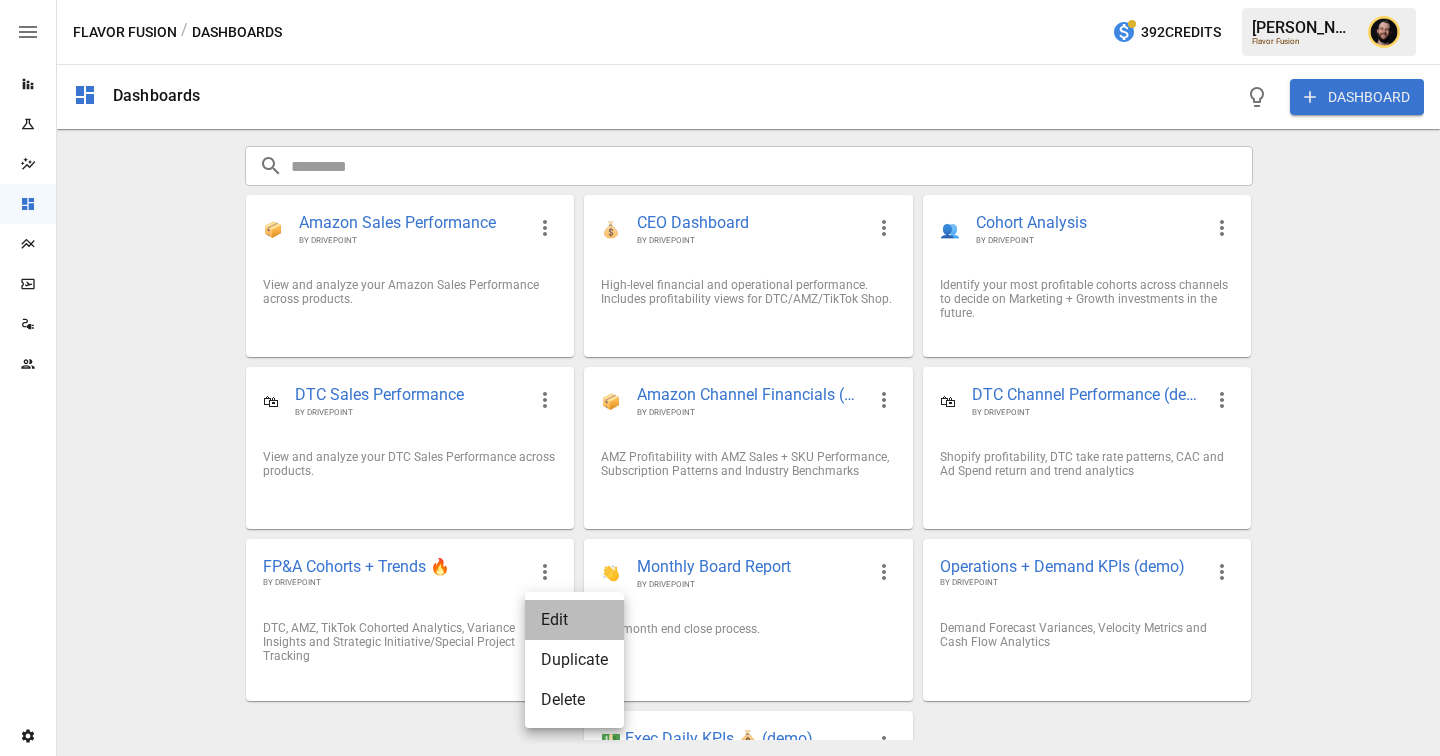click on "Edit" at bounding box center [574, 620] 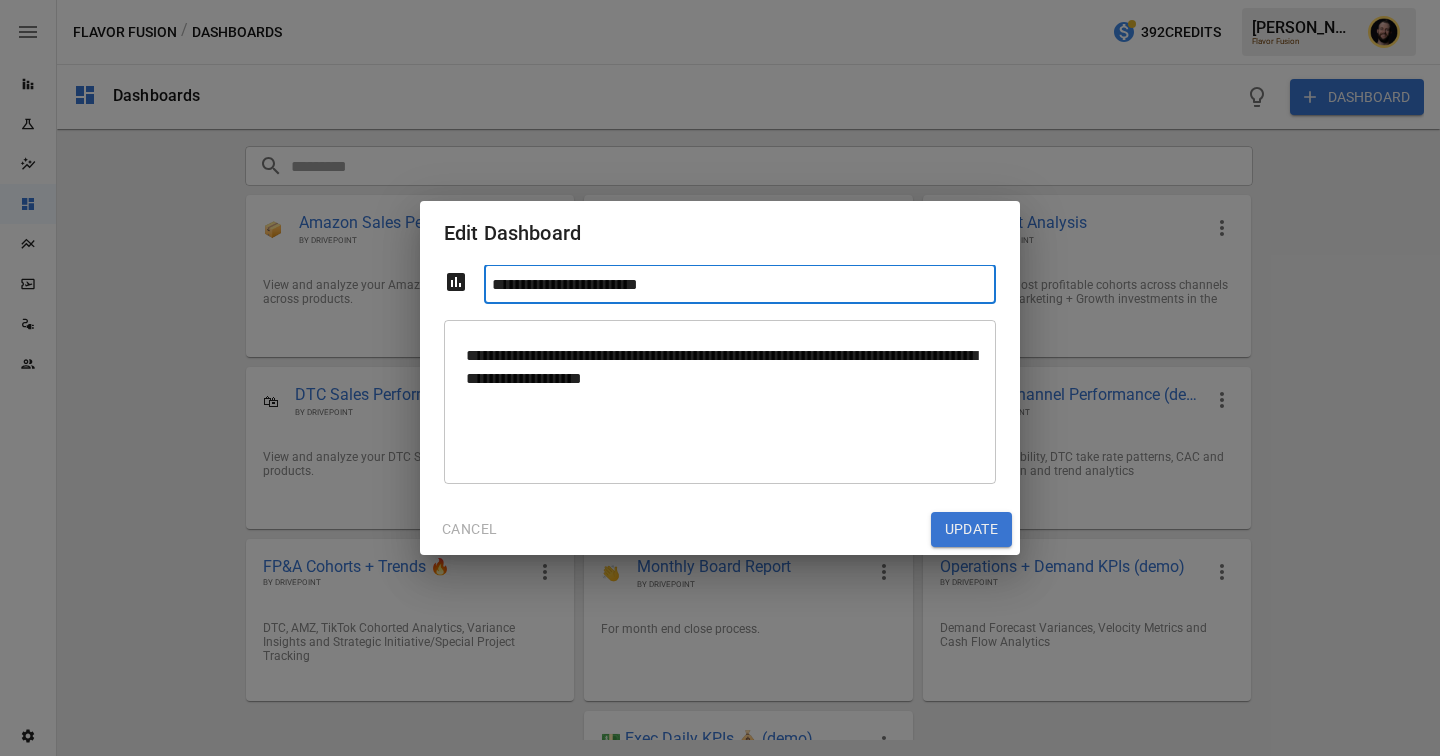 click on "**********" at bounding box center (740, 284) 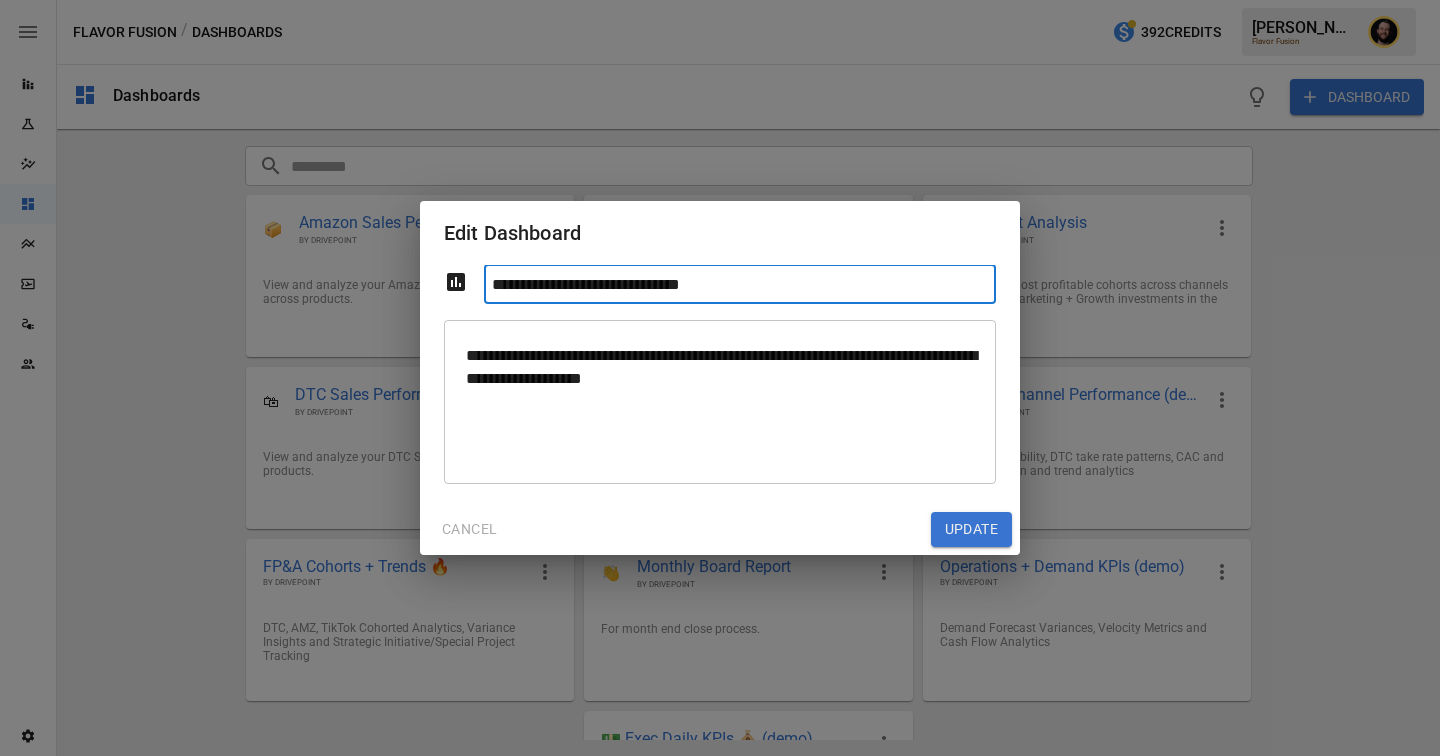 type on "**********" 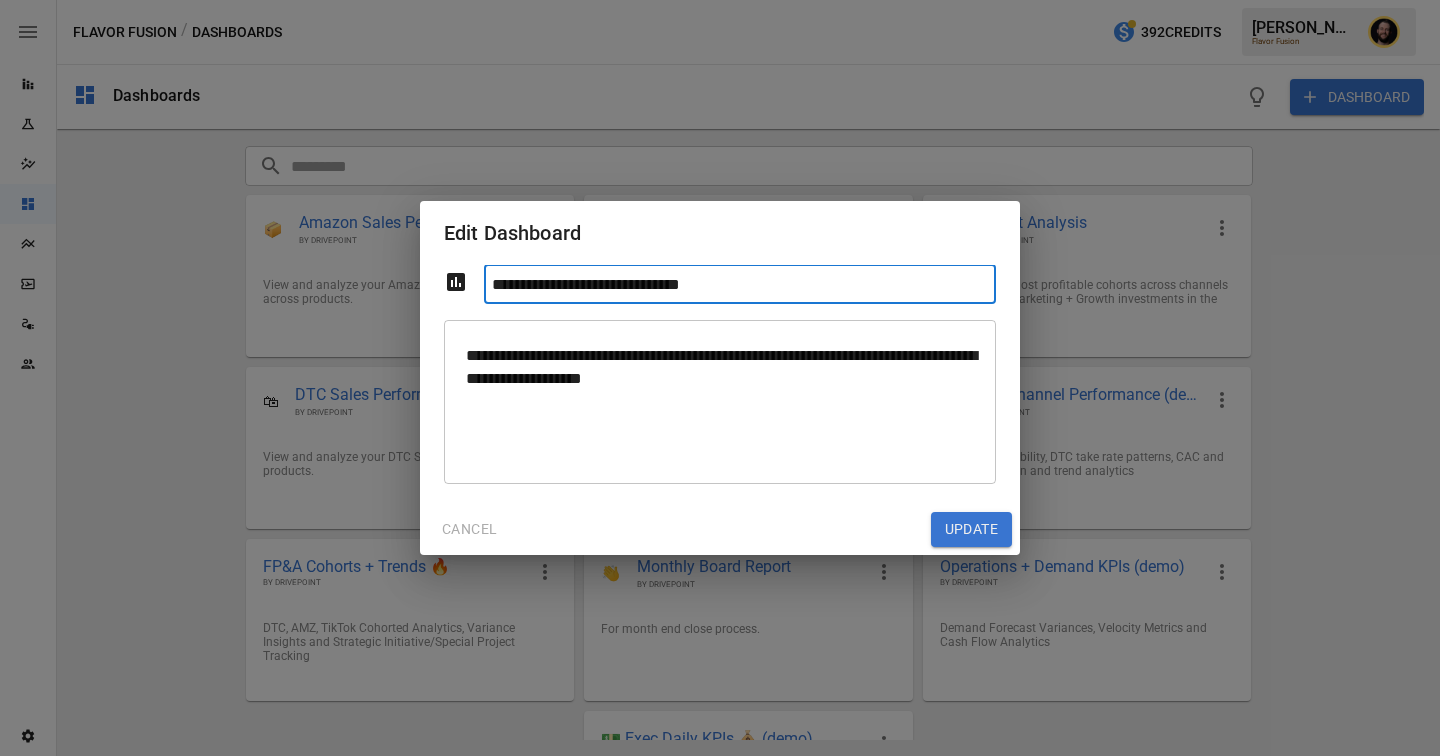 click on "Update" at bounding box center (971, 530) 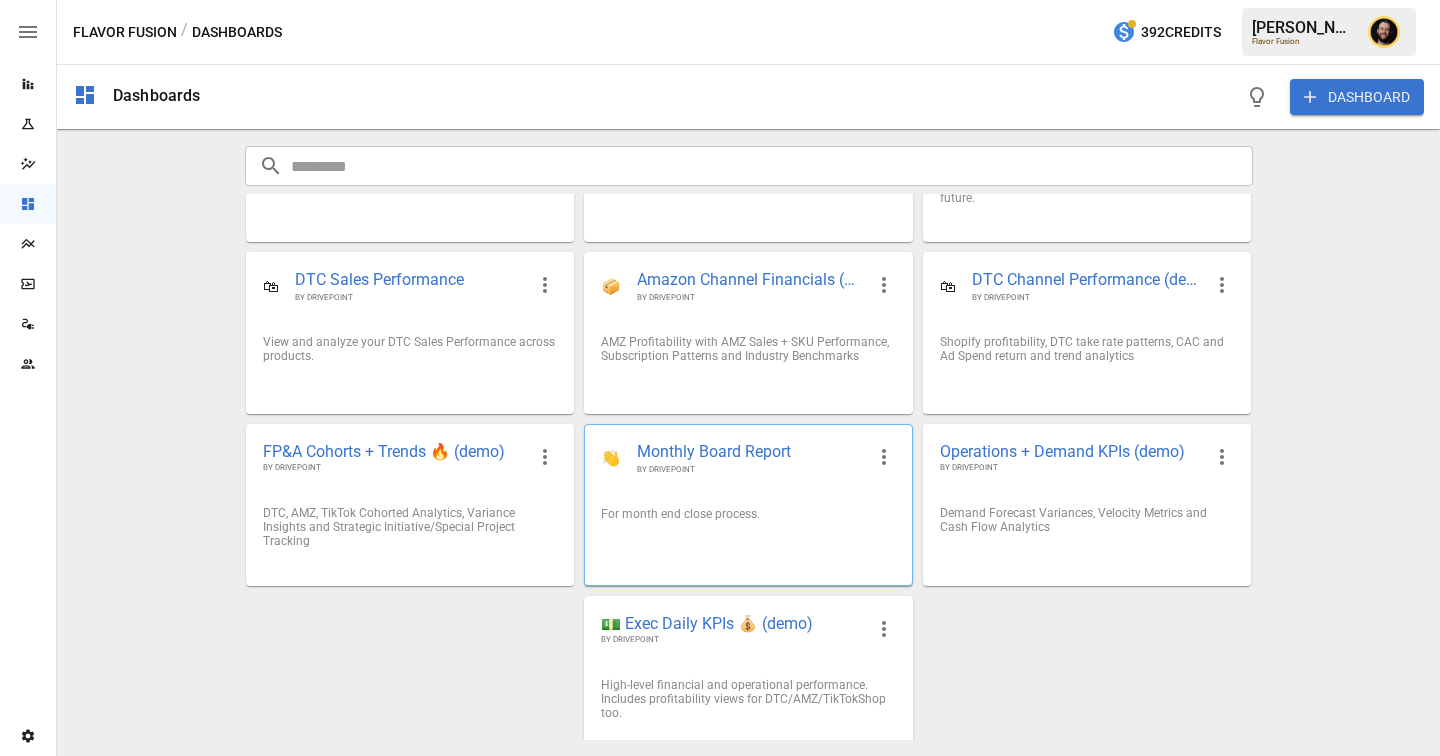click on "Monthly Board Report" at bounding box center [750, 452] 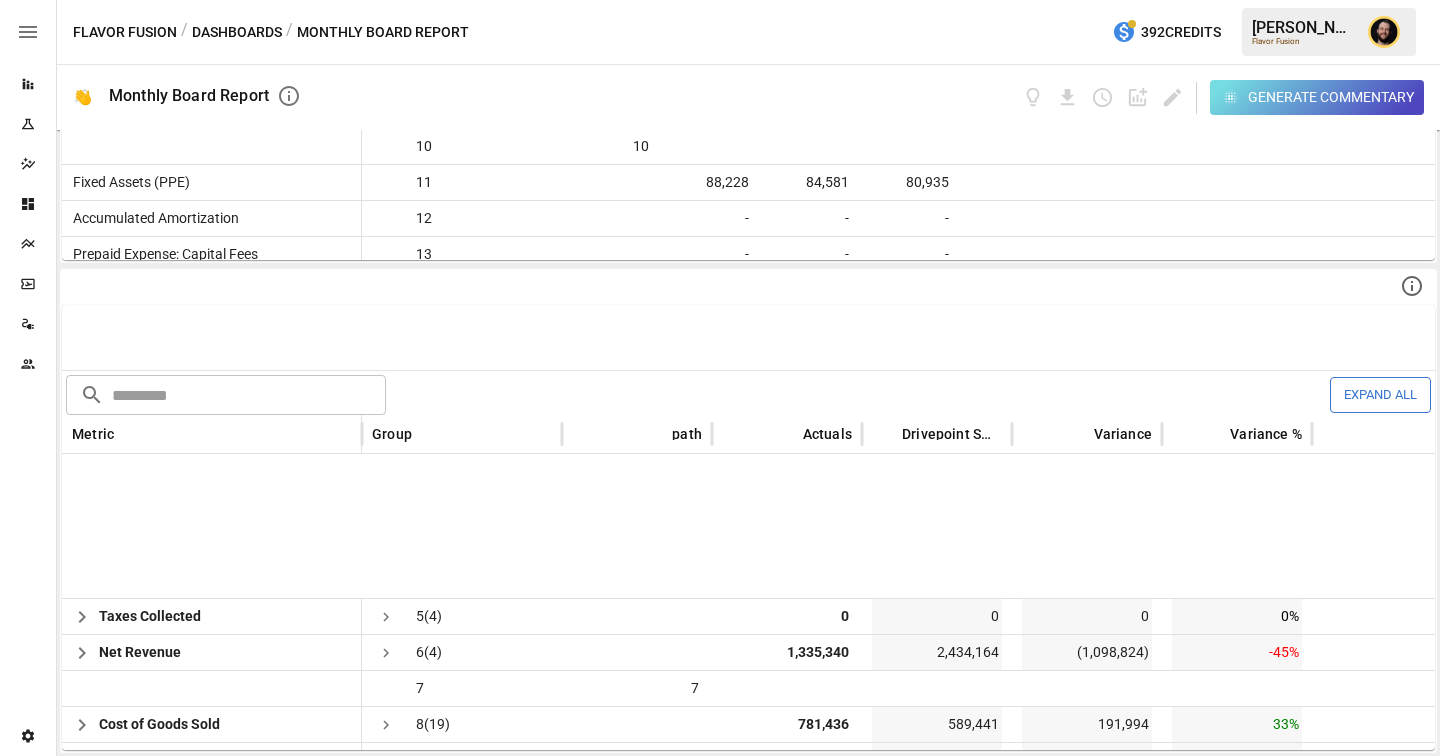 scroll, scrollTop: 303, scrollLeft: 0, axis: vertical 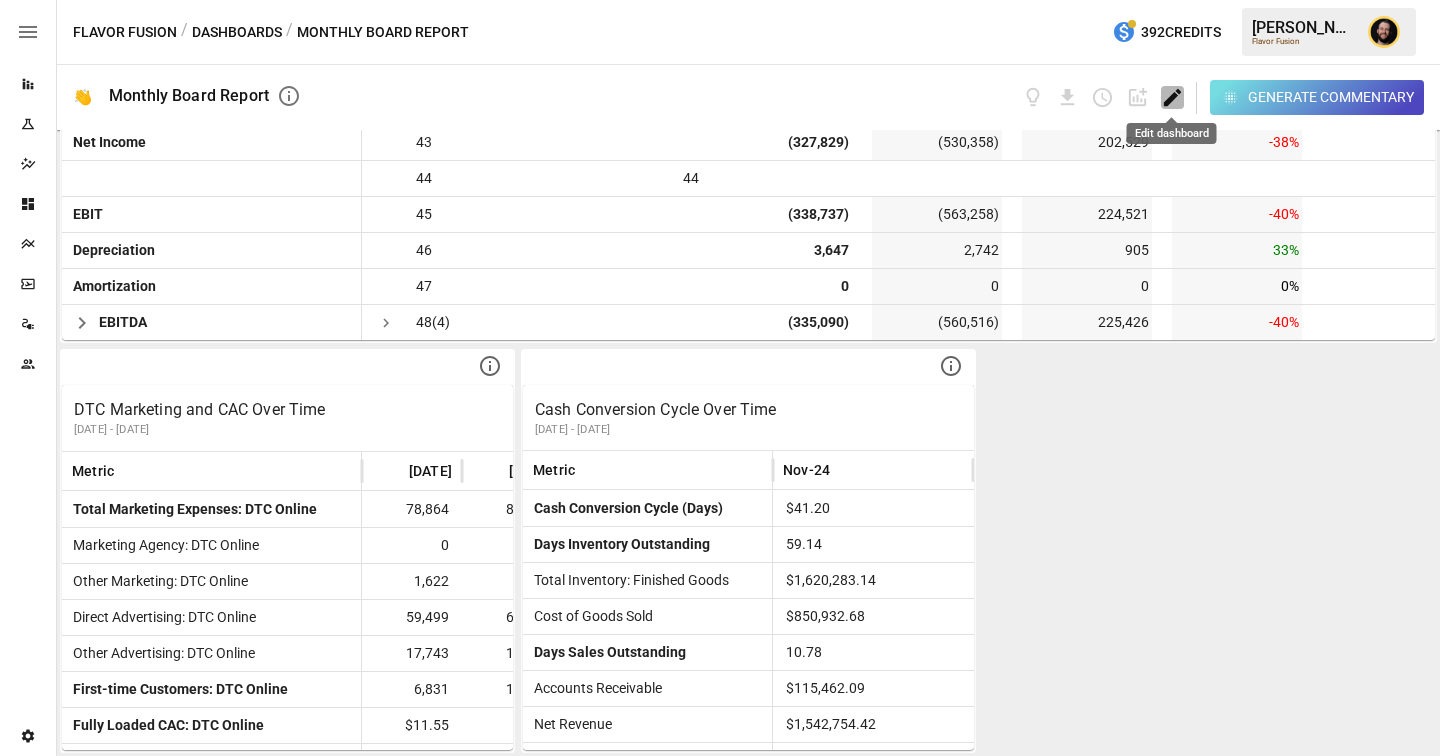 click 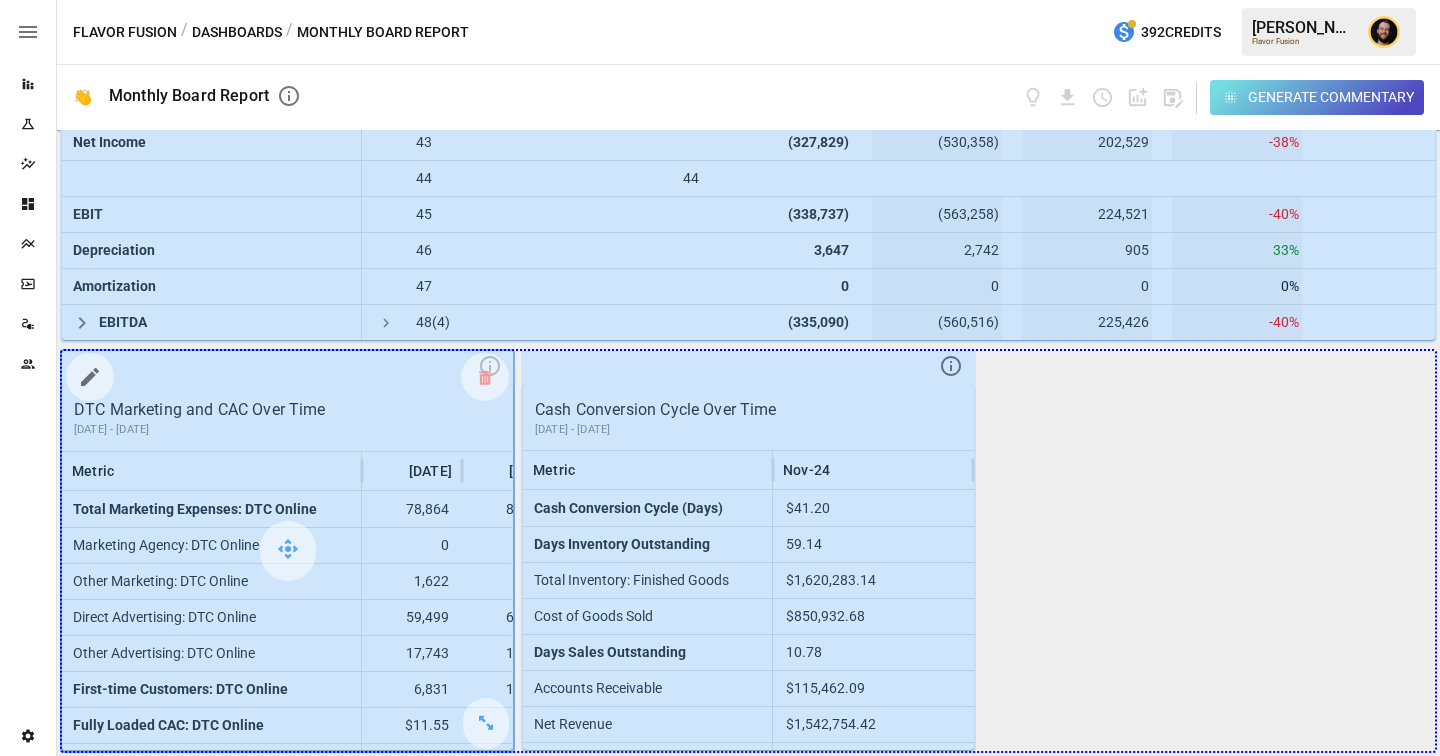 drag, startPoint x: 487, startPoint y: 726, endPoint x: 1241, endPoint y: 719, distance: 754.0325 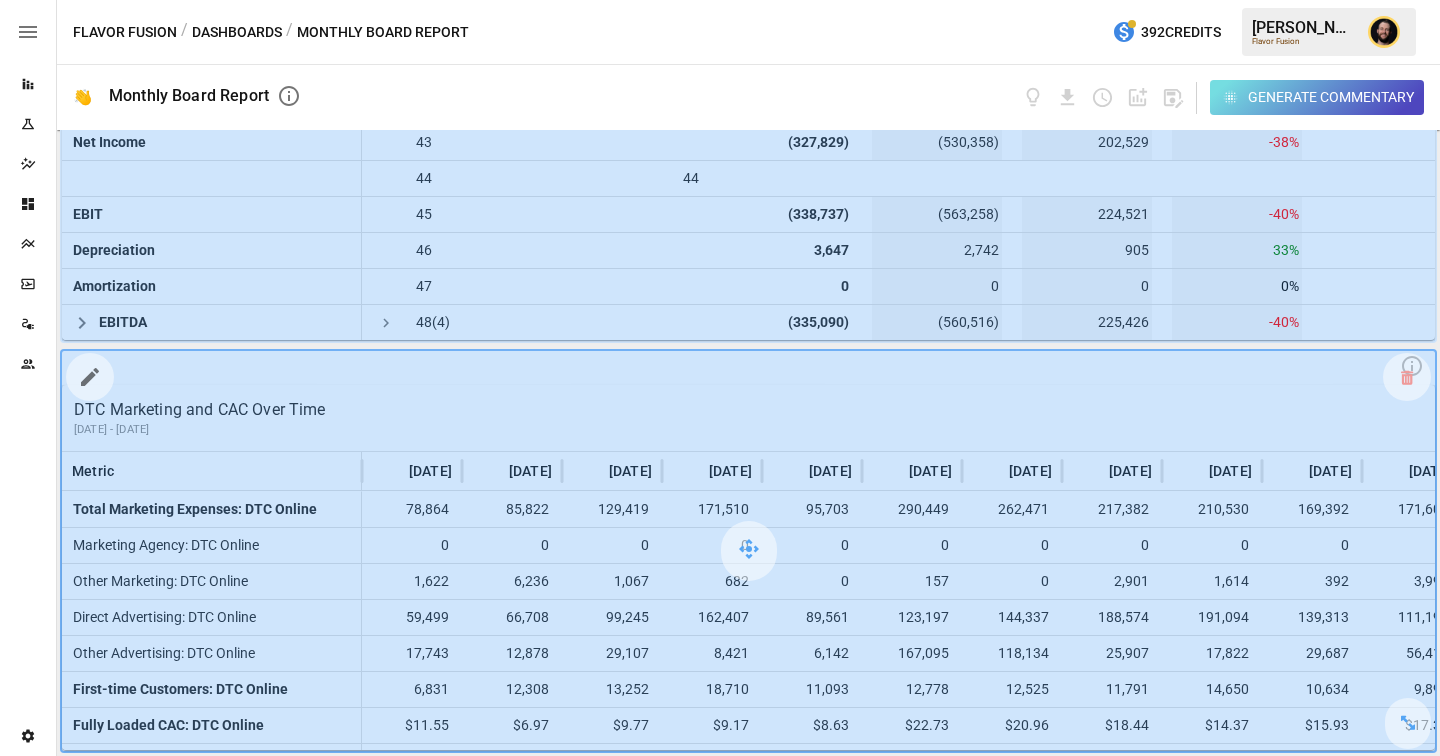 scroll, scrollTop: 3044, scrollLeft: 0, axis: vertical 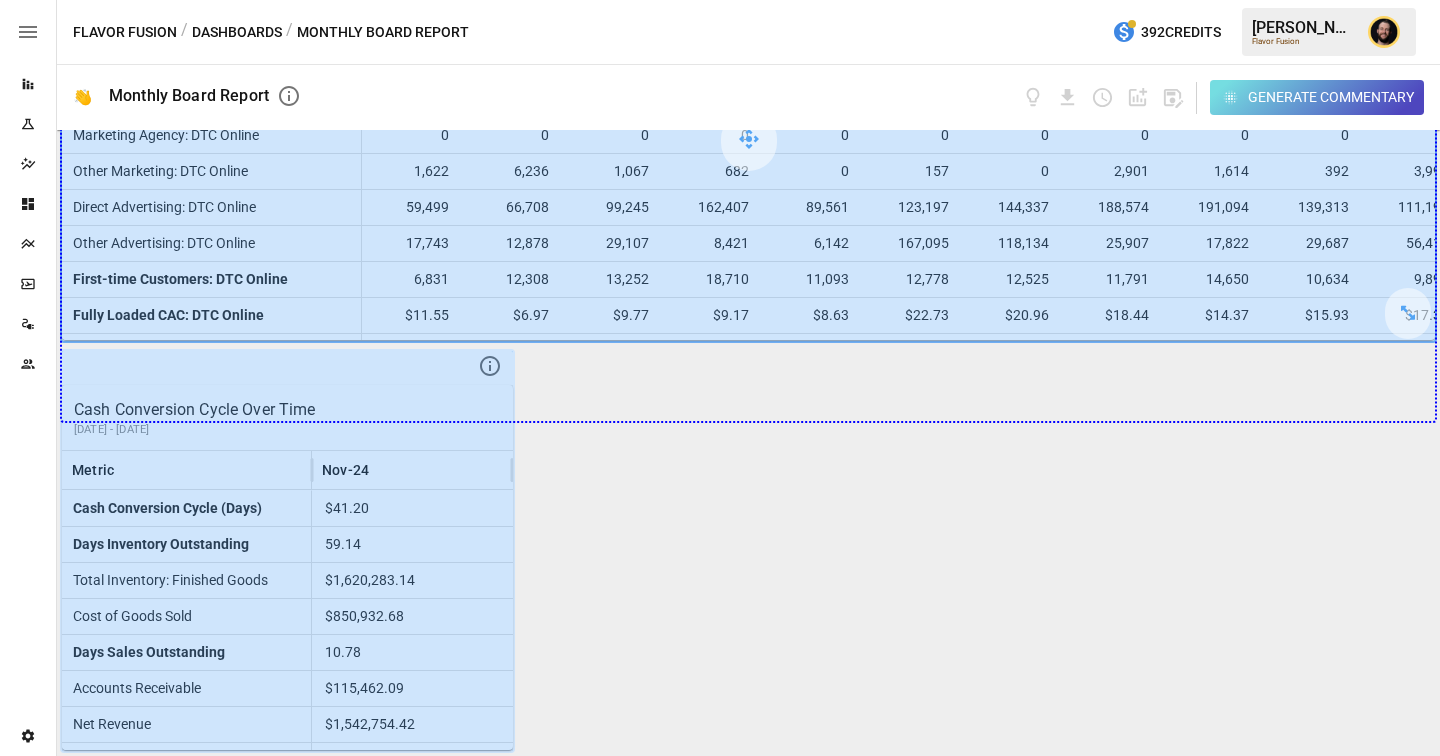drag, startPoint x: 1415, startPoint y: 314, endPoint x: 1415, endPoint y: 415, distance: 101 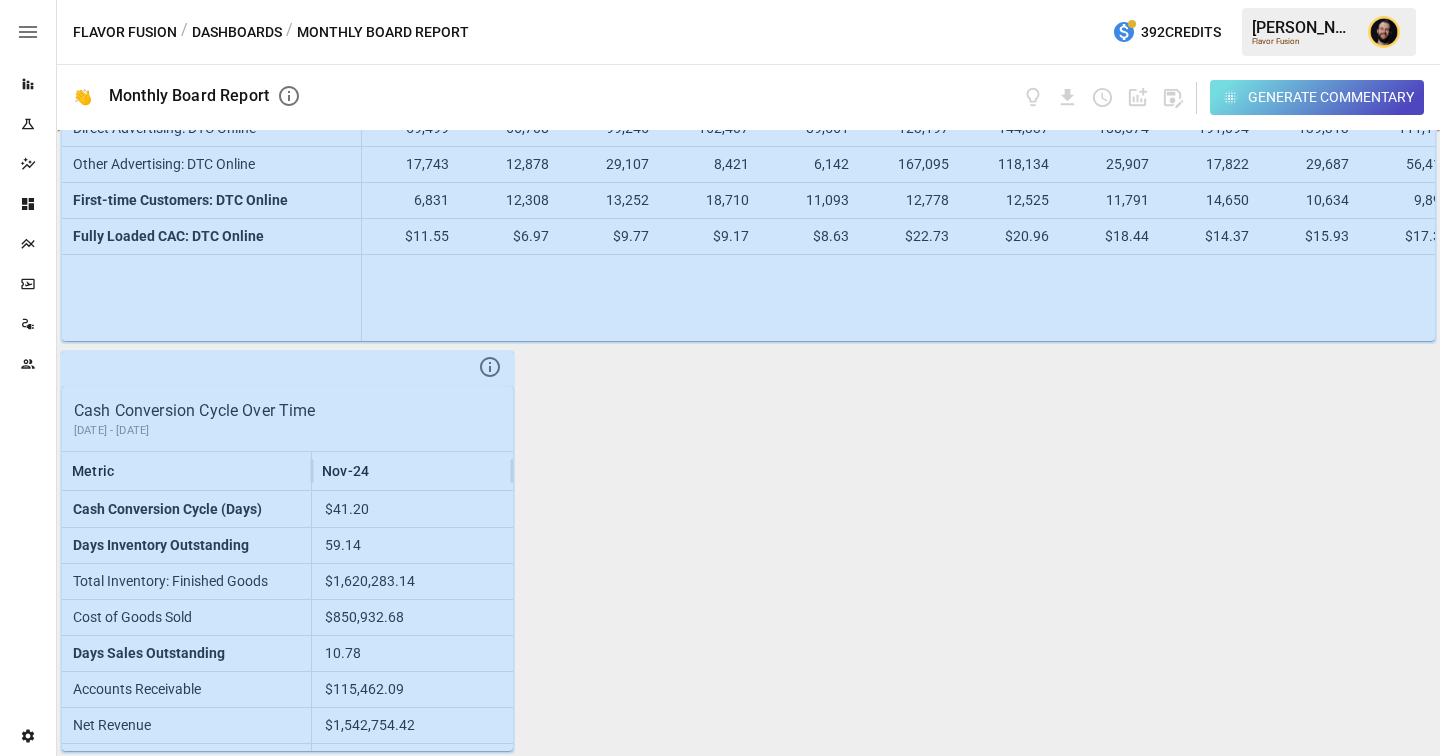 scroll, scrollTop: 3124, scrollLeft: 0, axis: vertical 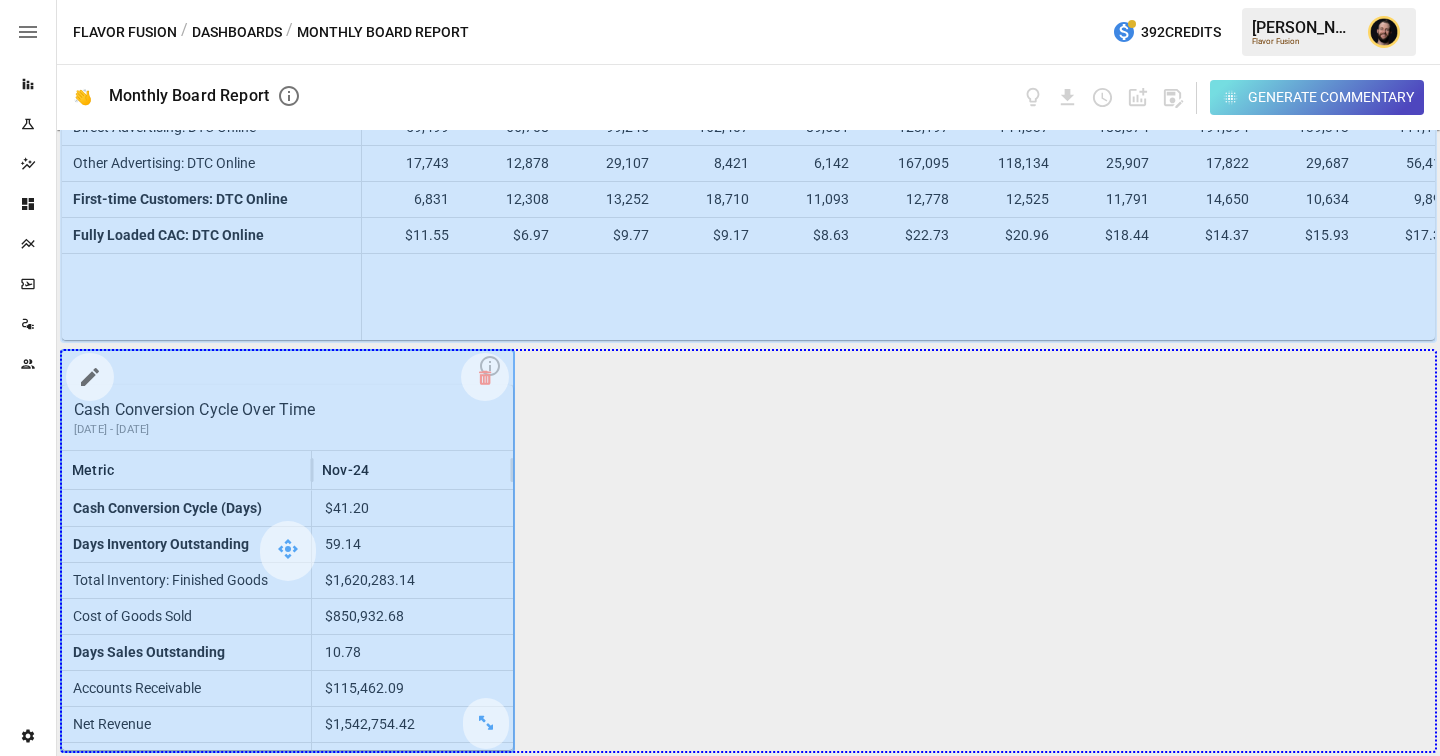 drag, startPoint x: 480, startPoint y: 725, endPoint x: 1351, endPoint y: 707, distance: 871.186 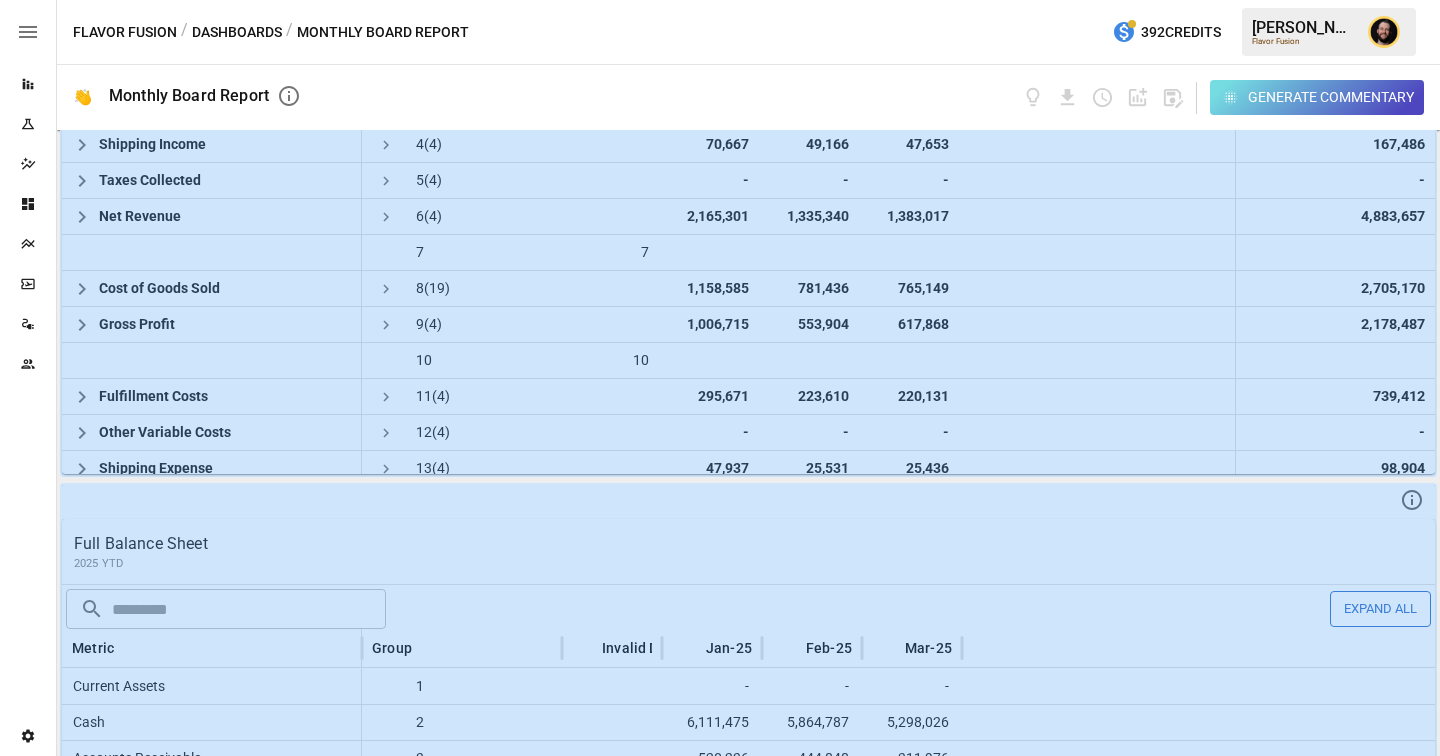 scroll, scrollTop: 0, scrollLeft: 0, axis: both 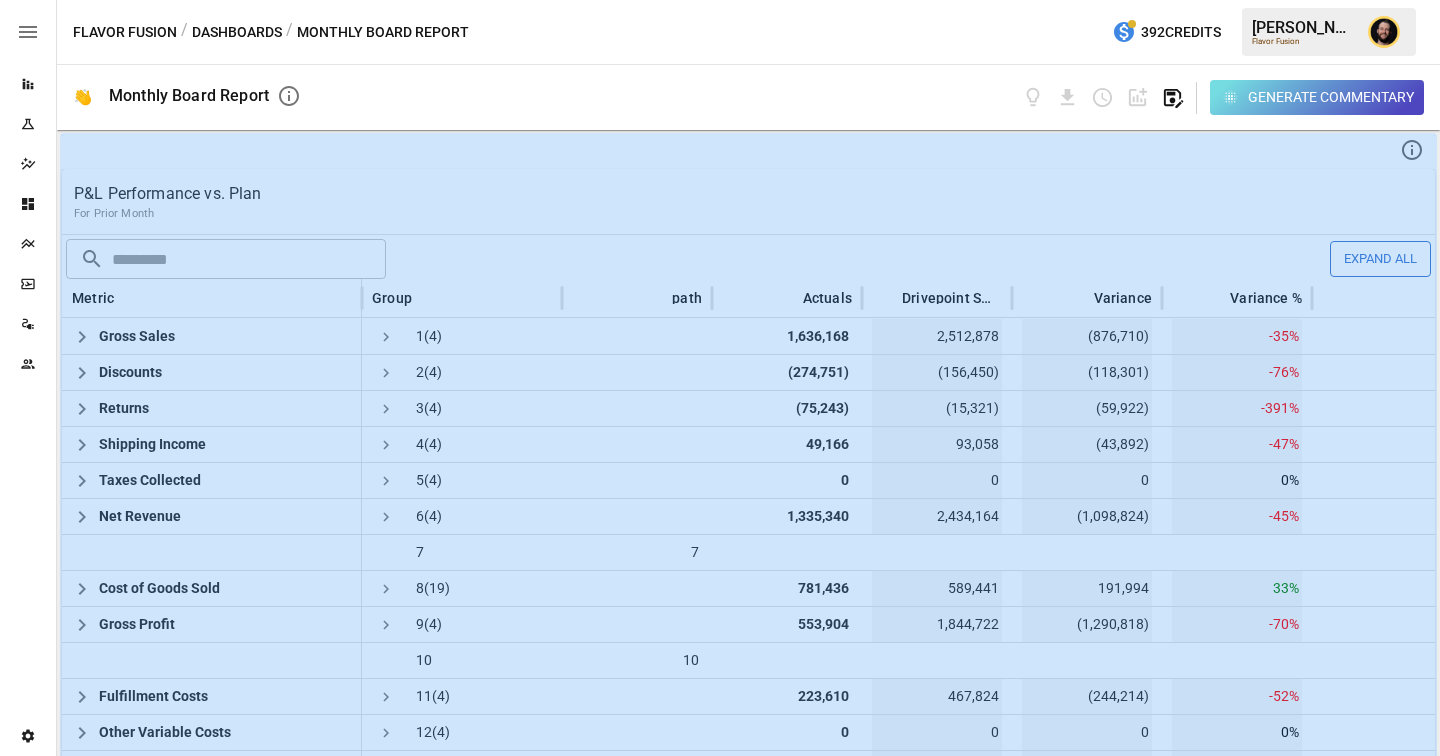 click 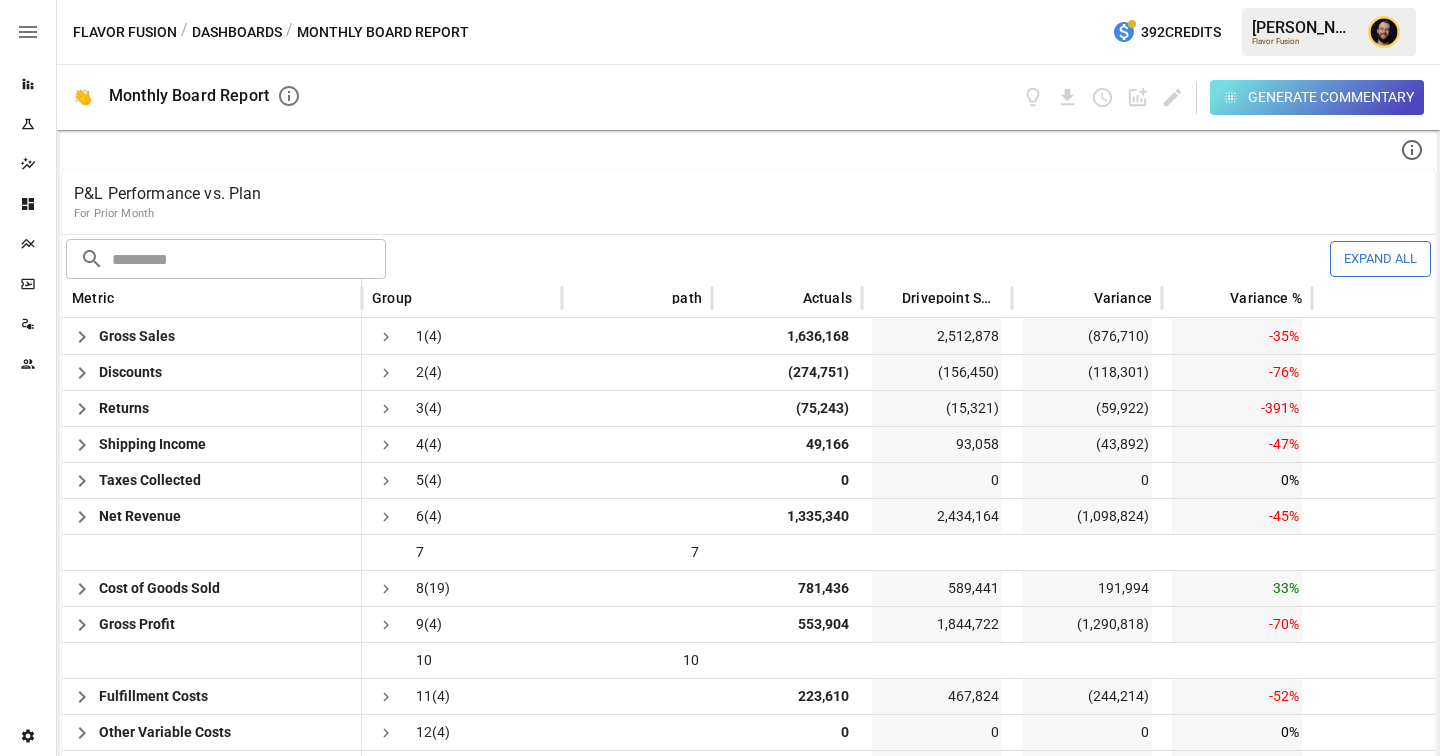 click on "Dashboards" at bounding box center [237, 32] 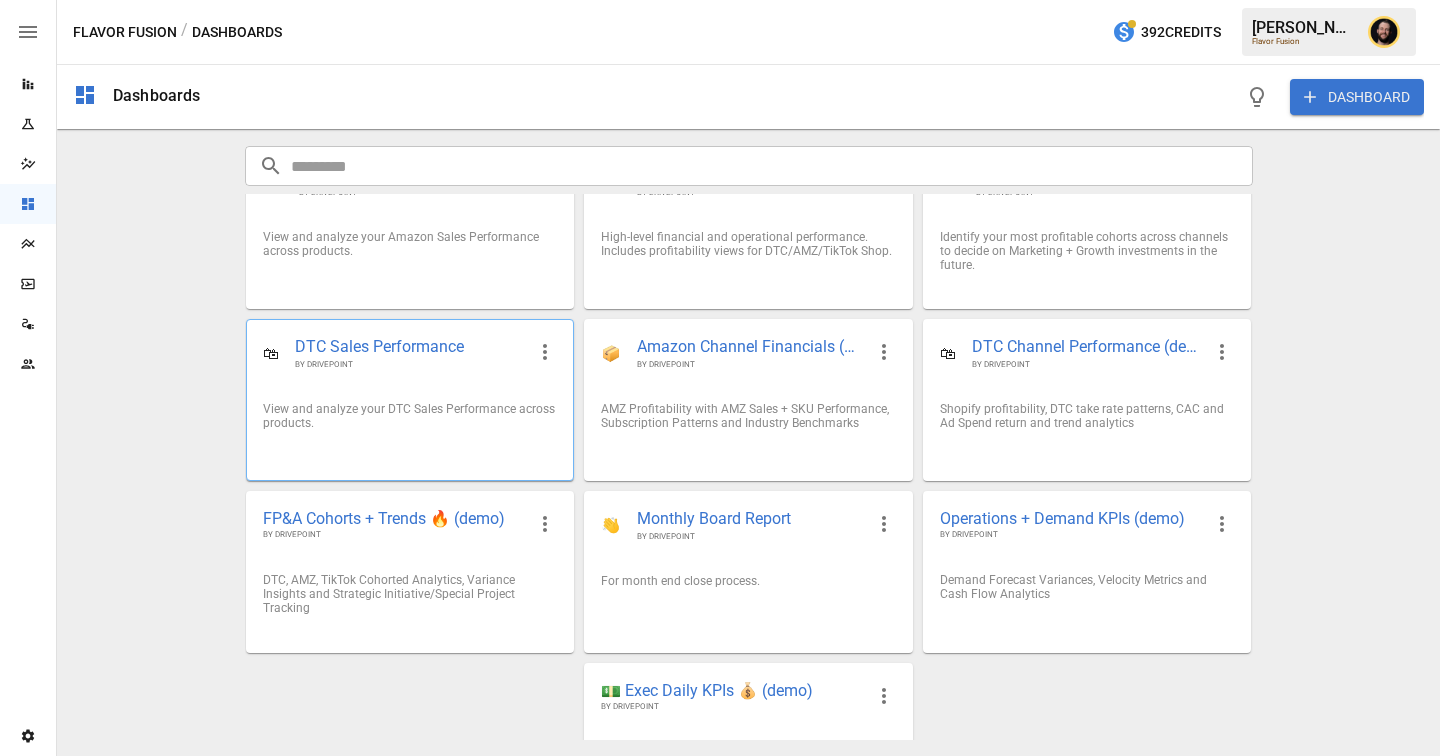 scroll, scrollTop: 66, scrollLeft: 0, axis: vertical 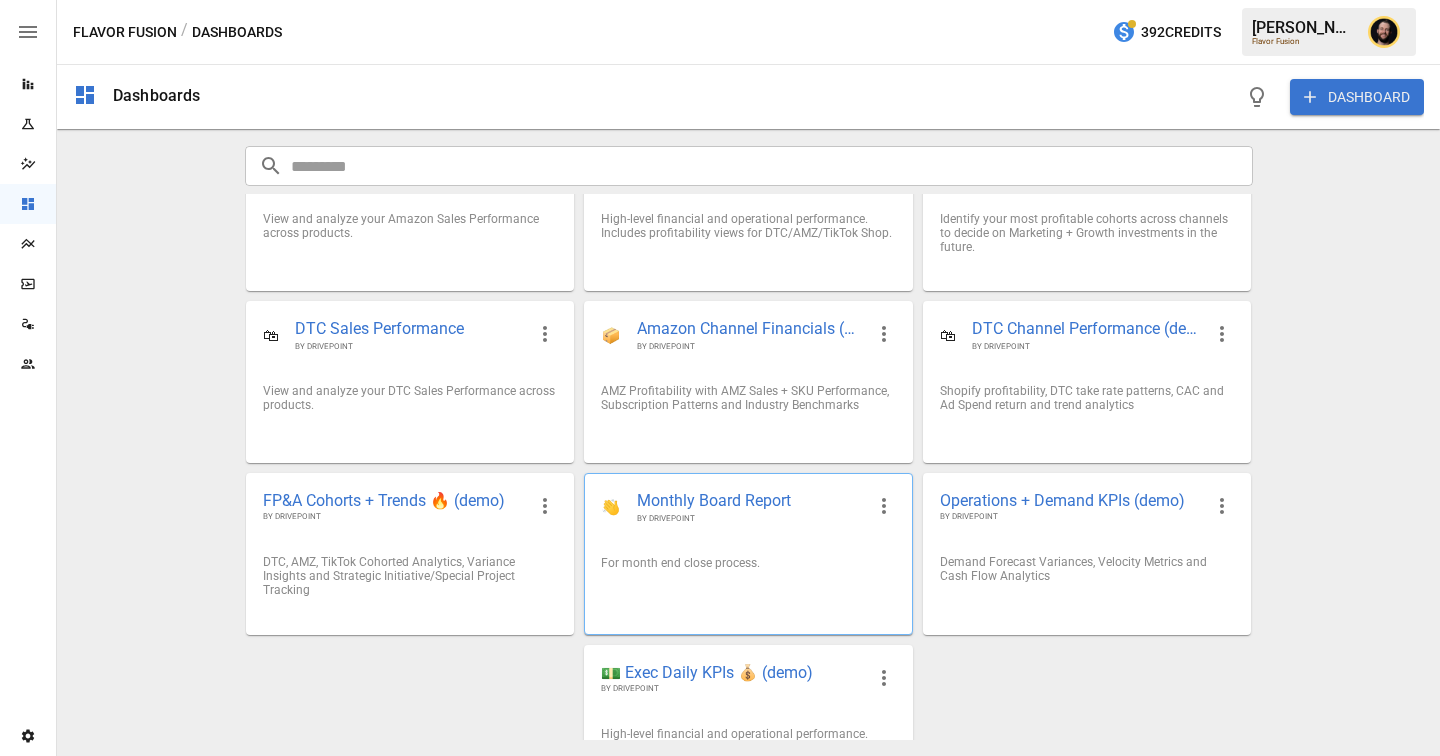 click 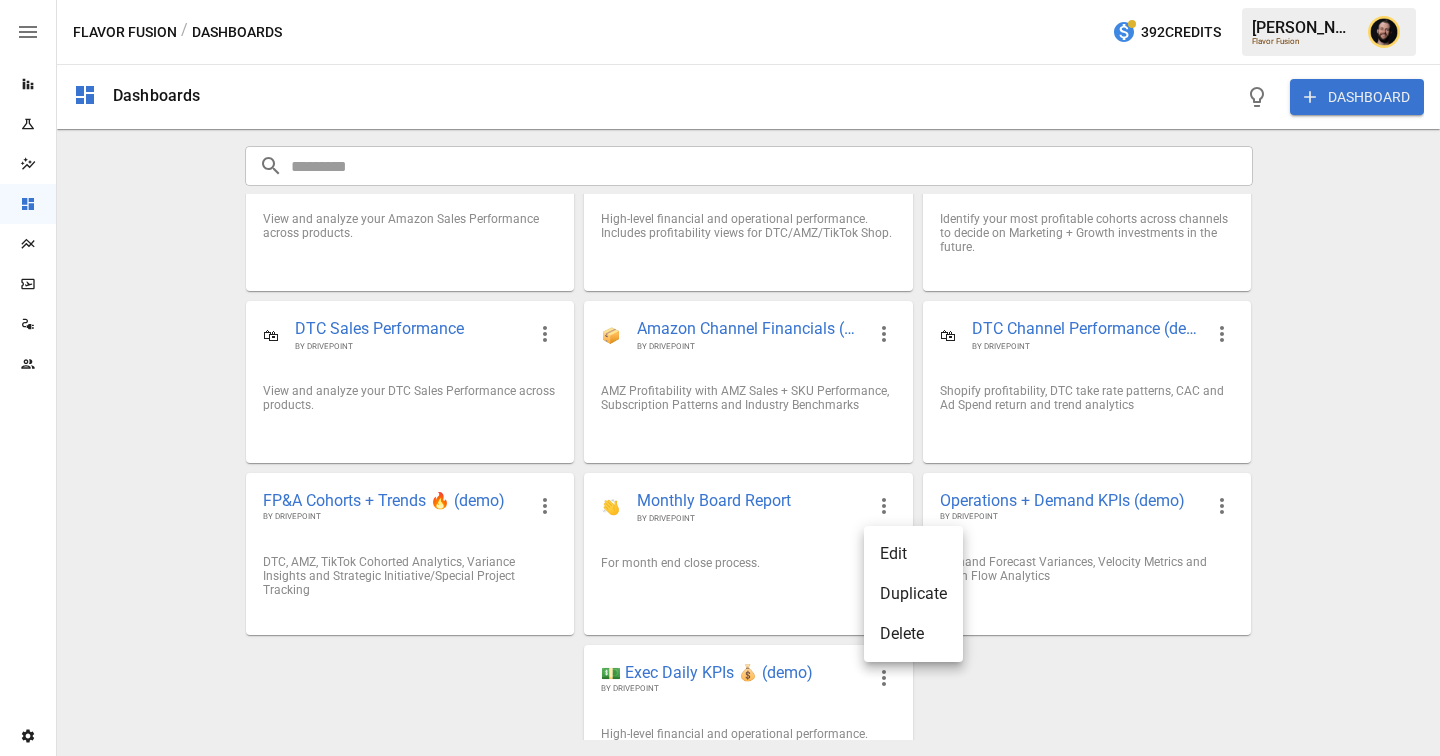 click on "Edit" at bounding box center [913, 554] 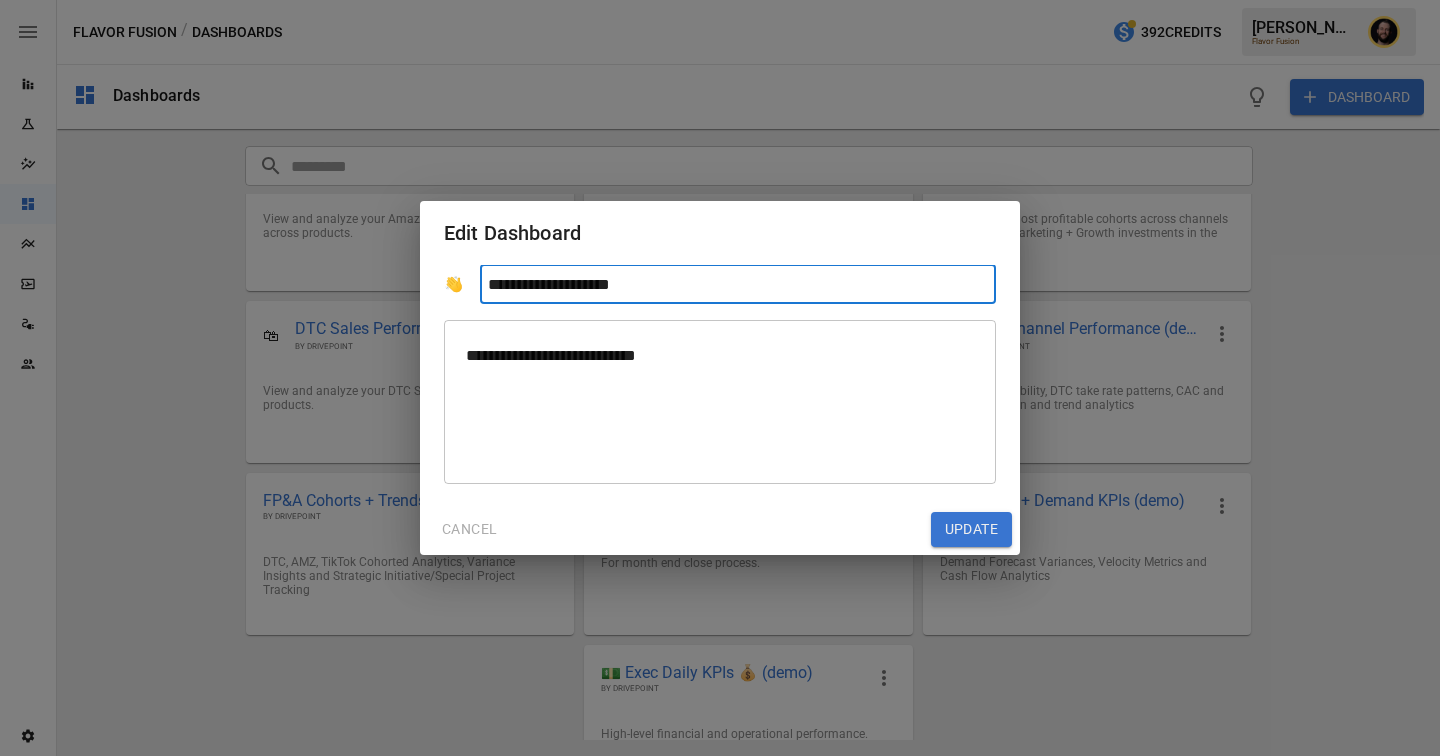 click on "**********" at bounding box center [738, 284] 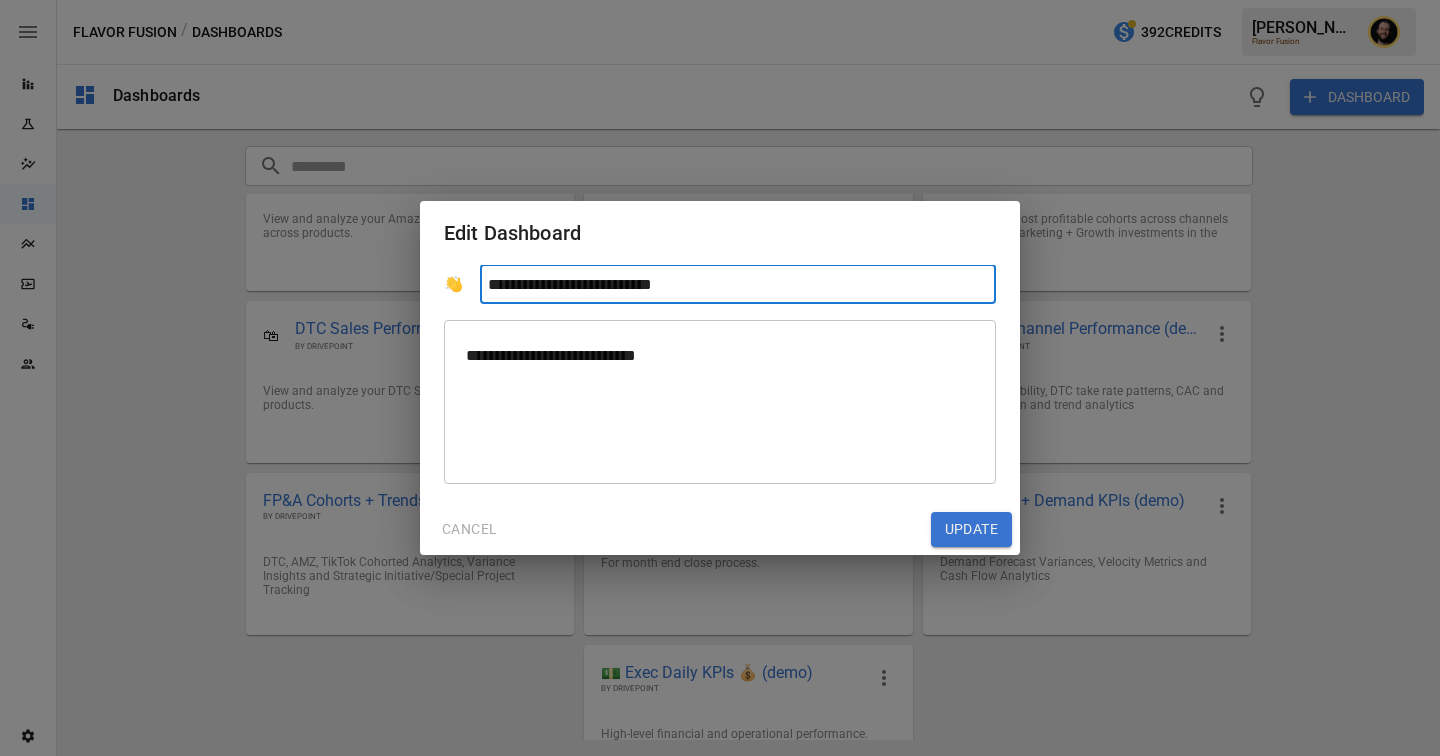 type on "**********" 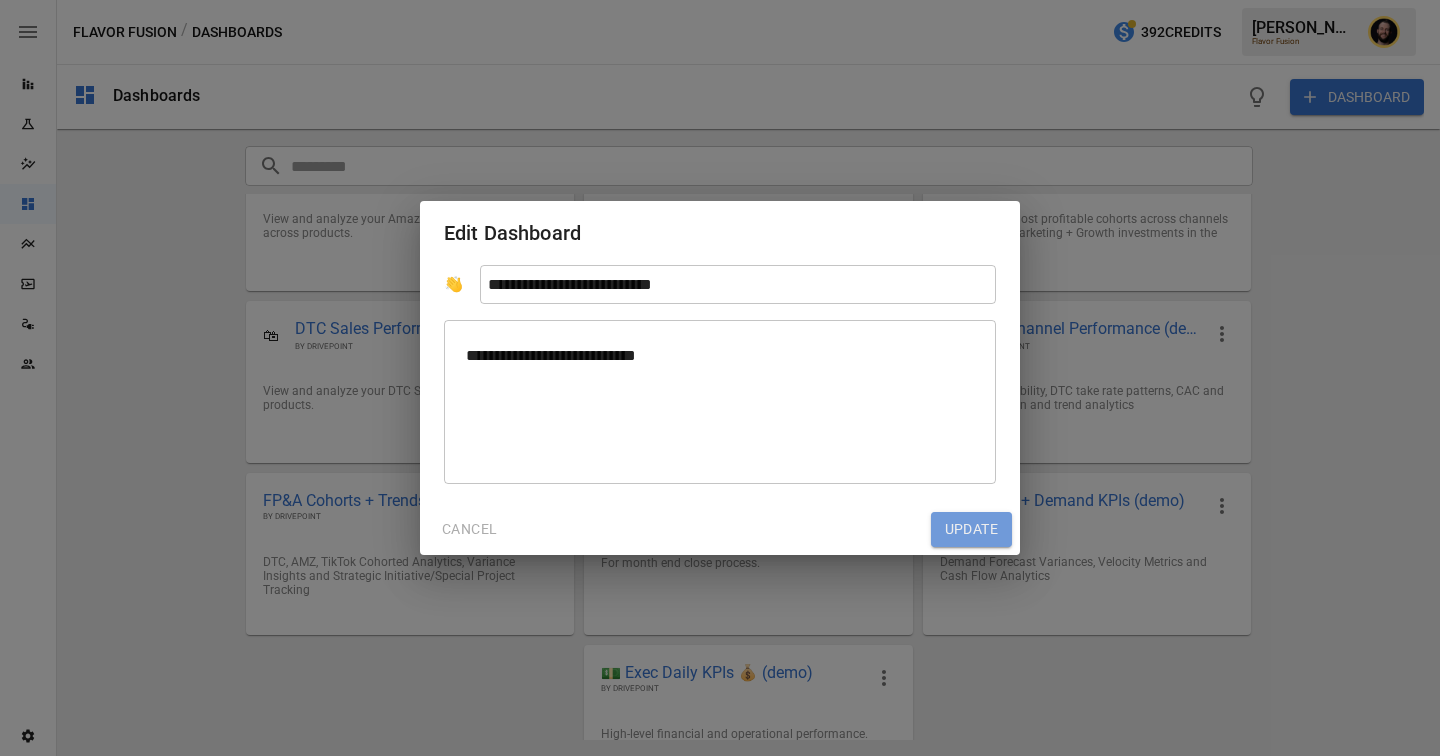 click on "Update" at bounding box center (971, 530) 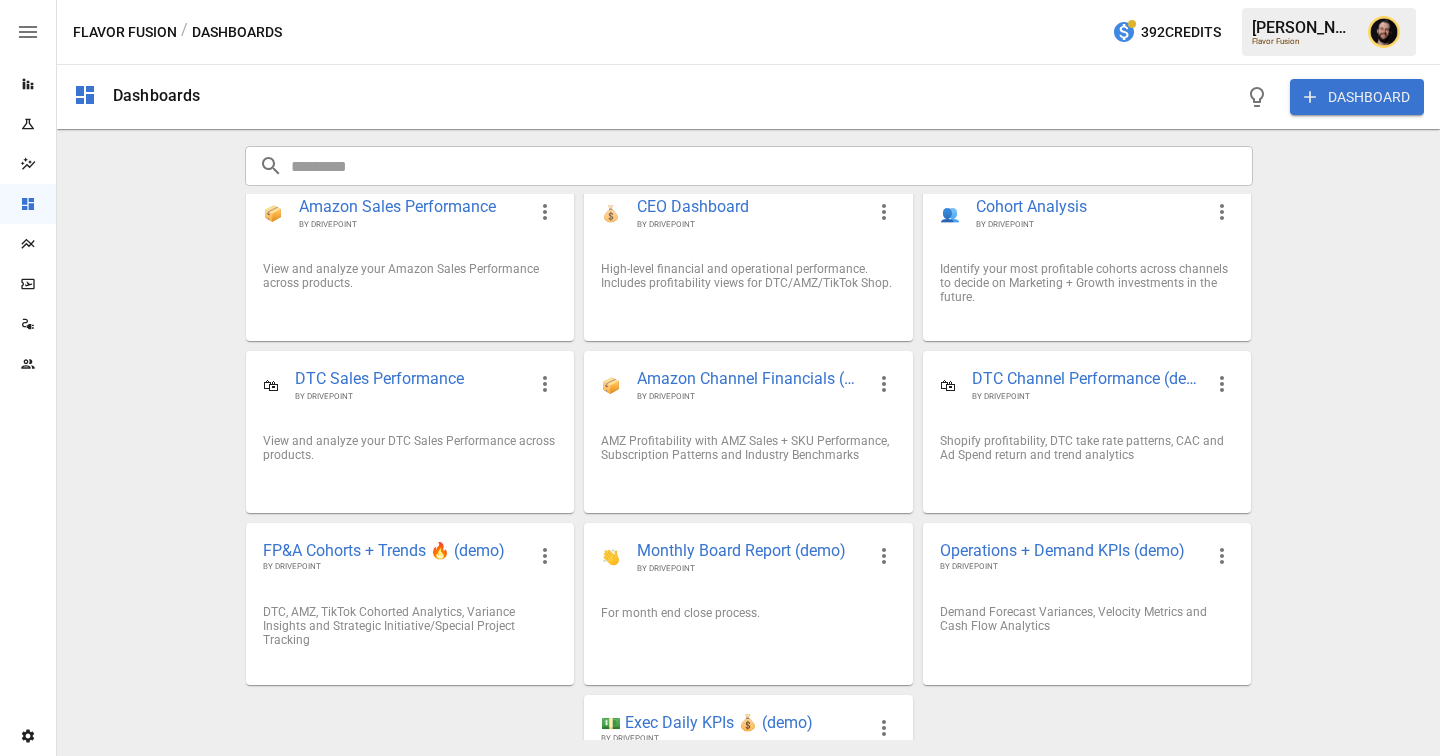 scroll, scrollTop: 0, scrollLeft: 0, axis: both 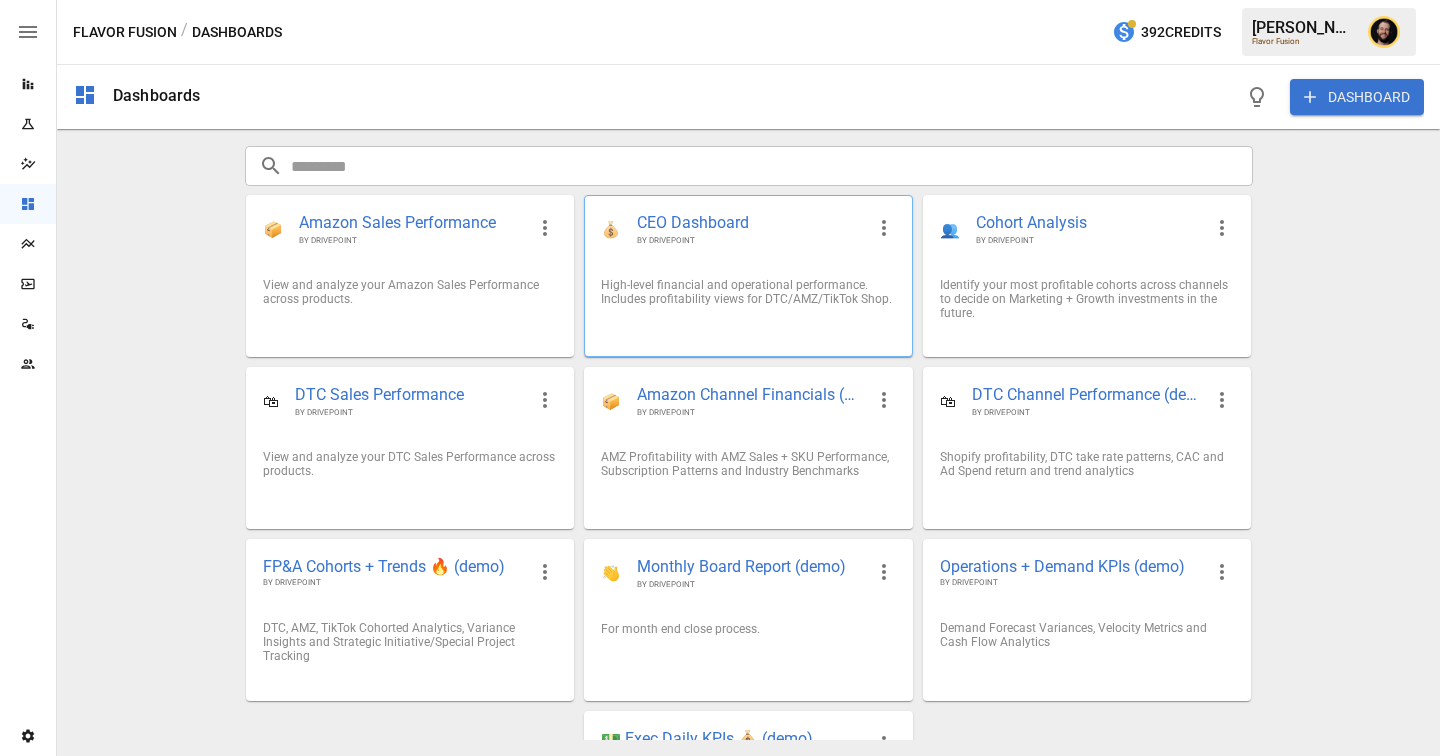 click 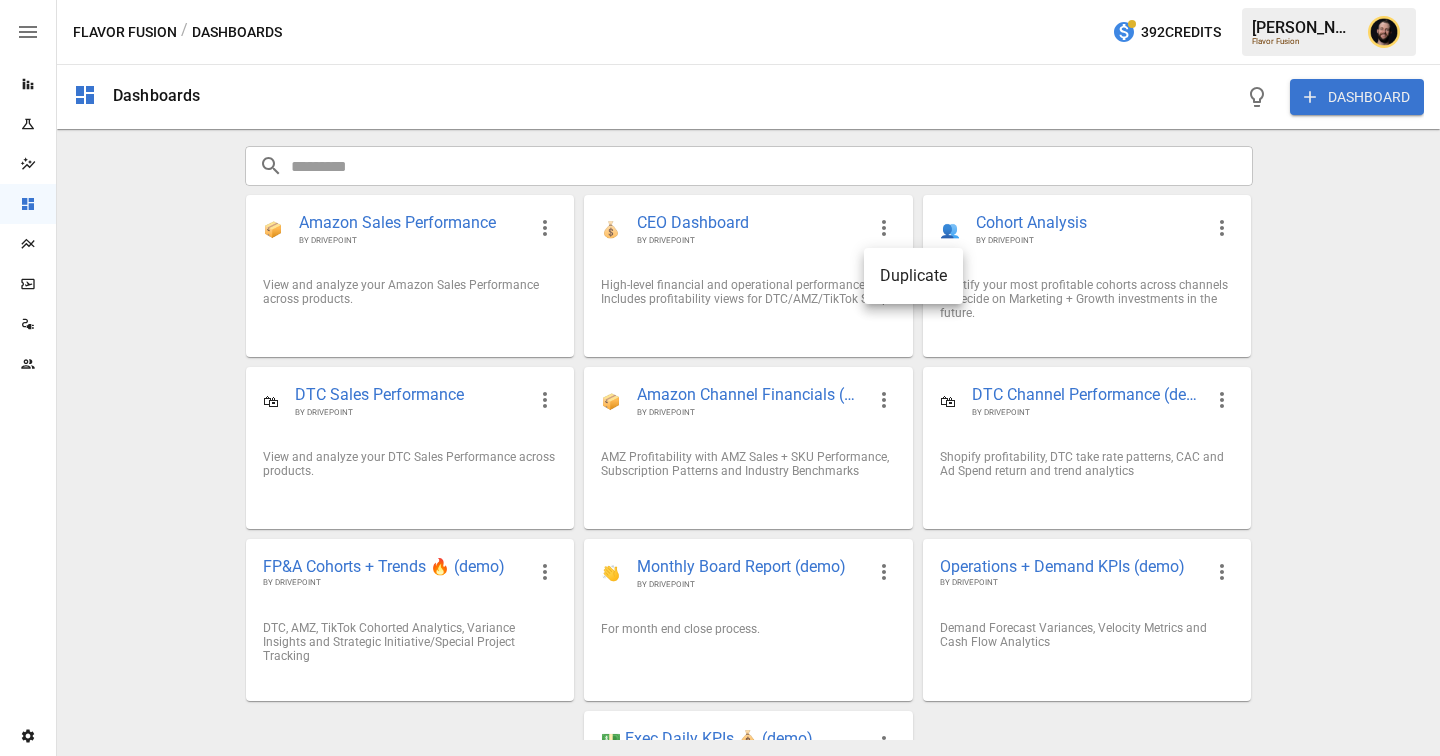 click at bounding box center [720, 378] 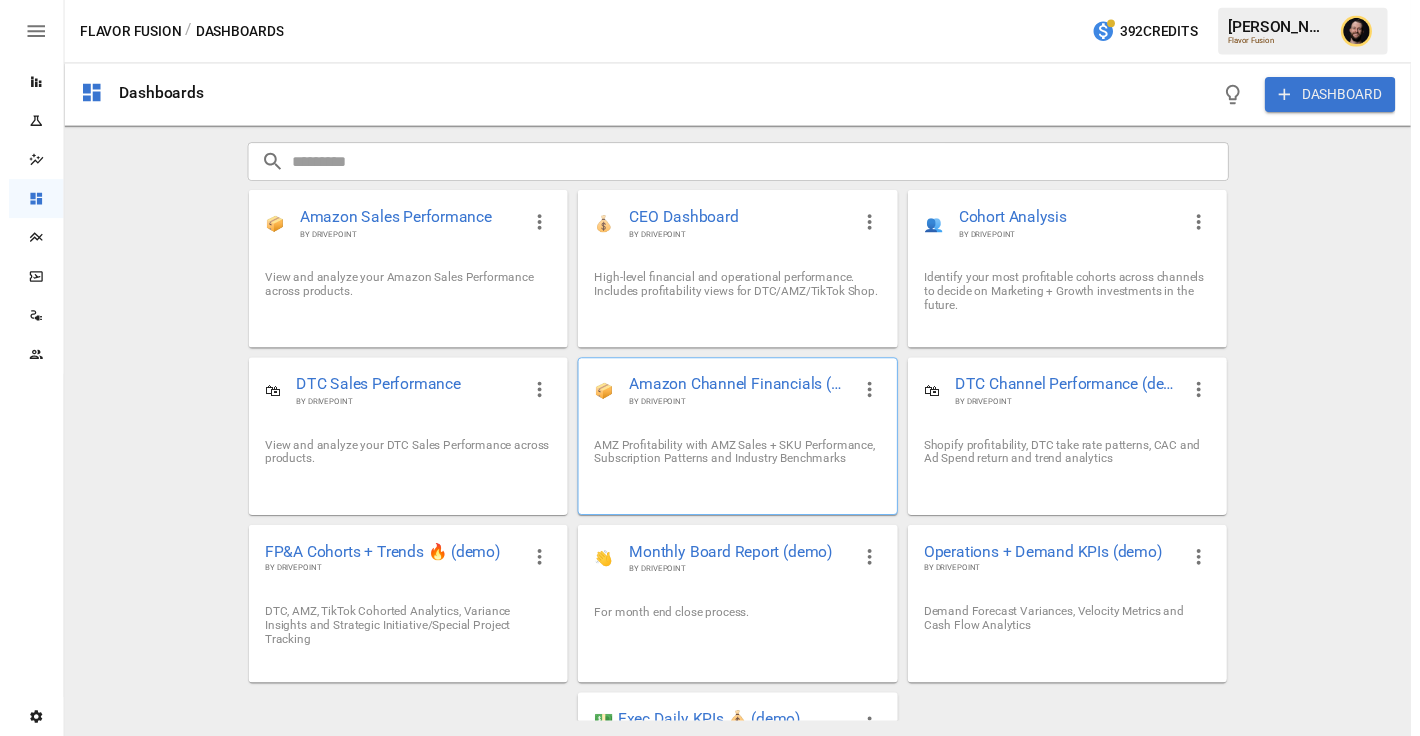 scroll, scrollTop: 22, scrollLeft: 0, axis: vertical 